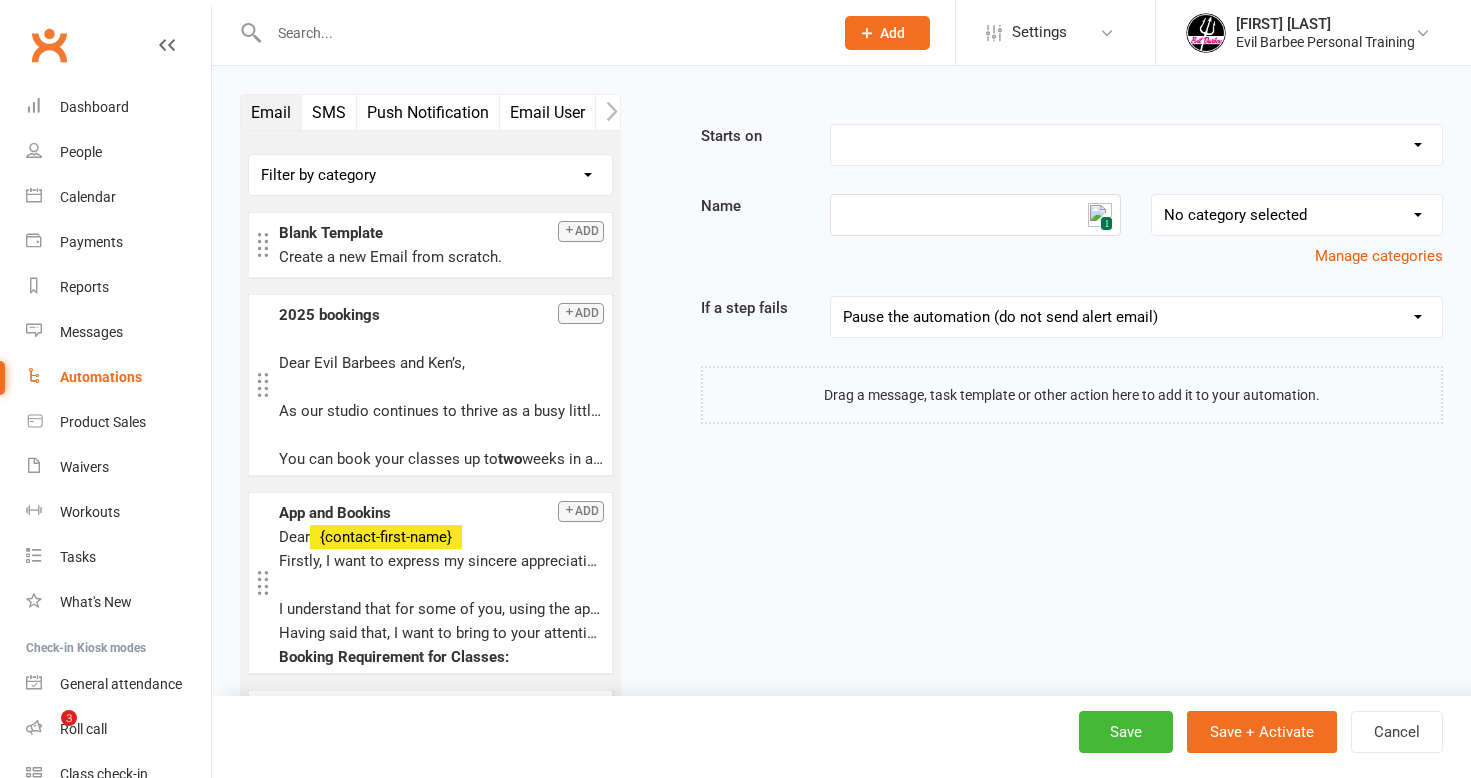 scroll, scrollTop: 0, scrollLeft: 0, axis: both 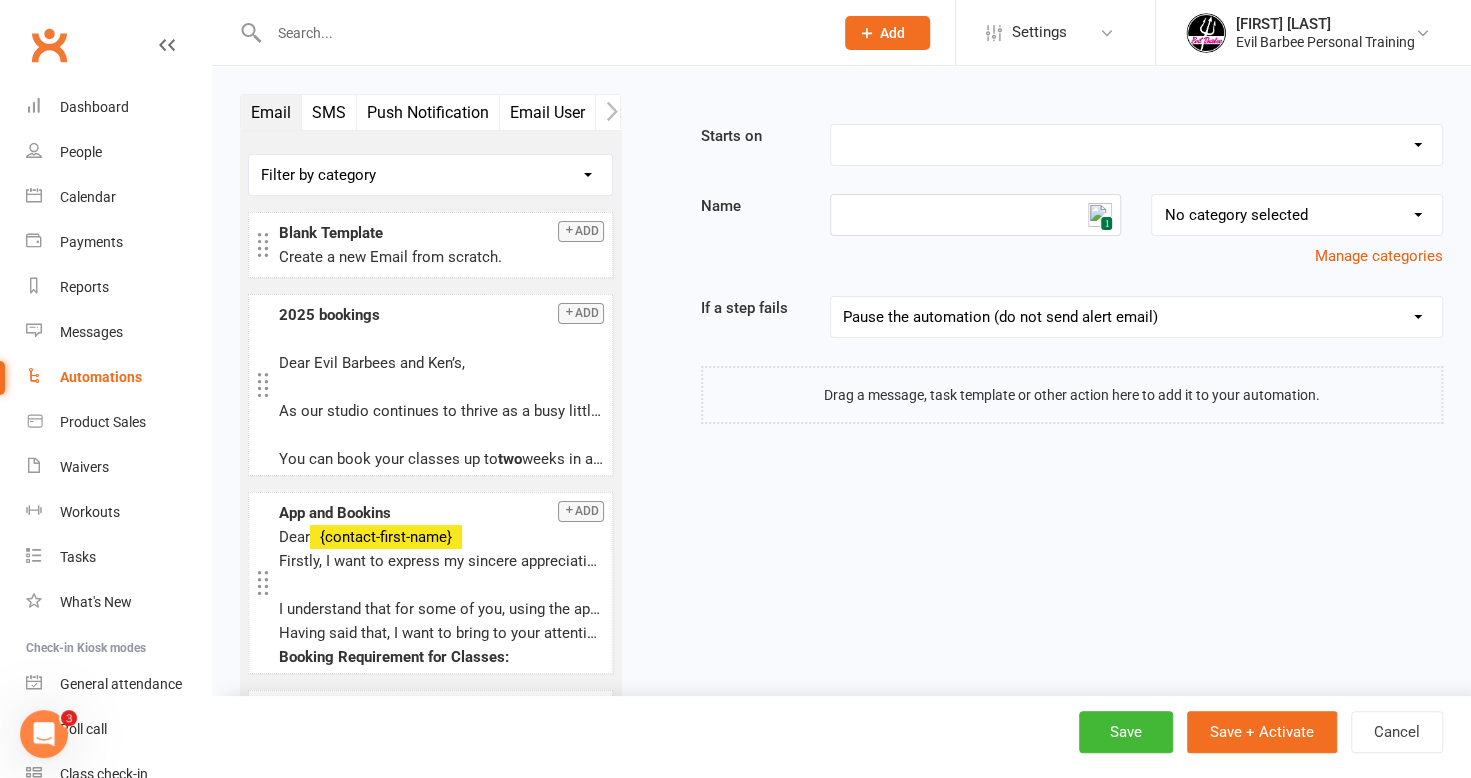 drag, startPoint x: 886, startPoint y: 558, endPoint x: 898, endPoint y: 546, distance: 16.970562 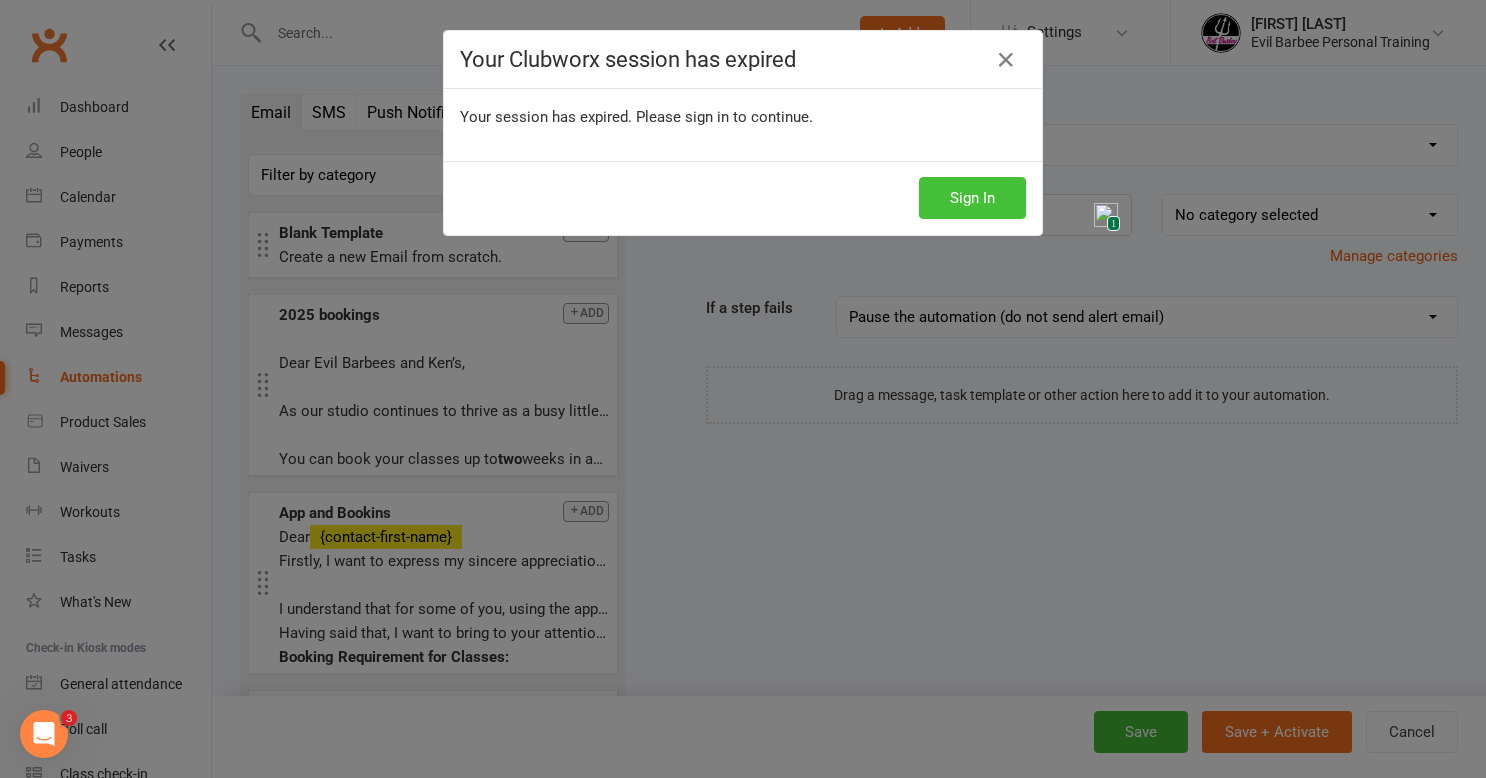 click on "Sign In" at bounding box center [972, 198] 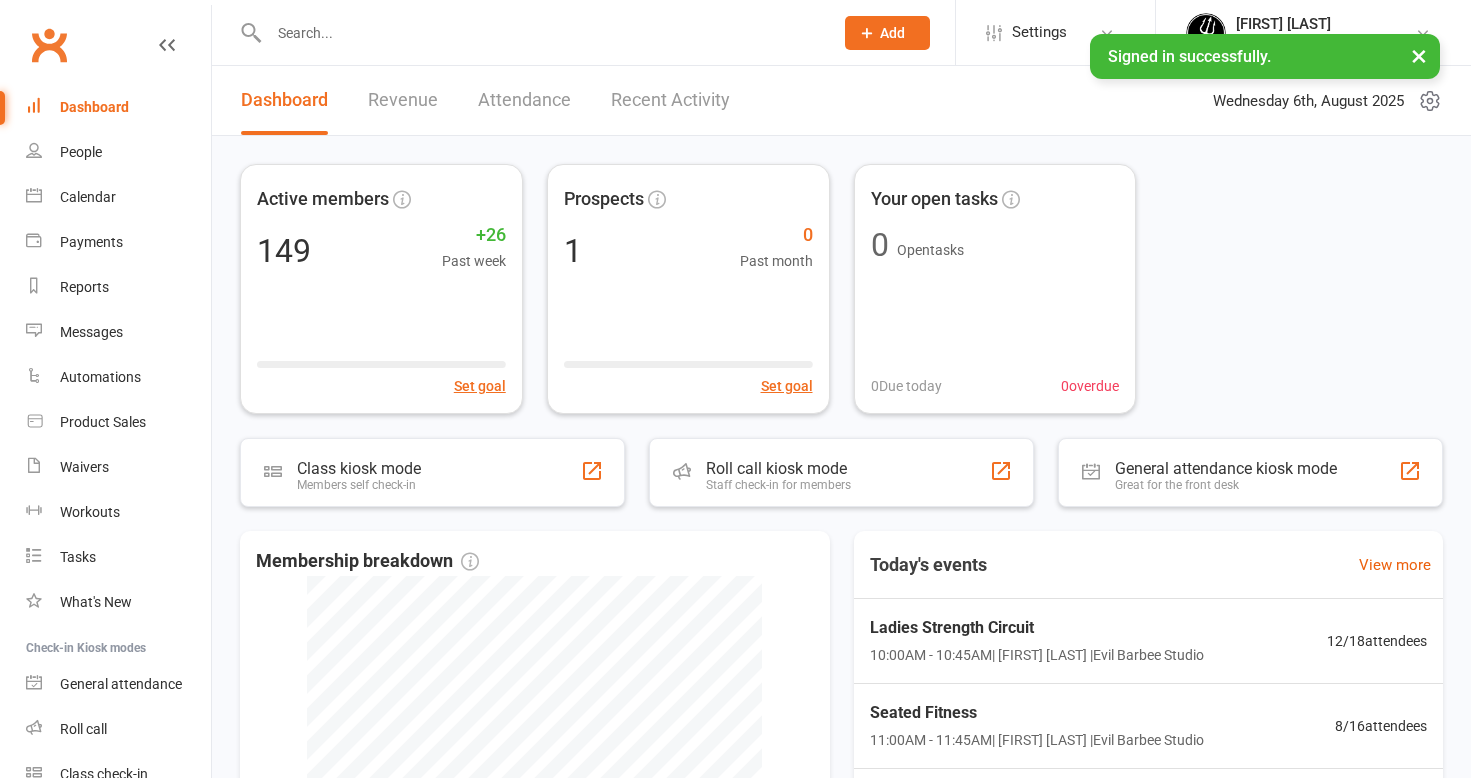 scroll, scrollTop: 0, scrollLeft: 0, axis: both 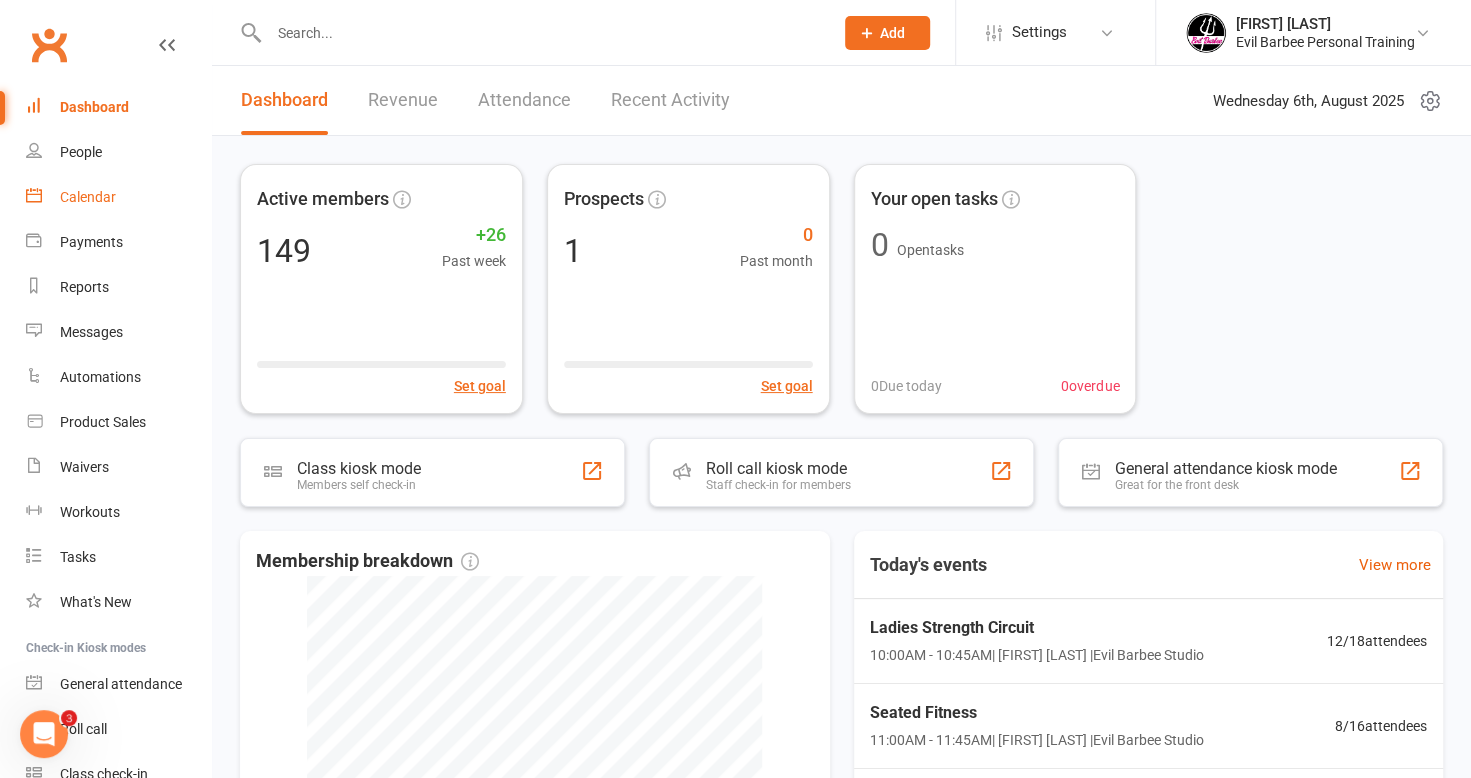 click on "Calendar" at bounding box center [88, 197] 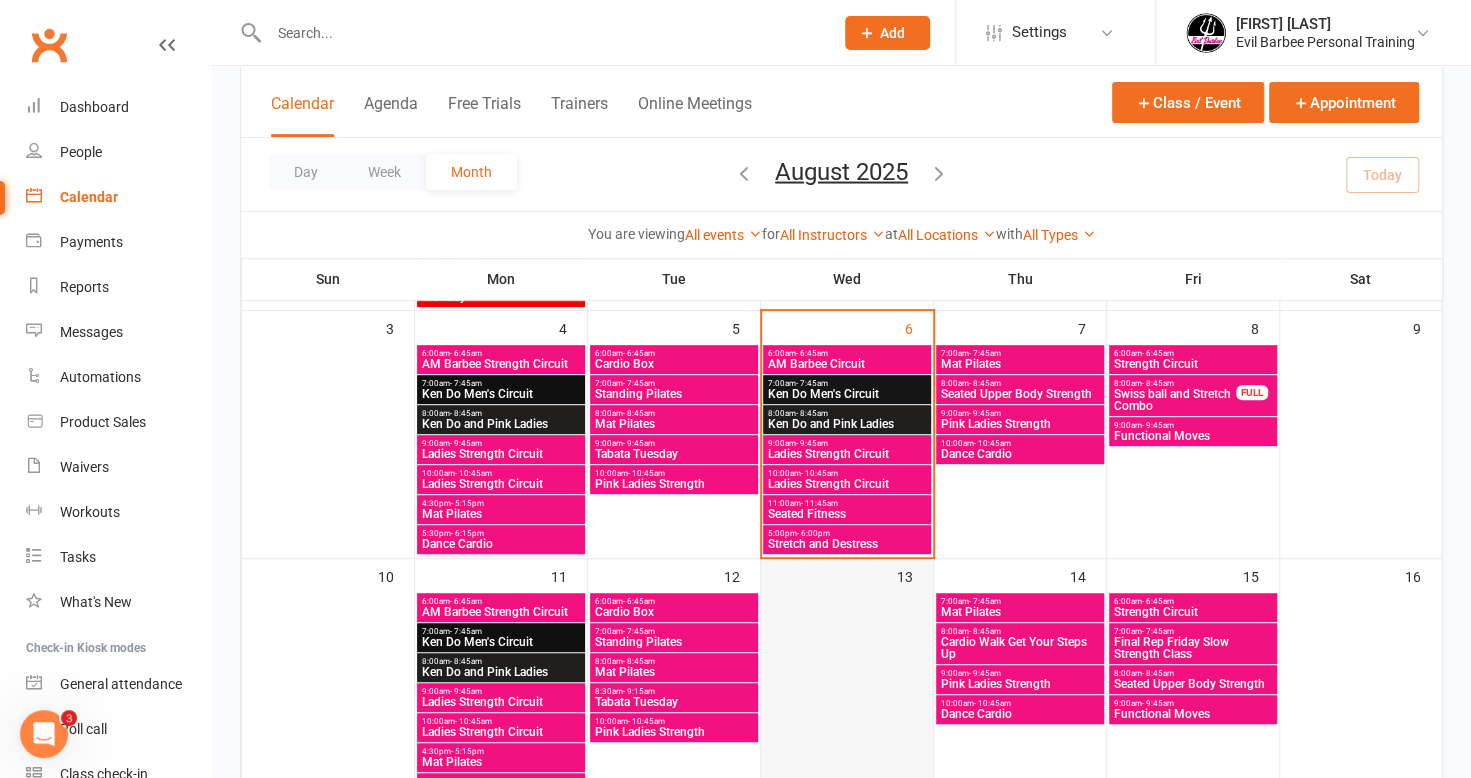 scroll, scrollTop: 300, scrollLeft: 0, axis: vertical 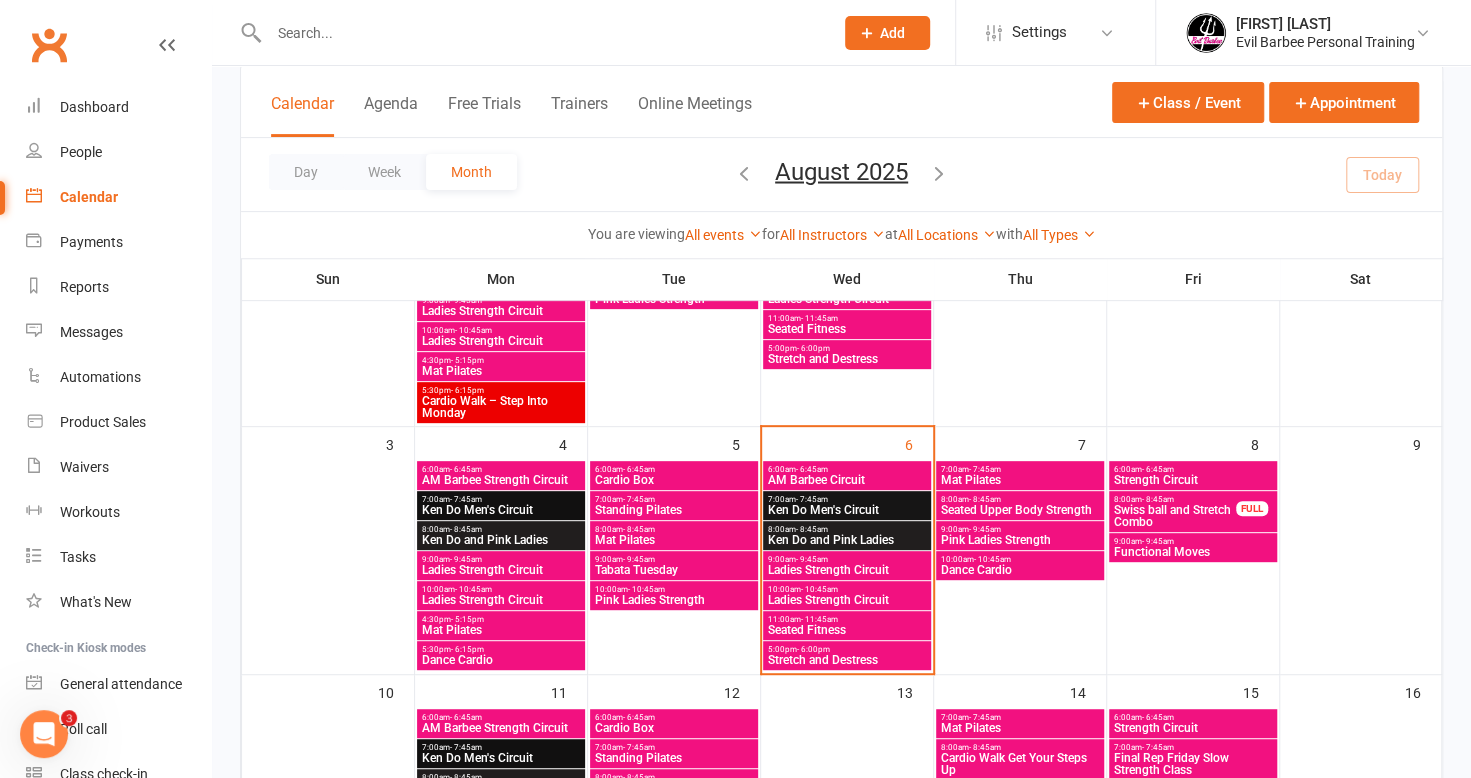 click on "Calendar" at bounding box center (118, 197) 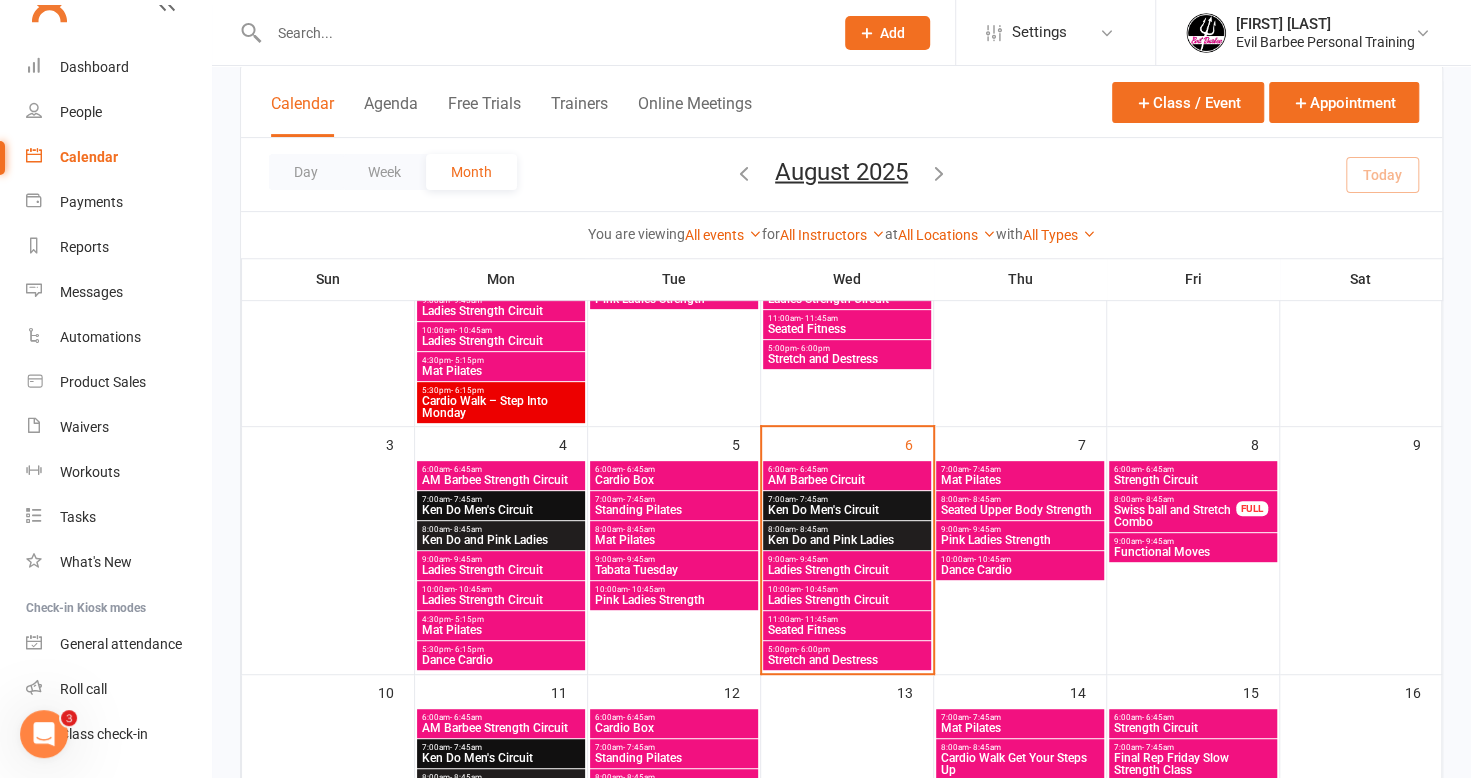 click at bounding box center (541, 33) 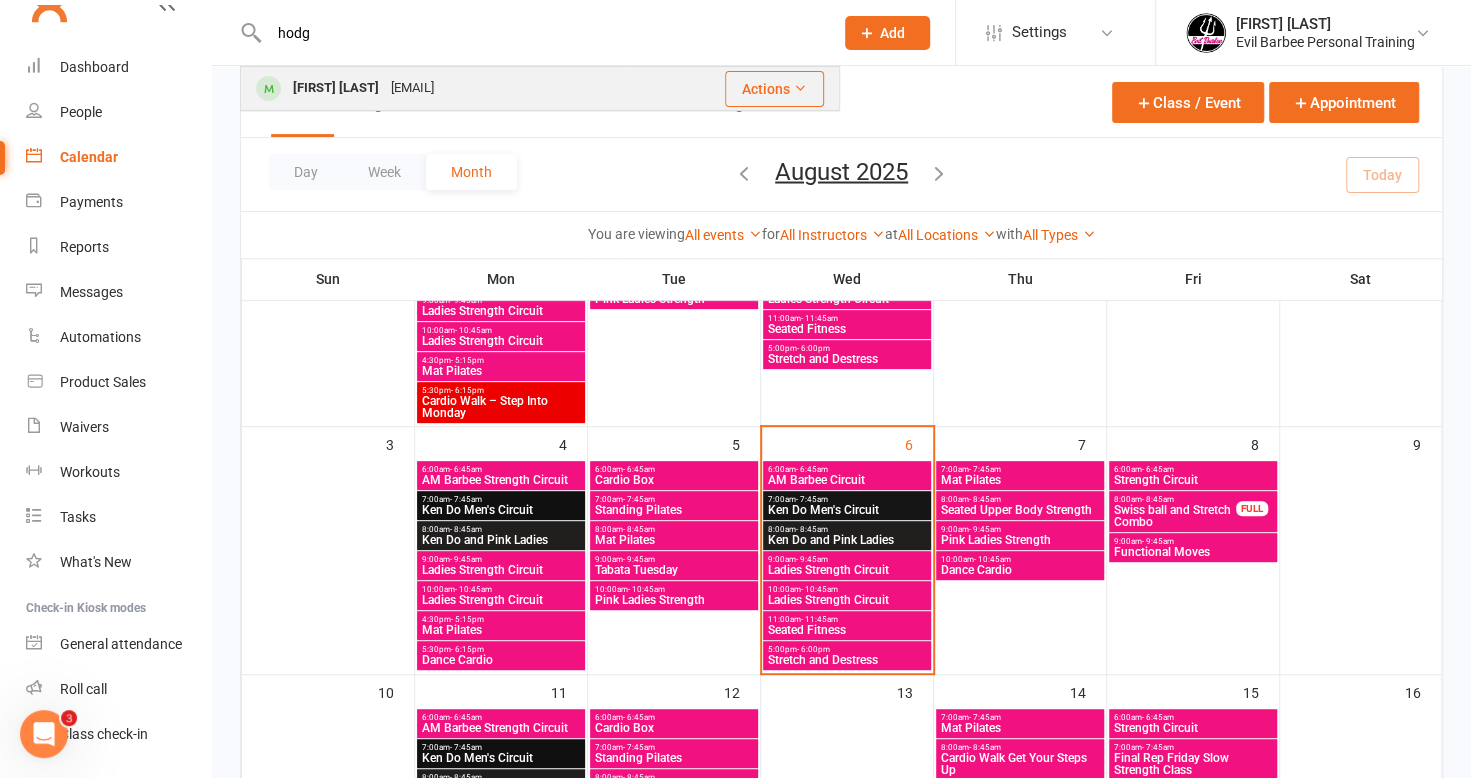 type on "hodg" 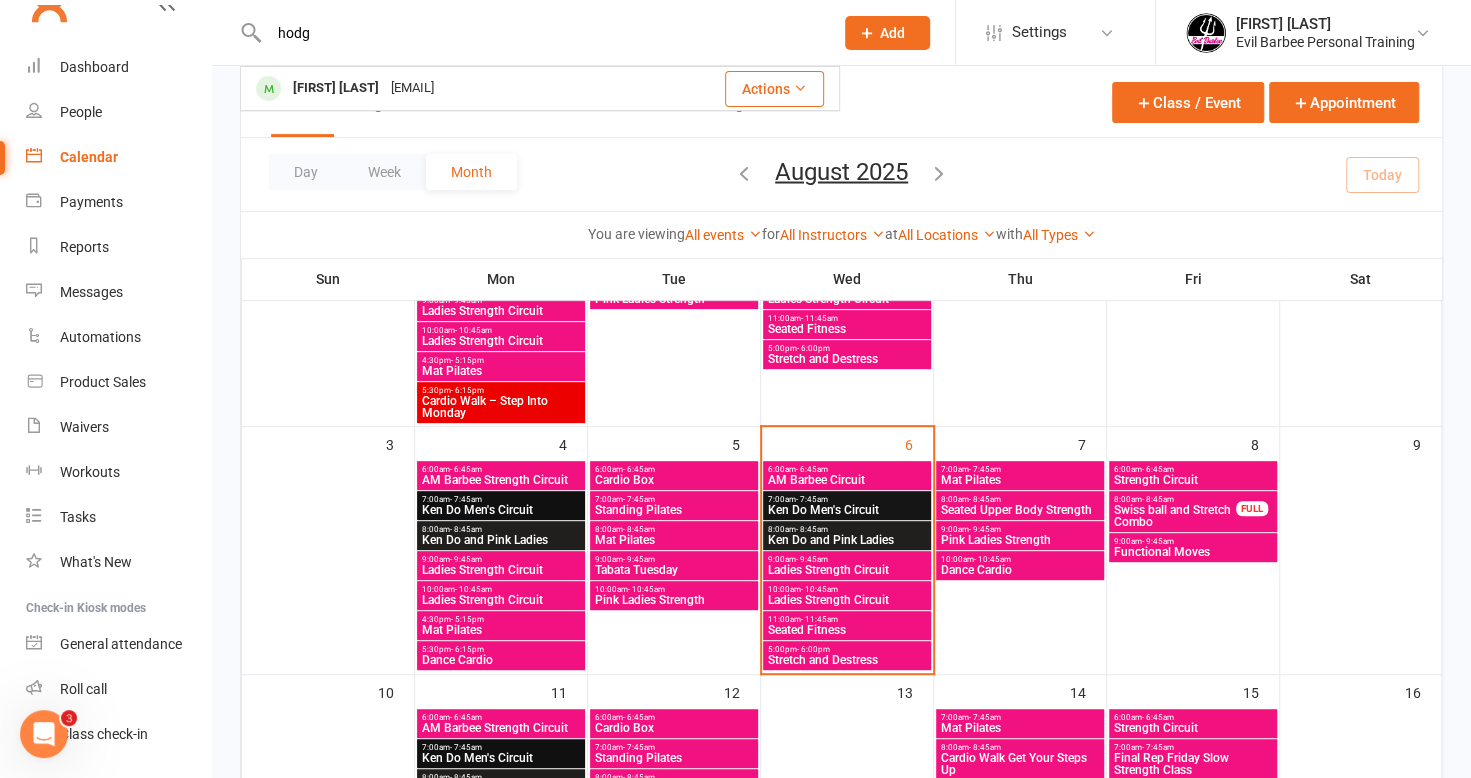 click on "[FIRST] [LAST]" at bounding box center [336, 88] 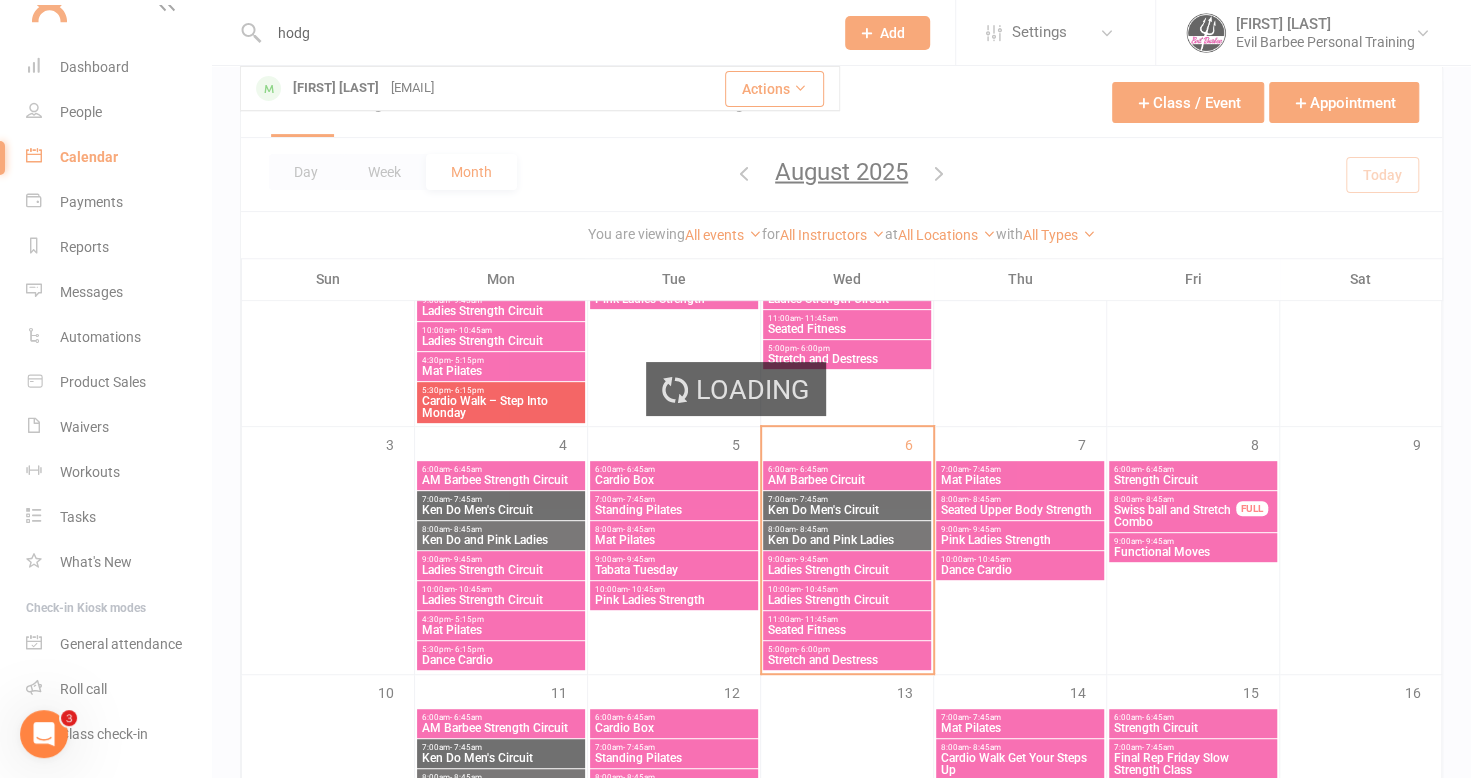 type 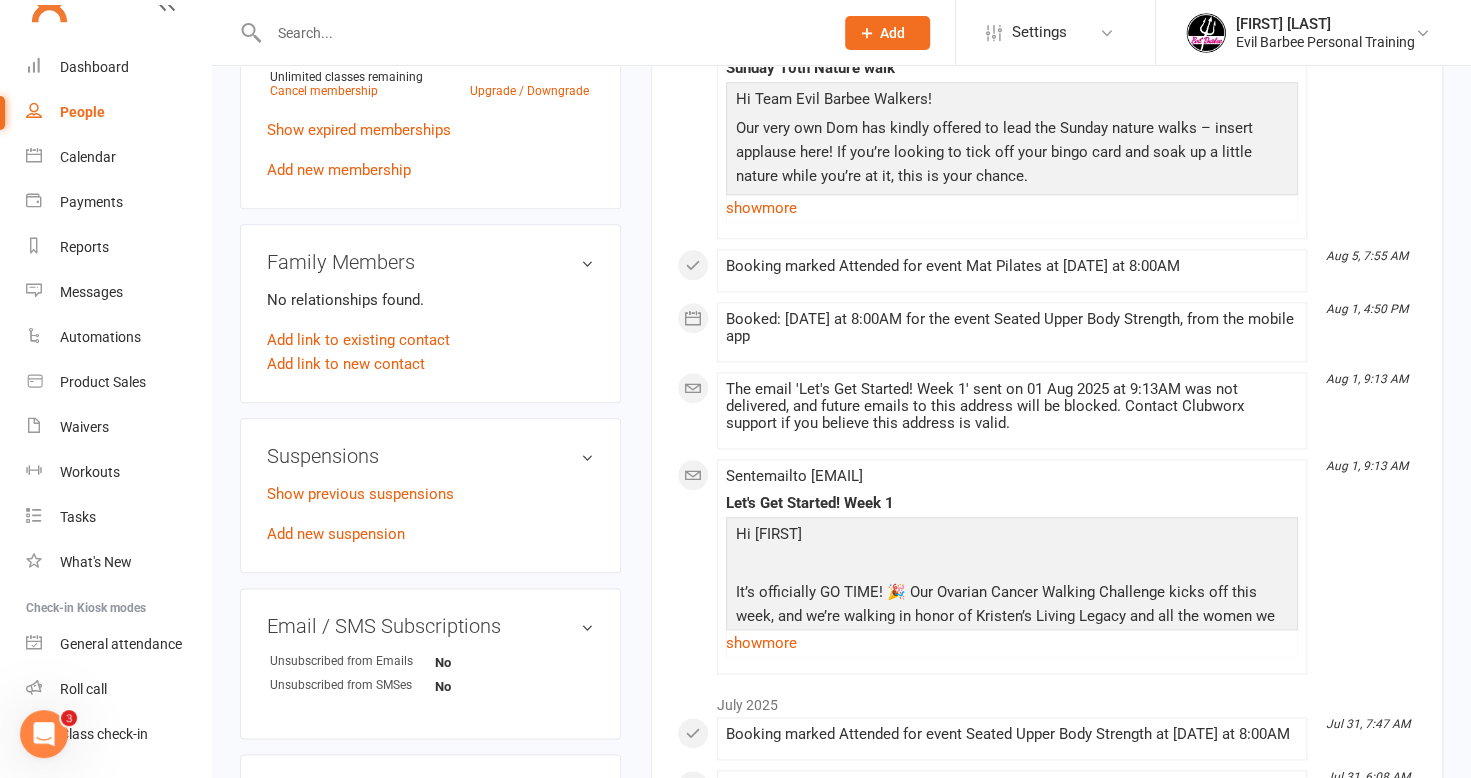 scroll, scrollTop: 1100, scrollLeft: 0, axis: vertical 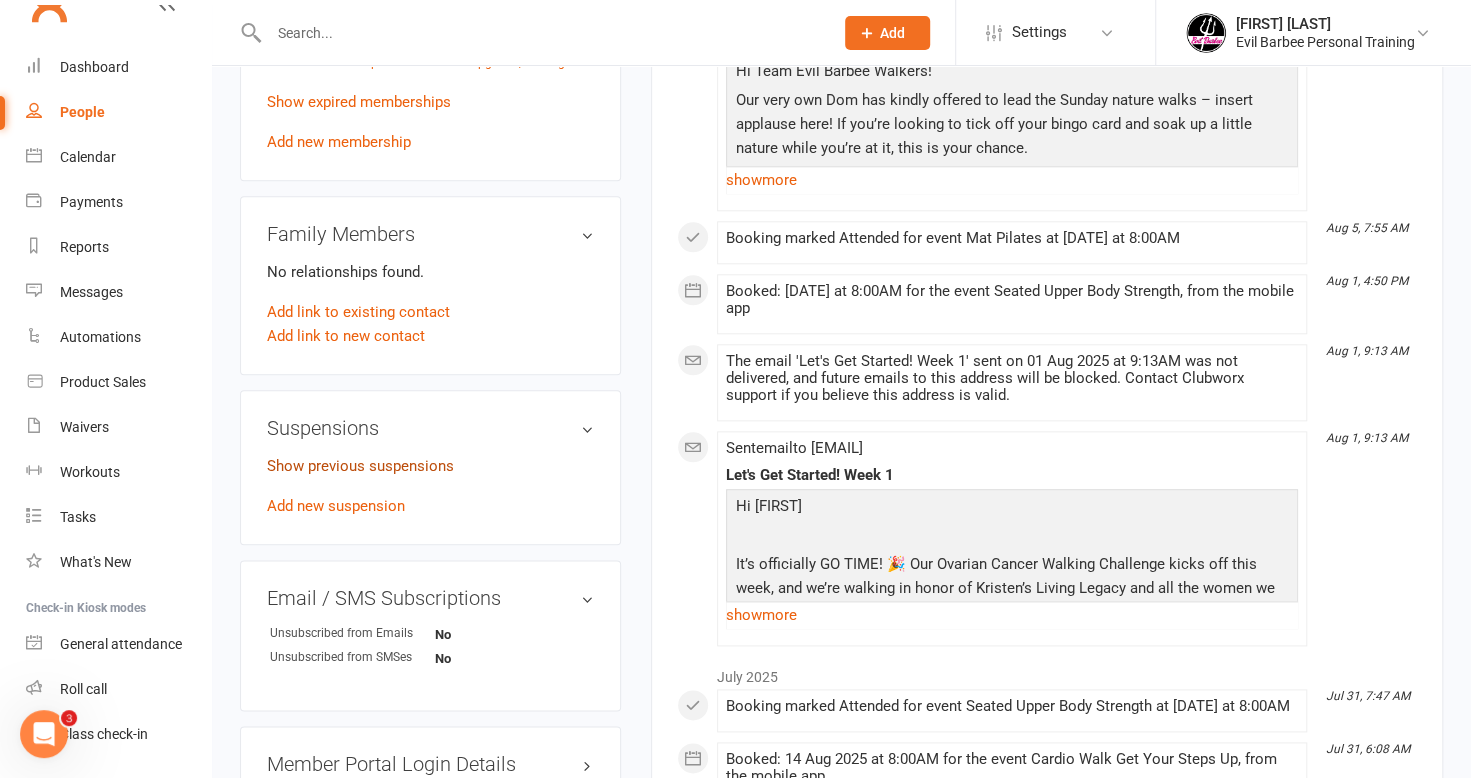 click on "Show previous suspensions" at bounding box center (360, 466) 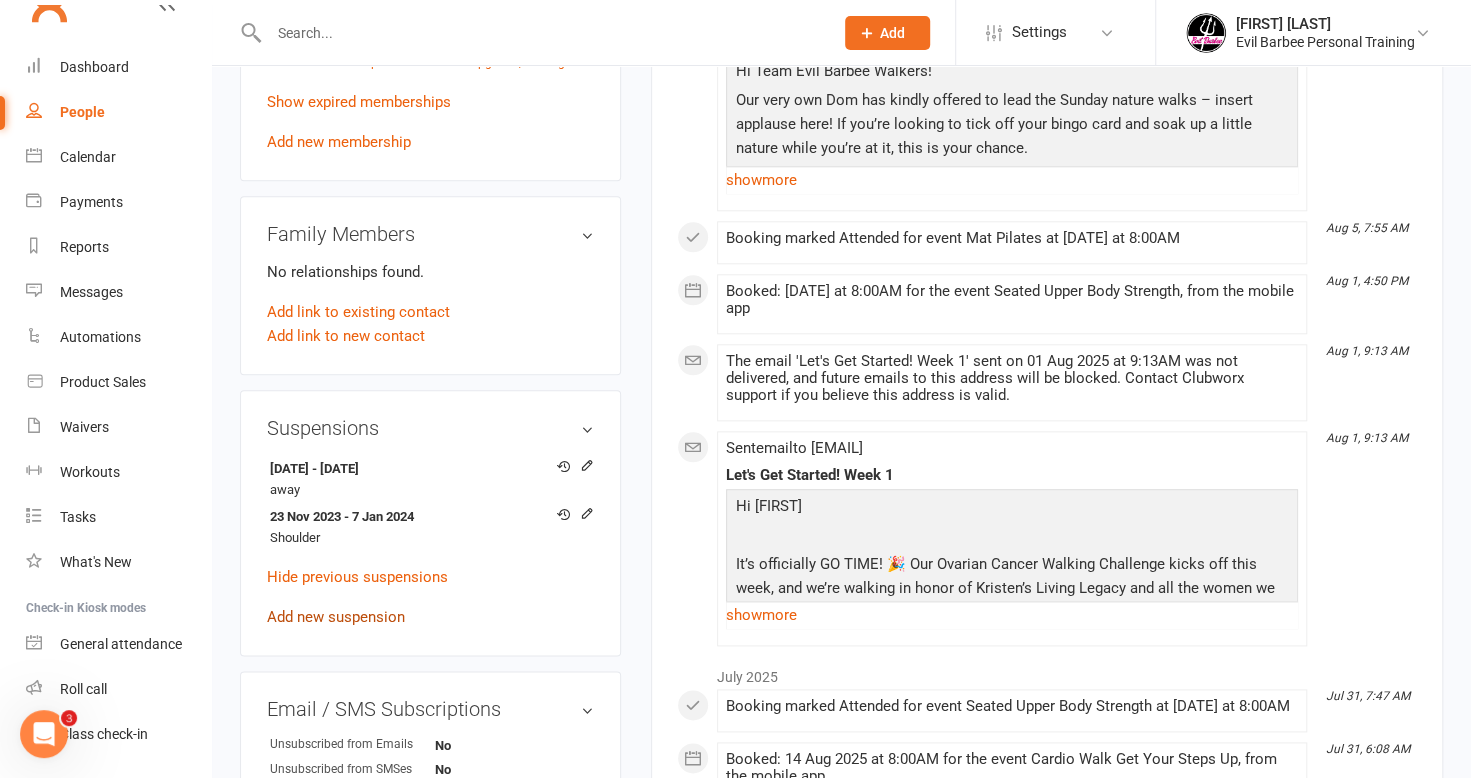 click on "Add new suspension" at bounding box center (336, 617) 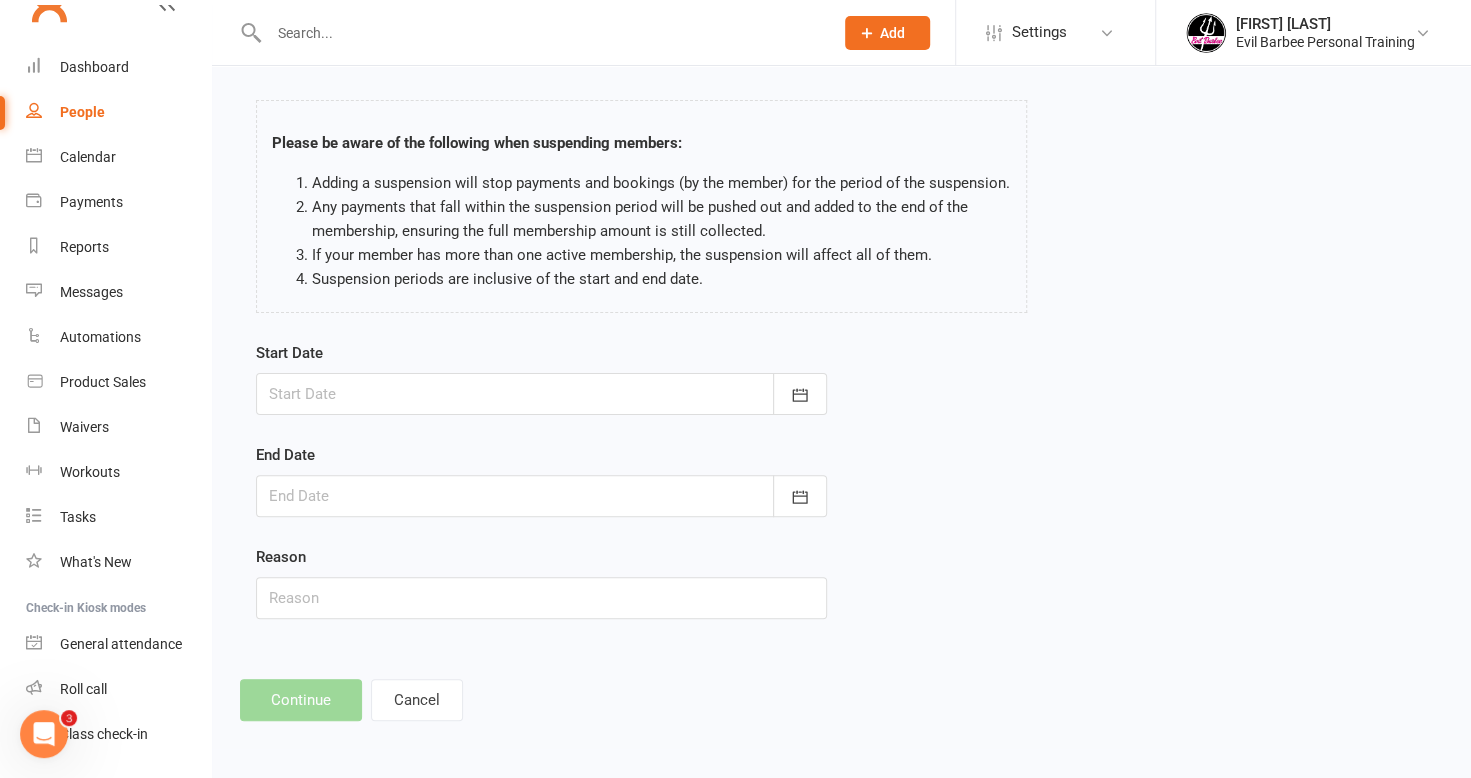 scroll, scrollTop: 0, scrollLeft: 0, axis: both 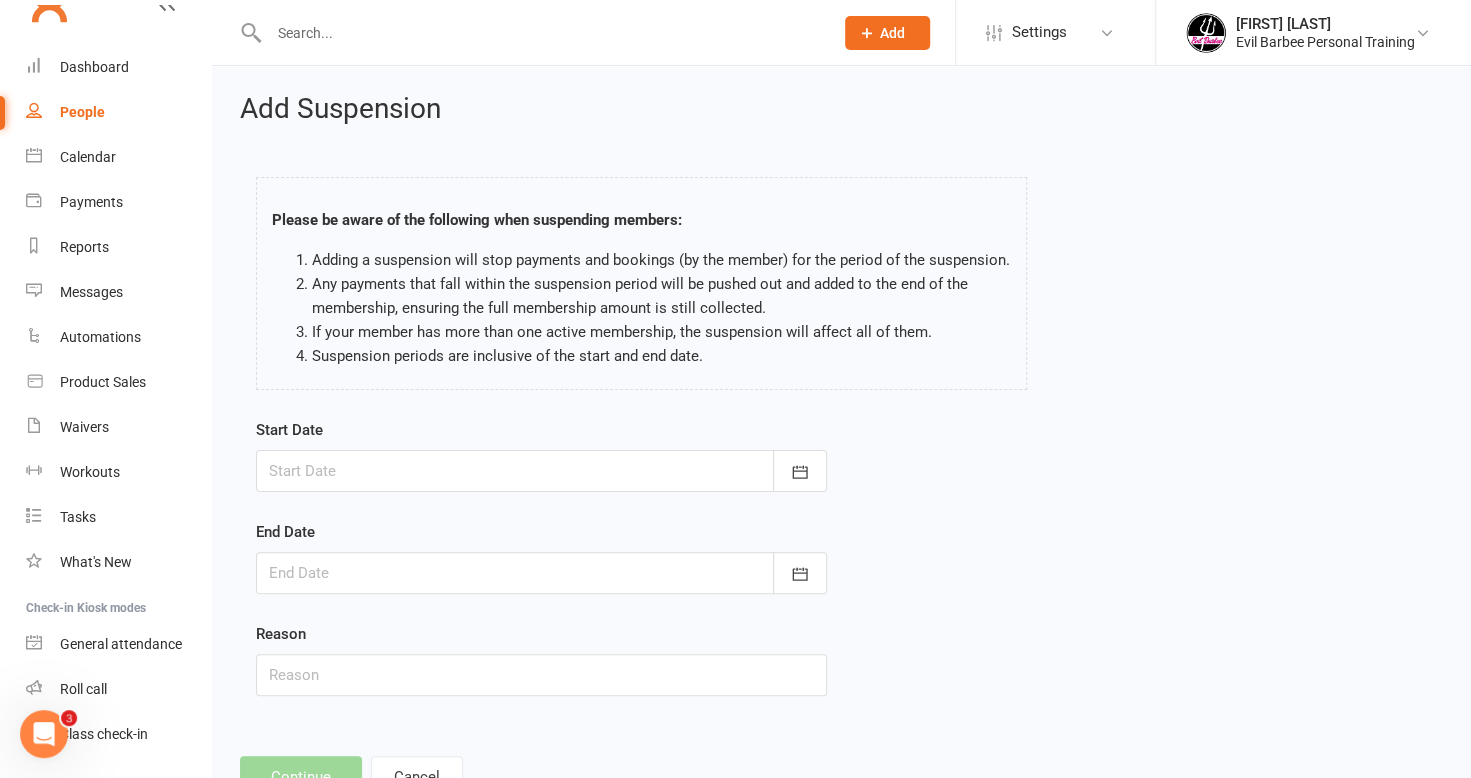 click at bounding box center [541, 471] 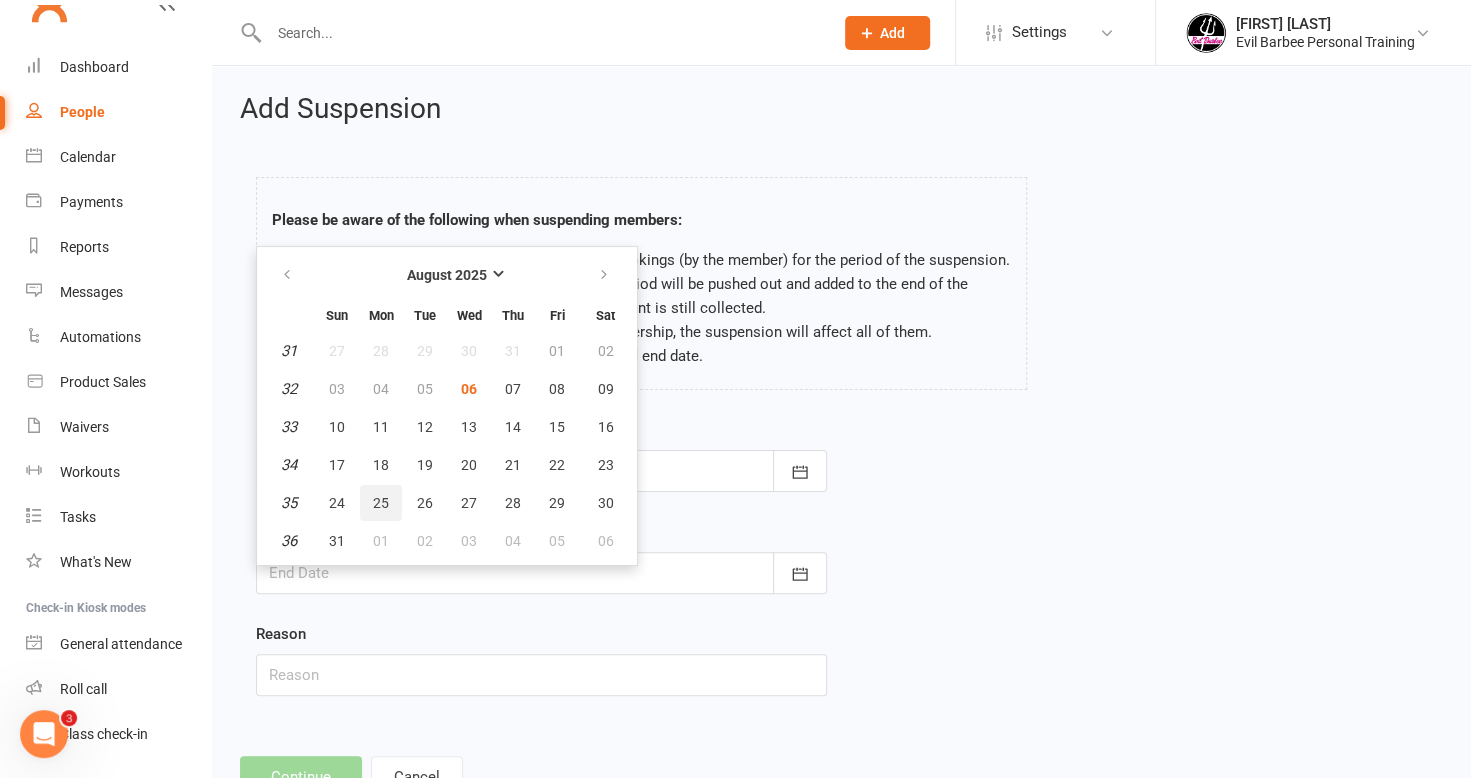 click on "25" at bounding box center (381, 503) 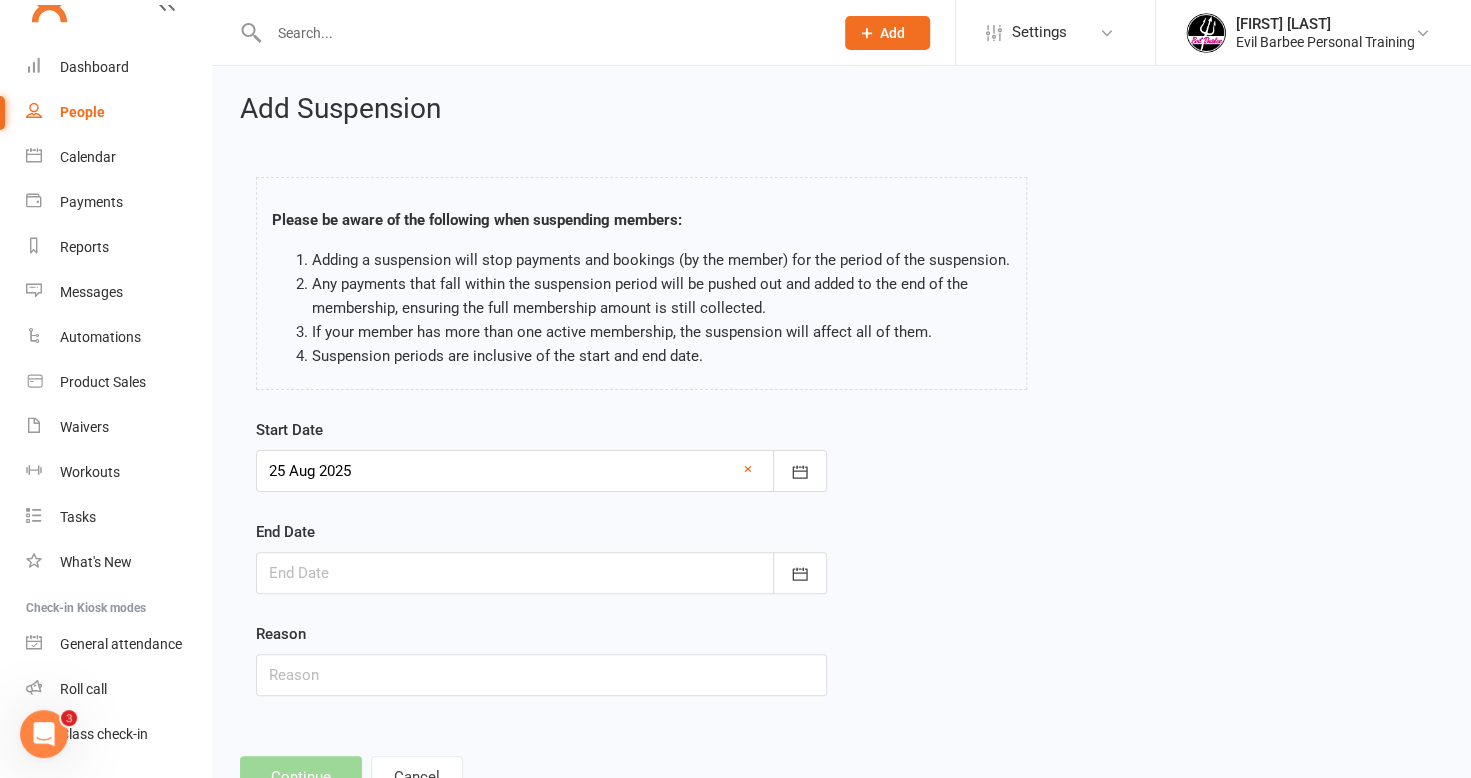 click at bounding box center [541, 573] 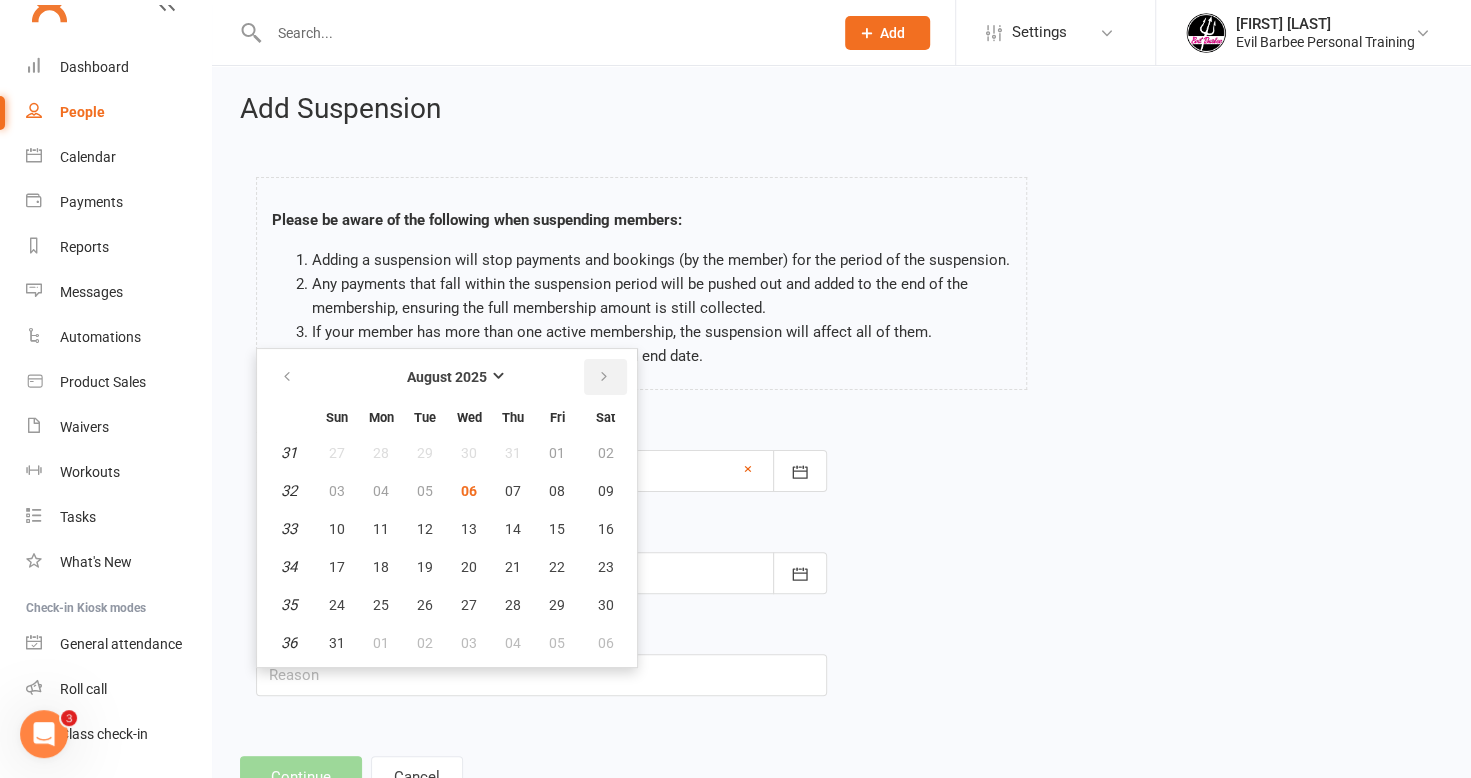click at bounding box center (604, 377) 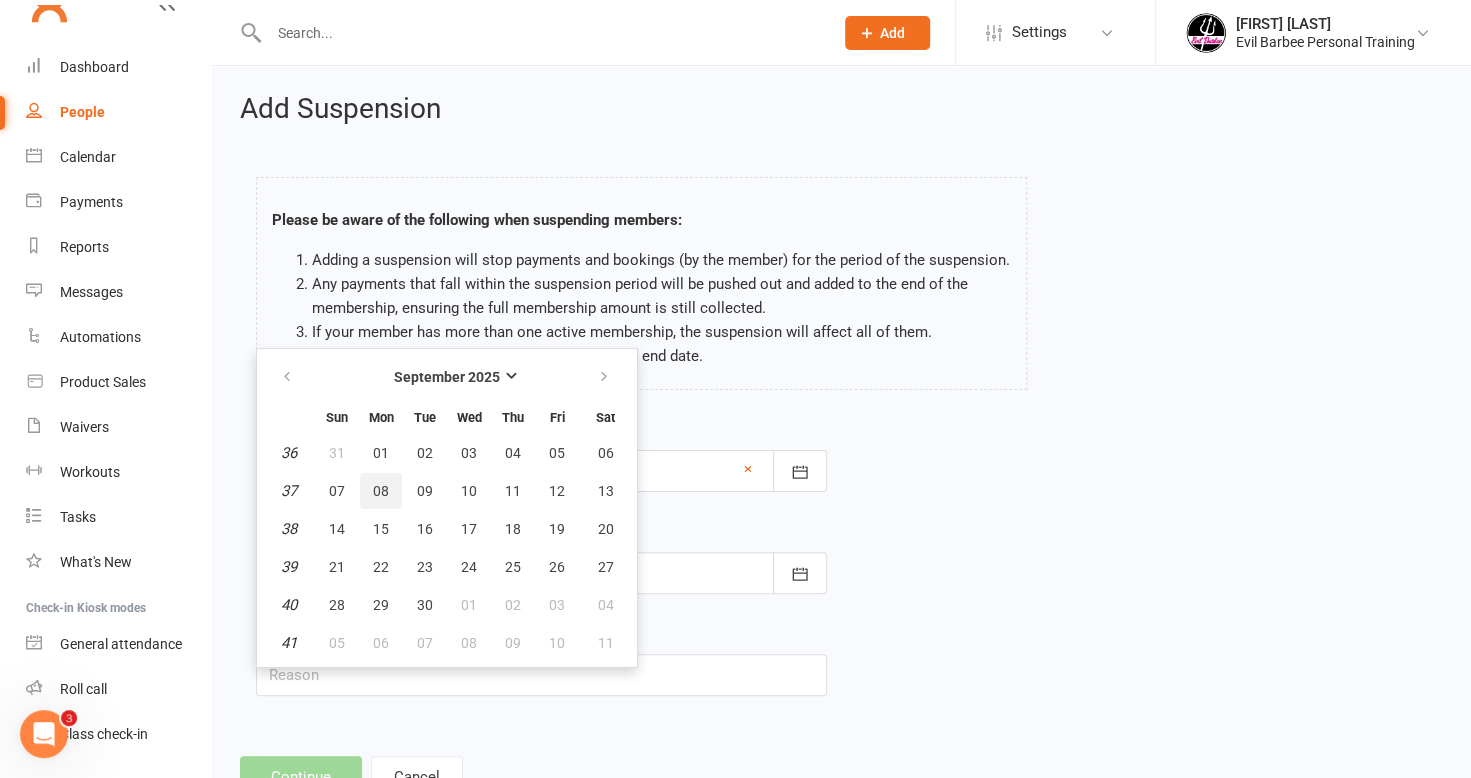 click on "08" at bounding box center (381, 491) 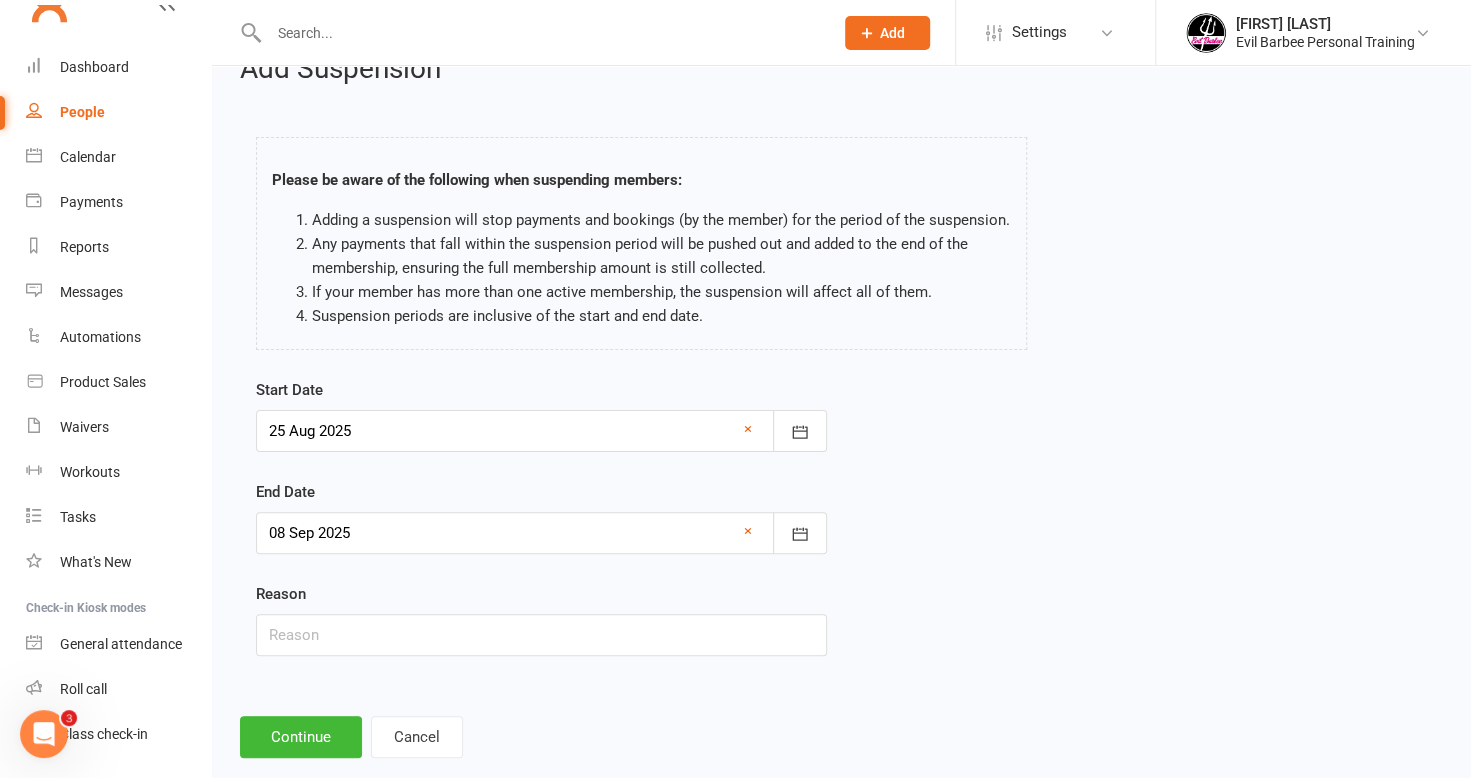 scroll, scrollTop: 73, scrollLeft: 0, axis: vertical 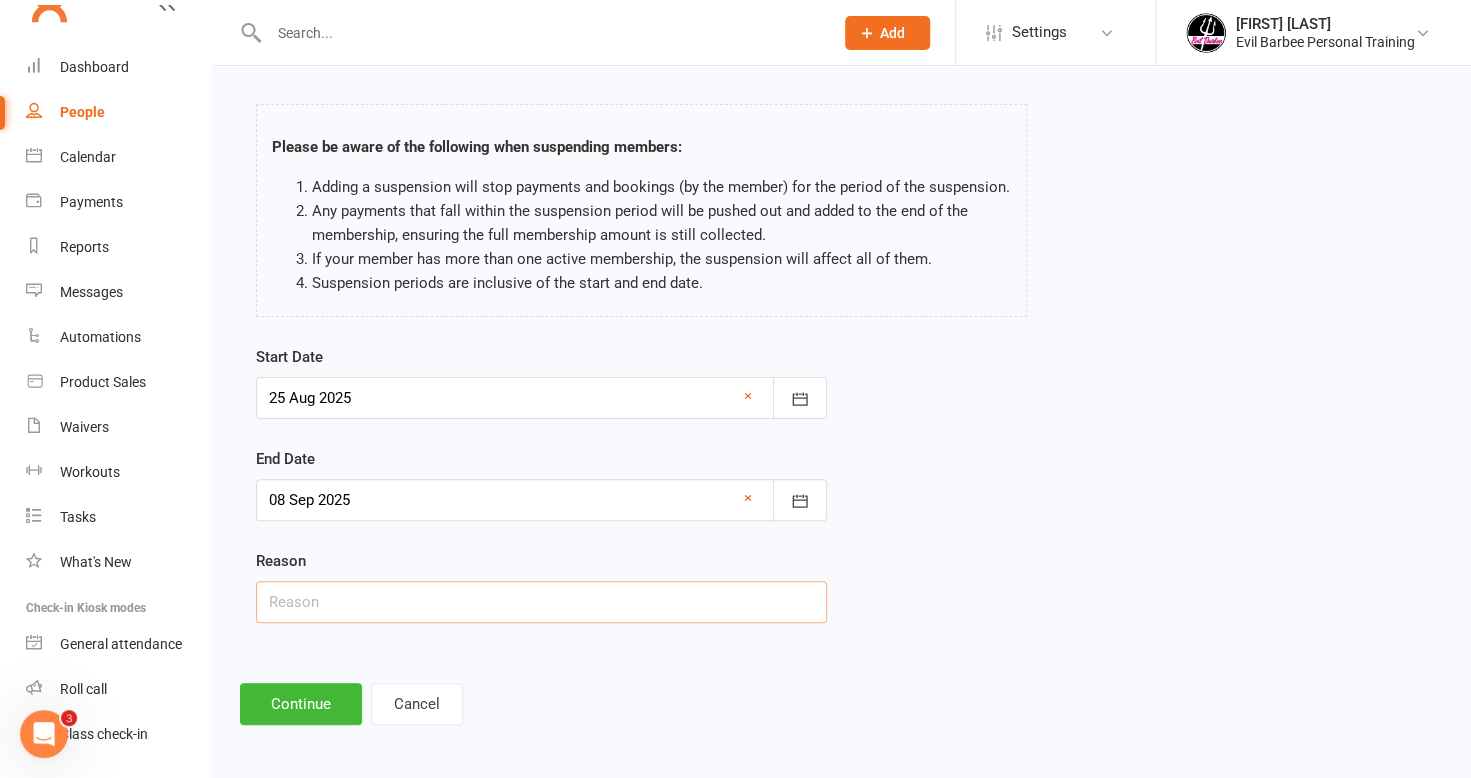 click at bounding box center [541, 602] 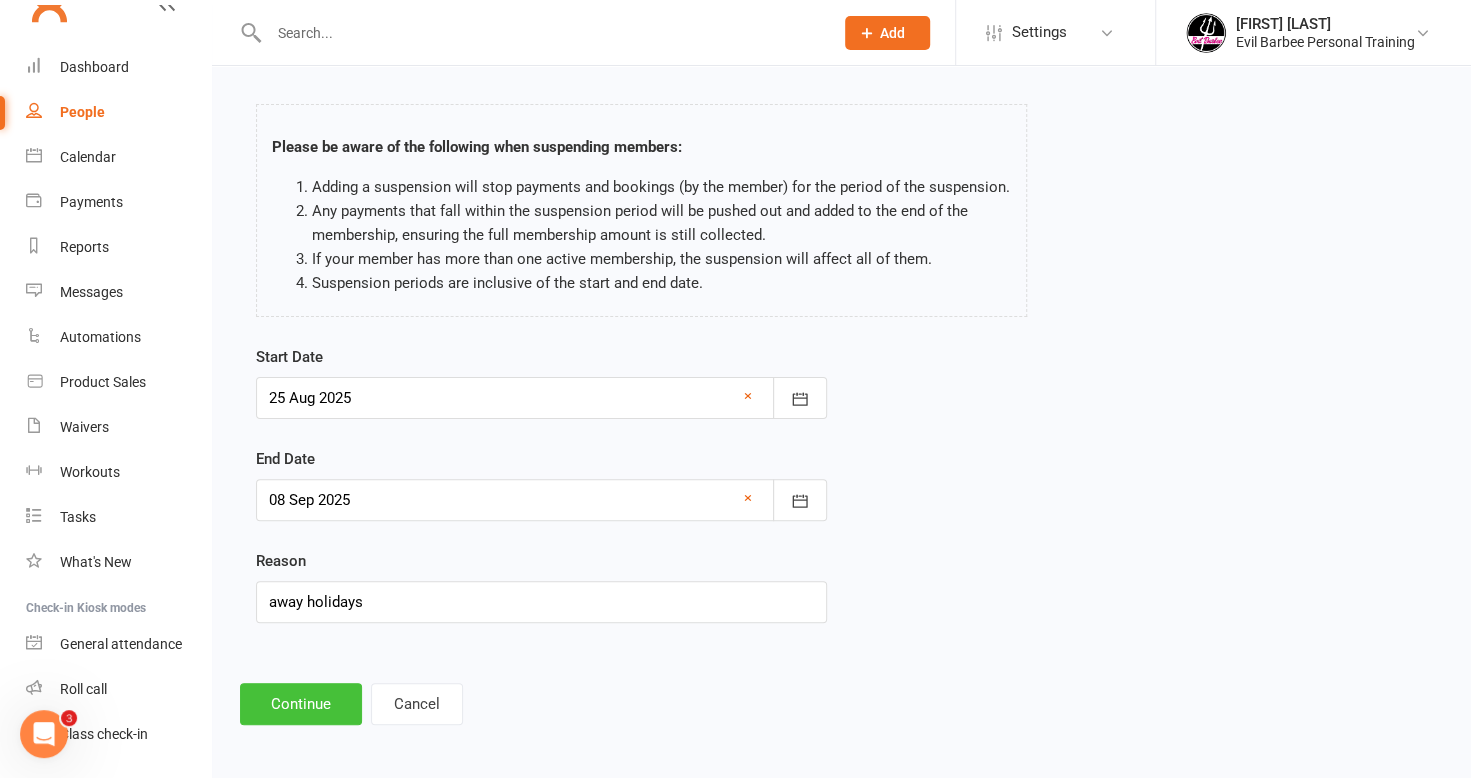 click on "Continue" at bounding box center (301, 704) 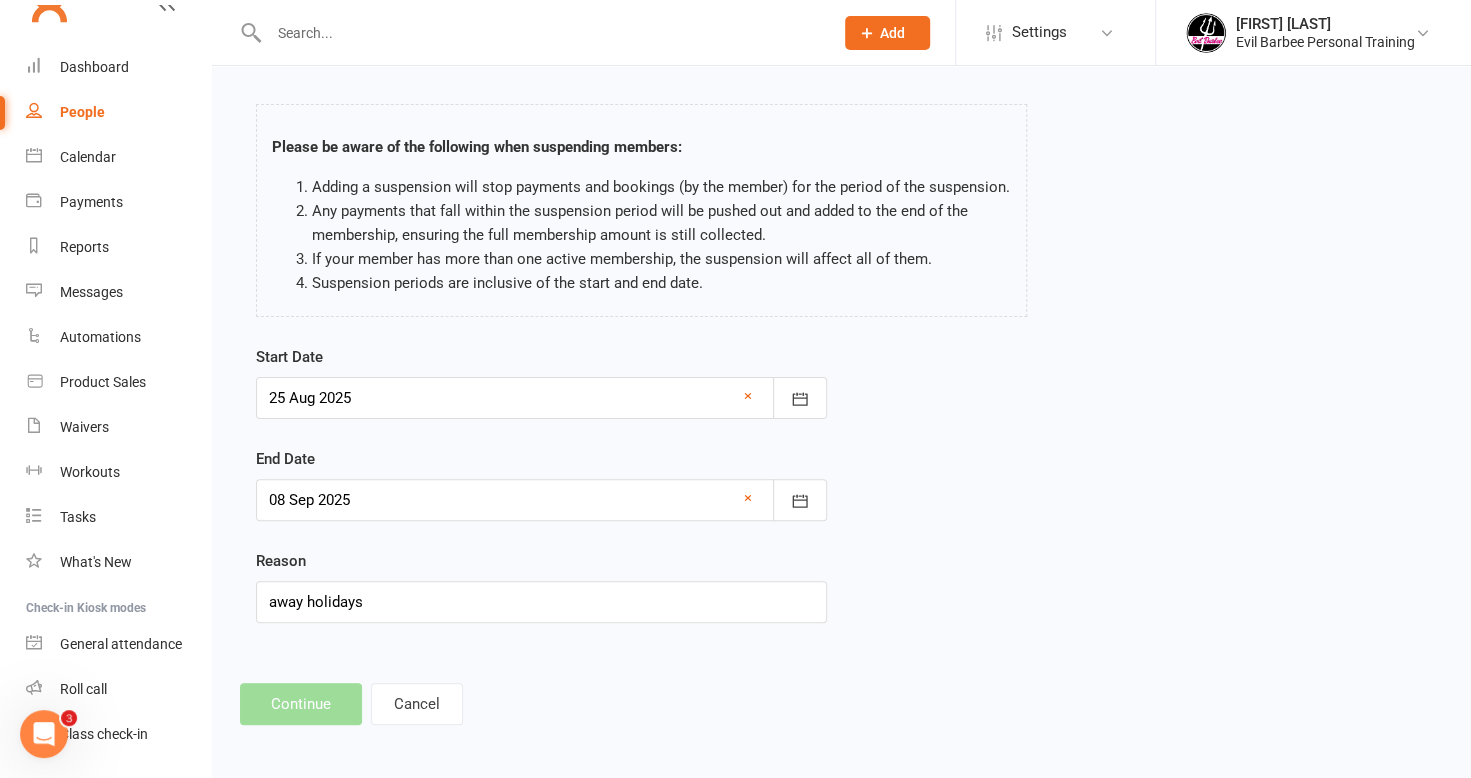 scroll, scrollTop: 0, scrollLeft: 0, axis: both 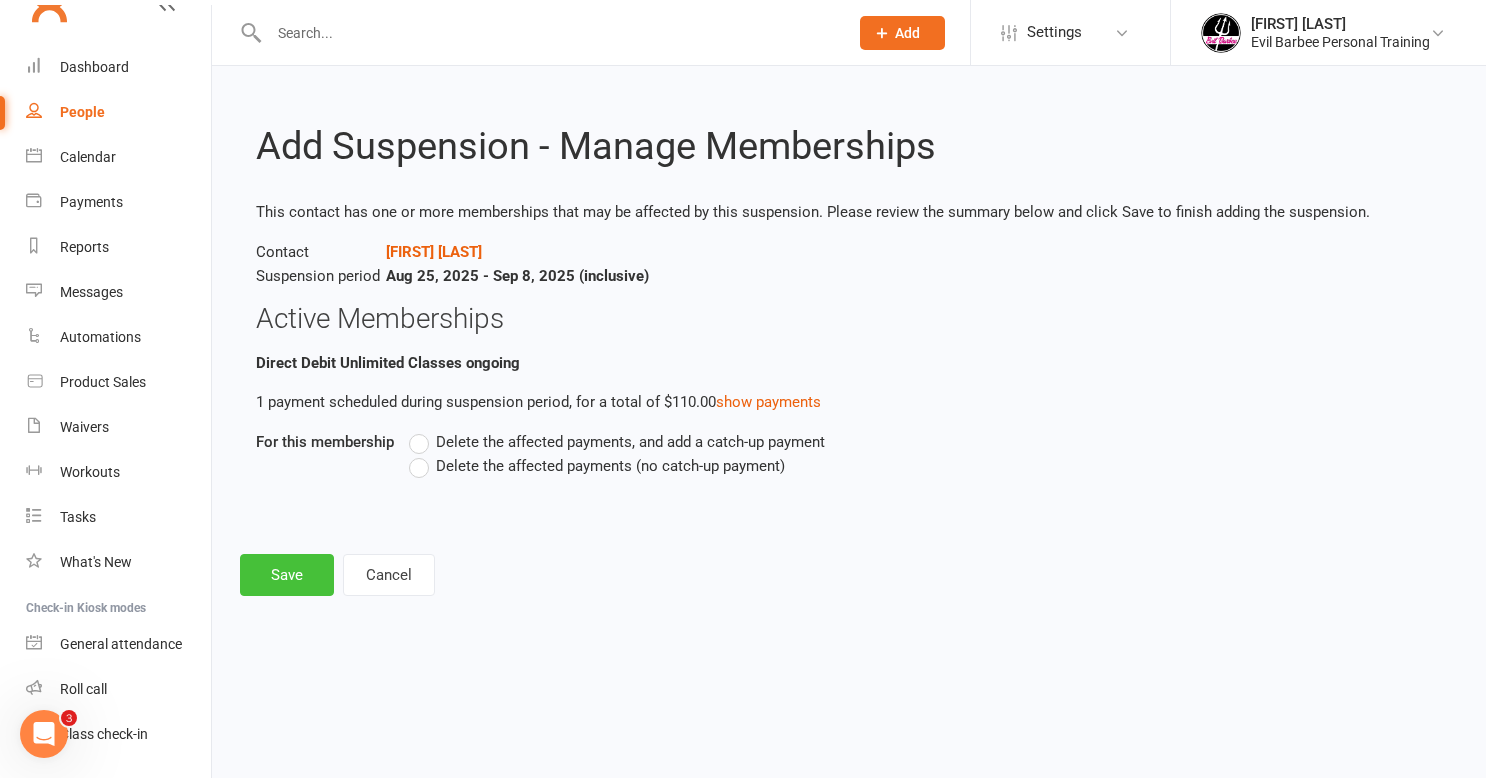 click on "Save" at bounding box center (287, 575) 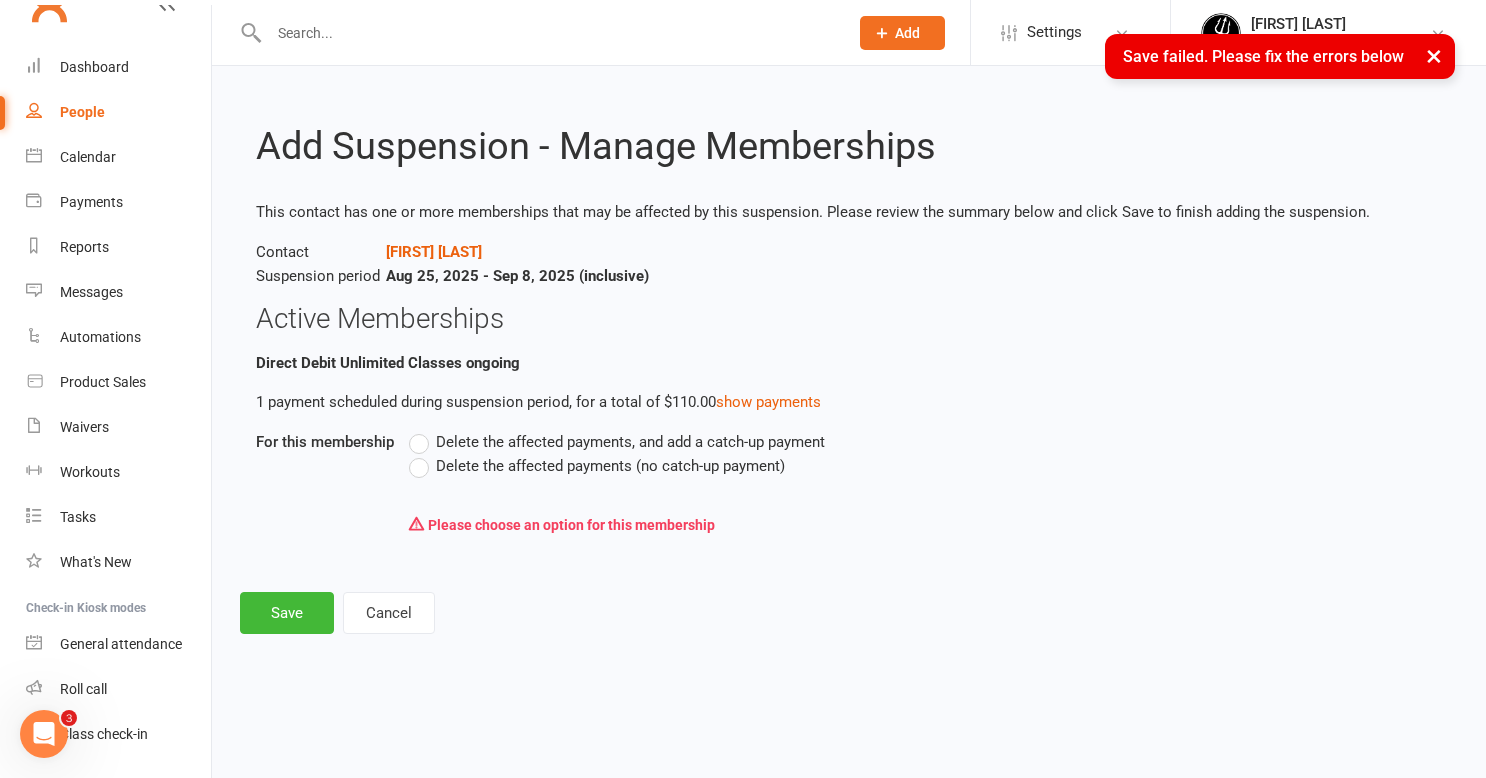 click on "Delete the affected payments (no catch-up payment)" at bounding box center (597, 466) 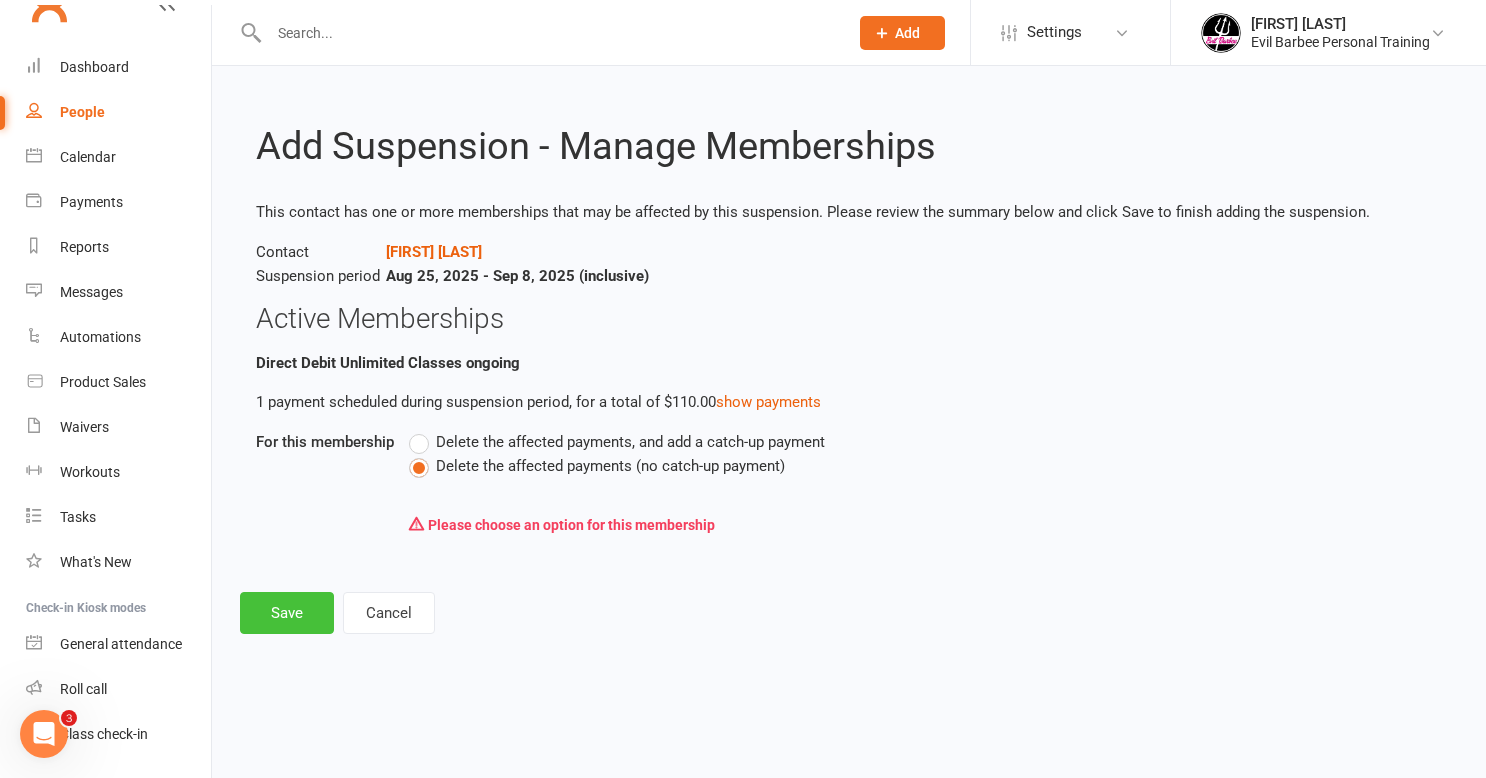click on "Save" at bounding box center (287, 613) 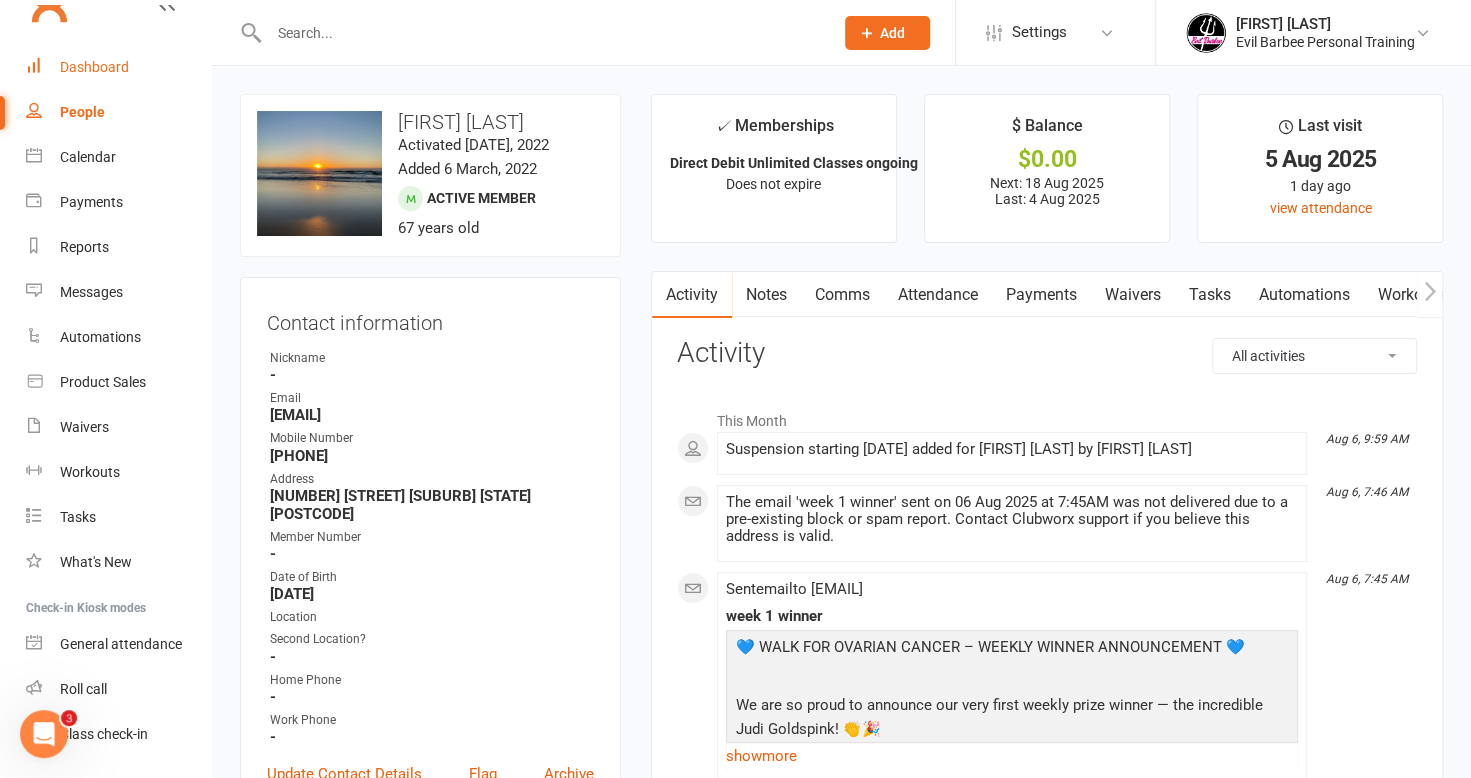 click on "Dashboard" at bounding box center [94, 67] 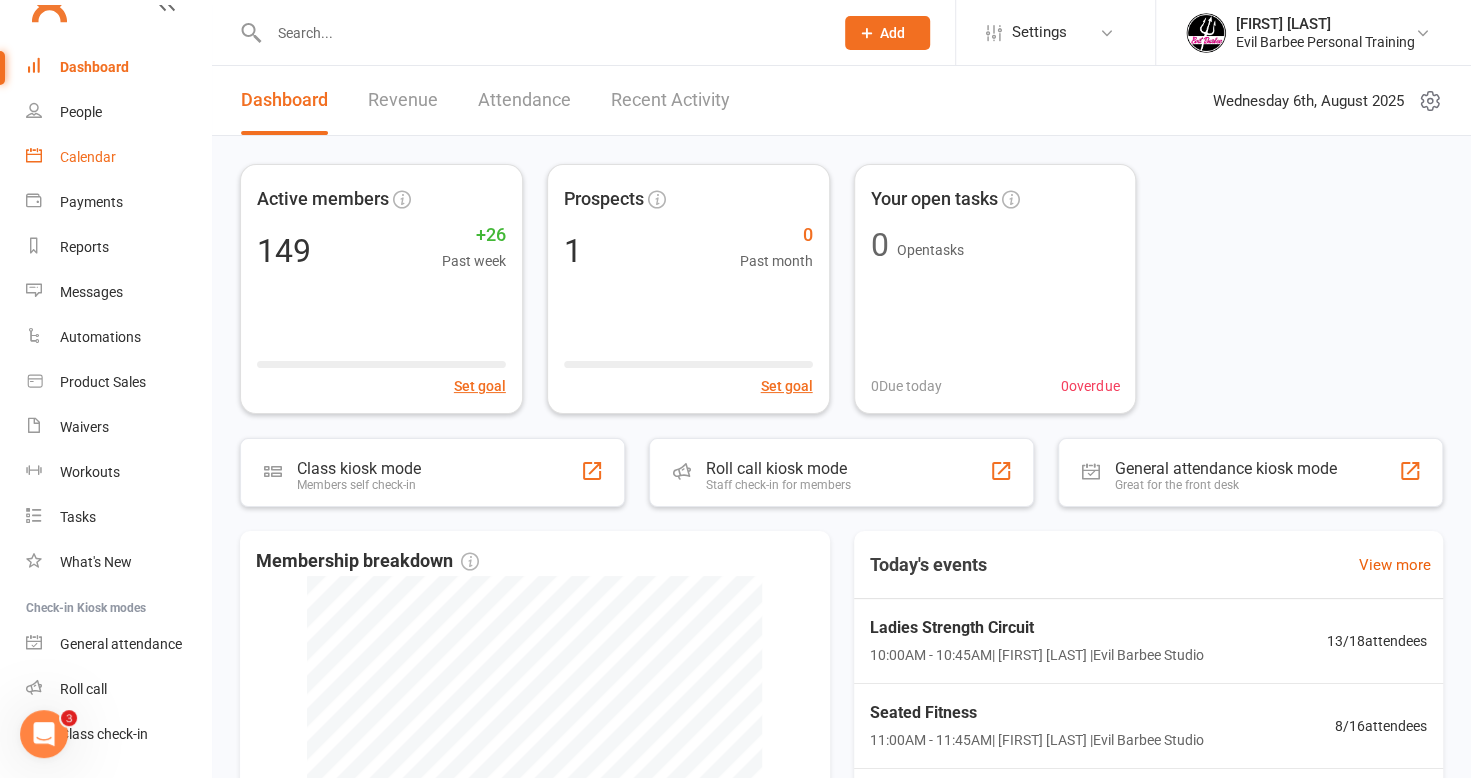 click on "Calendar" at bounding box center [88, 157] 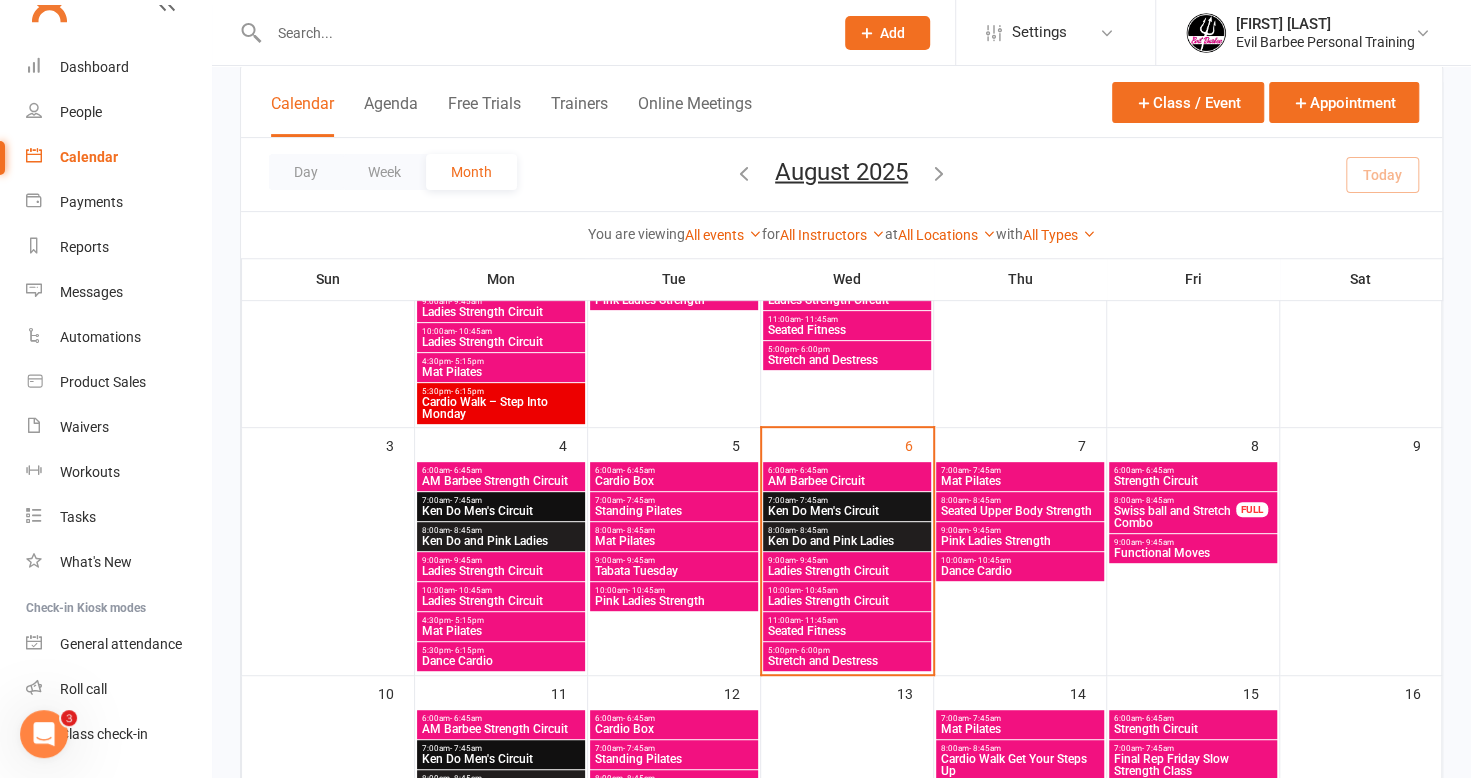 scroll, scrollTop: 300, scrollLeft: 0, axis: vertical 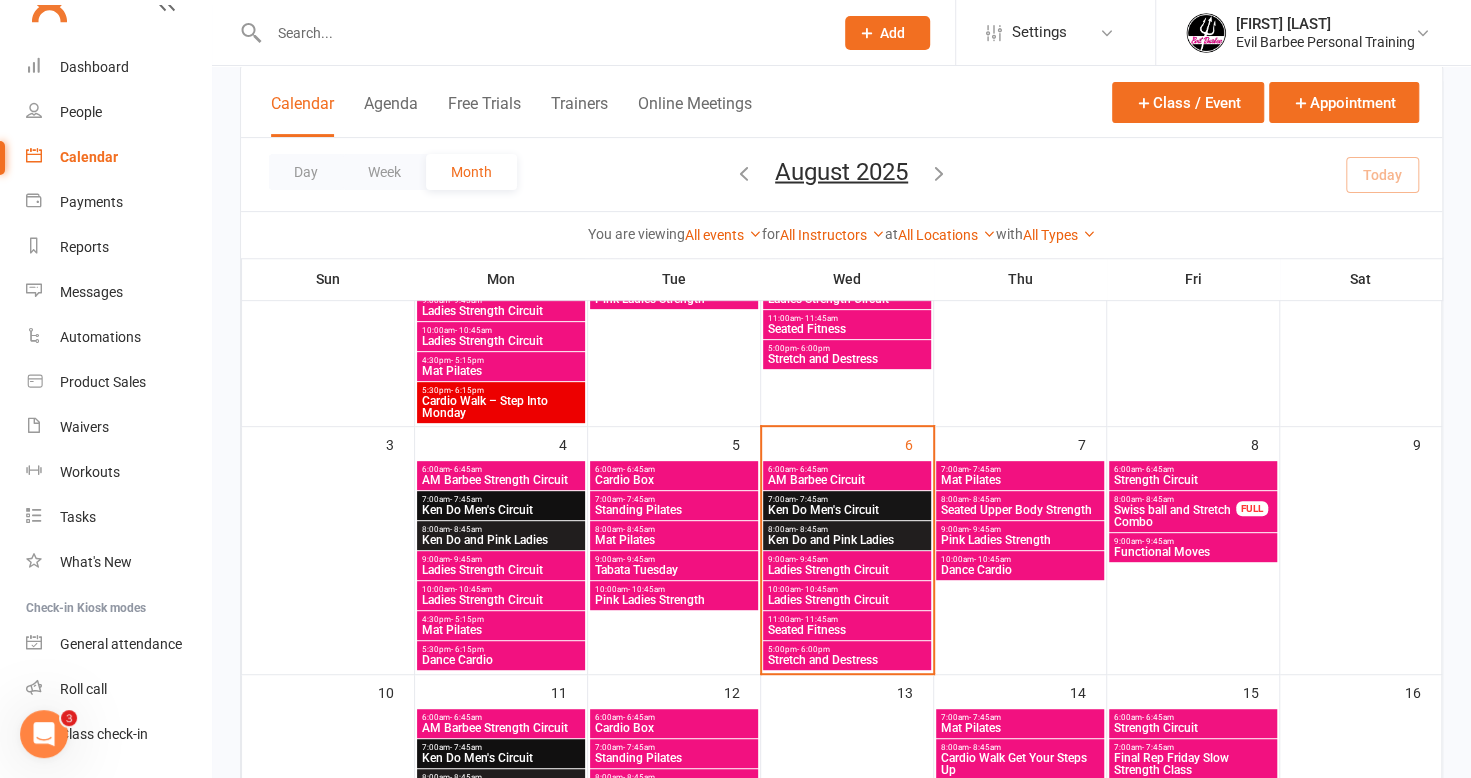 click on "Seated Fitness" at bounding box center (847, 630) 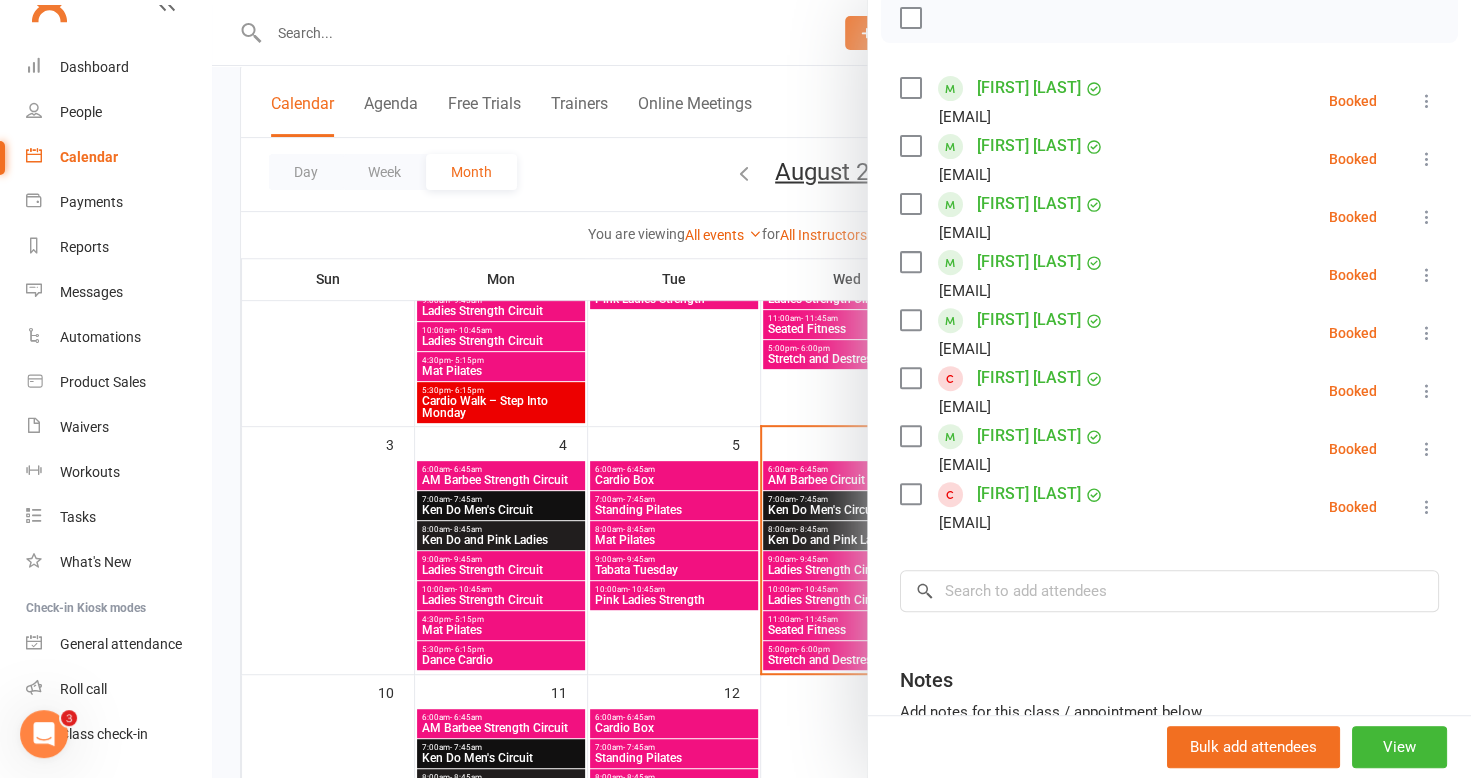 scroll, scrollTop: 200, scrollLeft: 0, axis: vertical 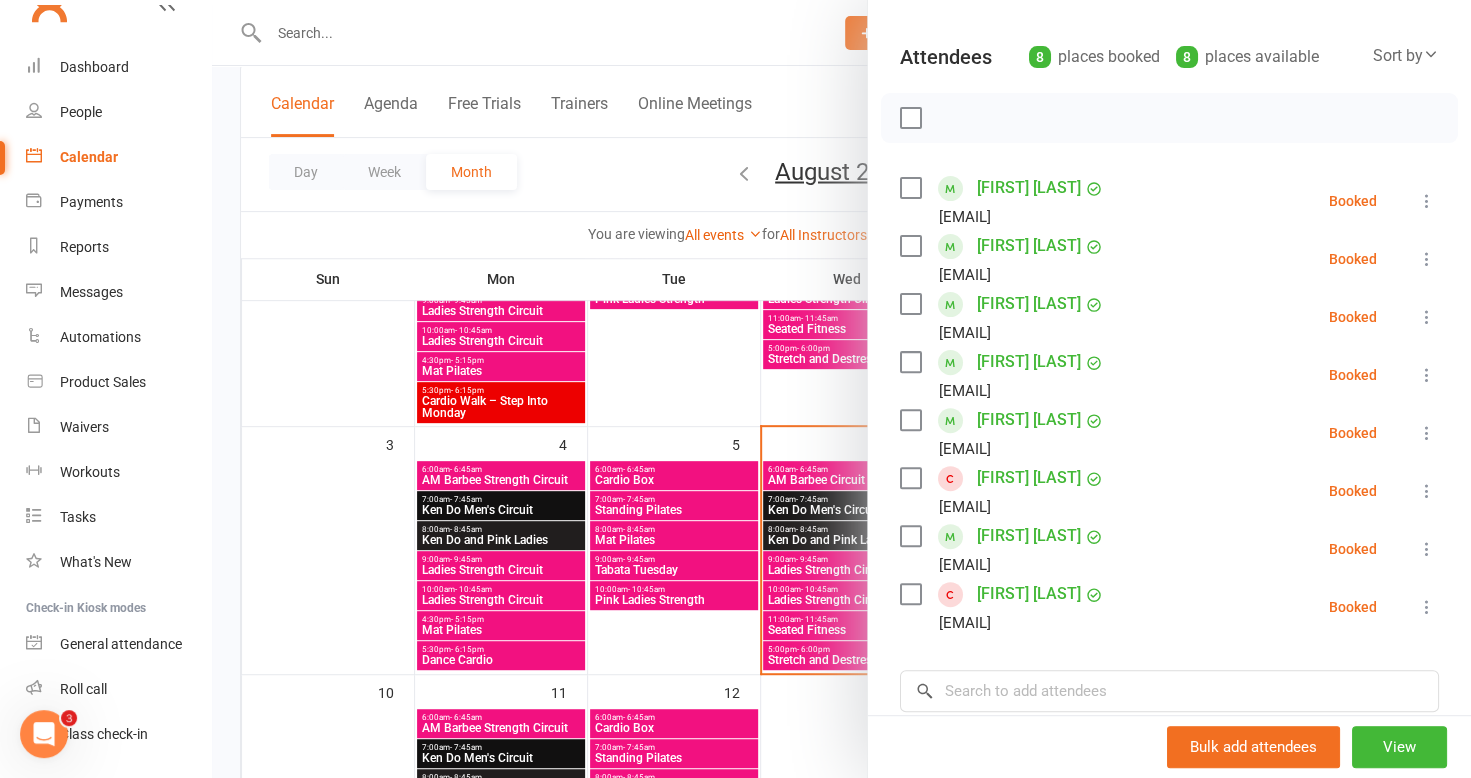 click at bounding box center (841, 389) 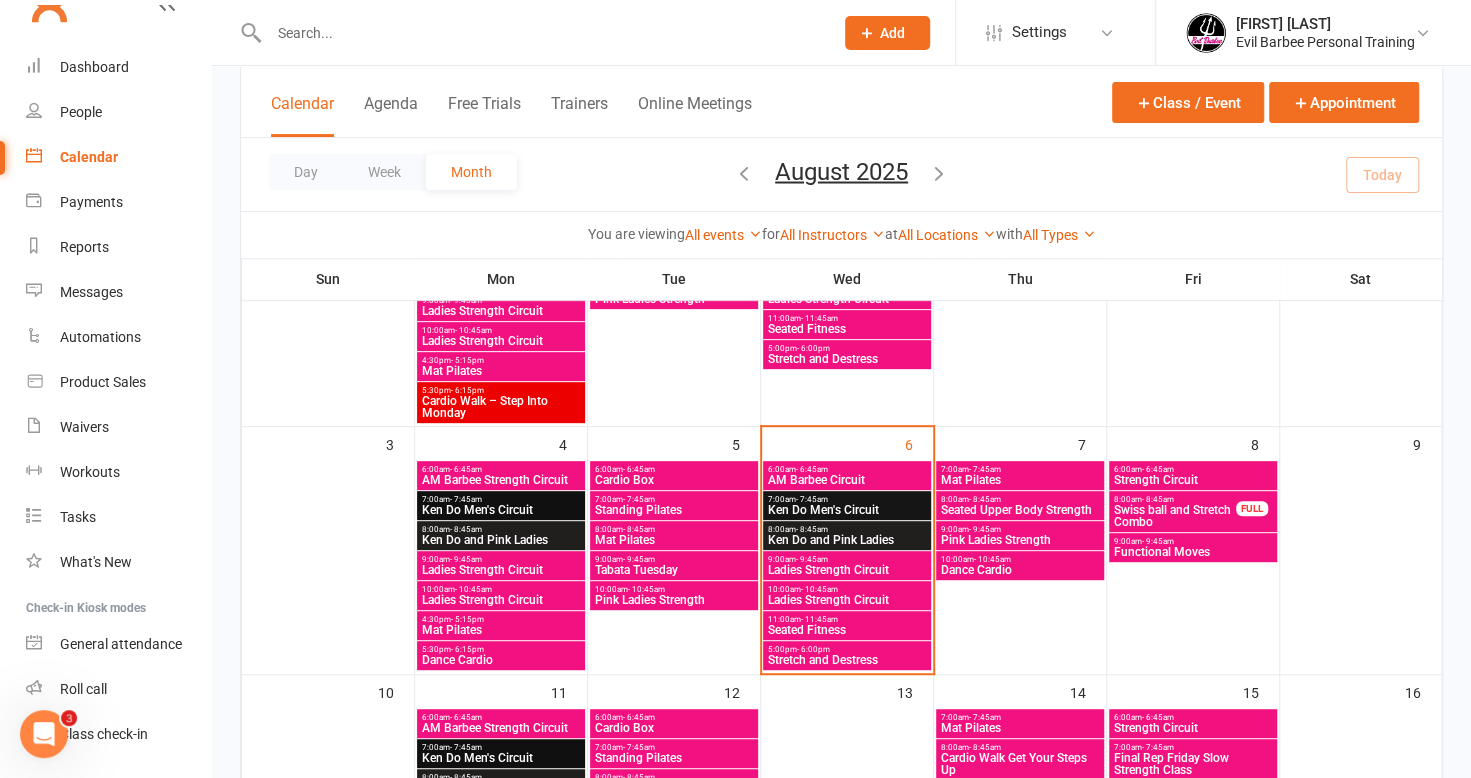 click on "Stretch and Destress" at bounding box center (847, 660) 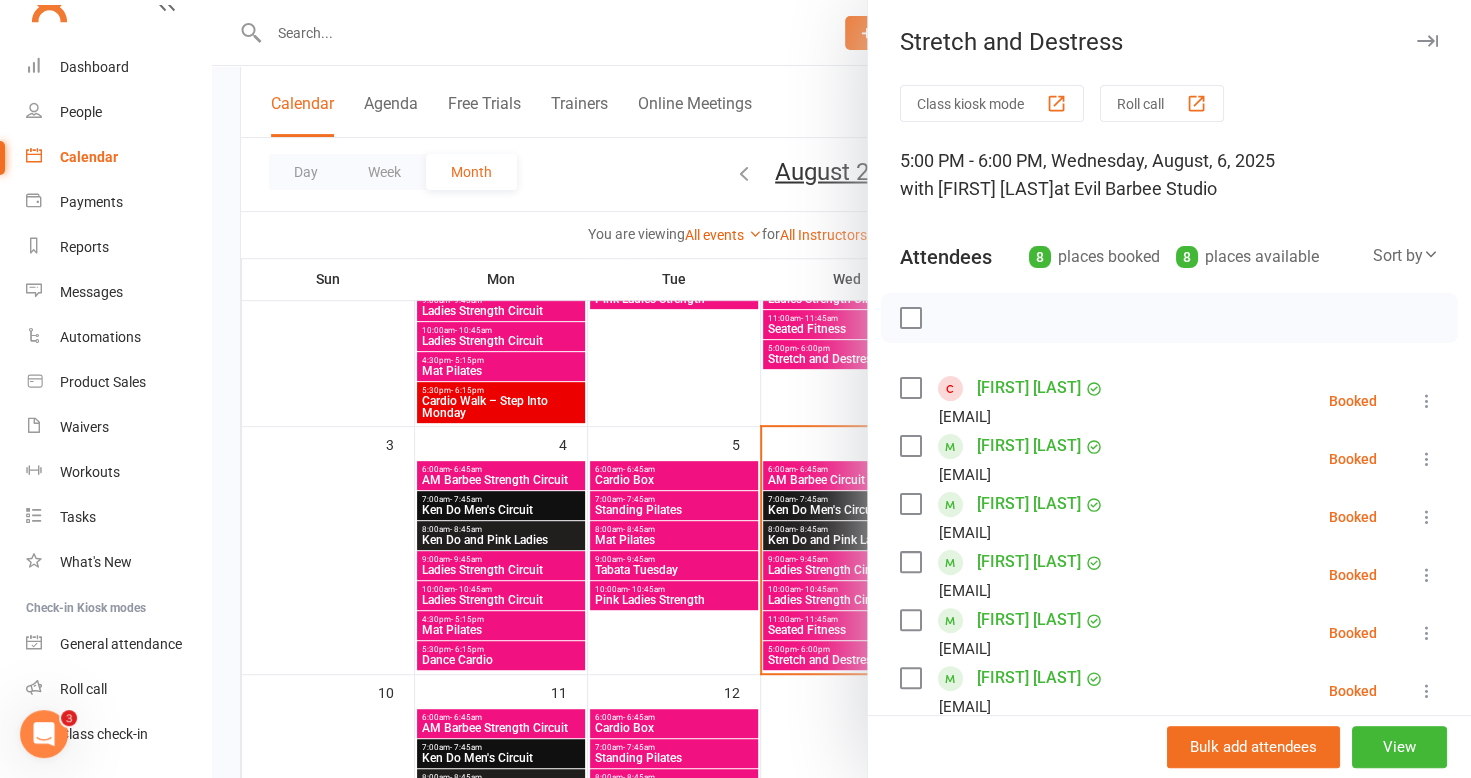 click at bounding box center (841, 389) 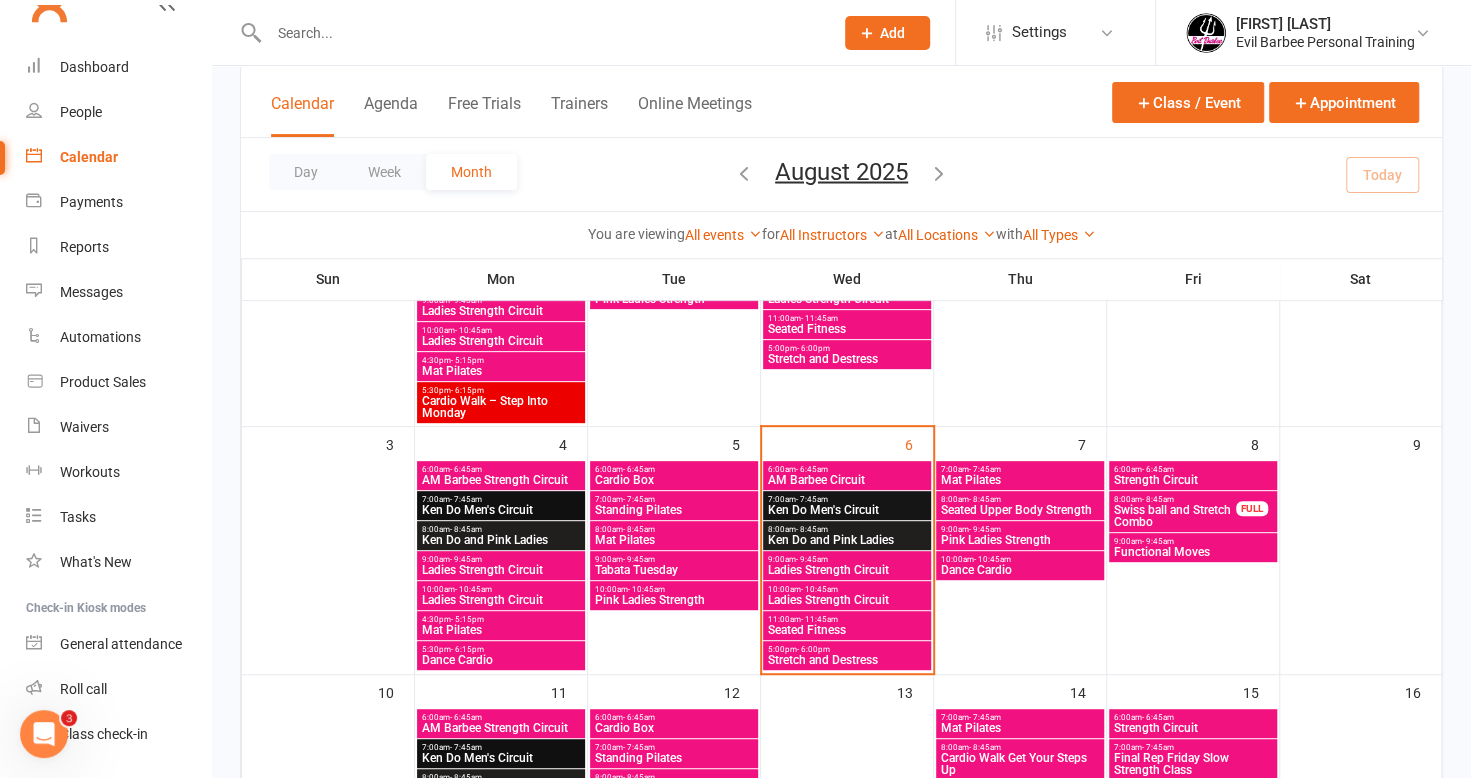 click on "Strength Circuit" at bounding box center (1193, 480) 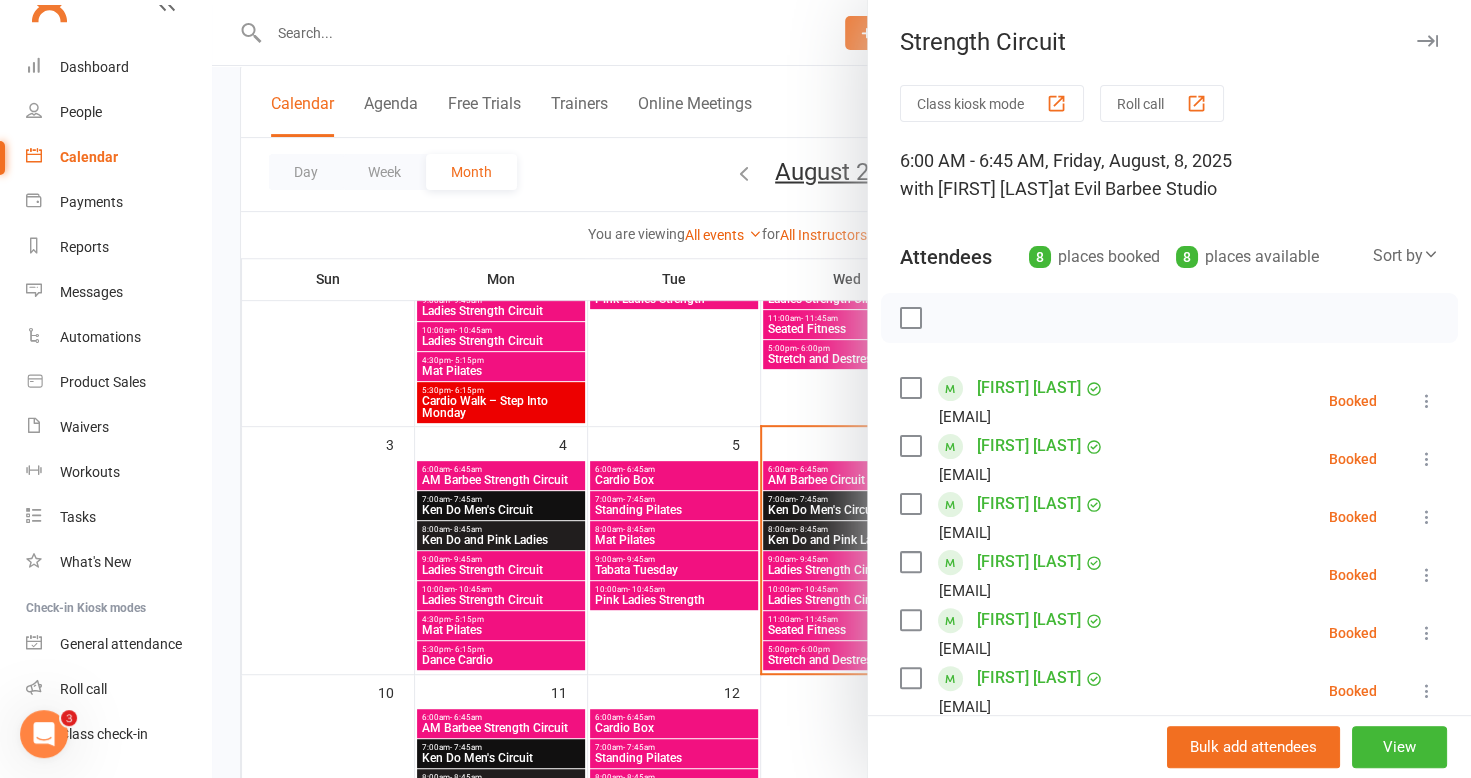 click at bounding box center (841, 389) 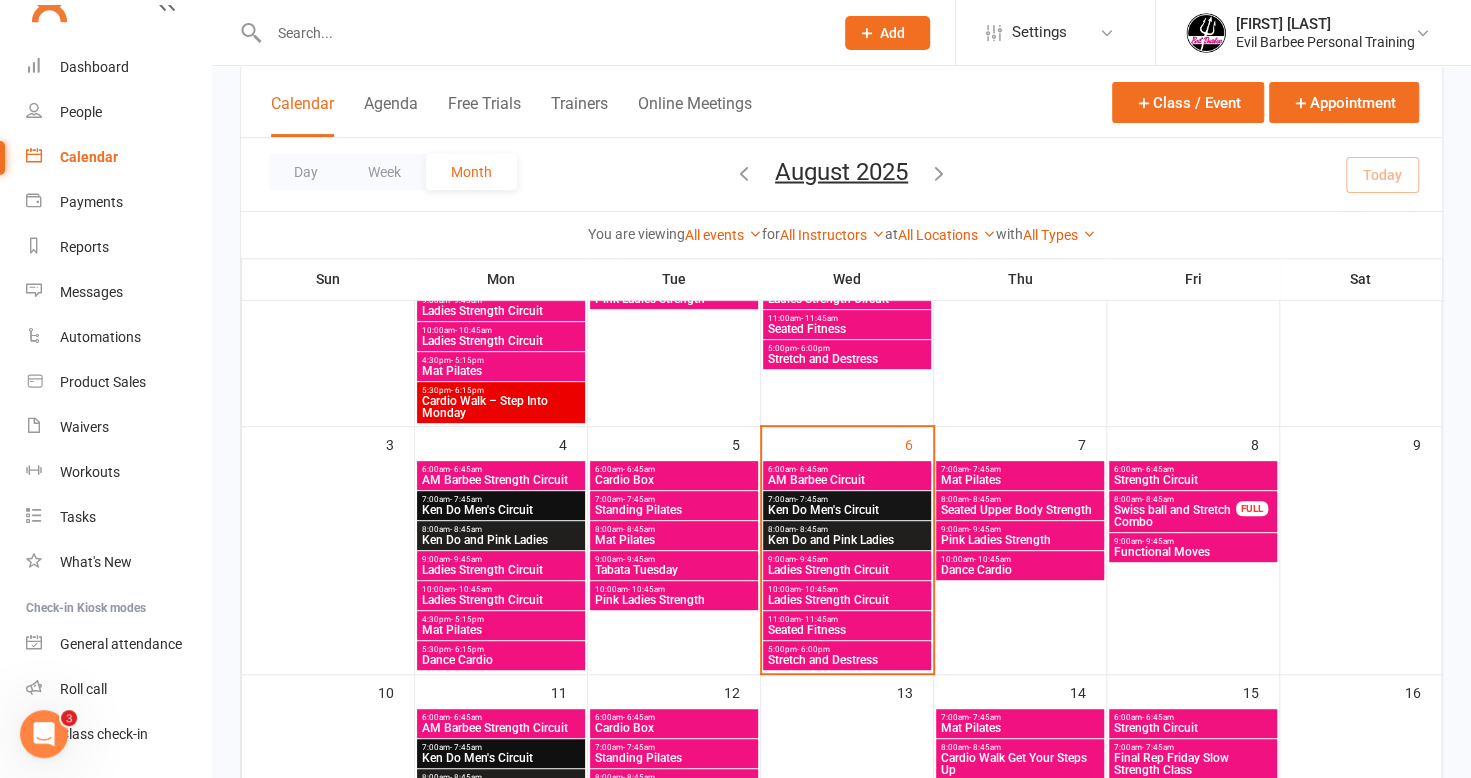 click on "Swiss ball and Stretch Combo" at bounding box center [1175, 516] 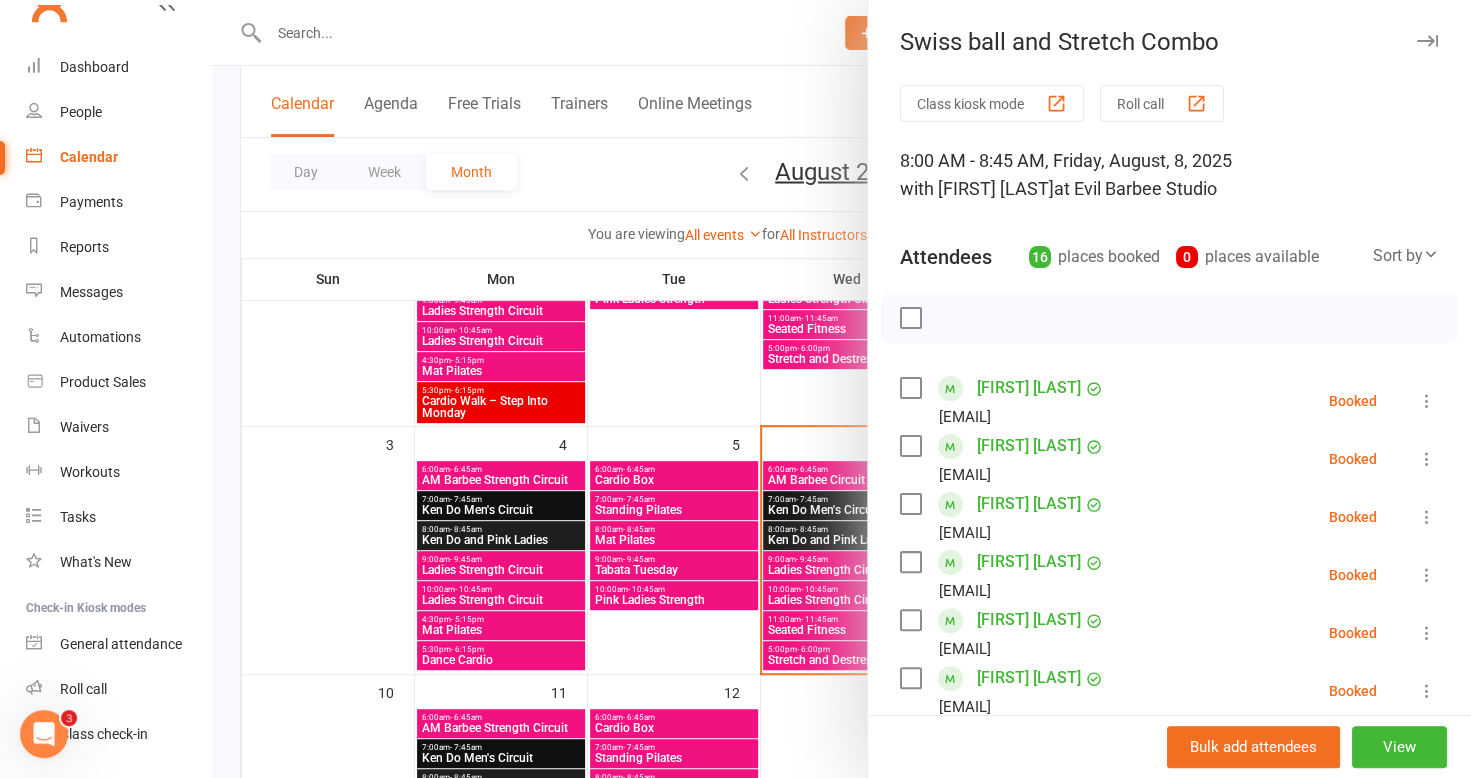 click at bounding box center [841, 389] 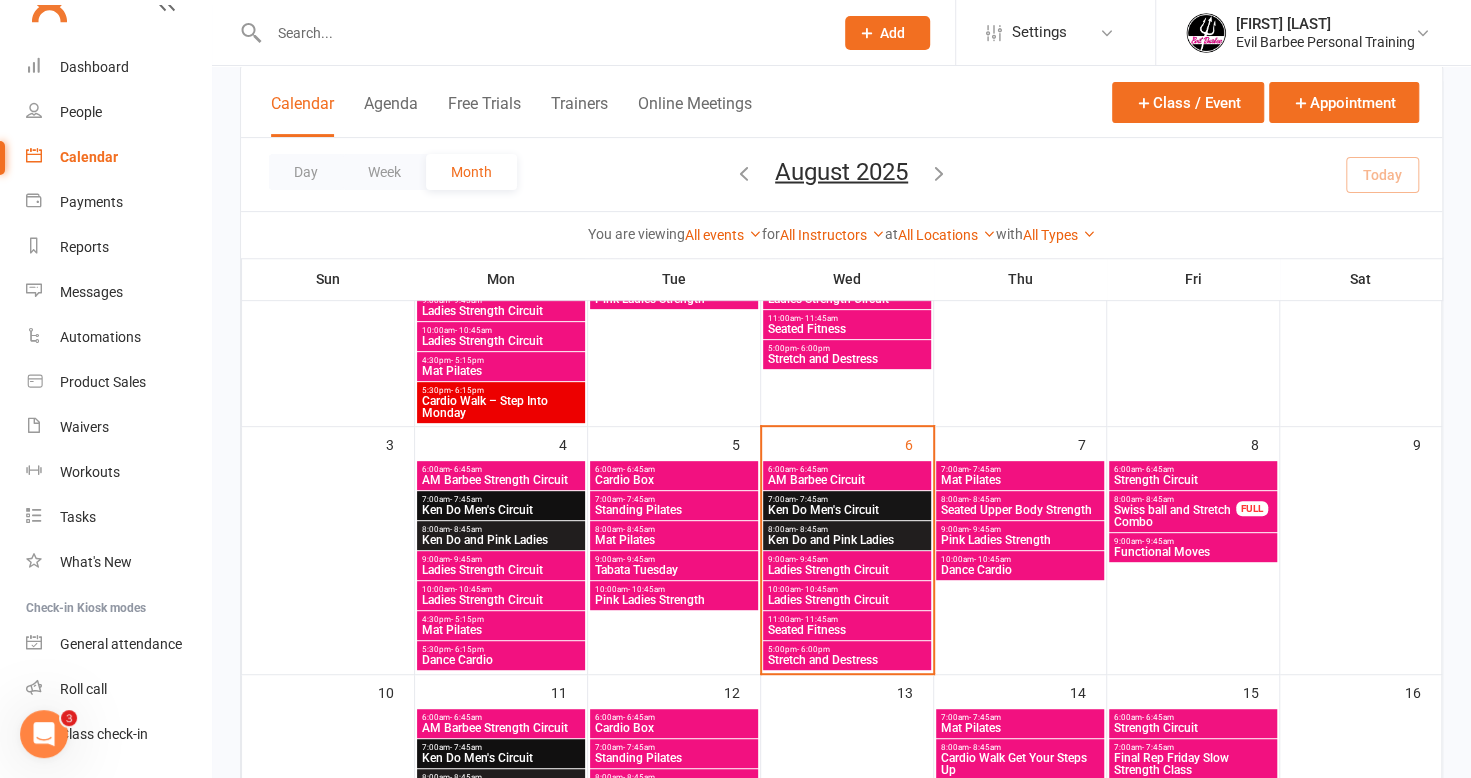 click on "Functional Moves" at bounding box center (1193, 552) 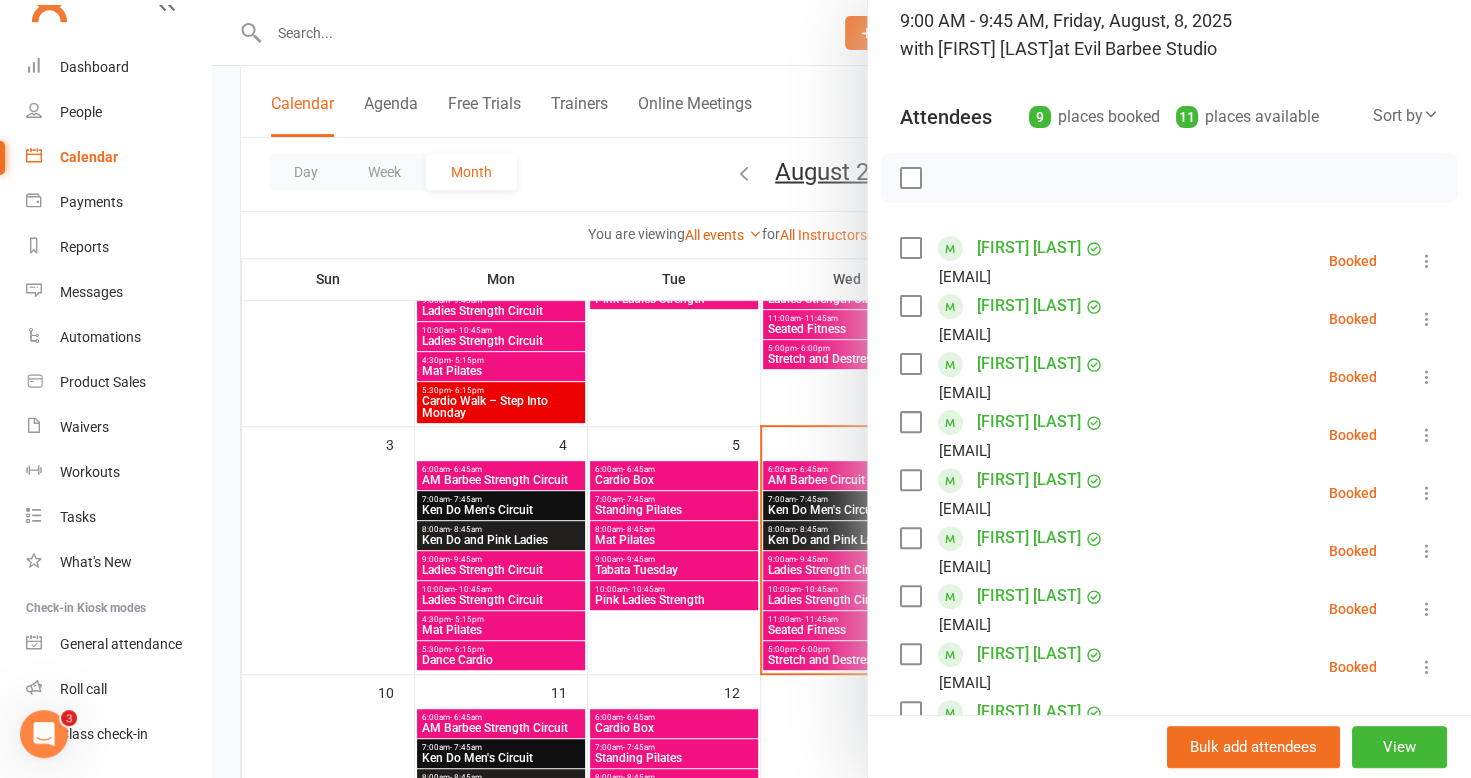 scroll, scrollTop: 300, scrollLeft: 0, axis: vertical 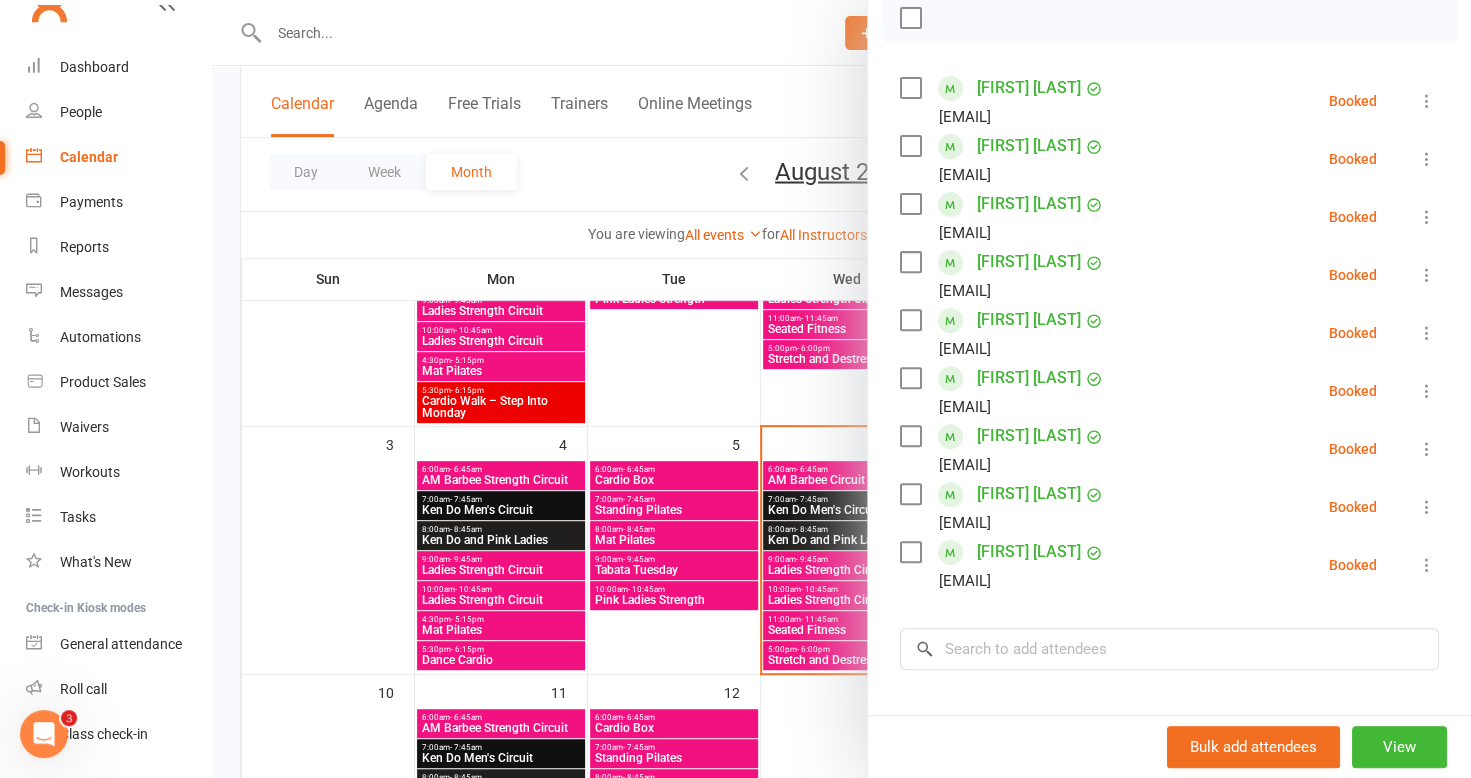 click at bounding box center [841, 389] 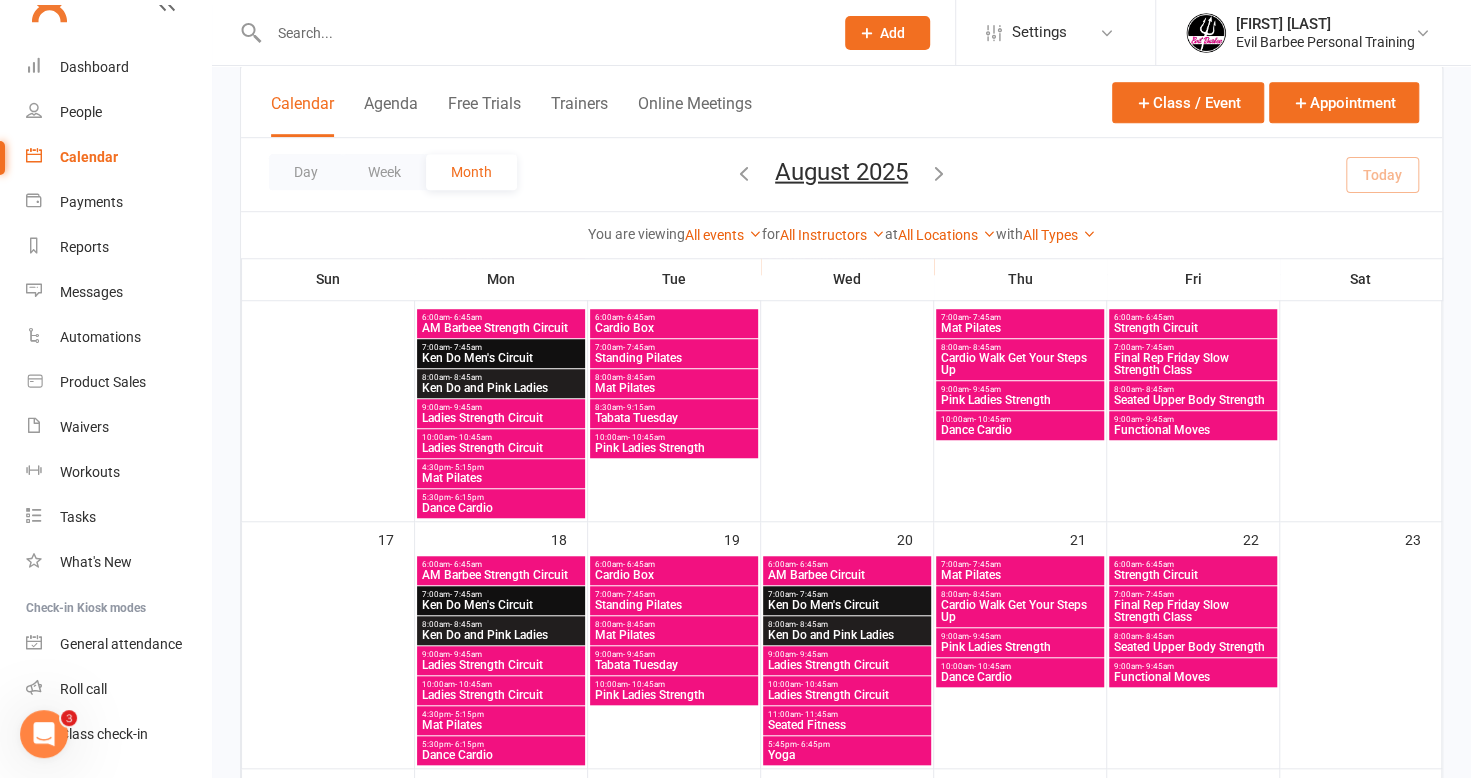 scroll, scrollTop: 600, scrollLeft: 0, axis: vertical 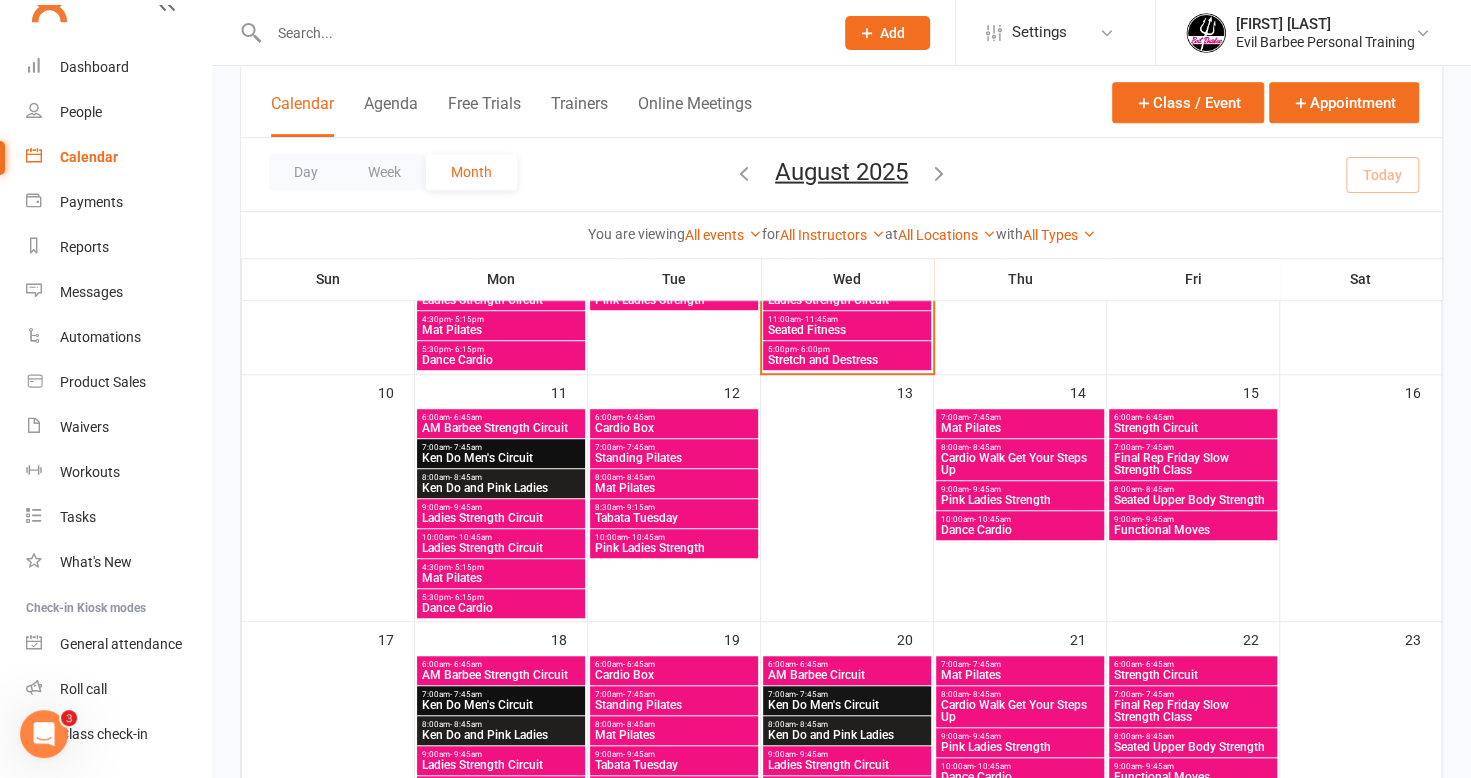 click on "Ken Do Men's Circuit" at bounding box center (501, 458) 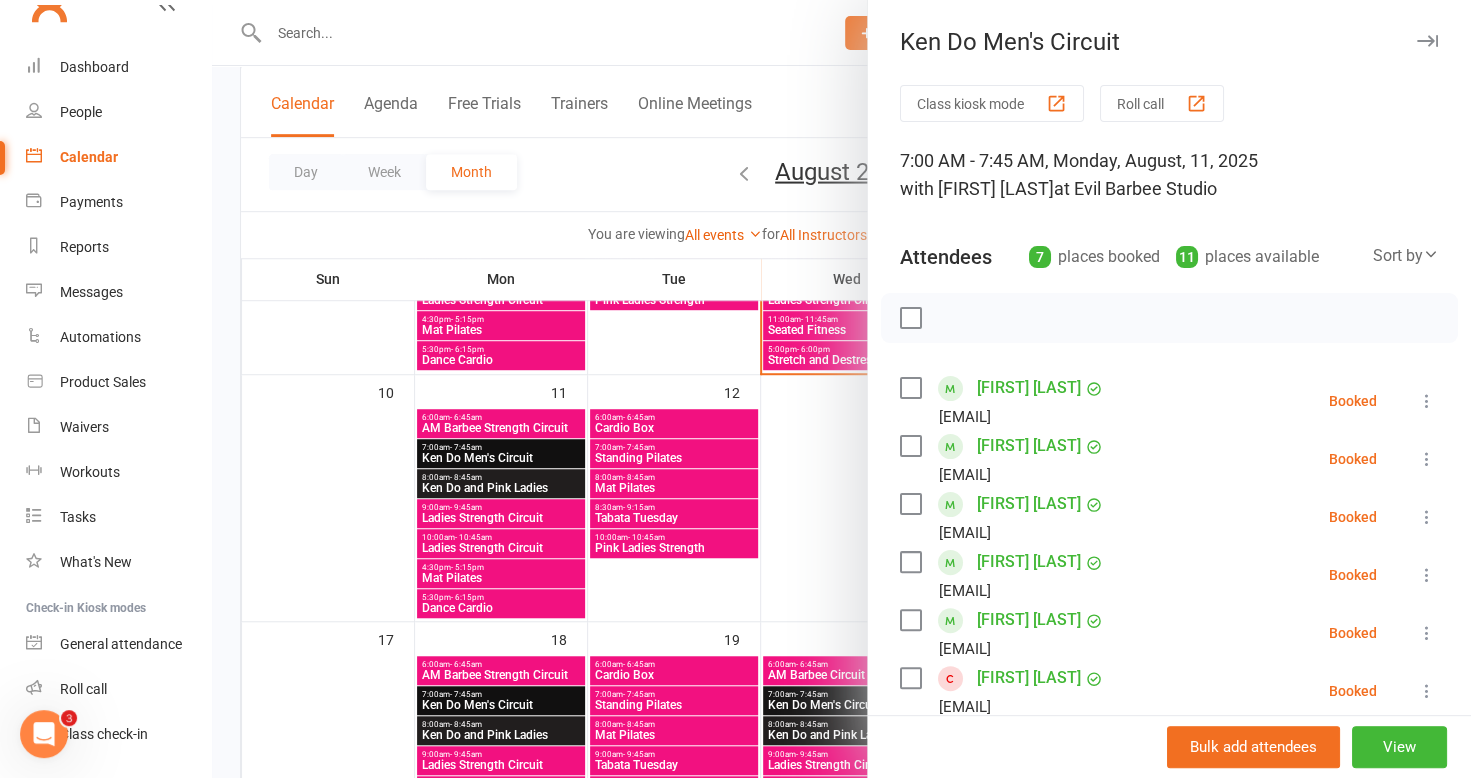 scroll, scrollTop: 400, scrollLeft: 0, axis: vertical 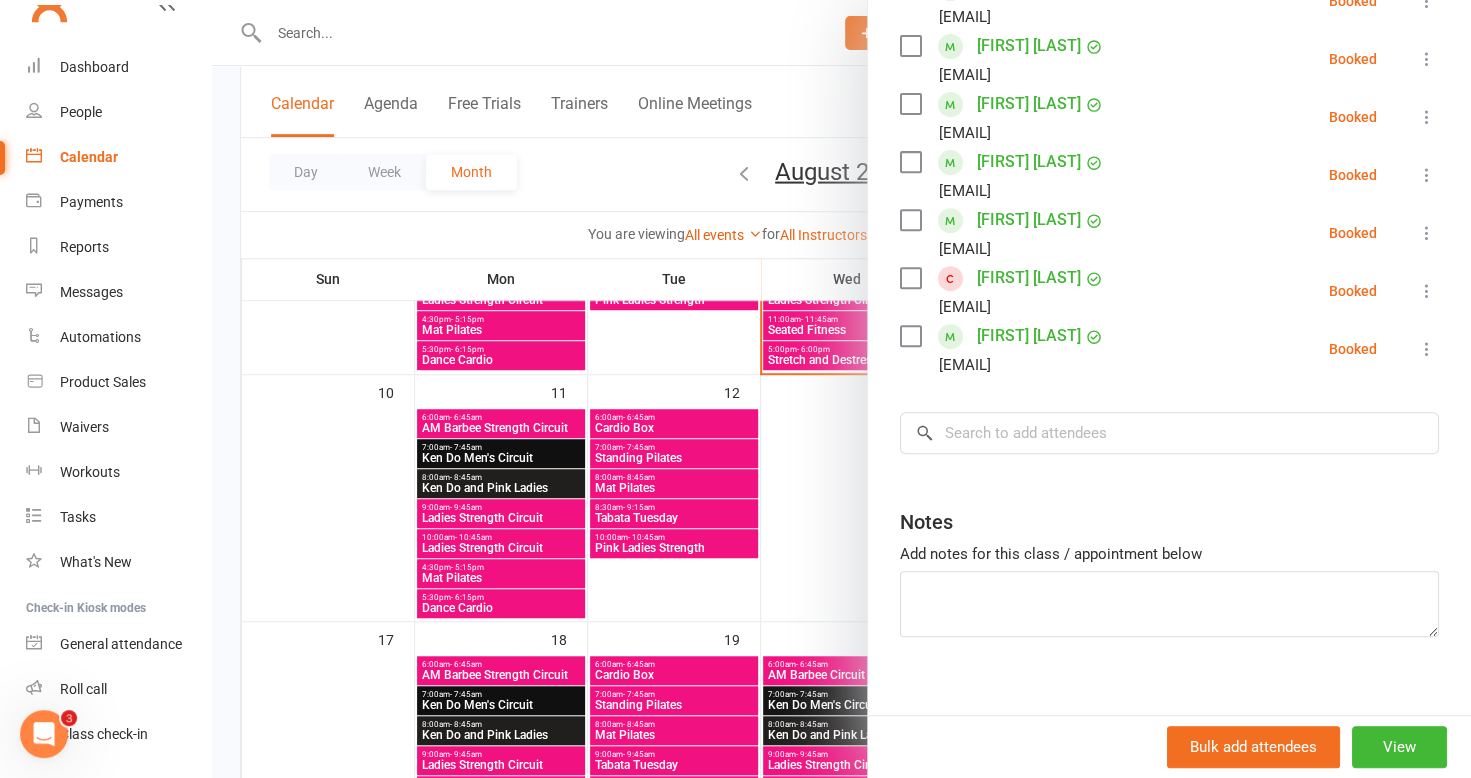 click at bounding box center (841, 389) 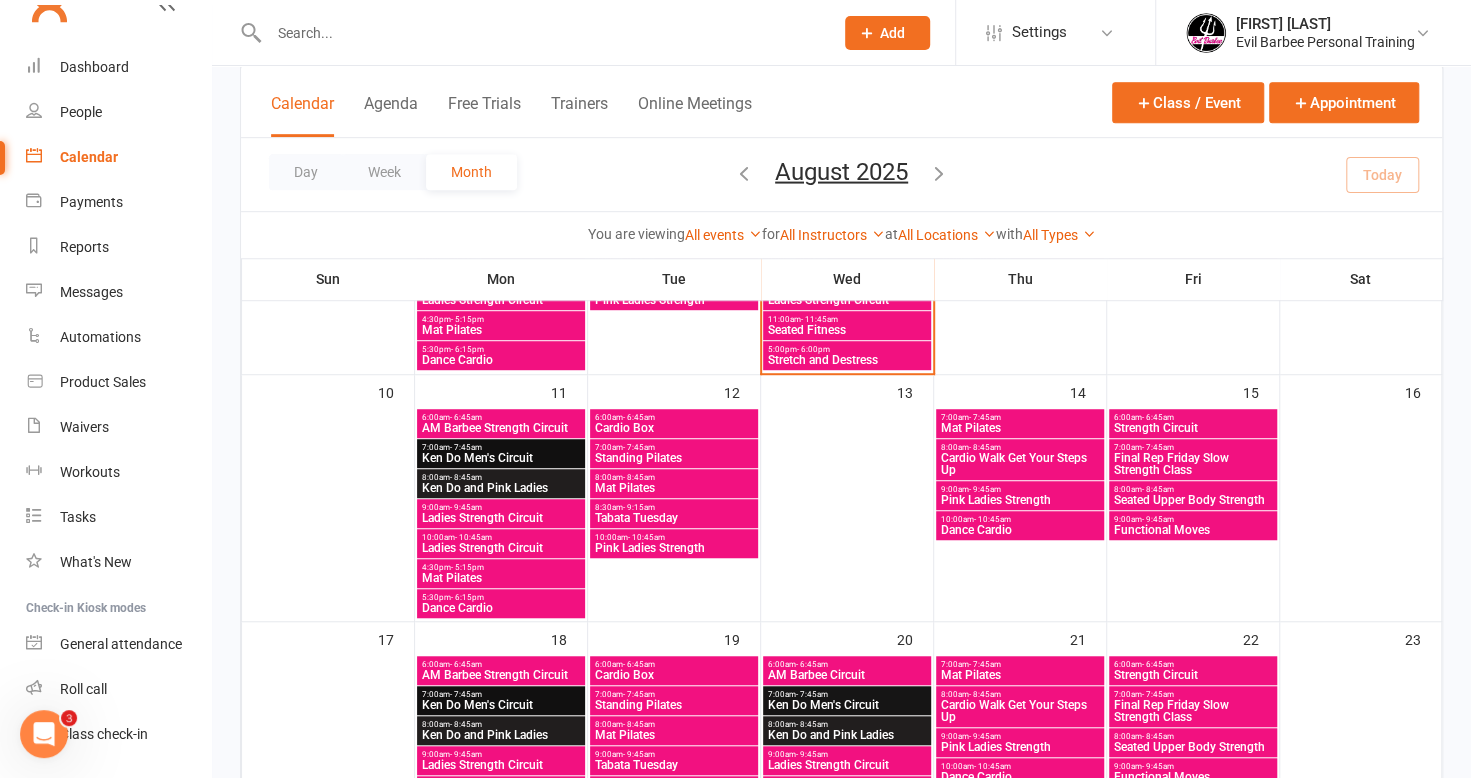 scroll, scrollTop: 200, scrollLeft: 0, axis: vertical 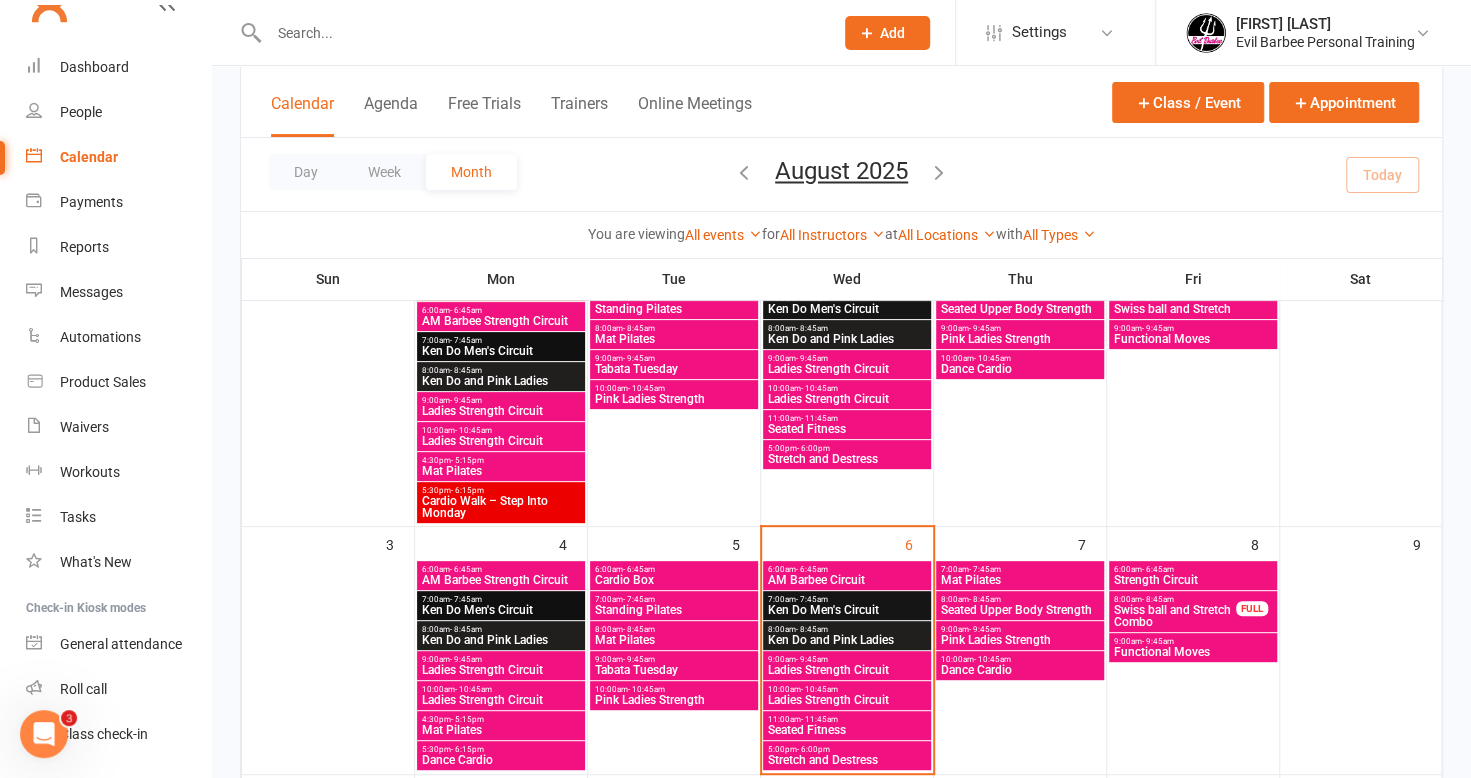 click on "6:00am  - 6:45am" at bounding box center (847, 569) 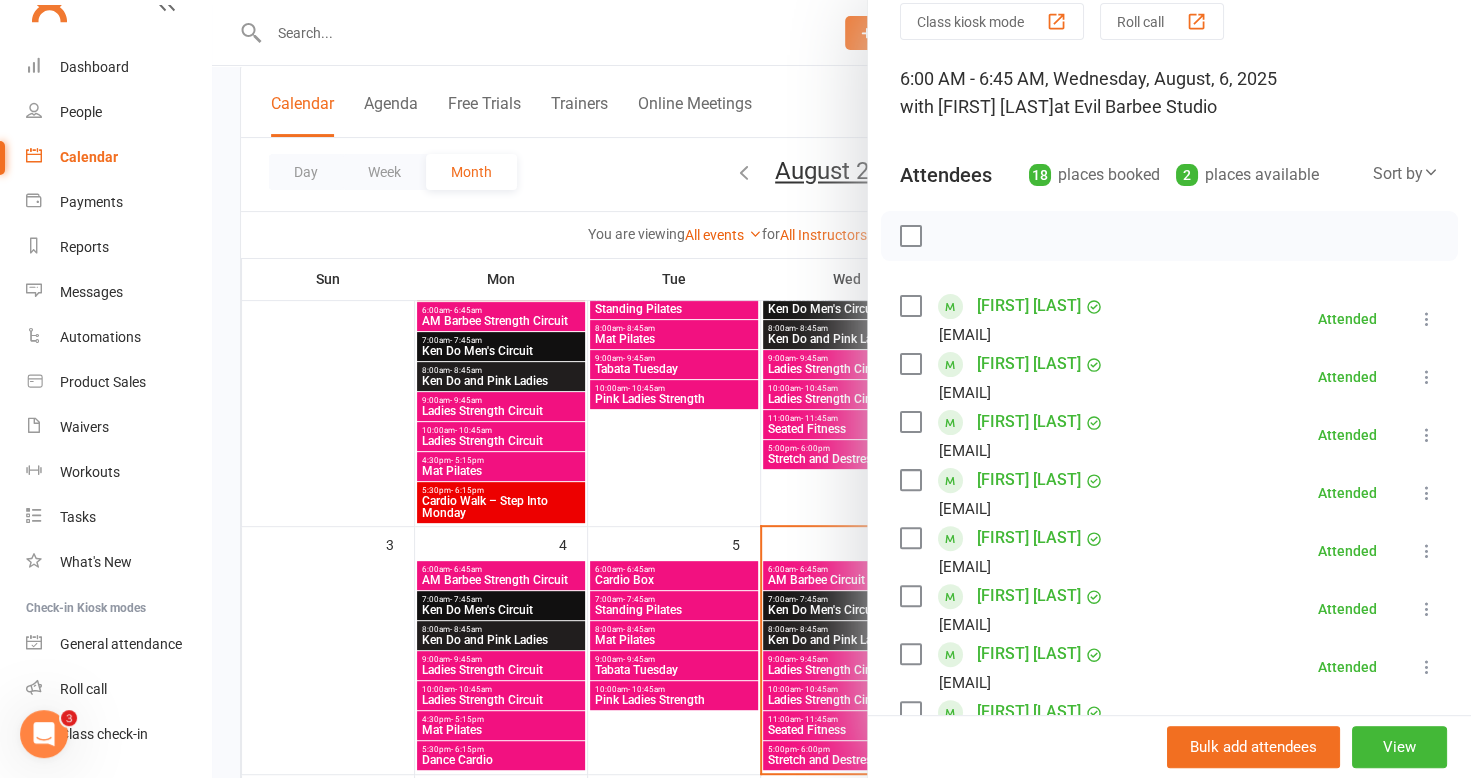 scroll, scrollTop: 0, scrollLeft: 0, axis: both 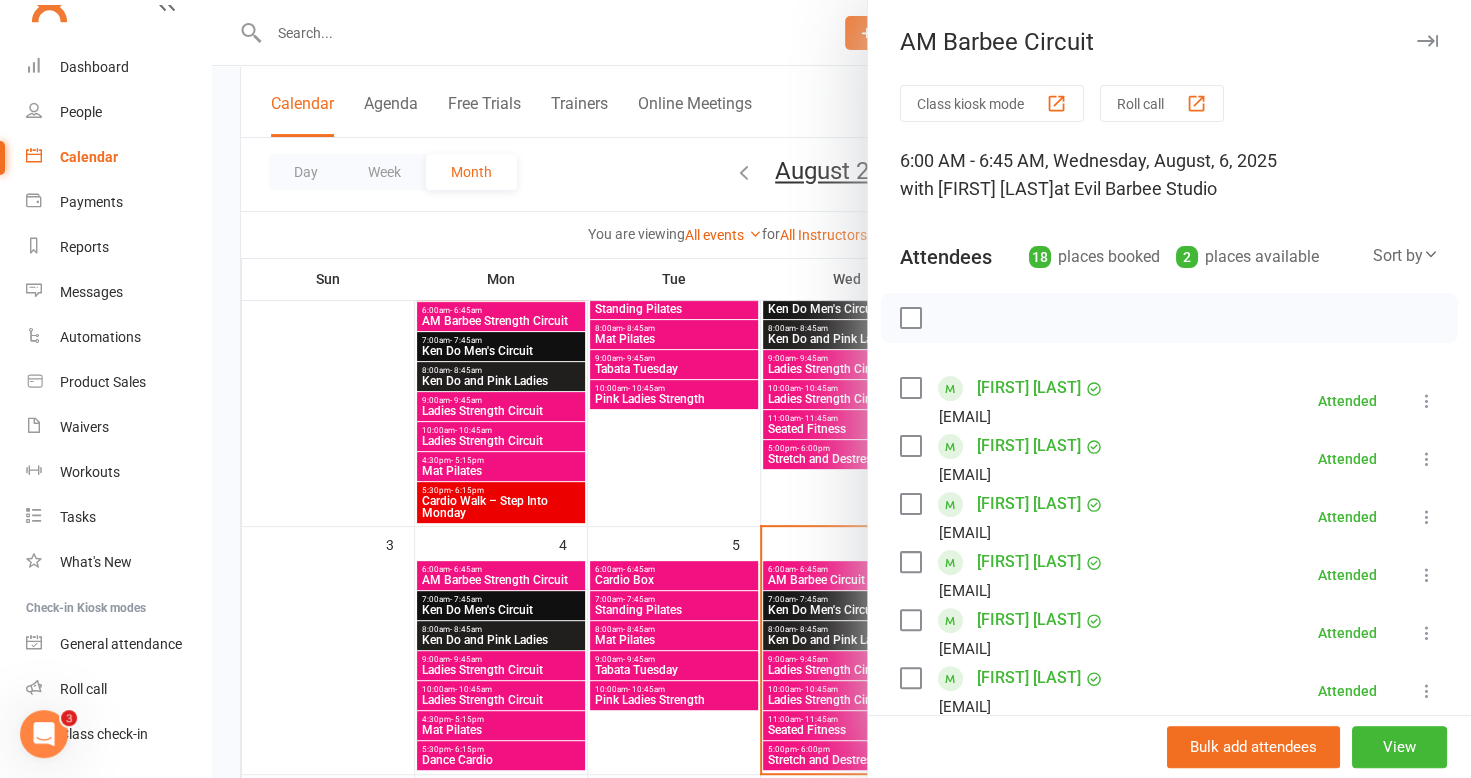 click at bounding box center [841, 389] 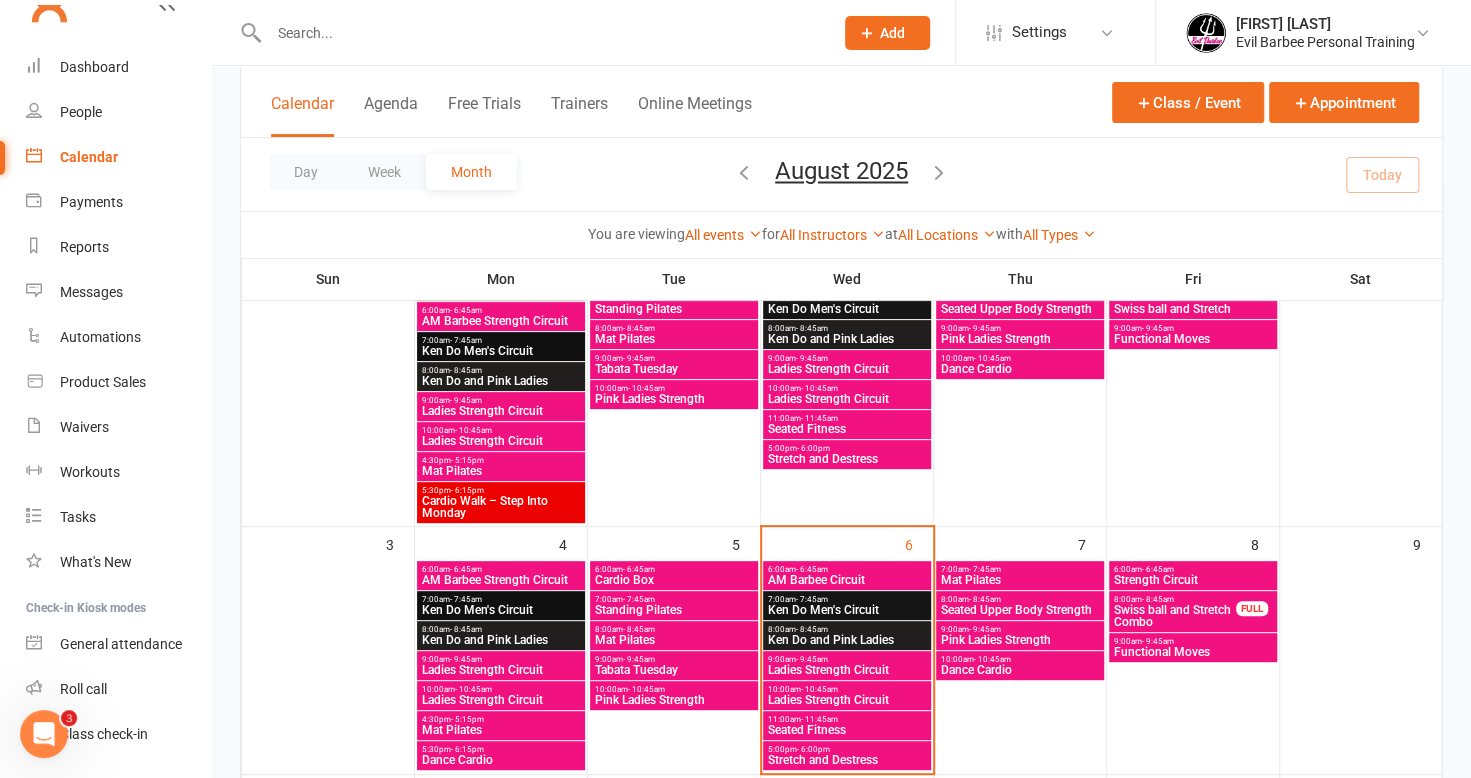 click on "Ken Do Men's Circuit" at bounding box center (847, 610) 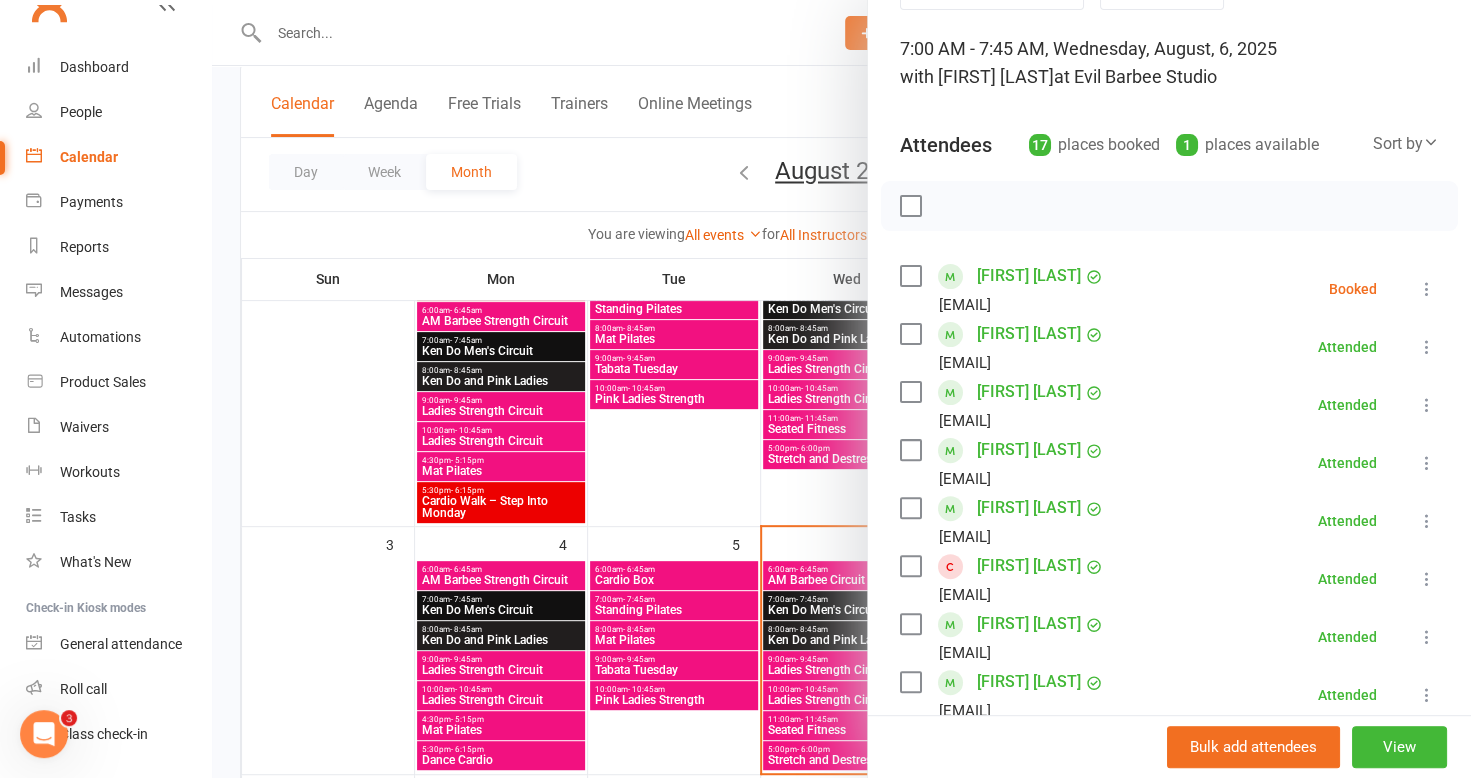 scroll, scrollTop: 0, scrollLeft: 0, axis: both 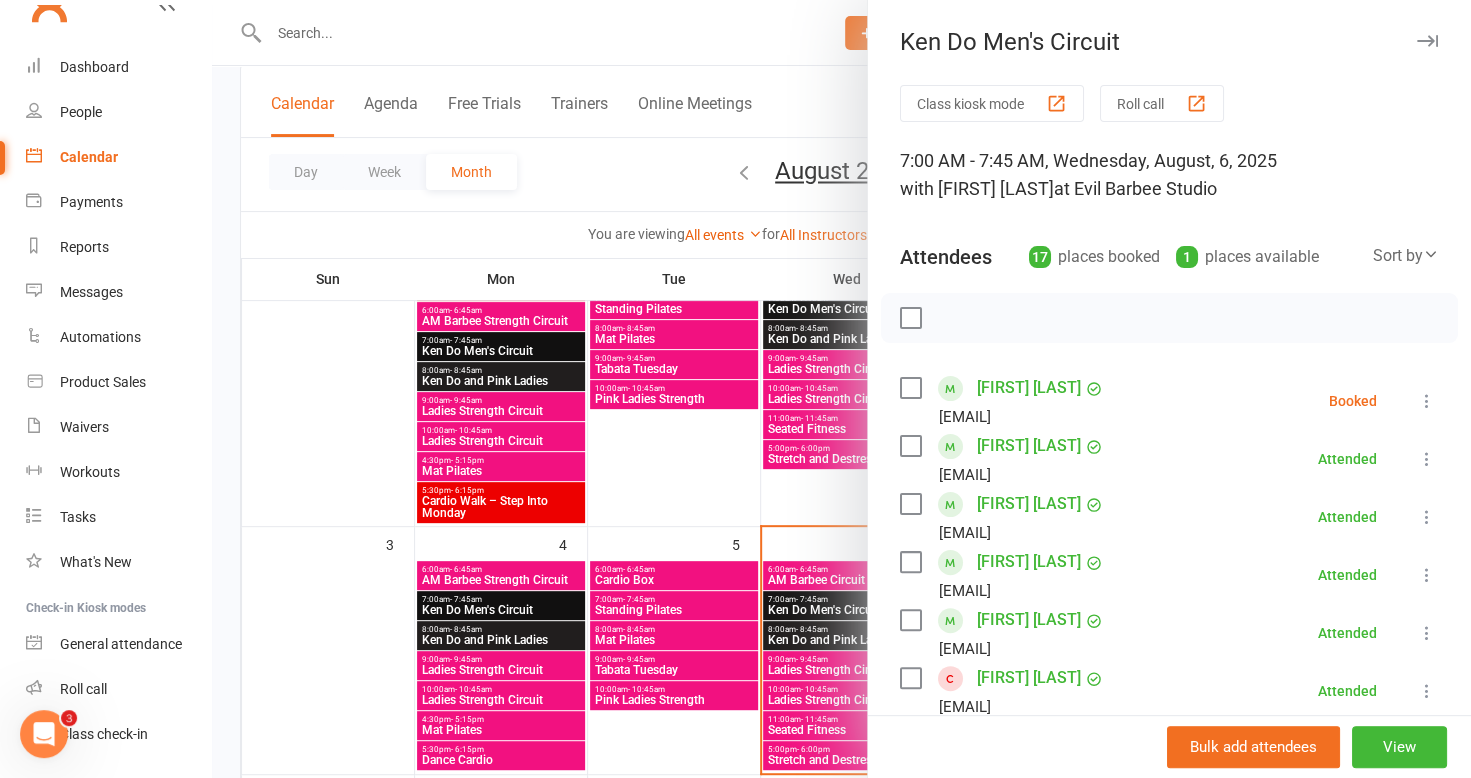 click at bounding box center (841, 389) 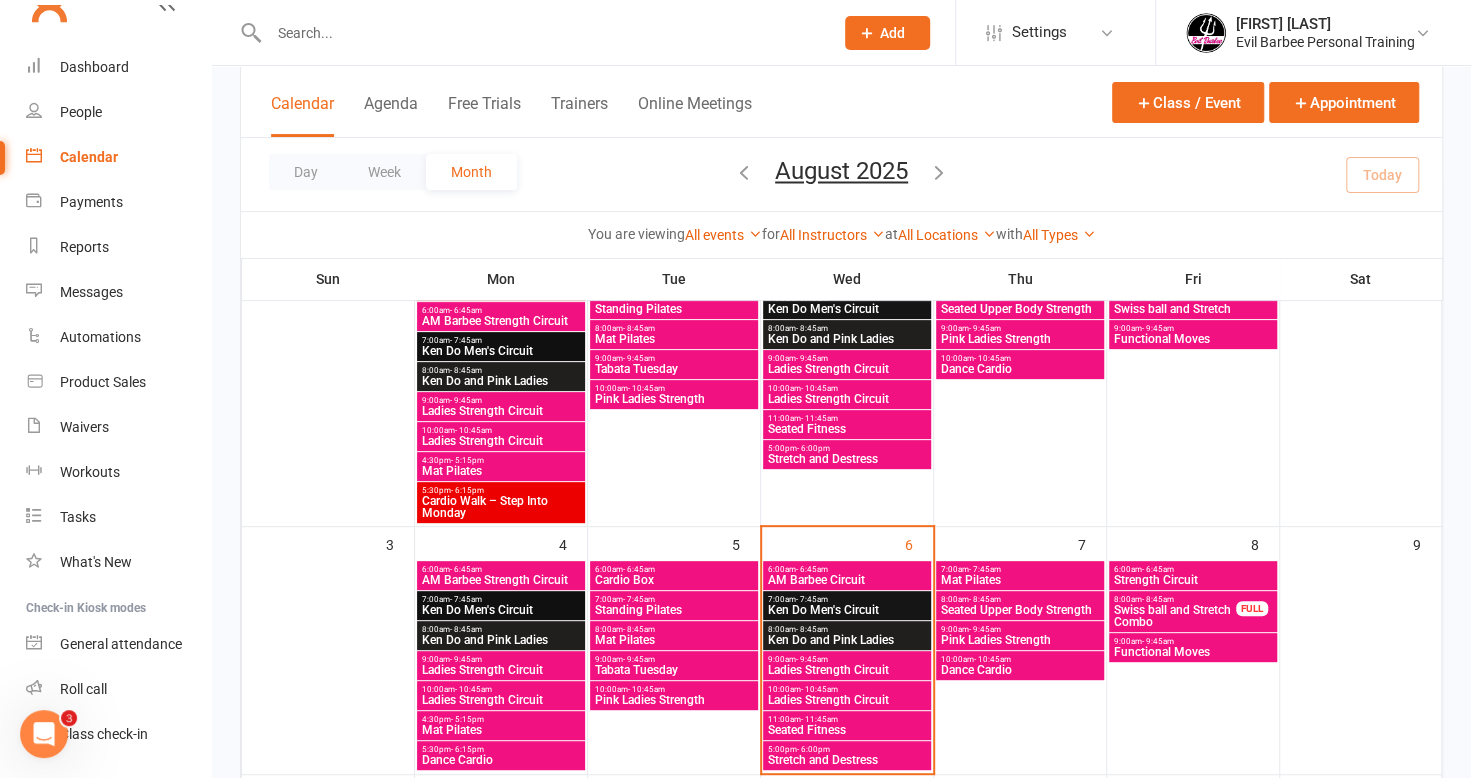 click on "Ken Do and Pink Ladies" at bounding box center (847, 640) 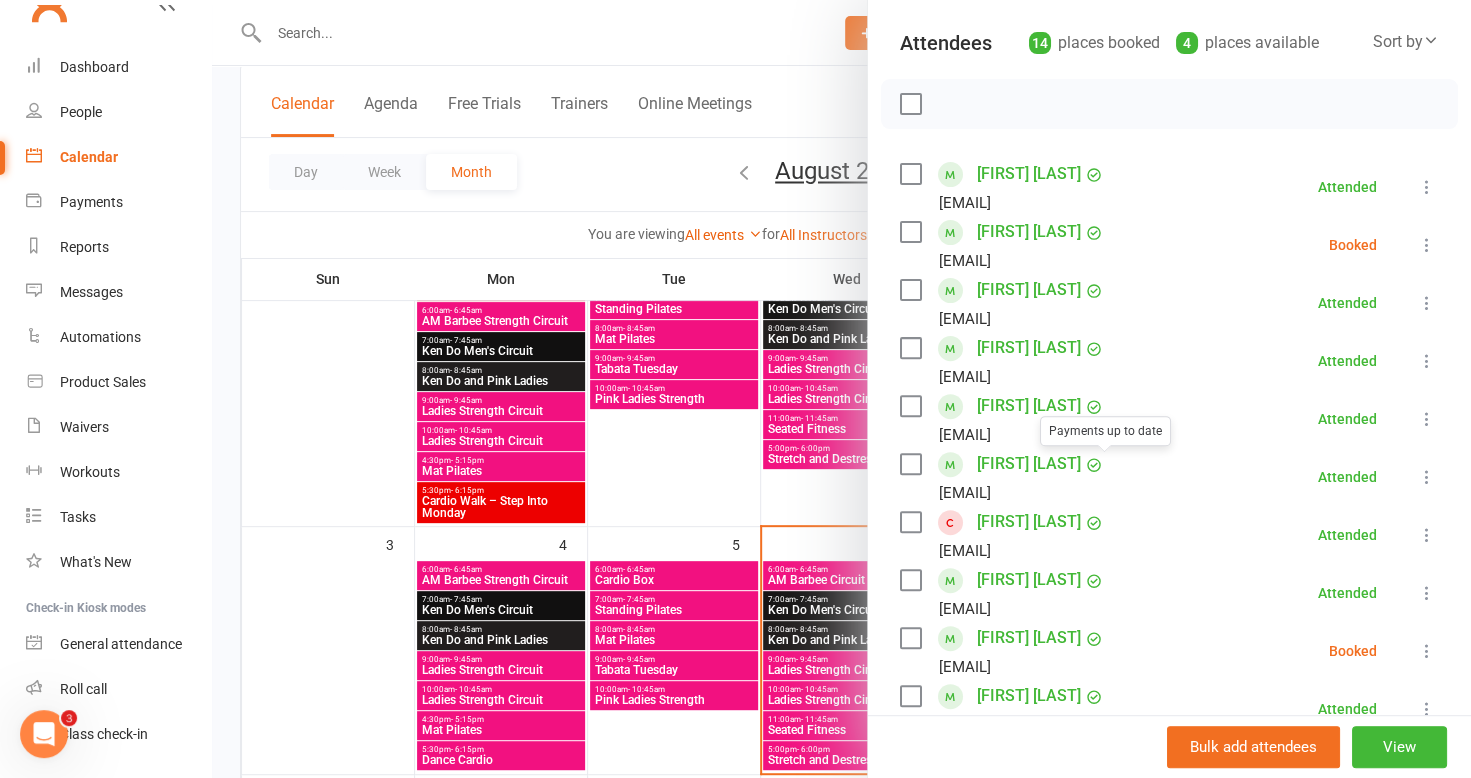 scroll, scrollTop: 400, scrollLeft: 0, axis: vertical 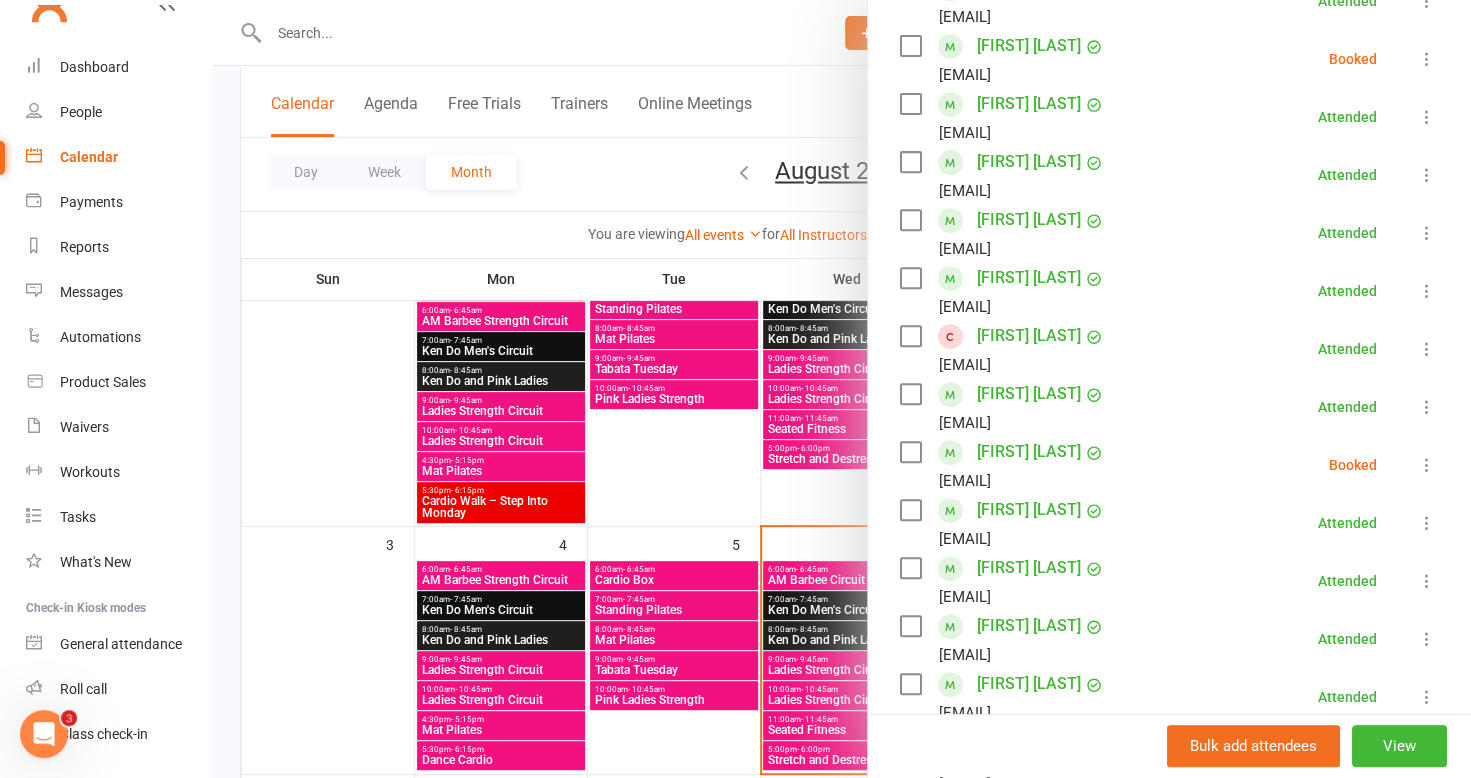 click at bounding box center (1427, 465) 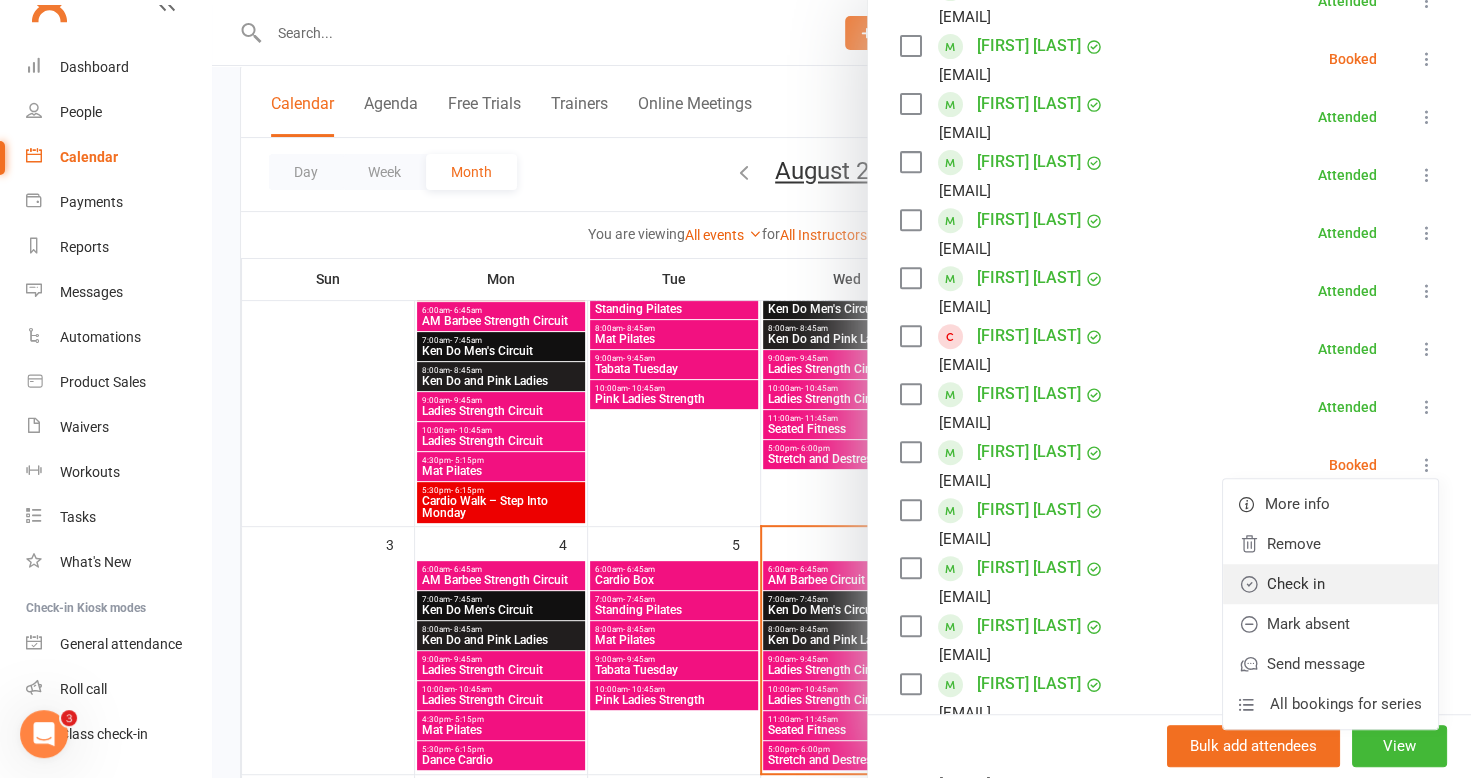 click on "Check in" at bounding box center [1330, 584] 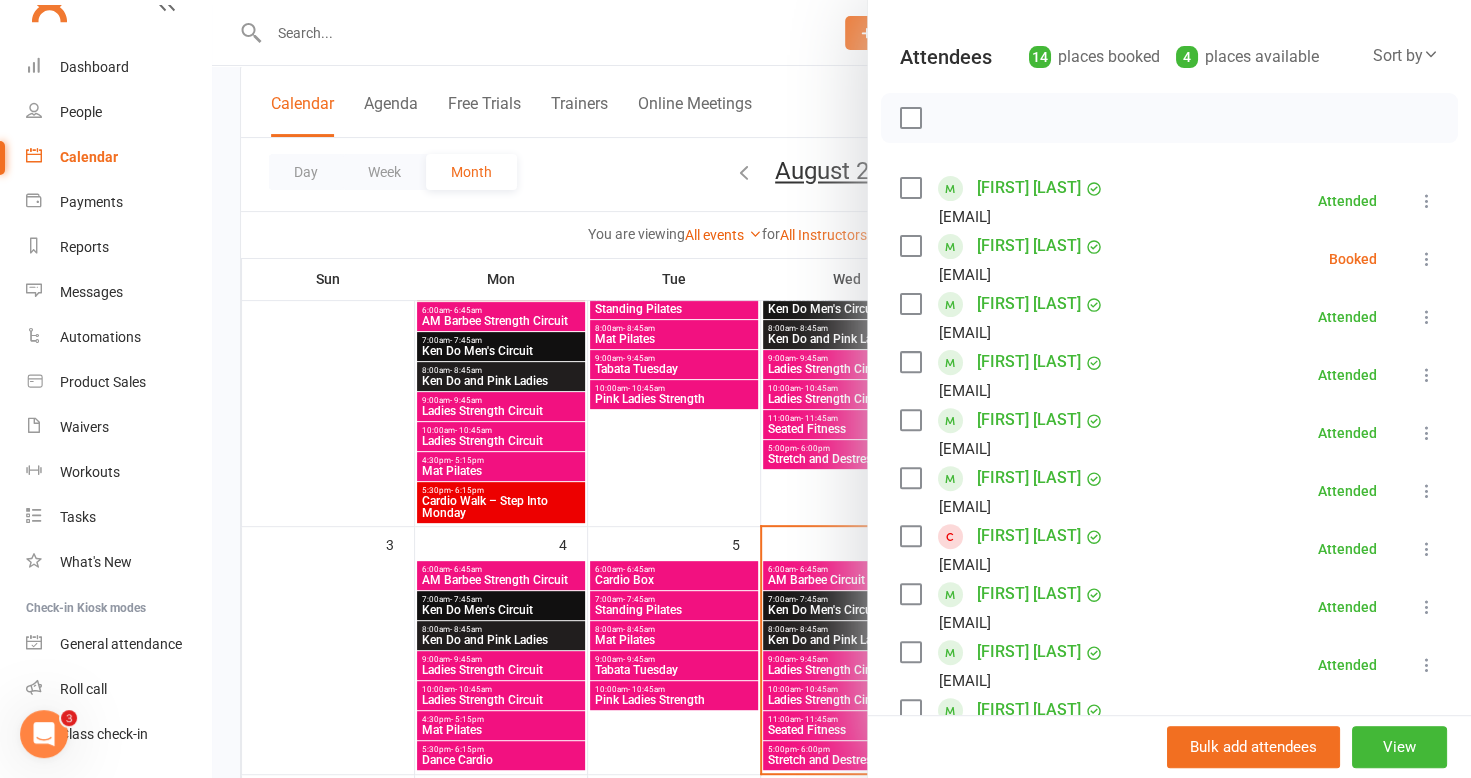 scroll, scrollTop: 0, scrollLeft: 0, axis: both 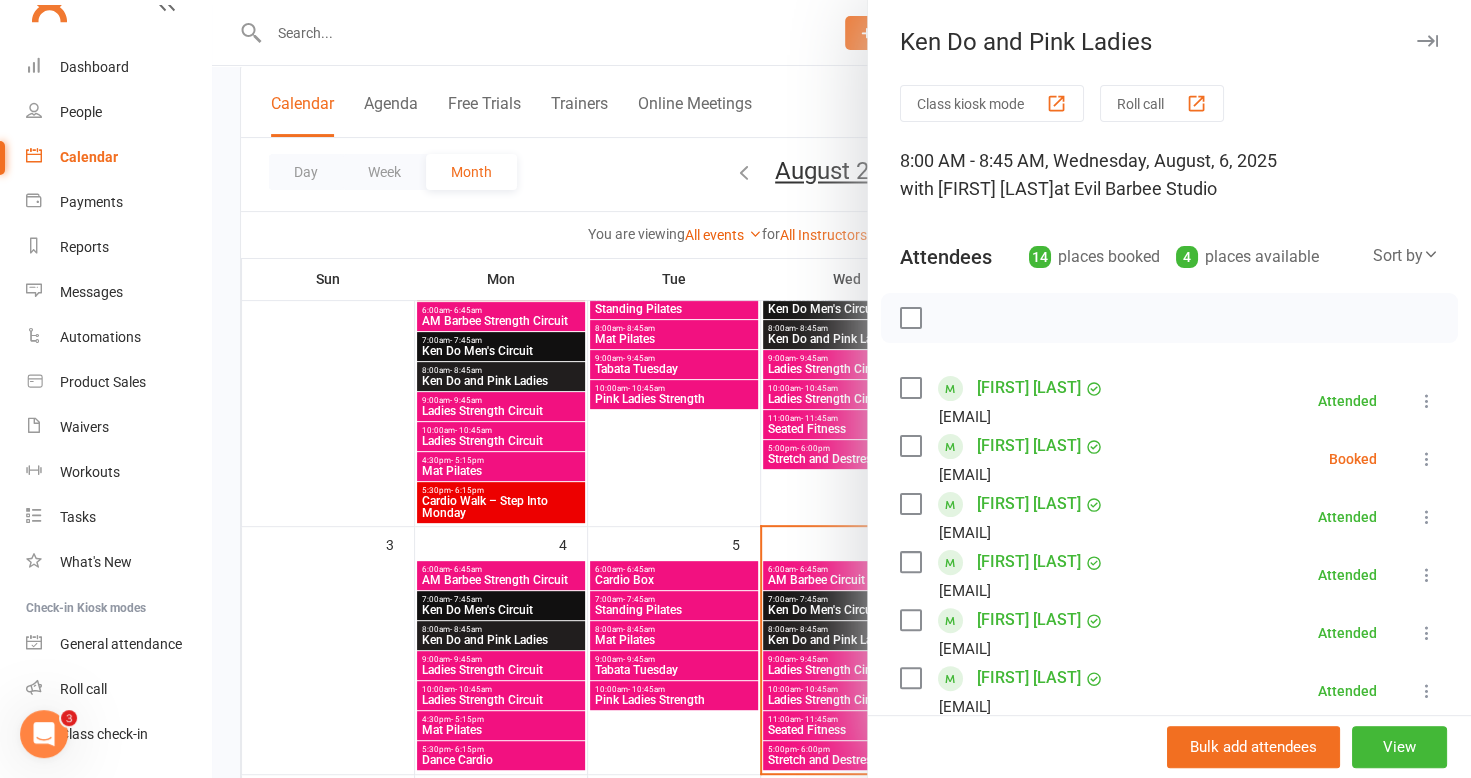 click at bounding box center (841, 389) 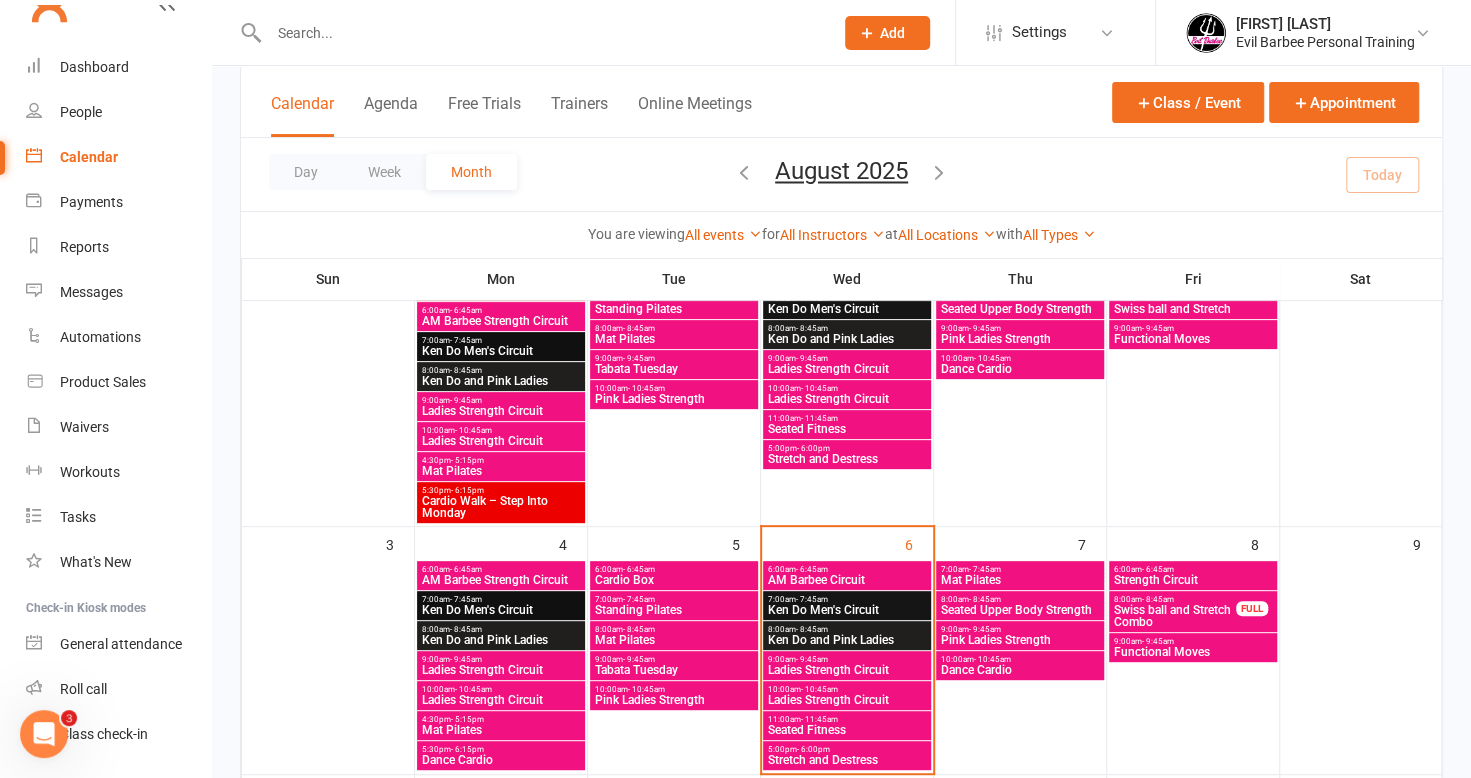click on "Ladies Strength Circuit" at bounding box center (847, 670) 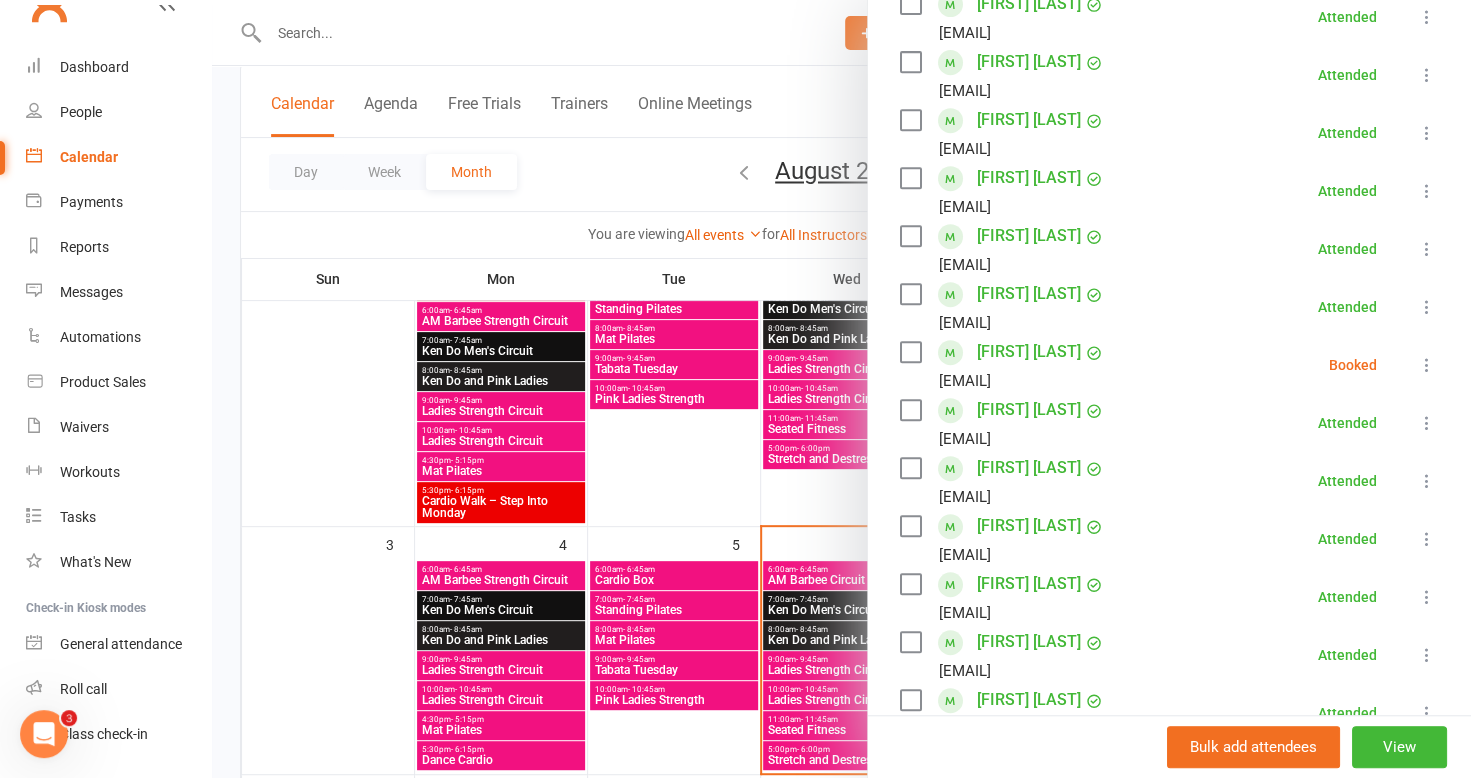 scroll, scrollTop: 100, scrollLeft: 0, axis: vertical 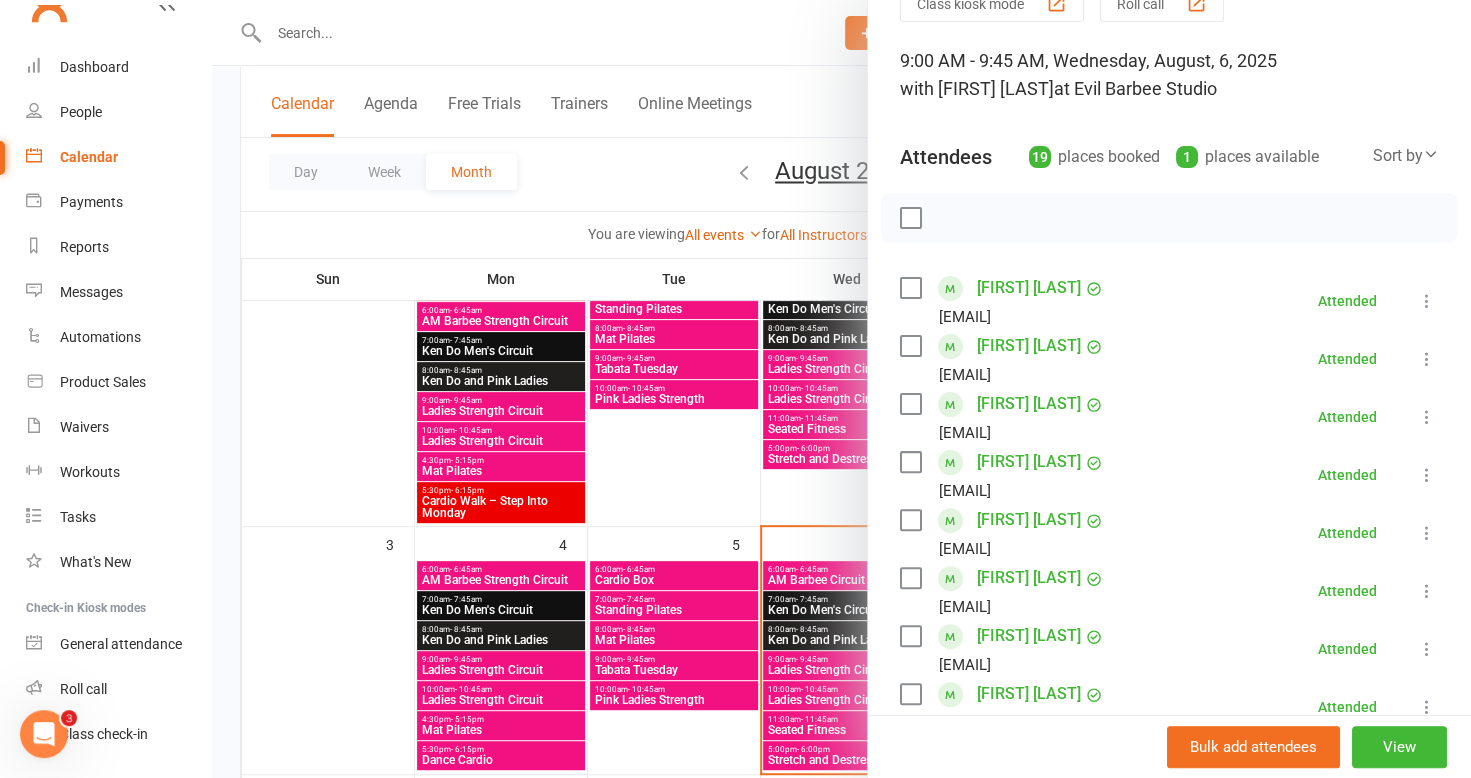 click at bounding box center (841, 389) 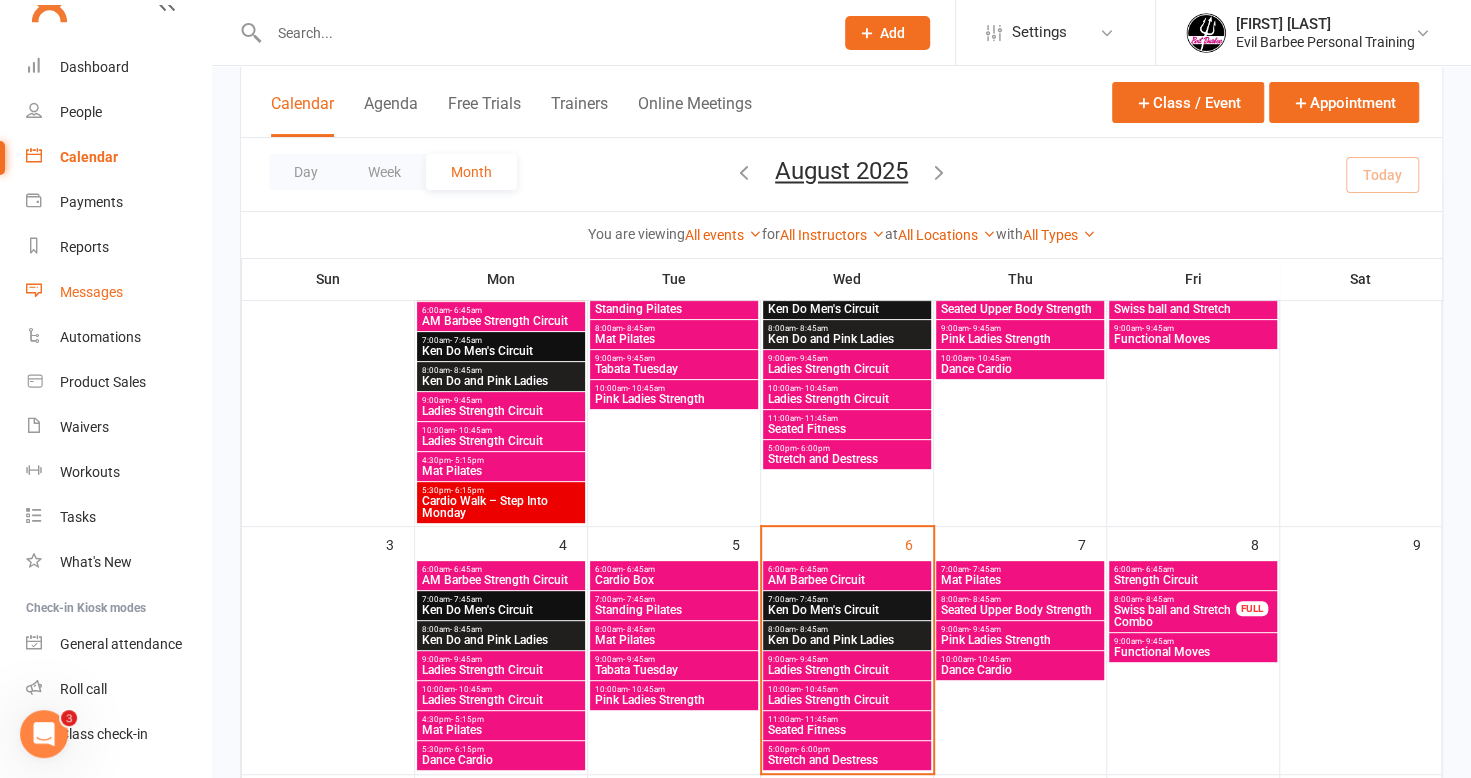 click on "Messages" at bounding box center [91, 292] 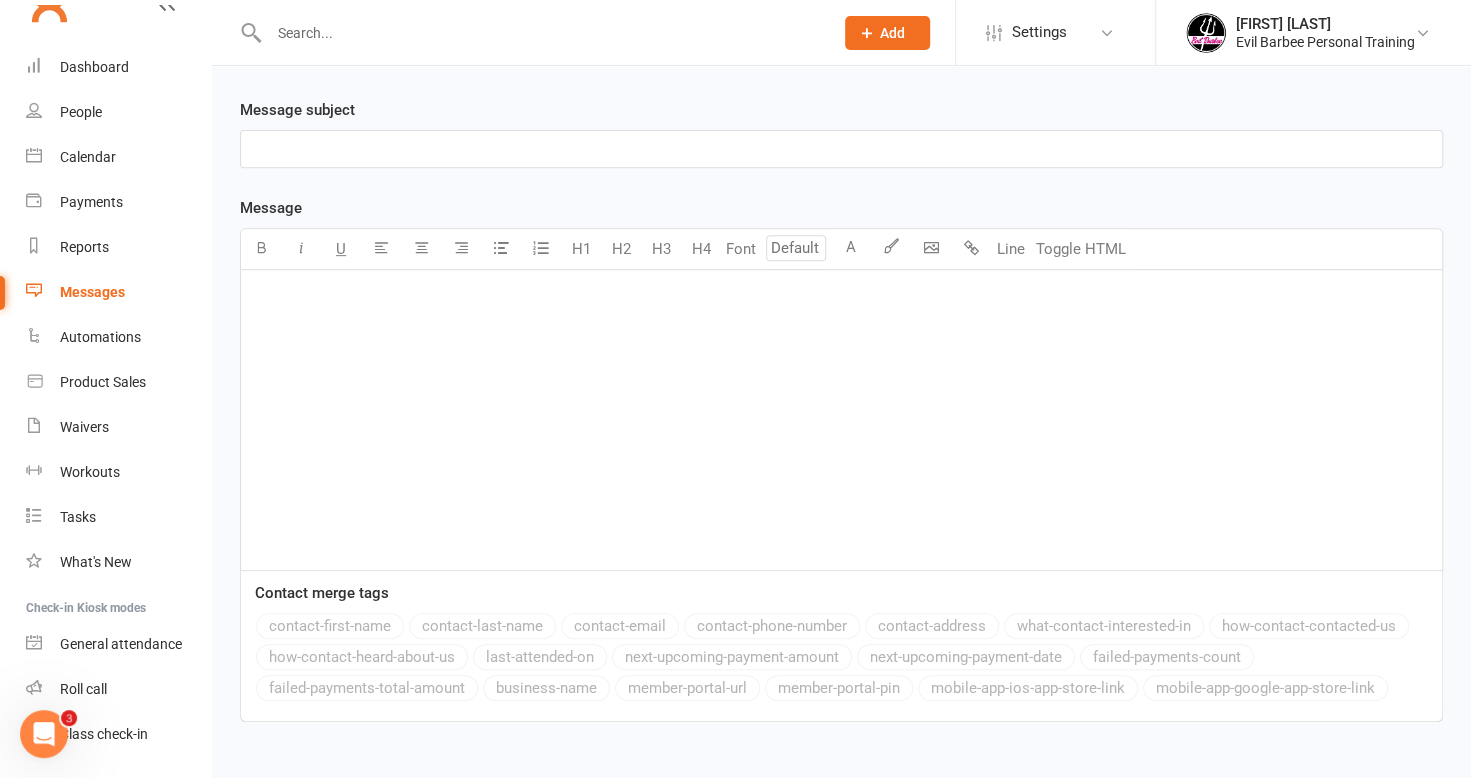 scroll, scrollTop: 0, scrollLeft: 0, axis: both 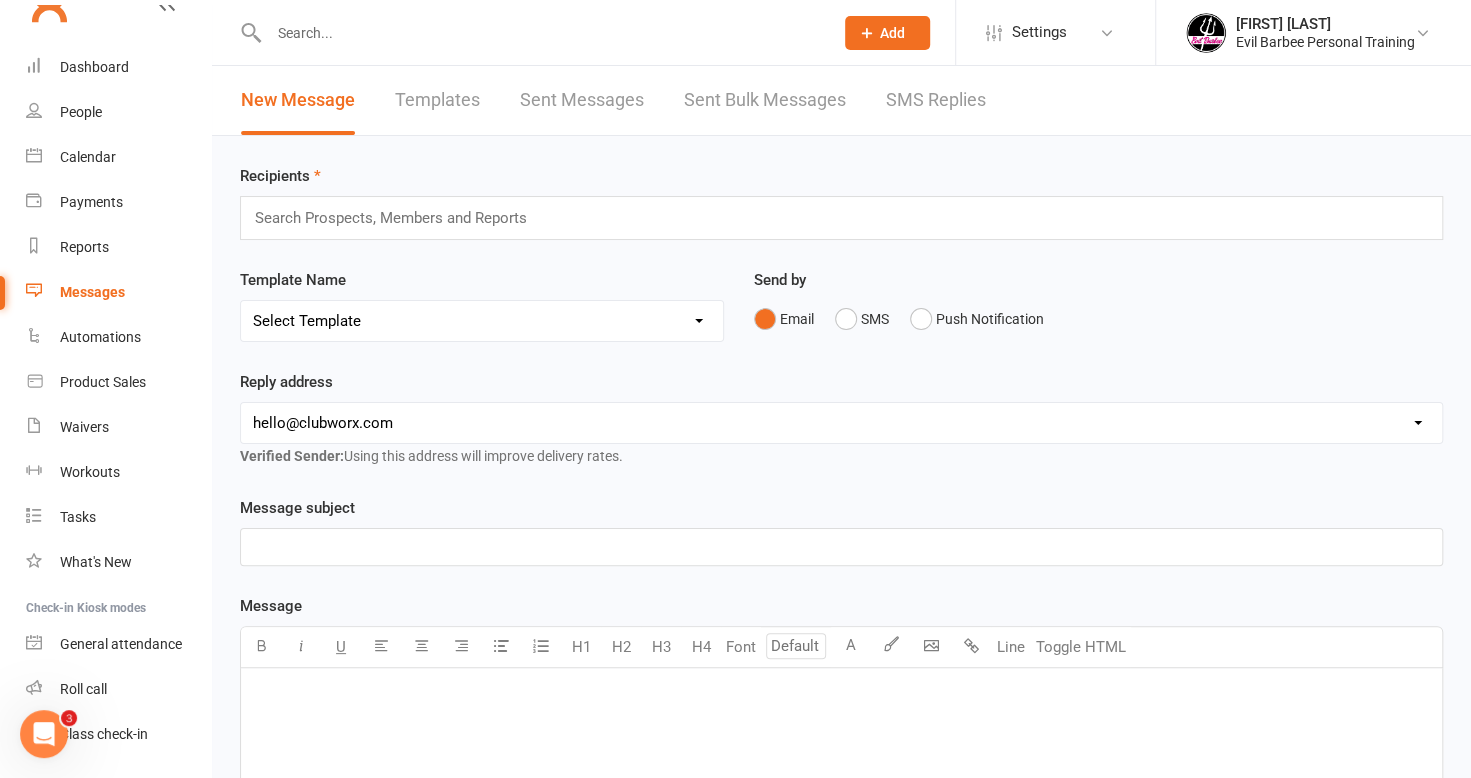 click on "Sent Bulk Messages" at bounding box center (765, 100) 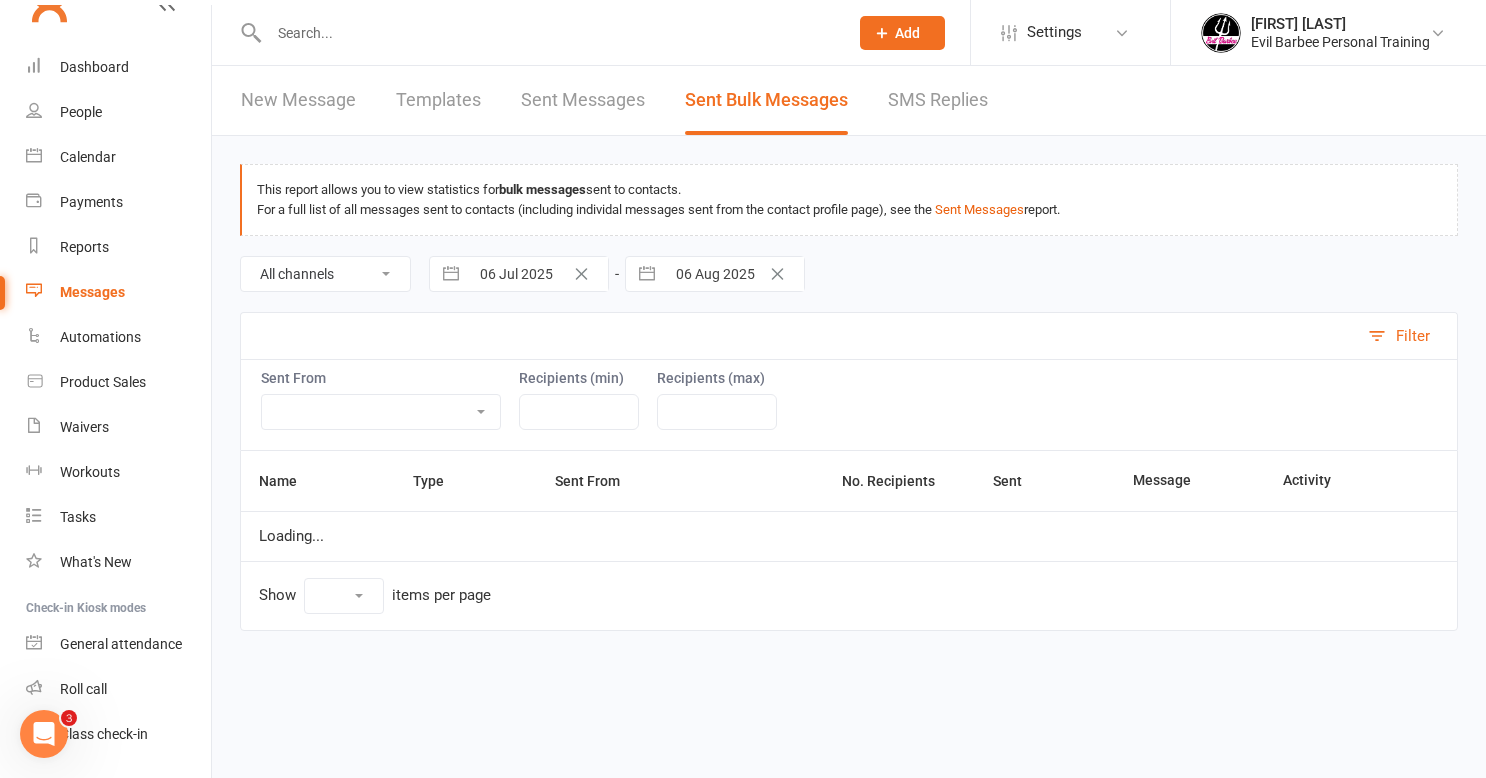select on "10" 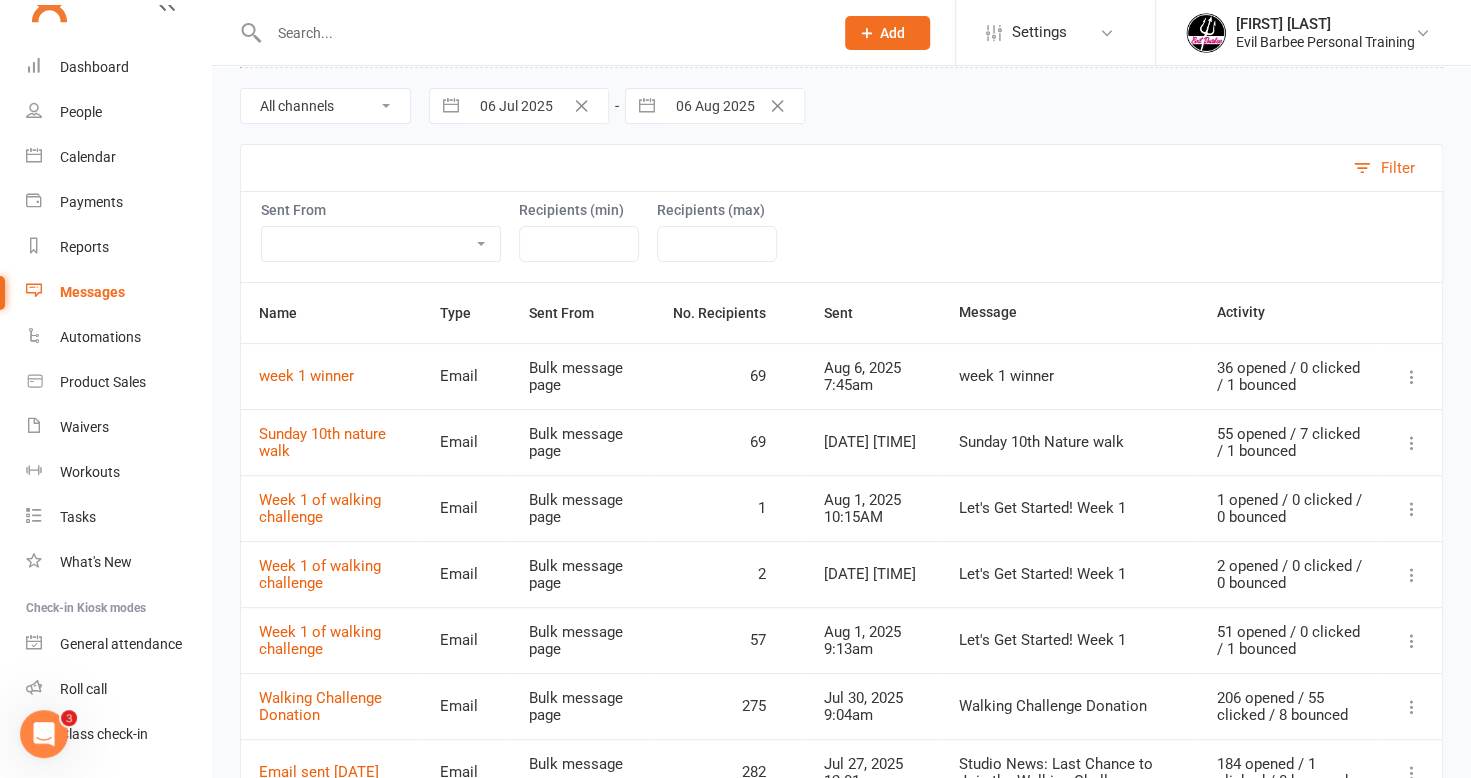 scroll, scrollTop: 200, scrollLeft: 0, axis: vertical 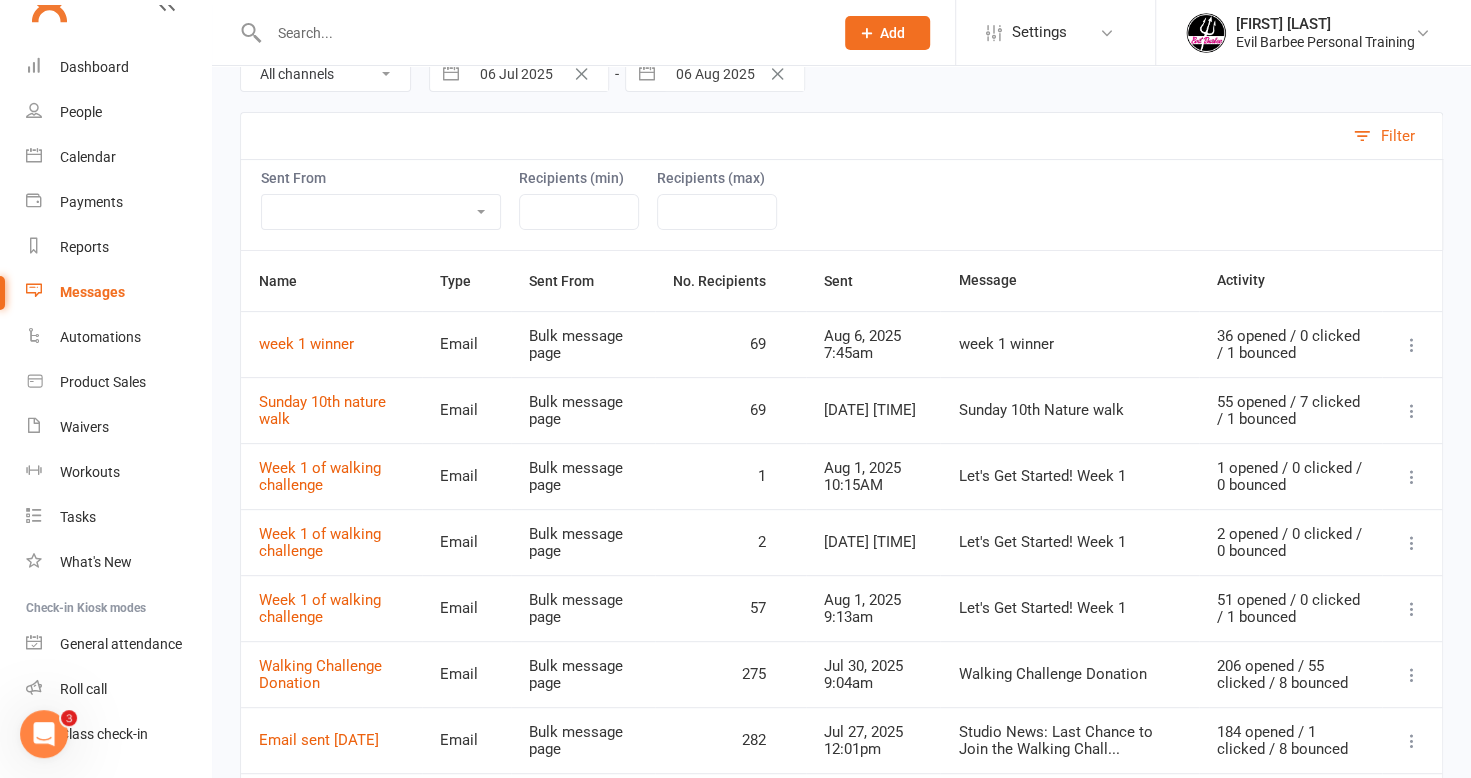 click at bounding box center (1412, 411) 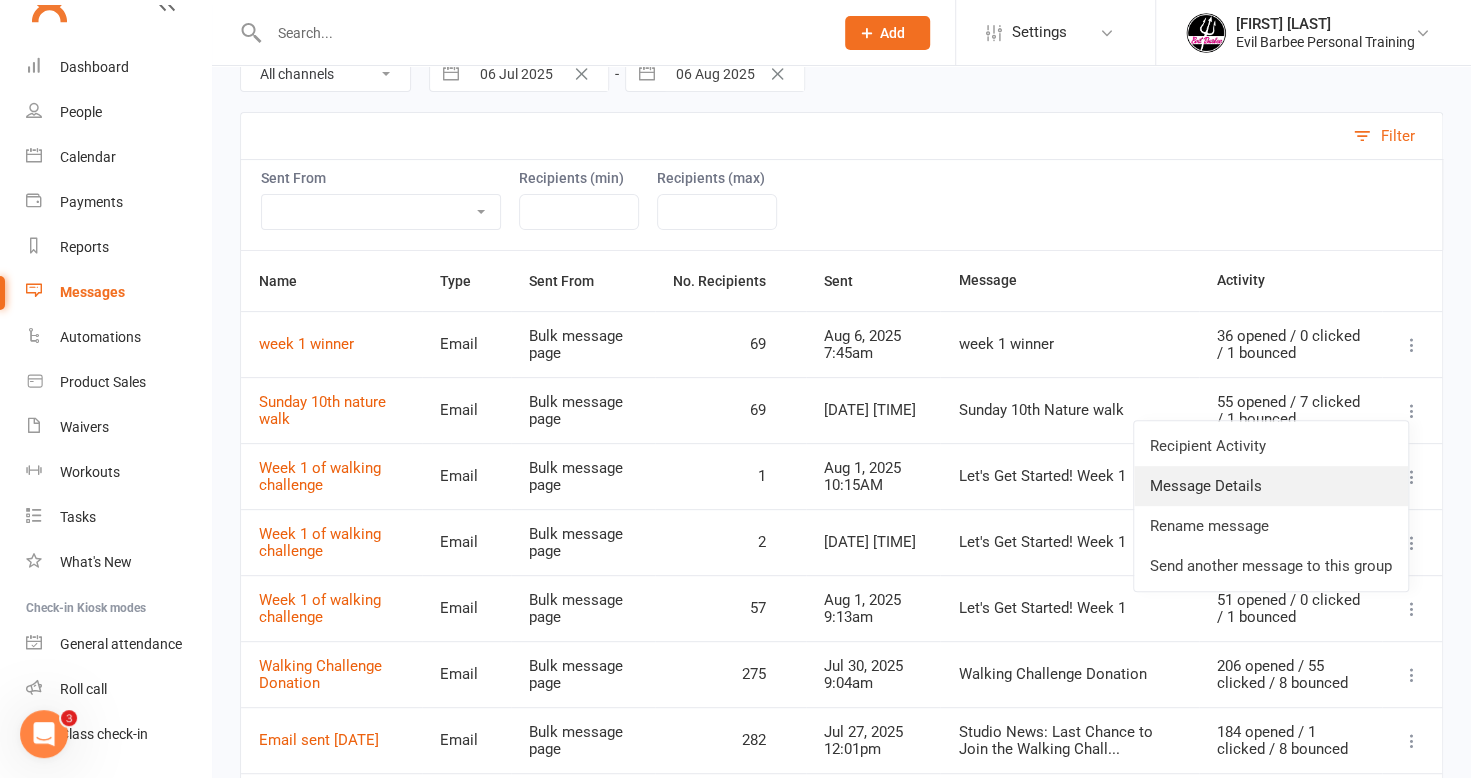 click on "Message Details" at bounding box center [1271, 486] 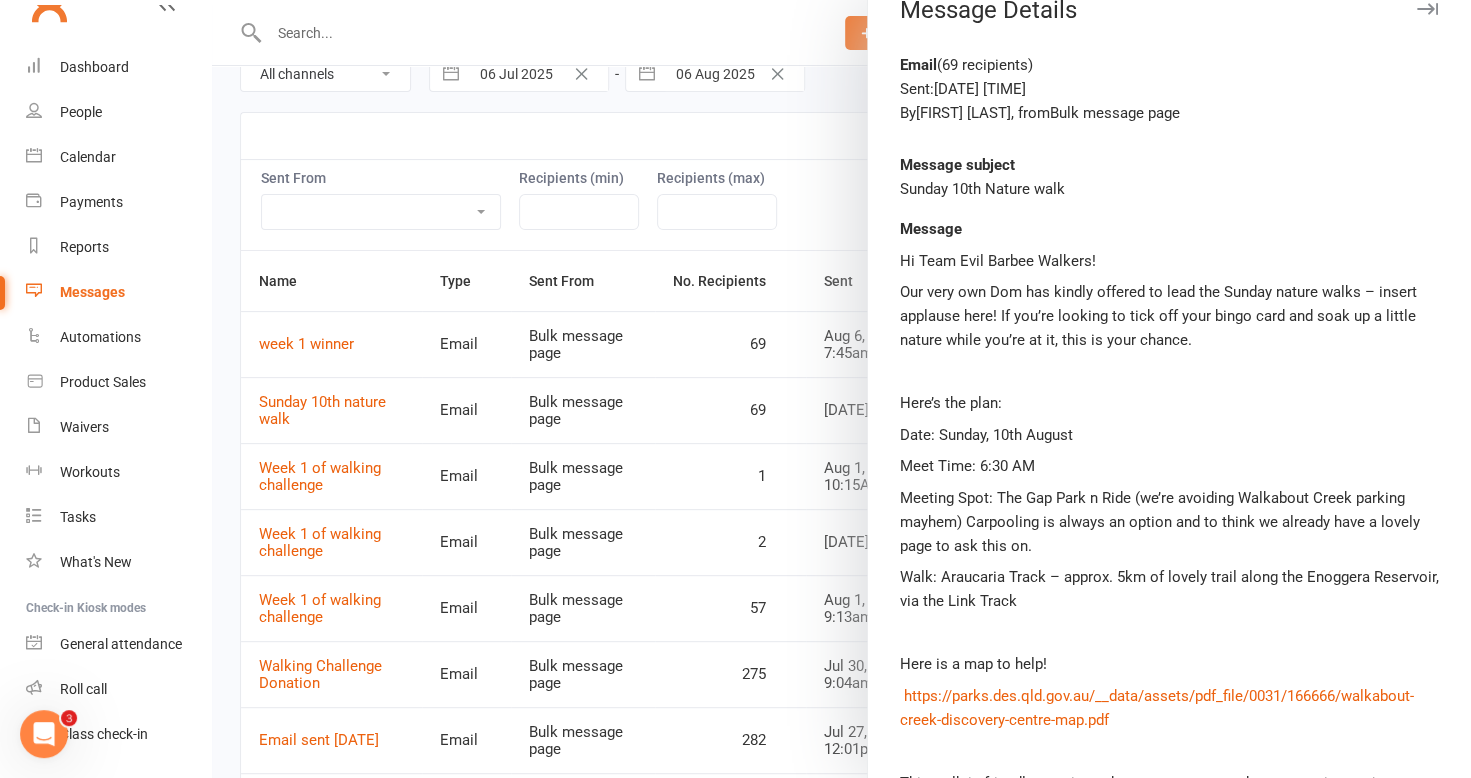 scroll, scrollTop: 0, scrollLeft: 0, axis: both 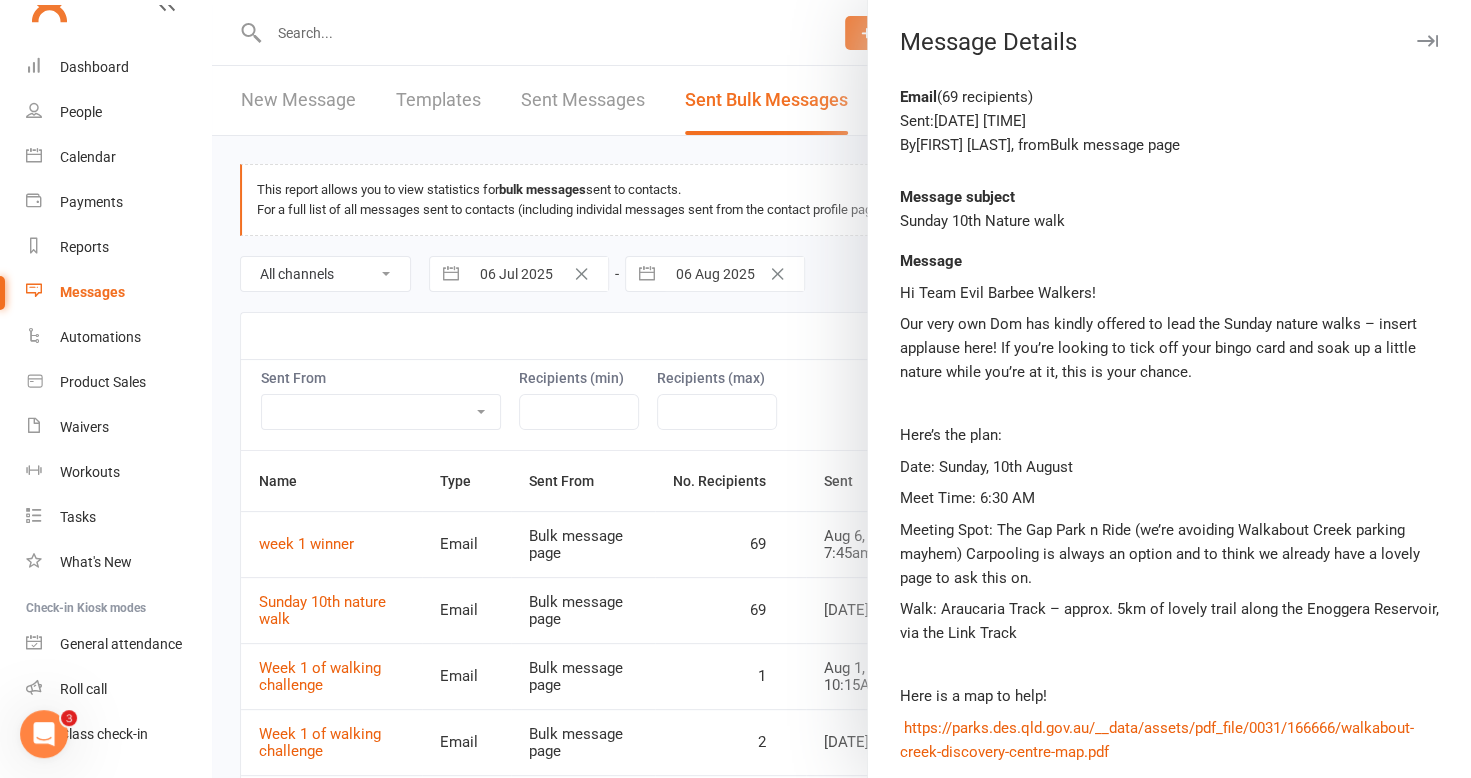 click on "Message Details" at bounding box center (1169, 42) 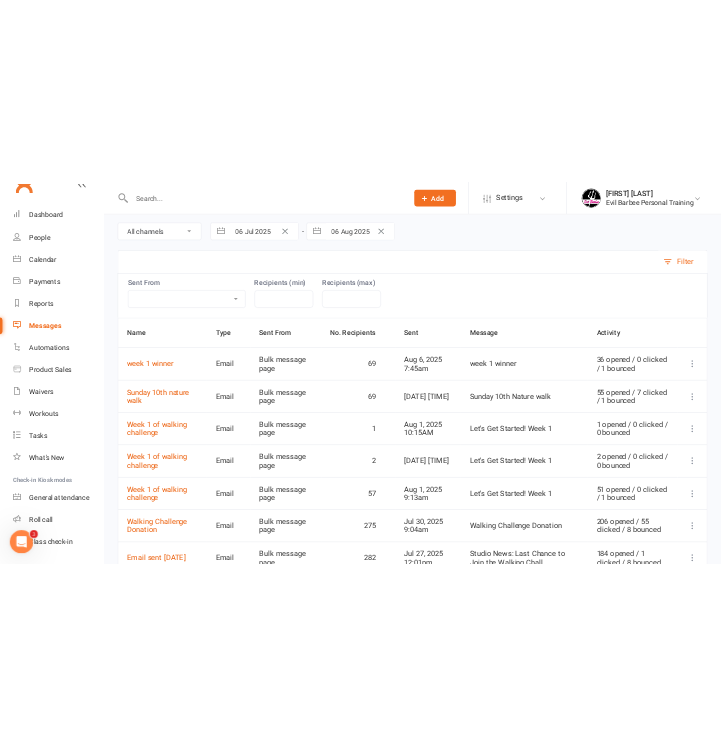 scroll, scrollTop: 200, scrollLeft: 0, axis: vertical 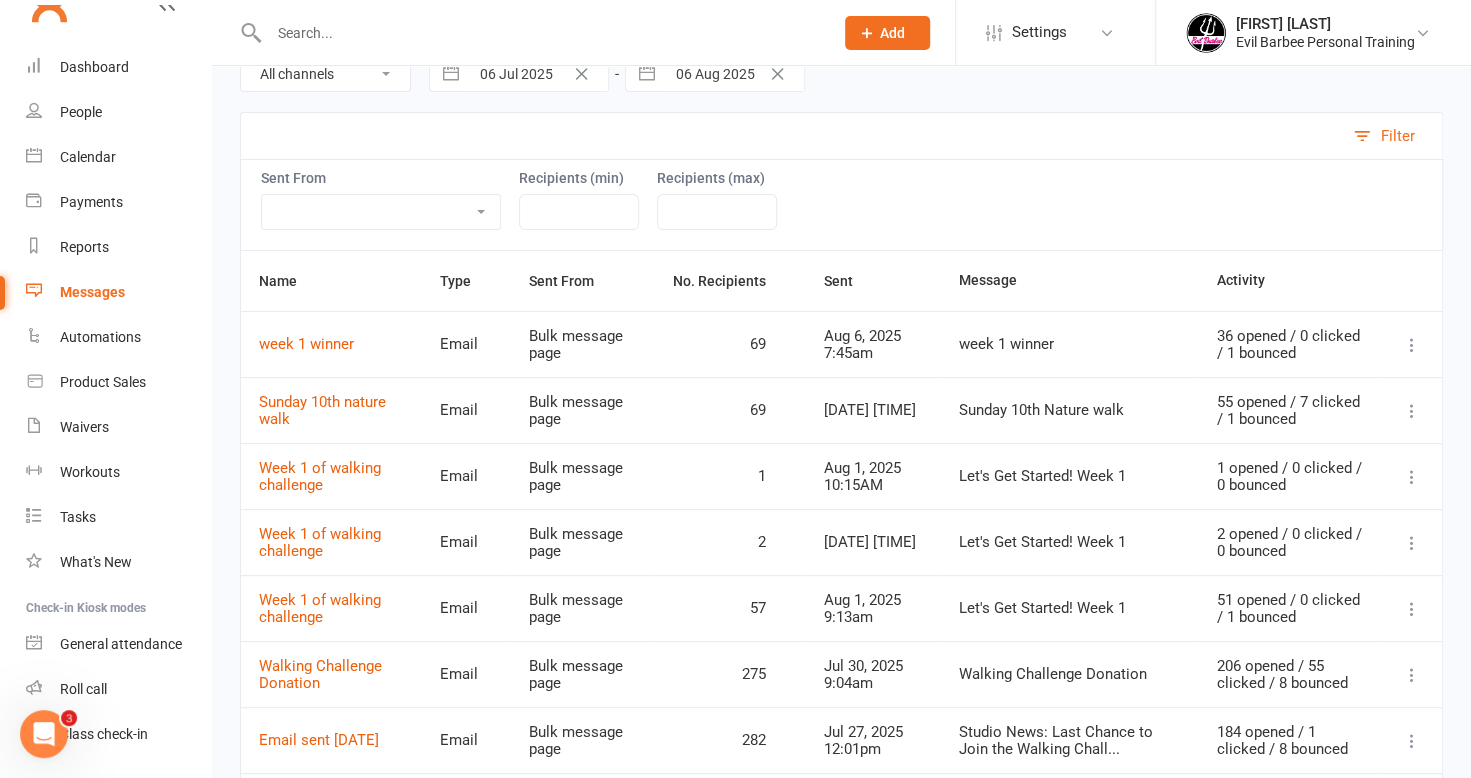 click at bounding box center [1412, 345] 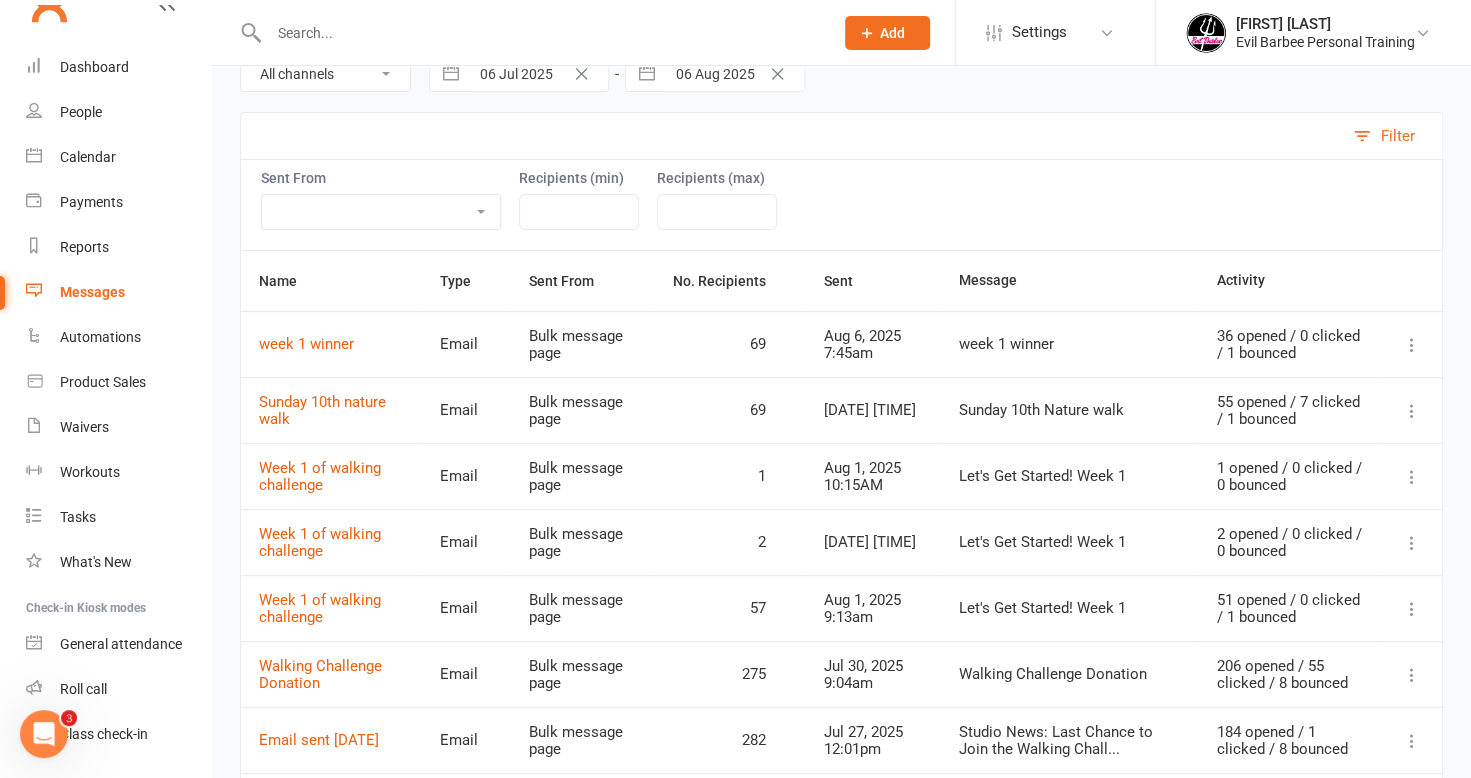 click on "Sent From Bulk message page Roll call People list Grading event Internal calendar Dashboard attendance report Recipients (min) Recipients (max)" at bounding box center (841, 204) 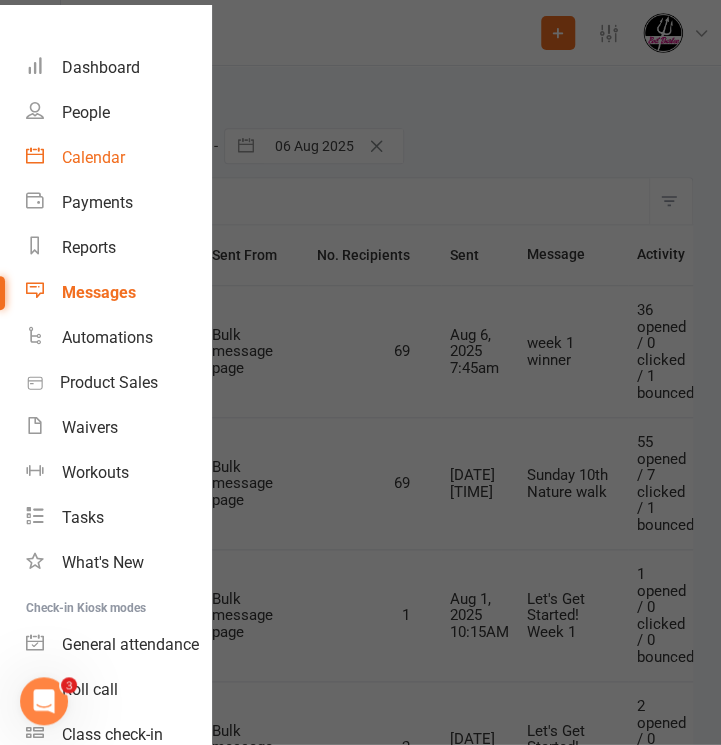 click on "Calendar" at bounding box center (93, 157) 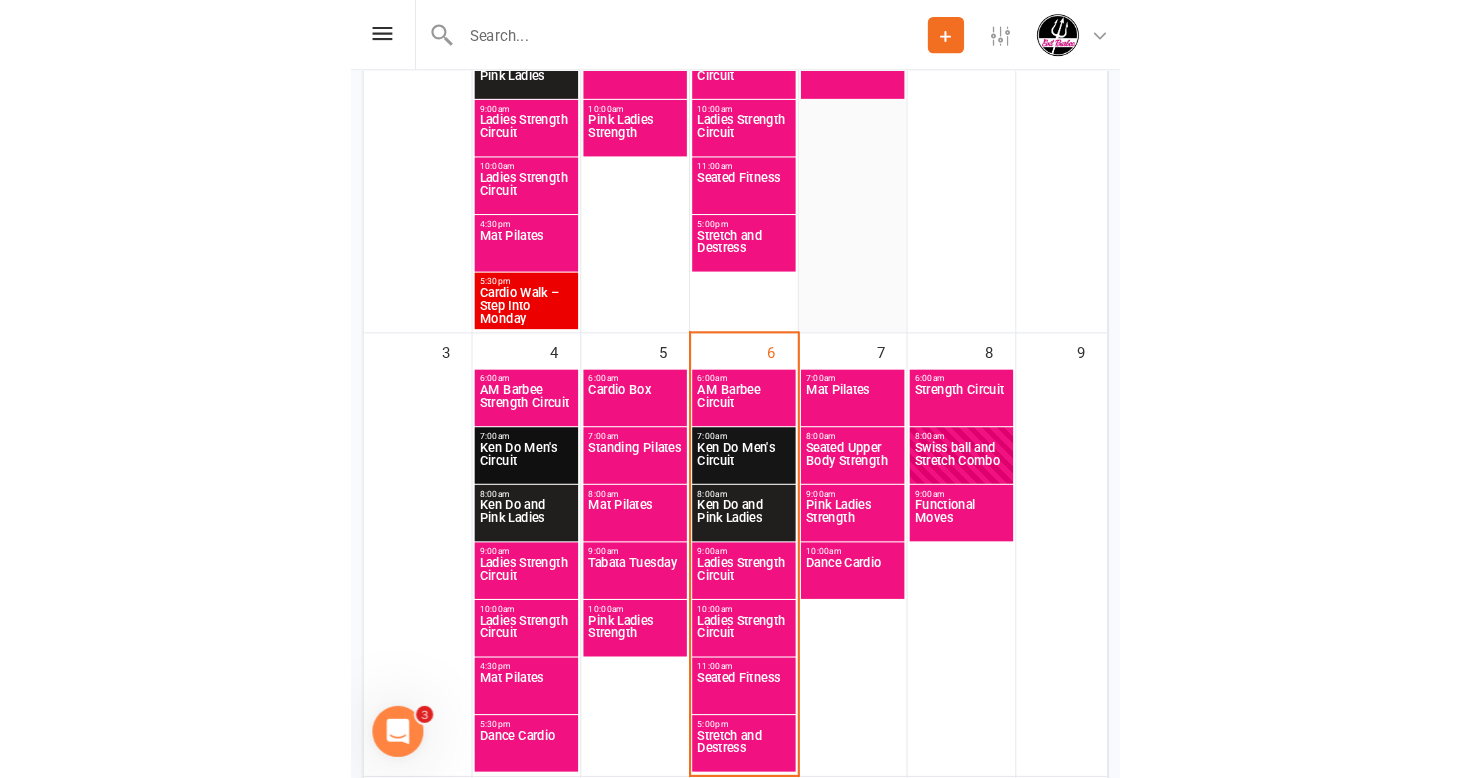 scroll, scrollTop: 600, scrollLeft: 0, axis: vertical 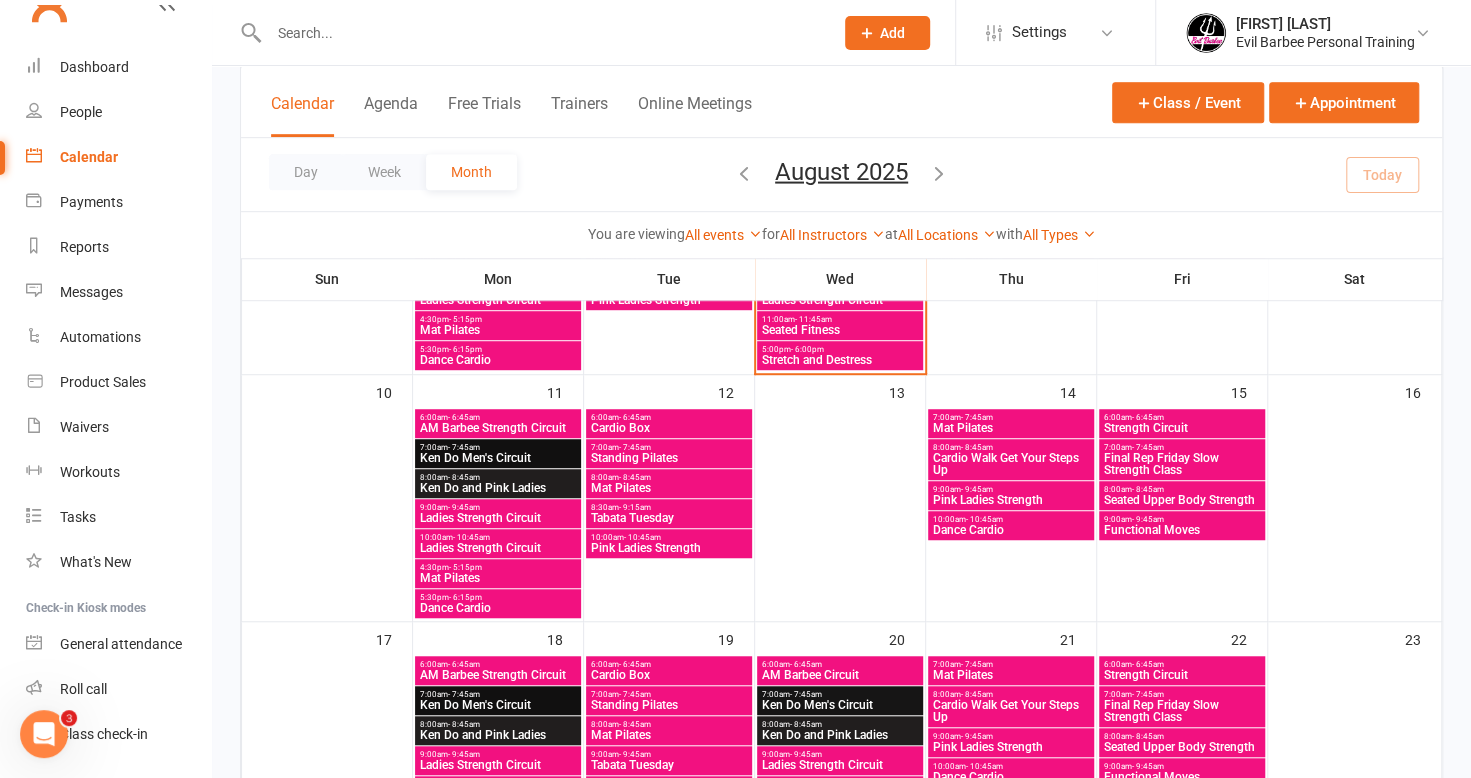 click at bounding box center [529, 32] 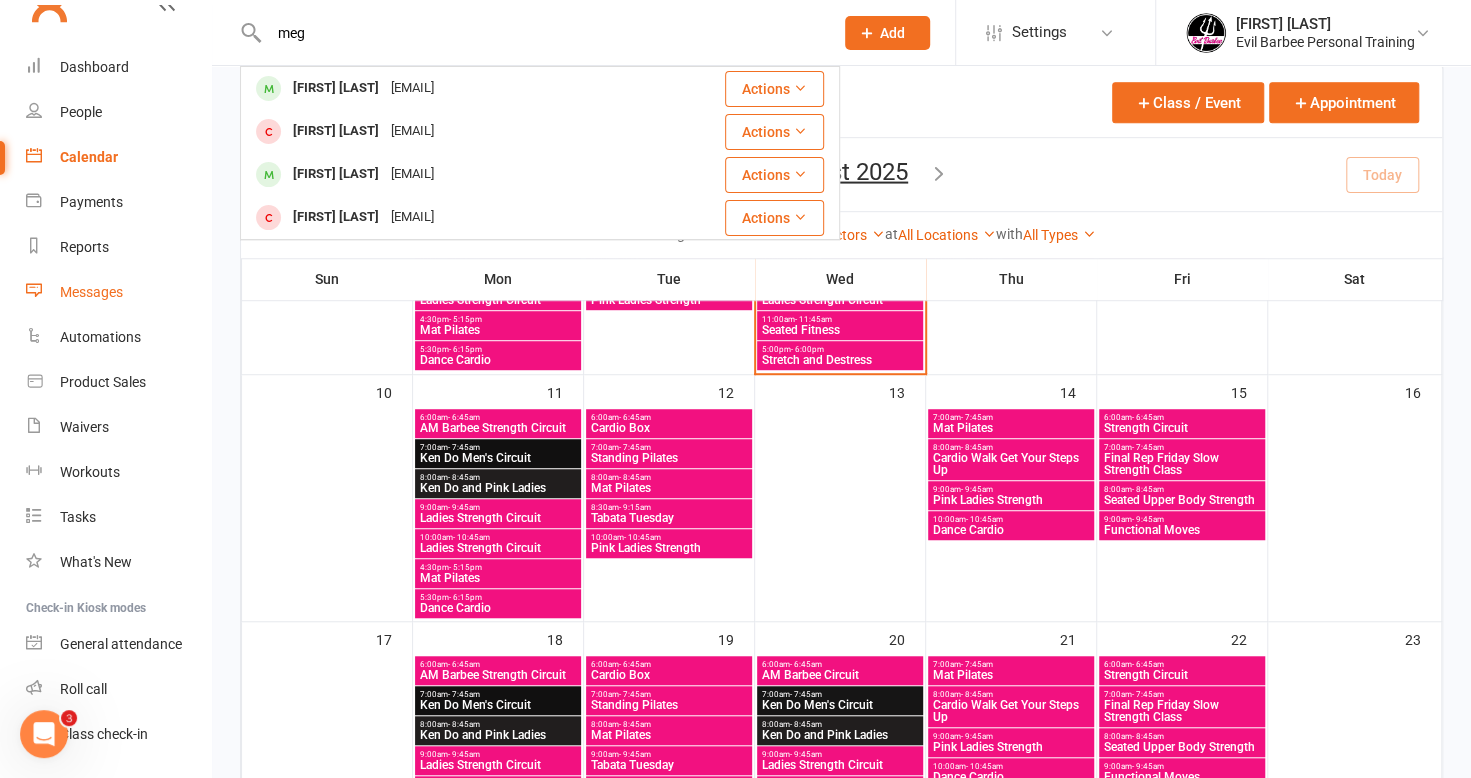 type on "meg" 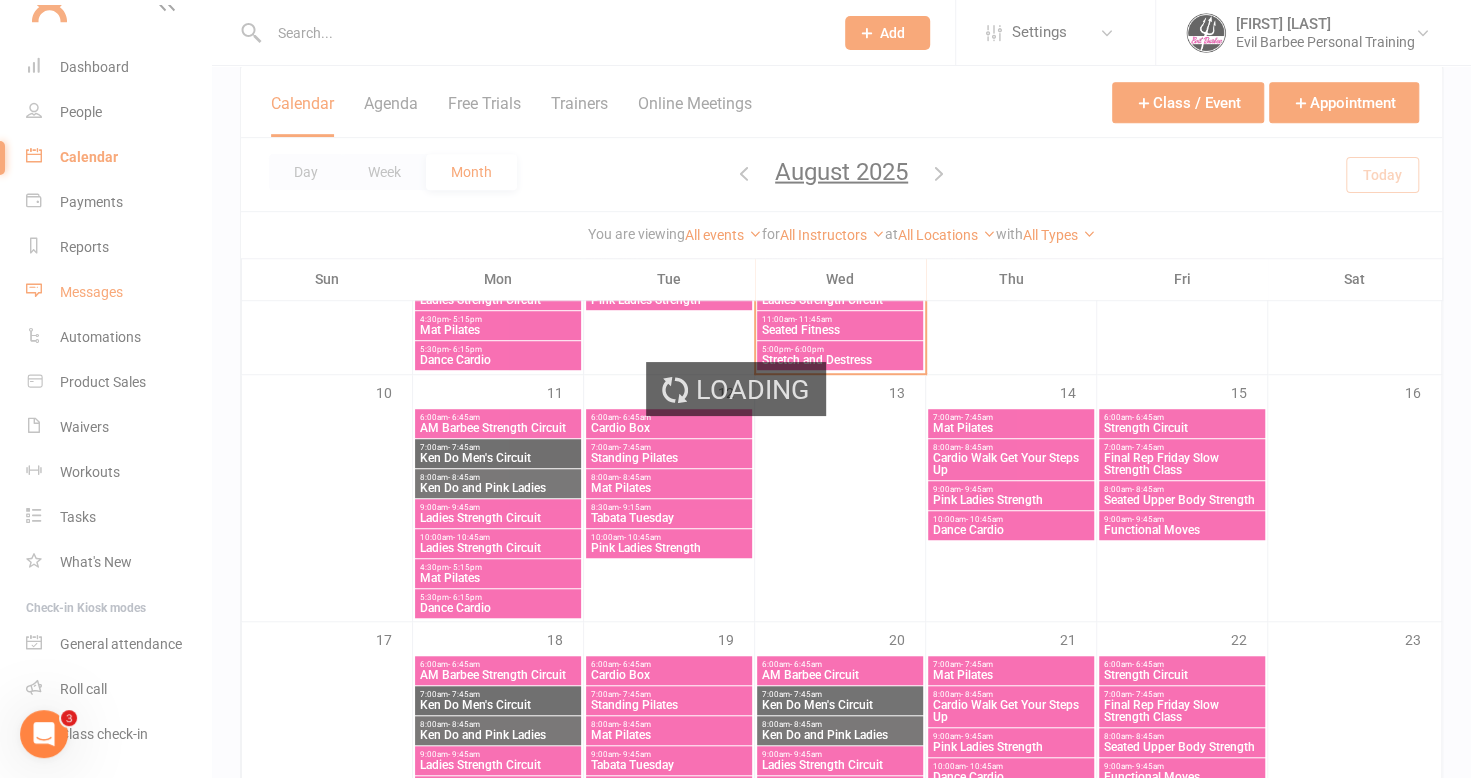 scroll, scrollTop: 0, scrollLeft: 0, axis: both 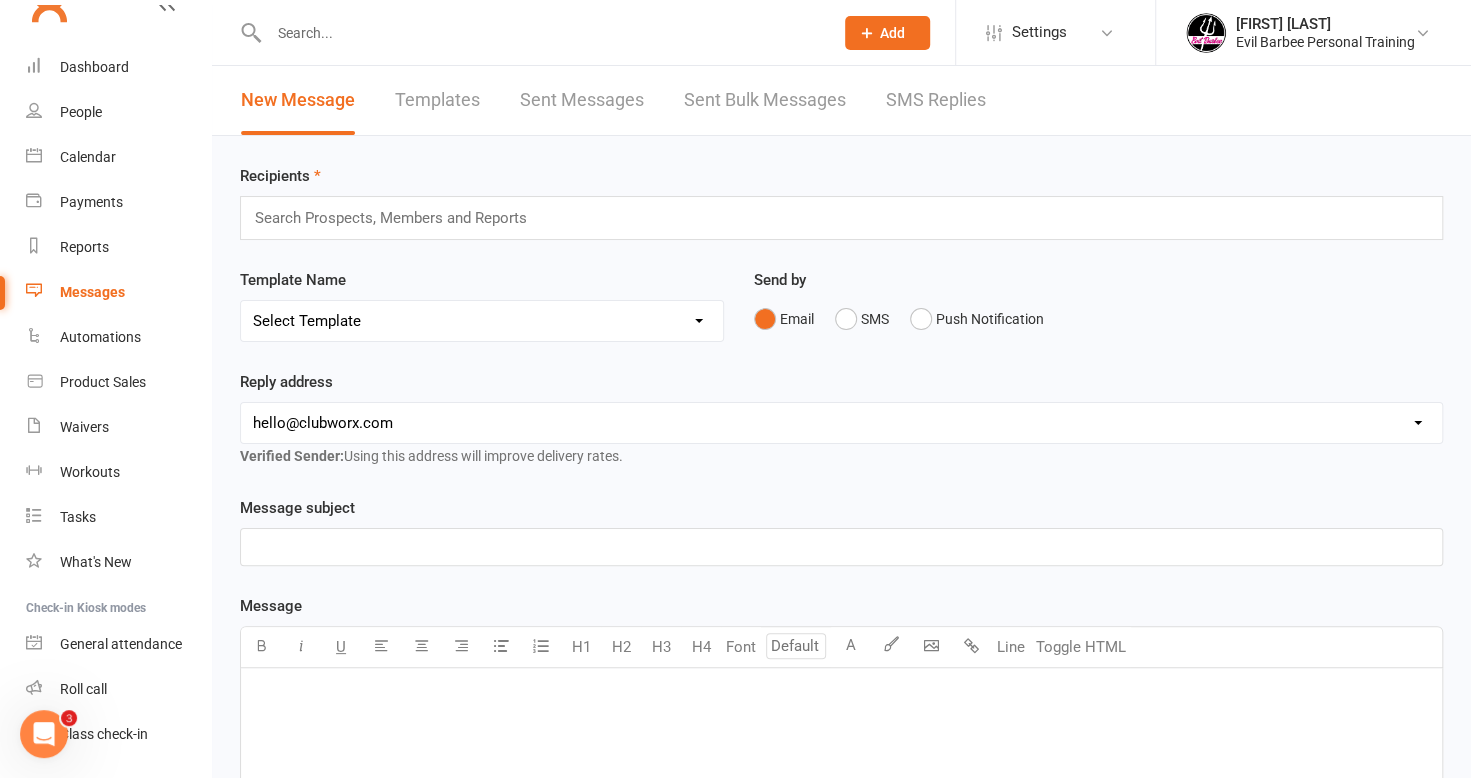 click on "Sent Bulk Messages" at bounding box center [765, 100] 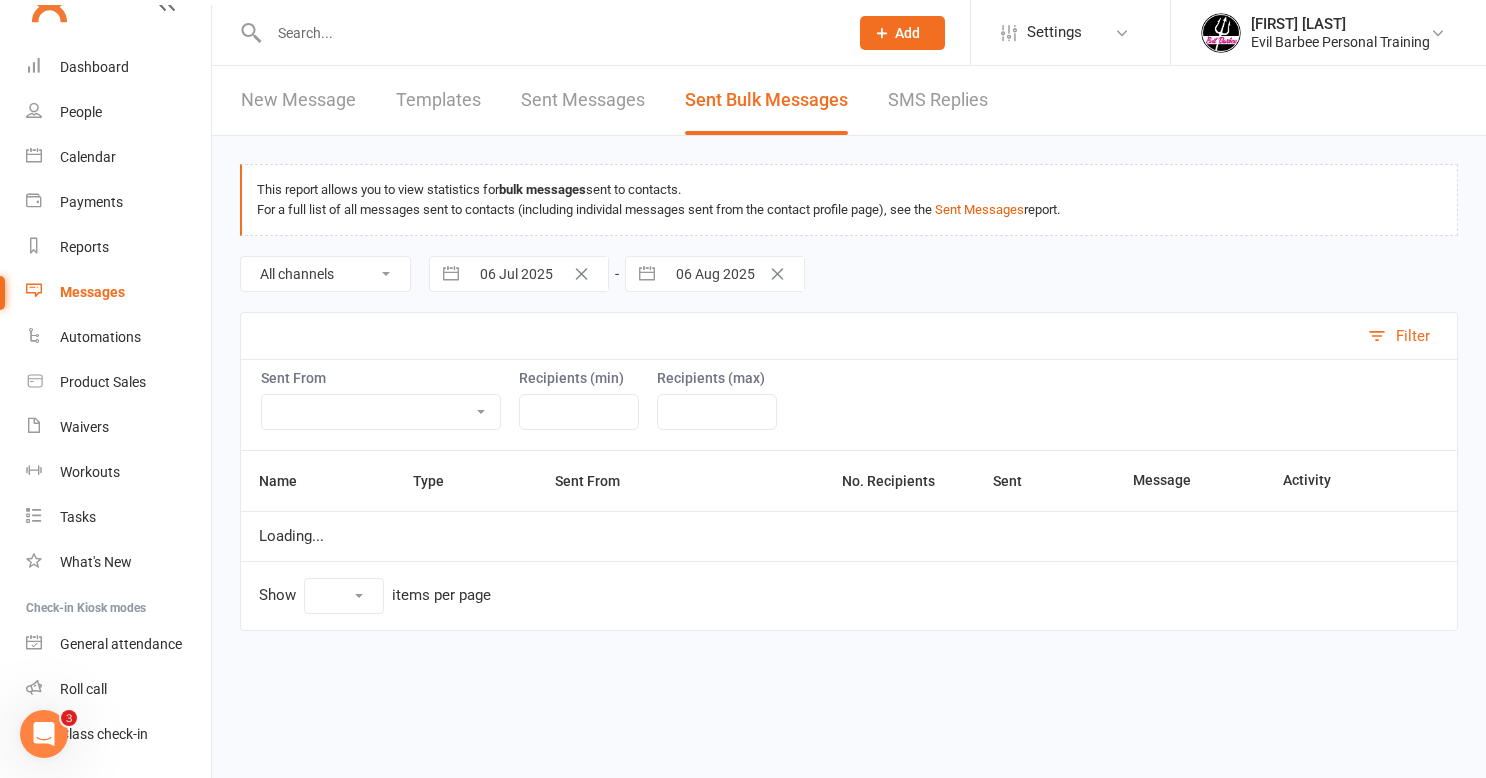 select on "10" 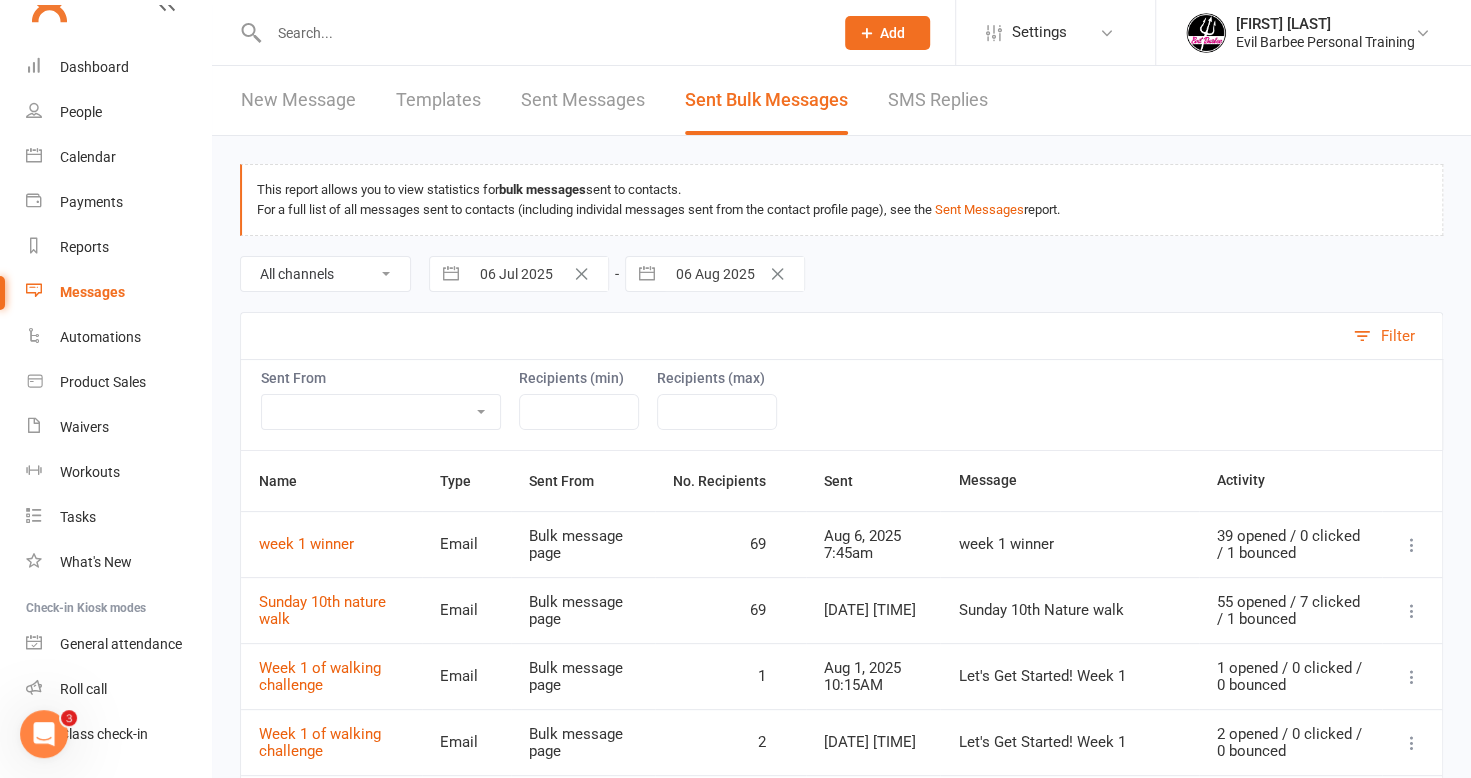 click at bounding box center (1412, 611) 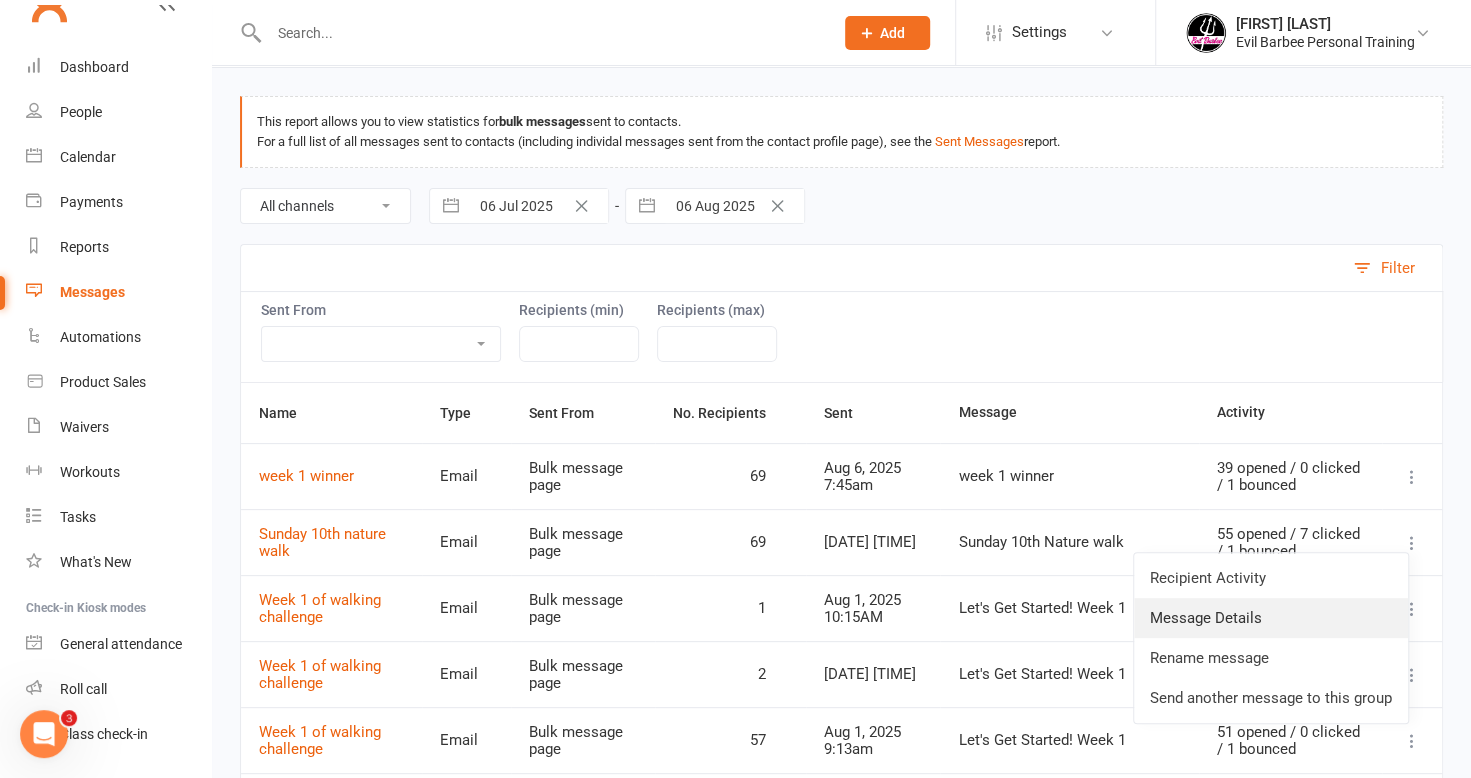 scroll, scrollTop: 100, scrollLeft: 0, axis: vertical 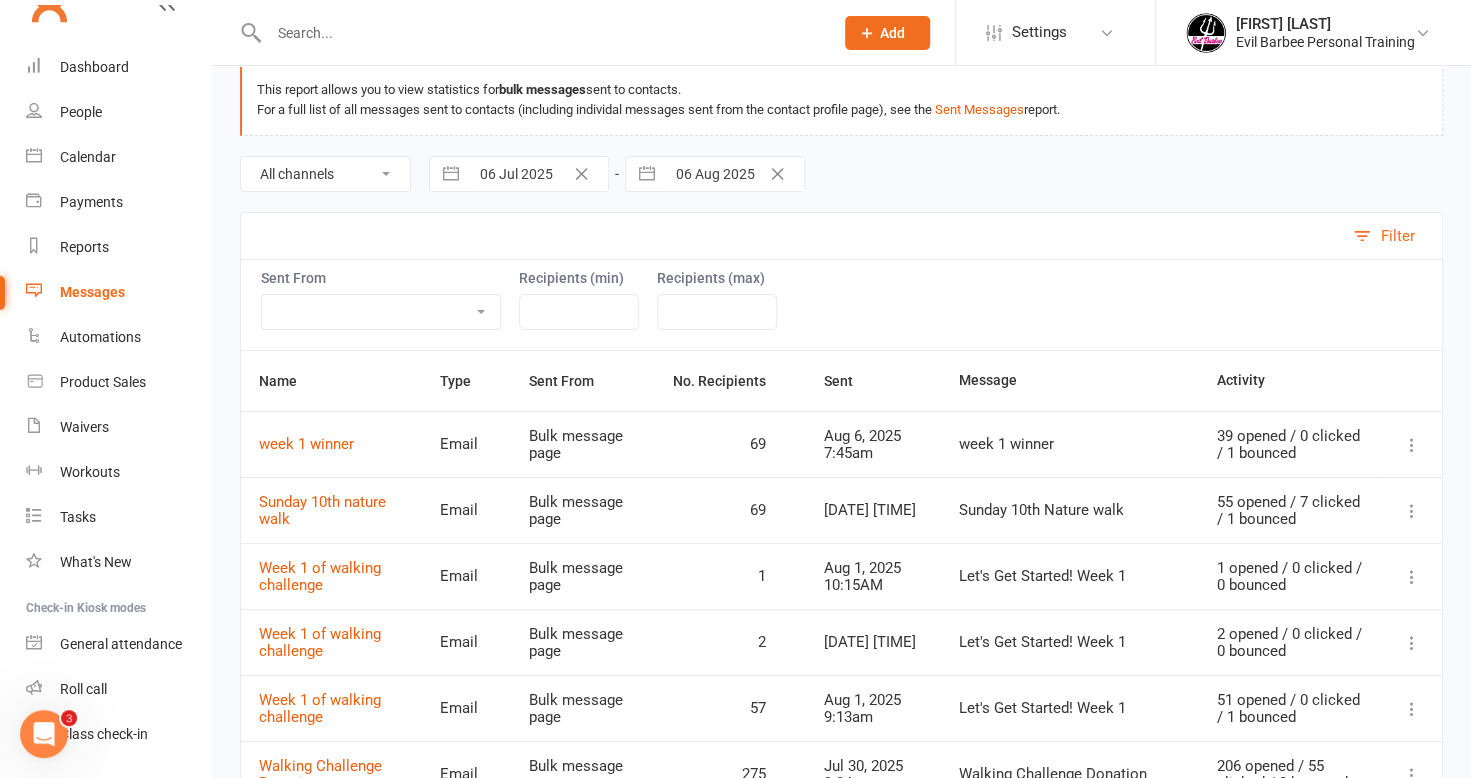 drag, startPoint x: 1067, startPoint y: 276, endPoint x: 1090, endPoint y: 288, distance: 25.942244 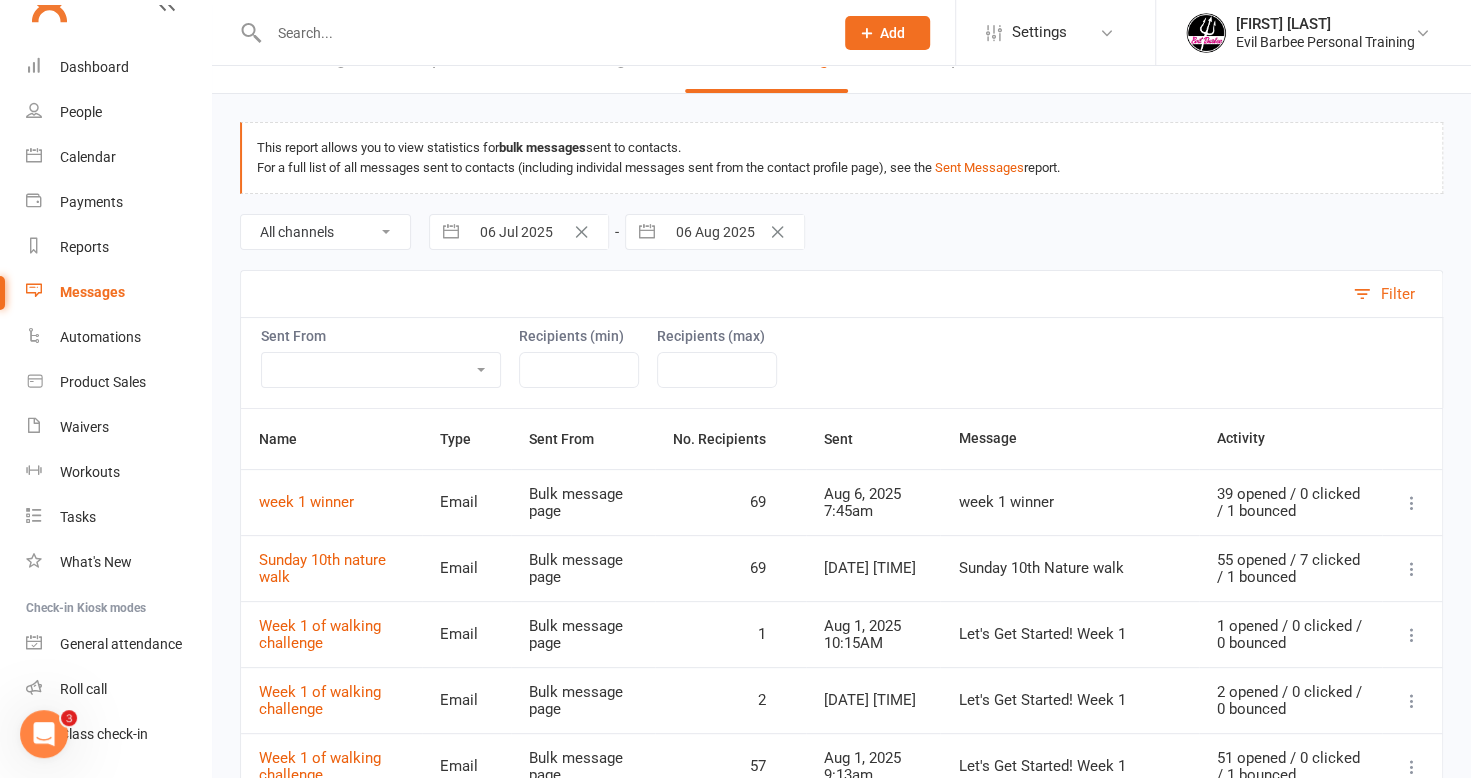 scroll, scrollTop: 0, scrollLeft: 0, axis: both 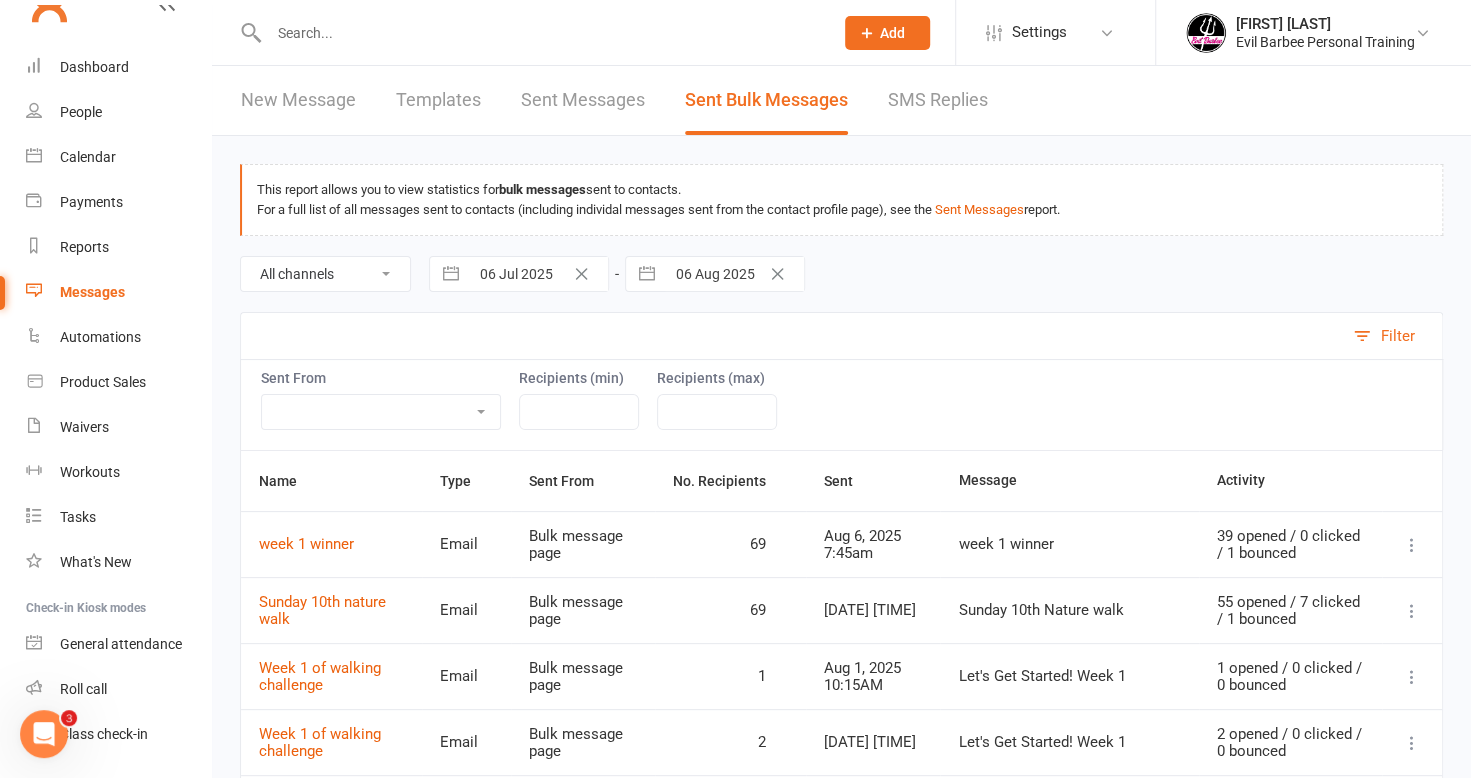 click at bounding box center (541, 33) 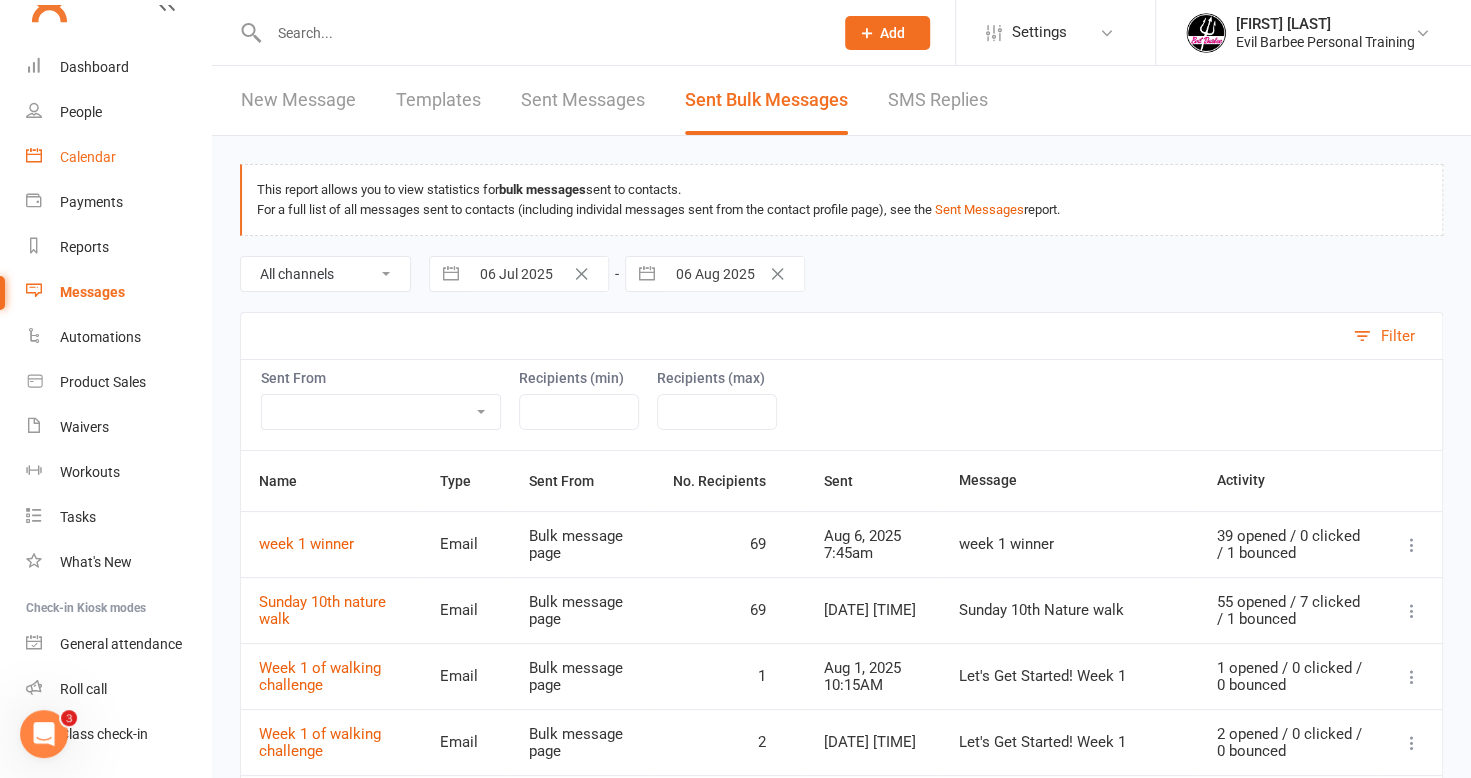 click on "Calendar" at bounding box center [118, 157] 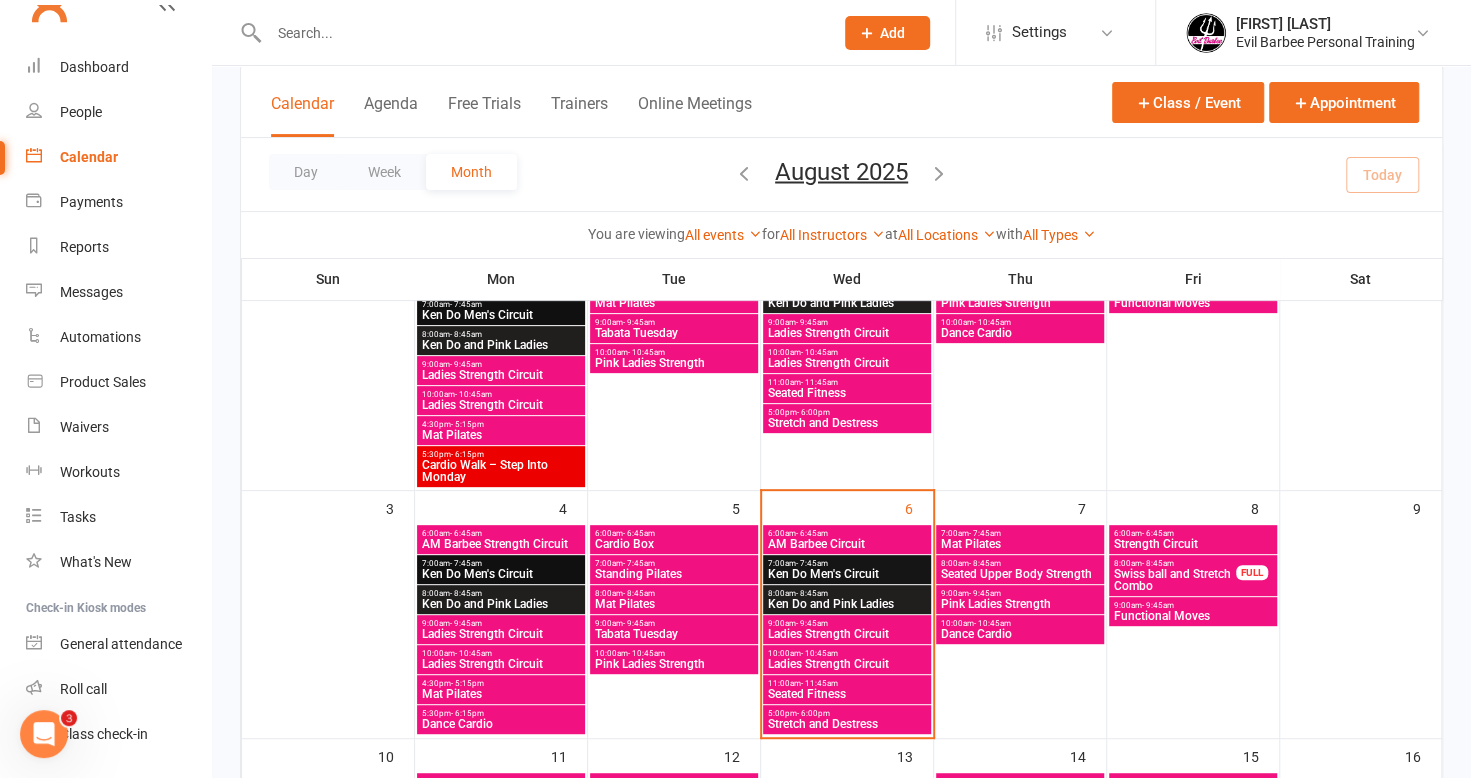 scroll, scrollTop: 500, scrollLeft: 0, axis: vertical 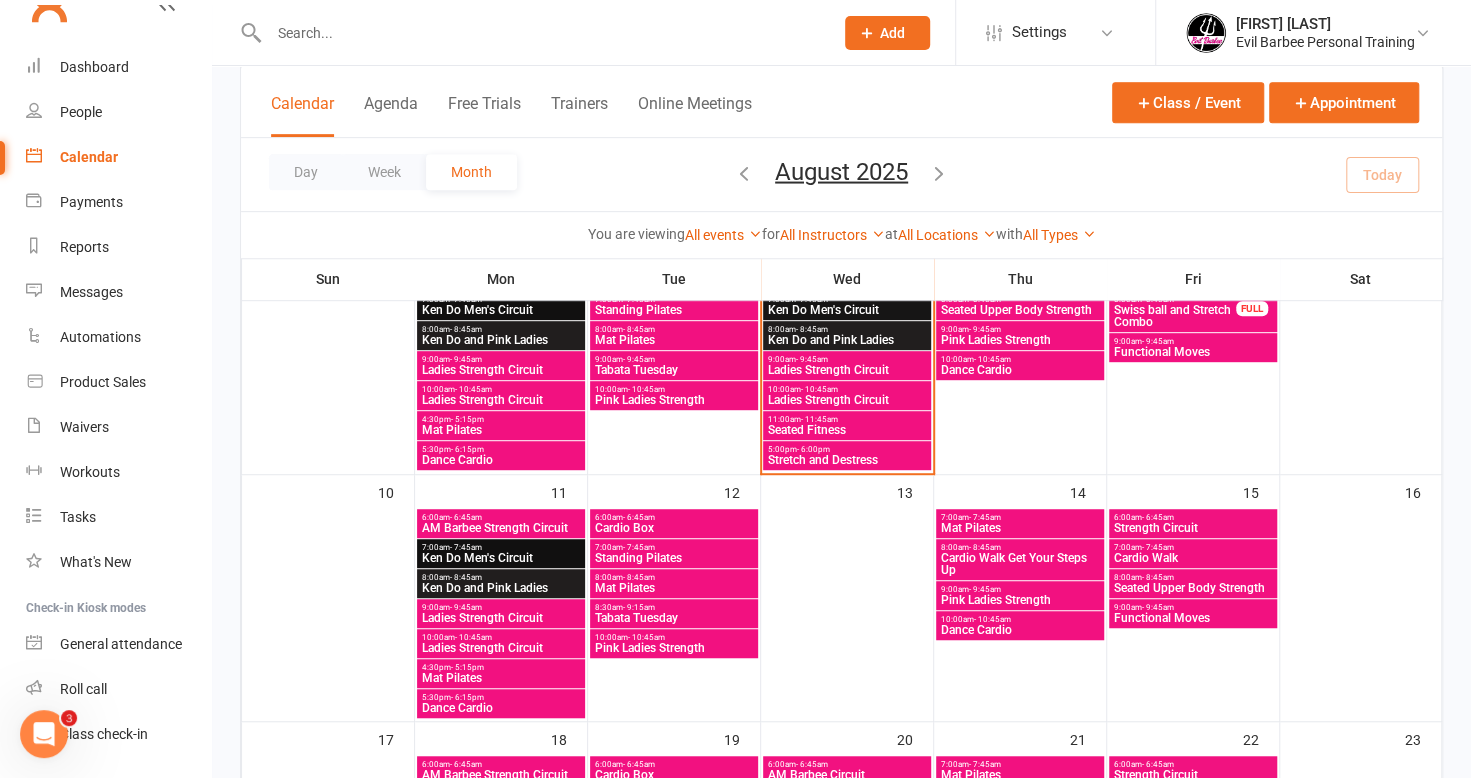 click on "- 11:45am" at bounding box center (819, 419) 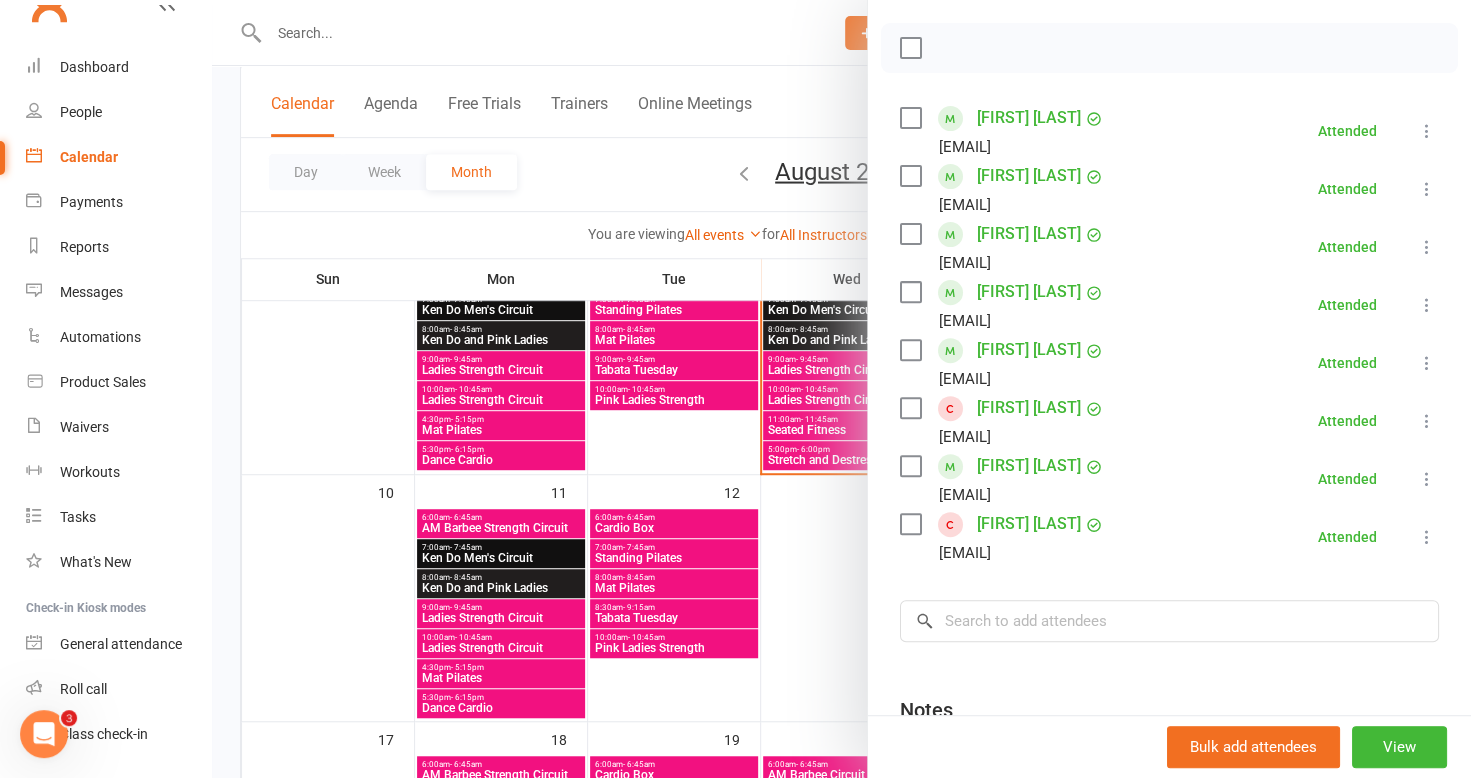 scroll, scrollTop: 400, scrollLeft: 0, axis: vertical 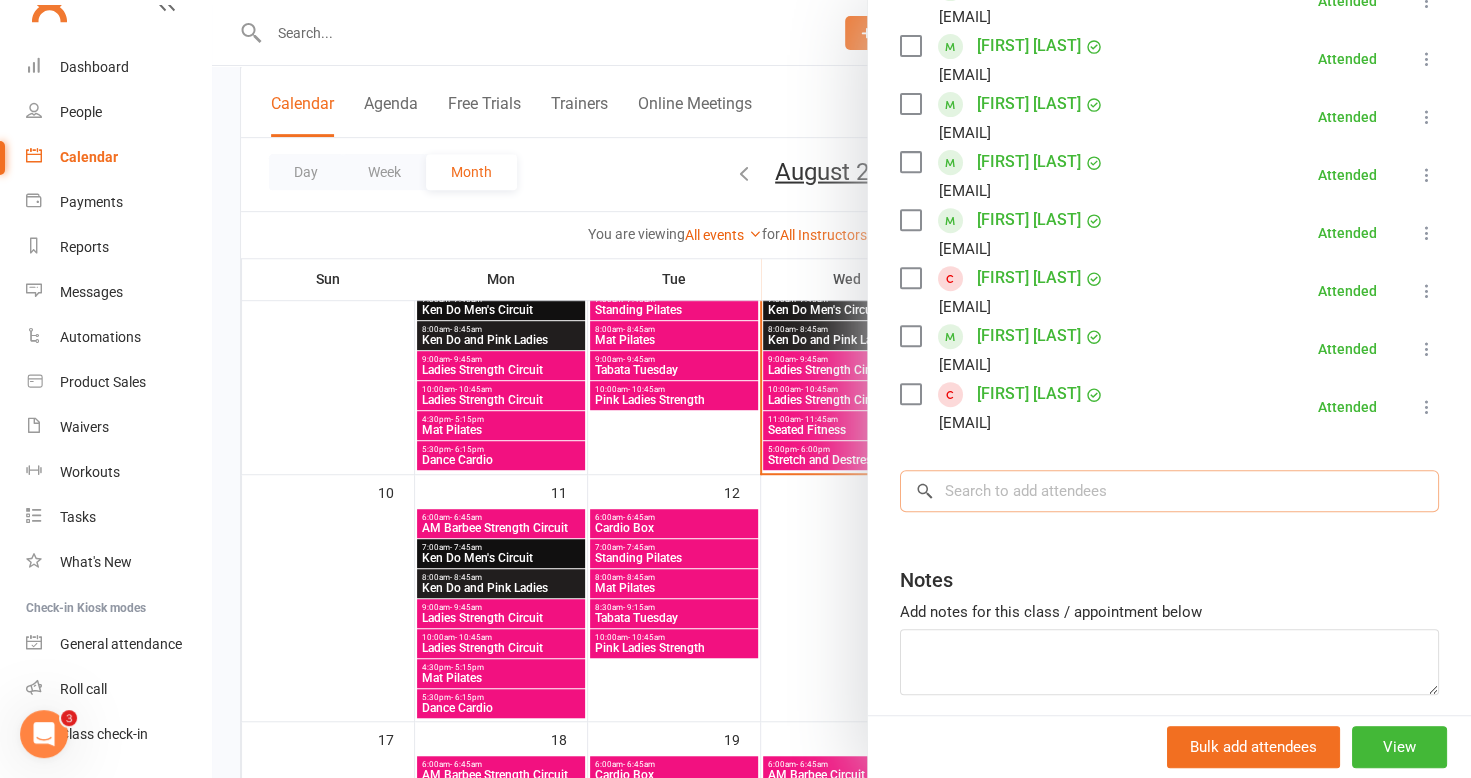 click at bounding box center [1169, 491] 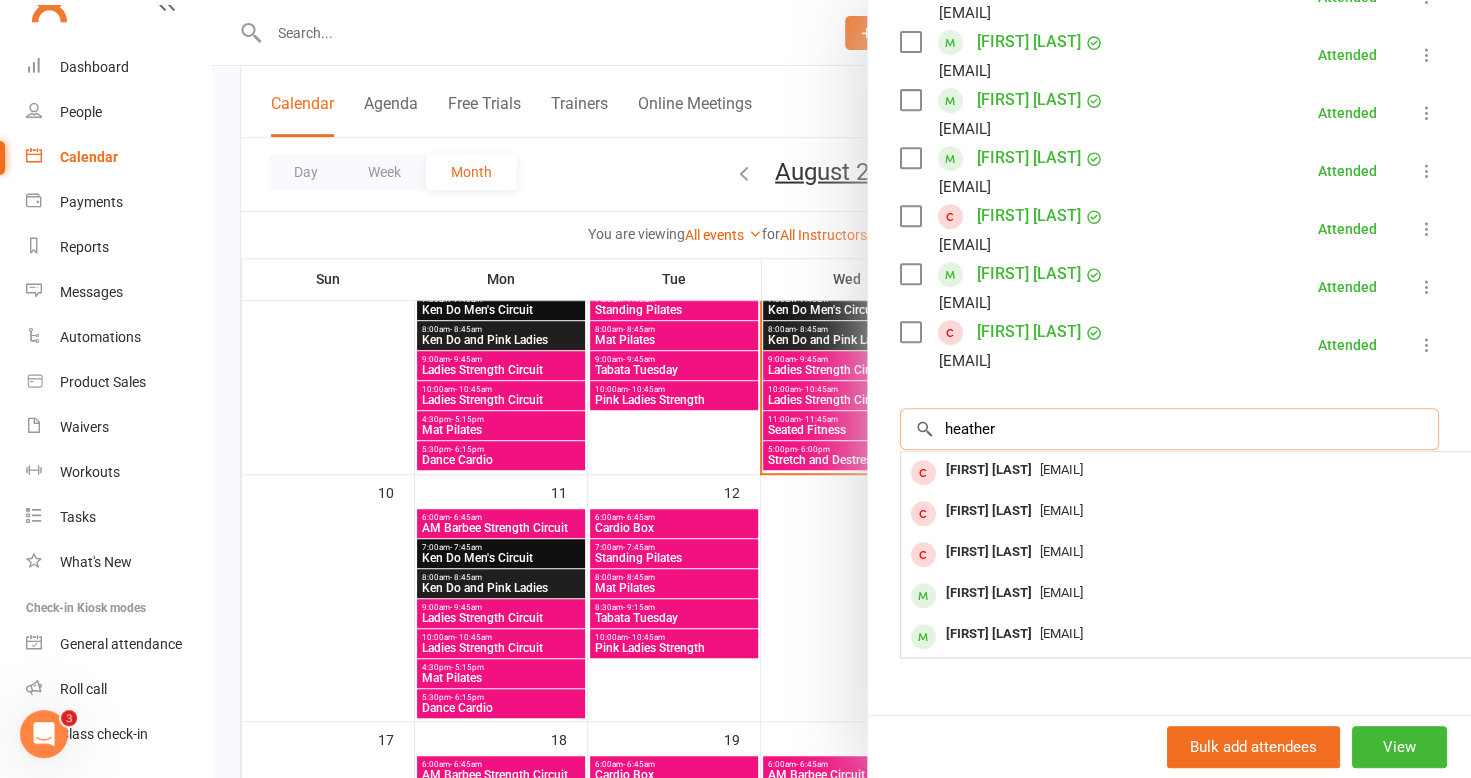scroll, scrollTop: 492, scrollLeft: 0, axis: vertical 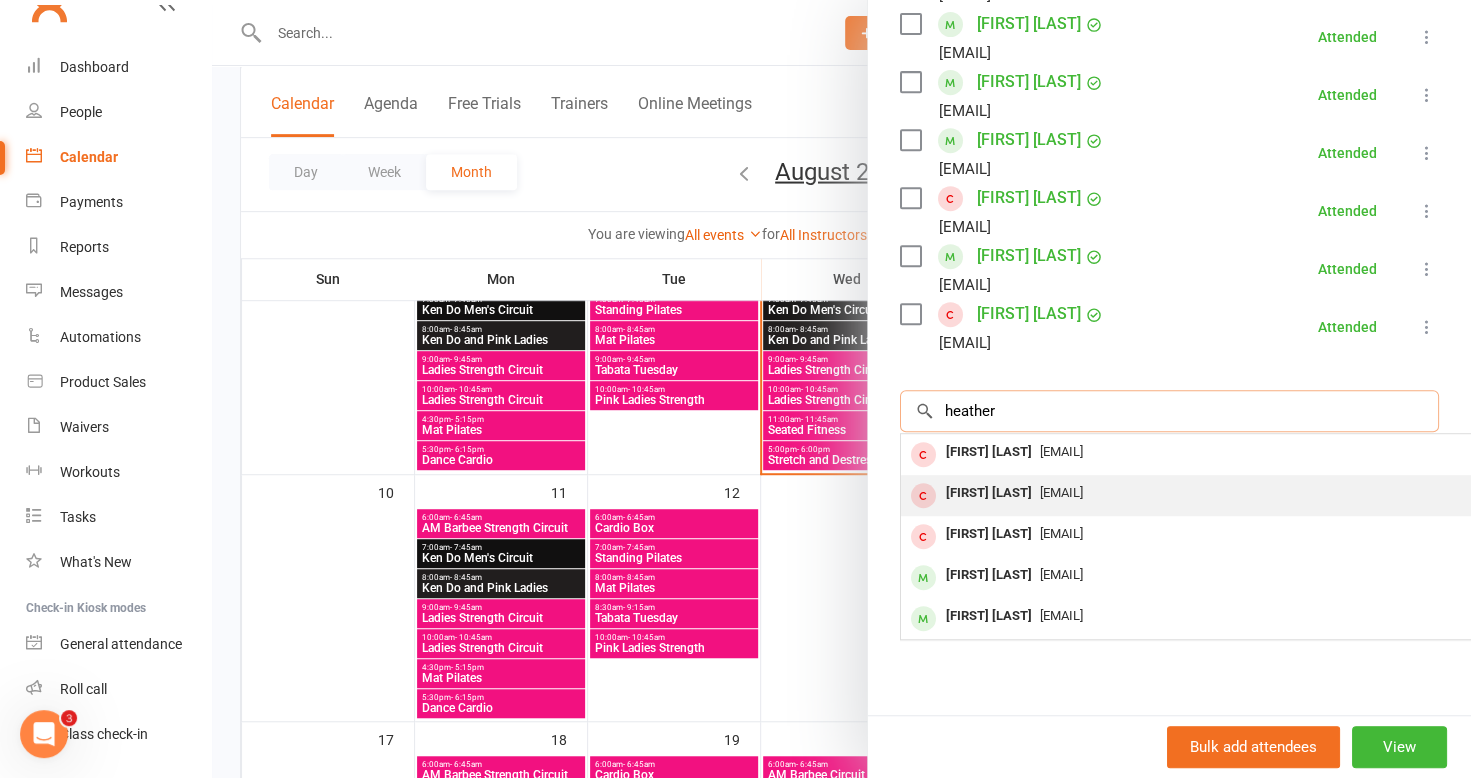 type on "heather" 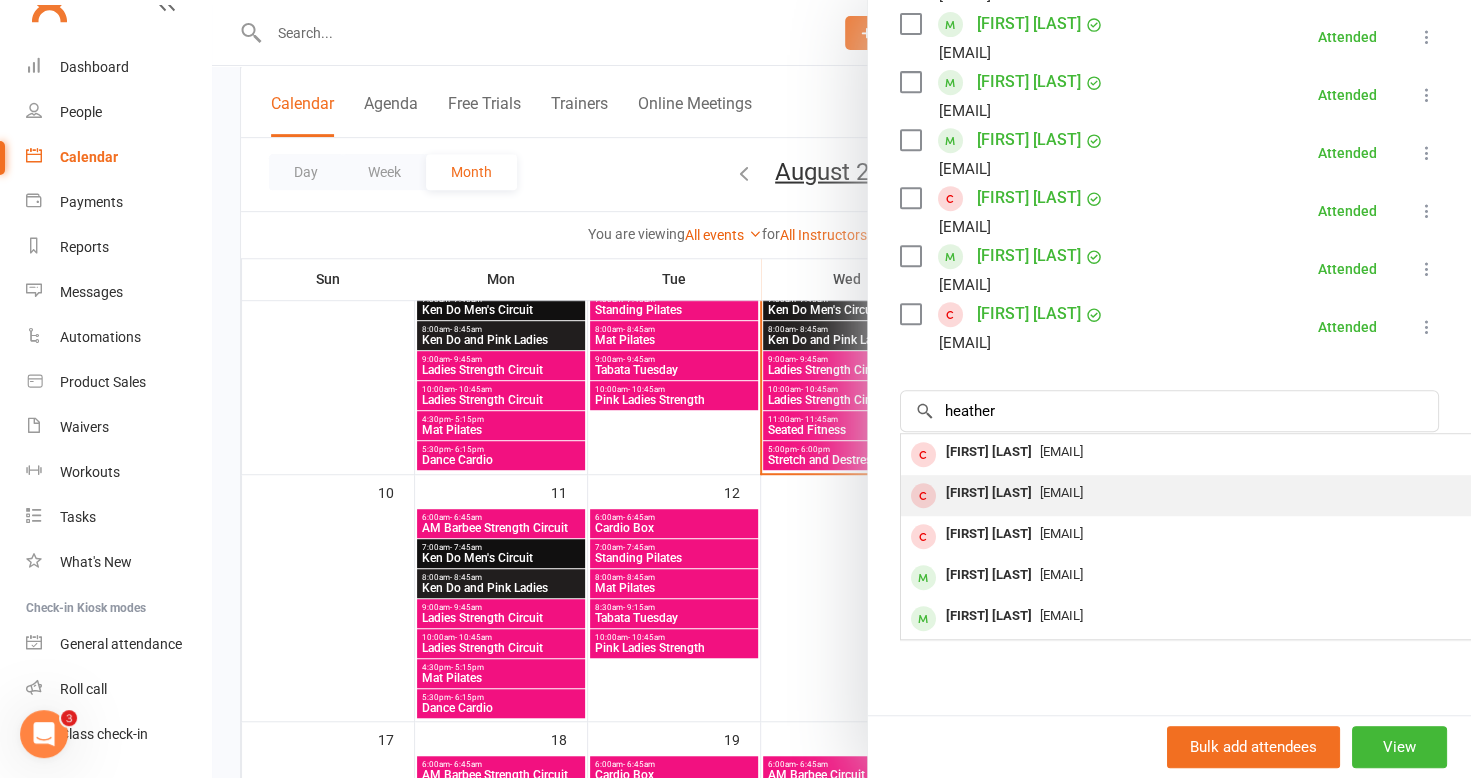 click on "[EMAIL]" at bounding box center (1061, 492) 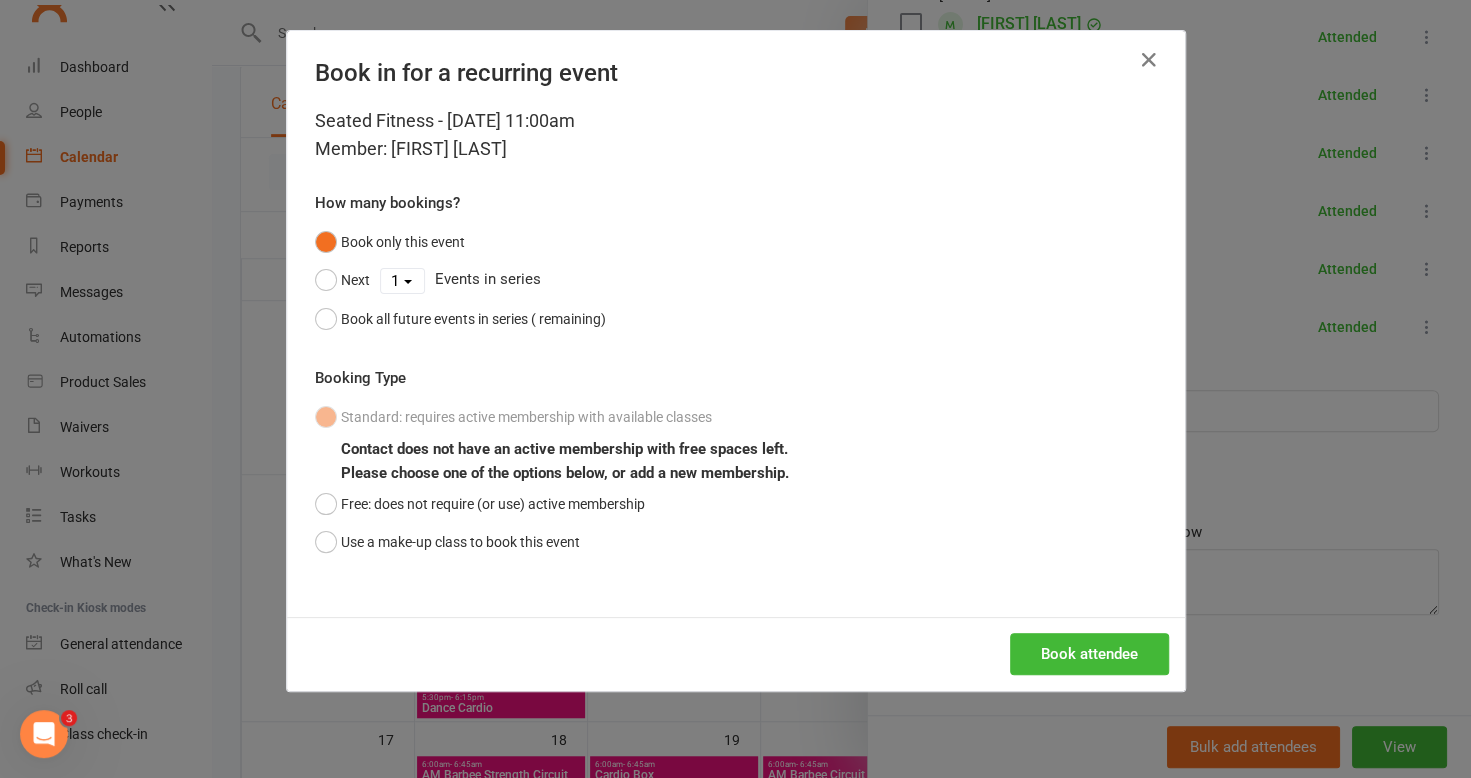 scroll, scrollTop: 477, scrollLeft: 0, axis: vertical 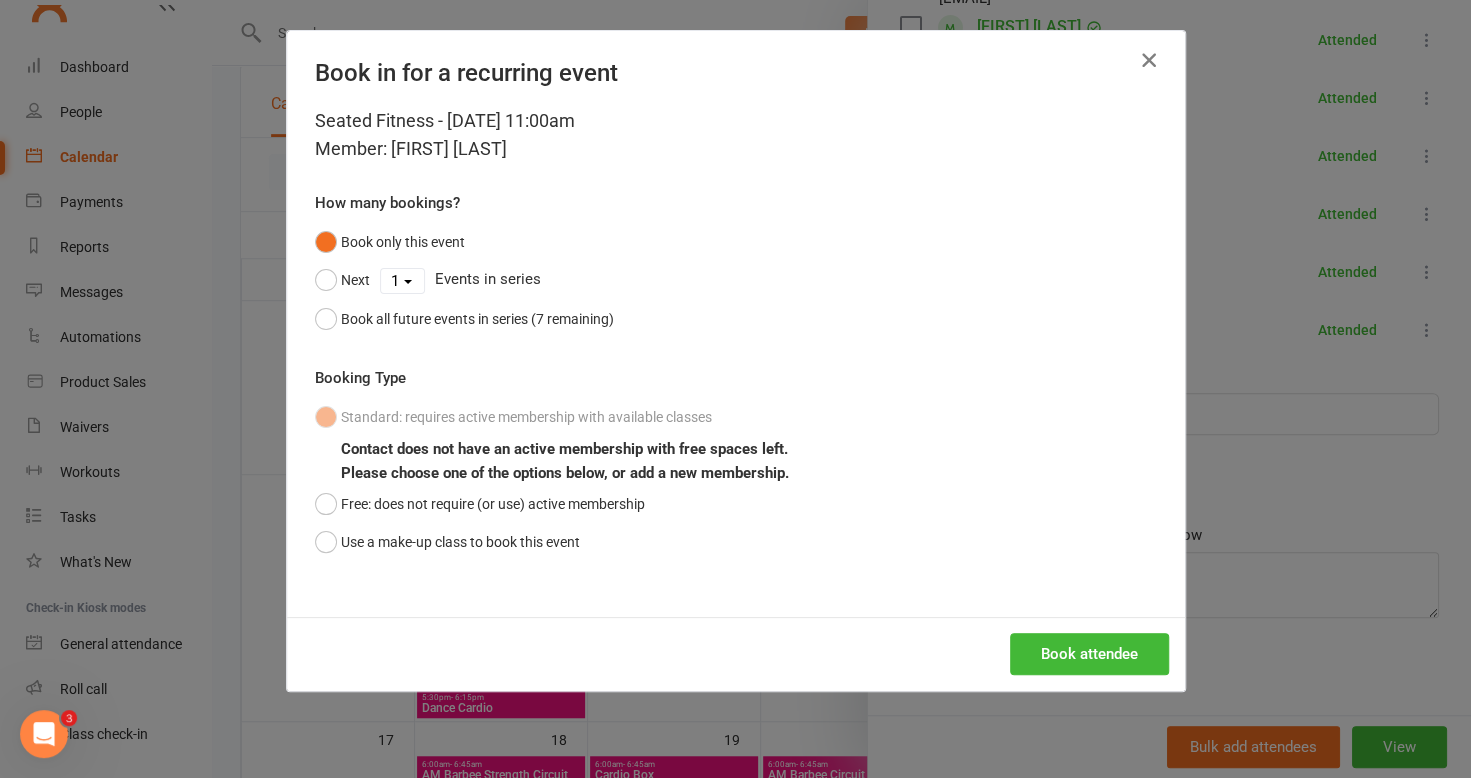 click at bounding box center (1149, 60) 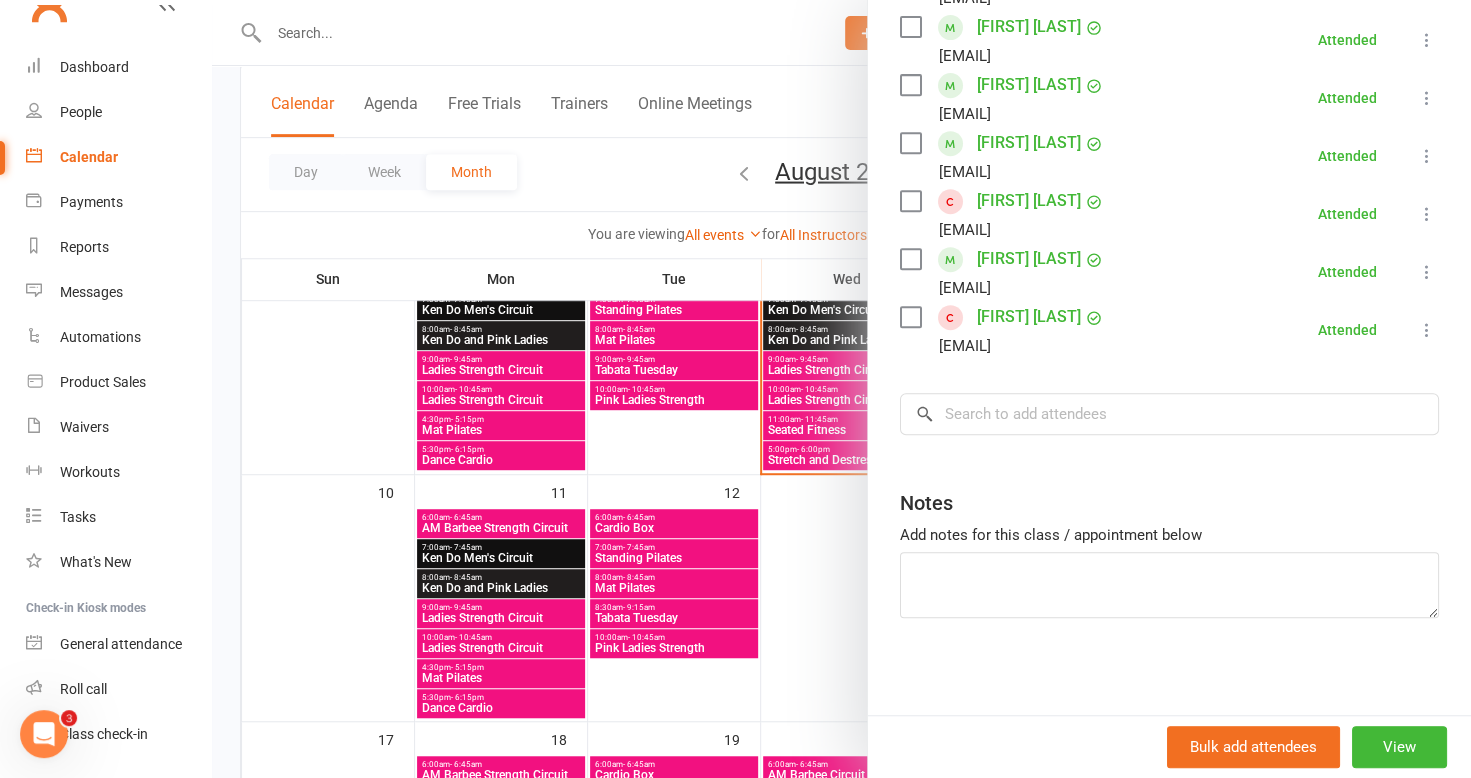 drag, startPoint x: 426, startPoint y: 18, endPoint x: 414, endPoint y: 34, distance: 20 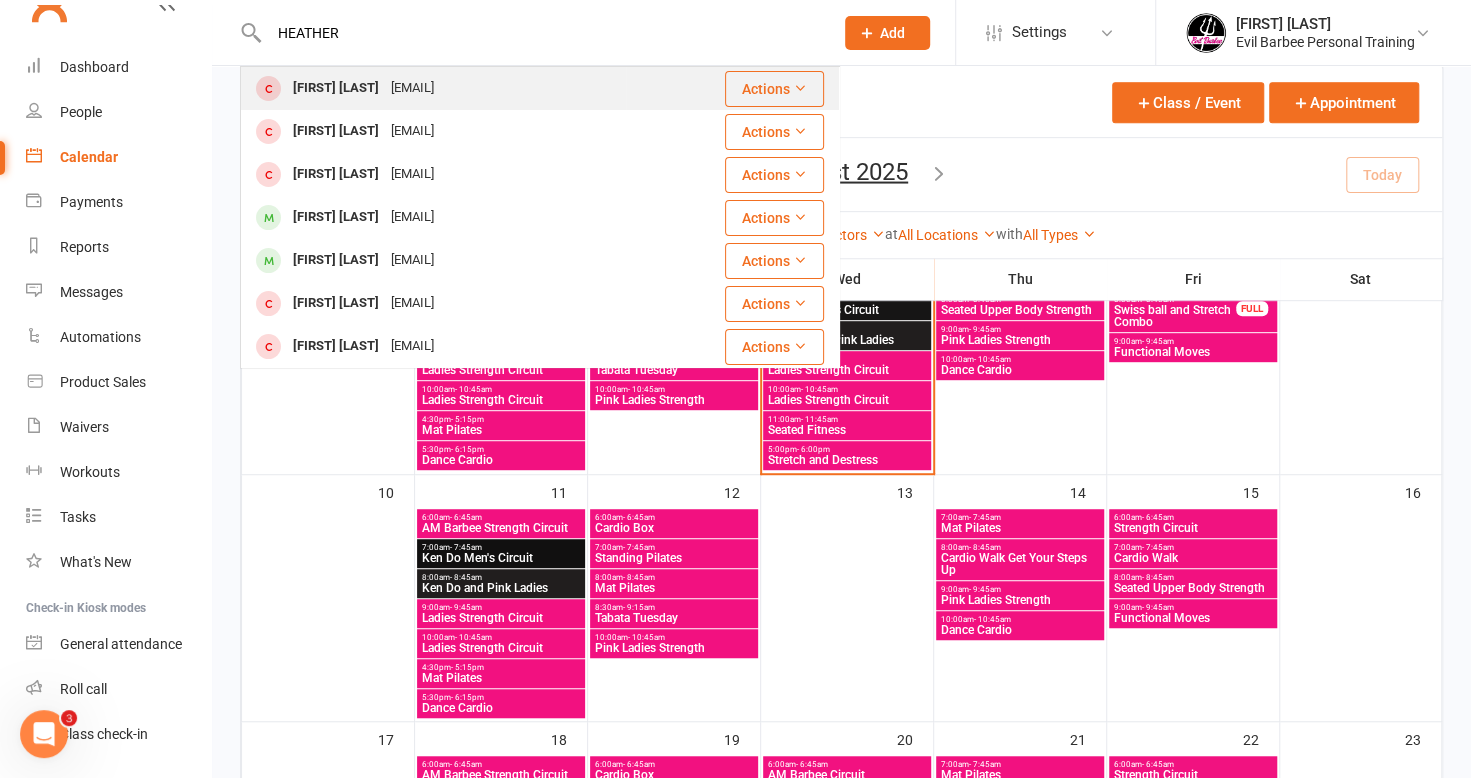 type on "HEATHER" 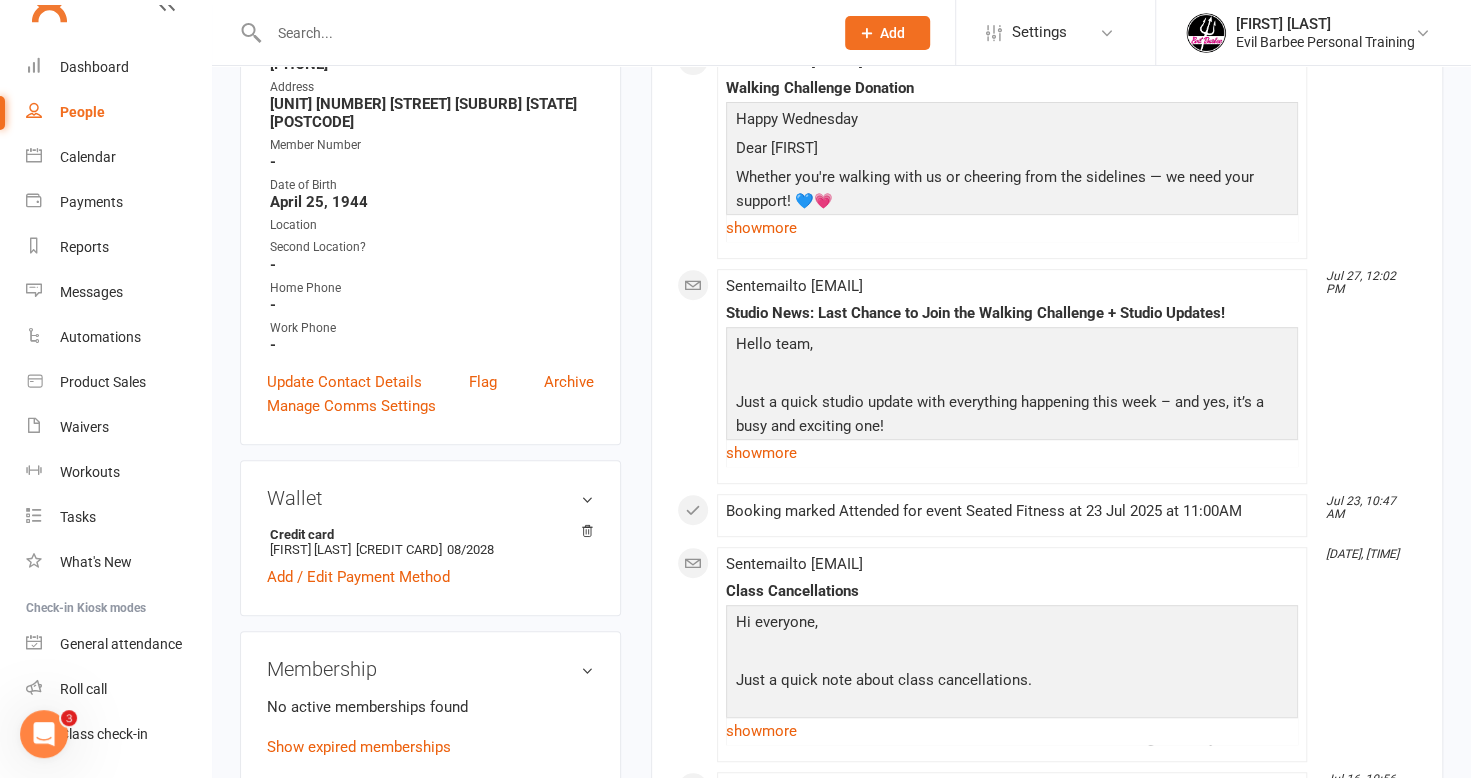 scroll, scrollTop: 500, scrollLeft: 0, axis: vertical 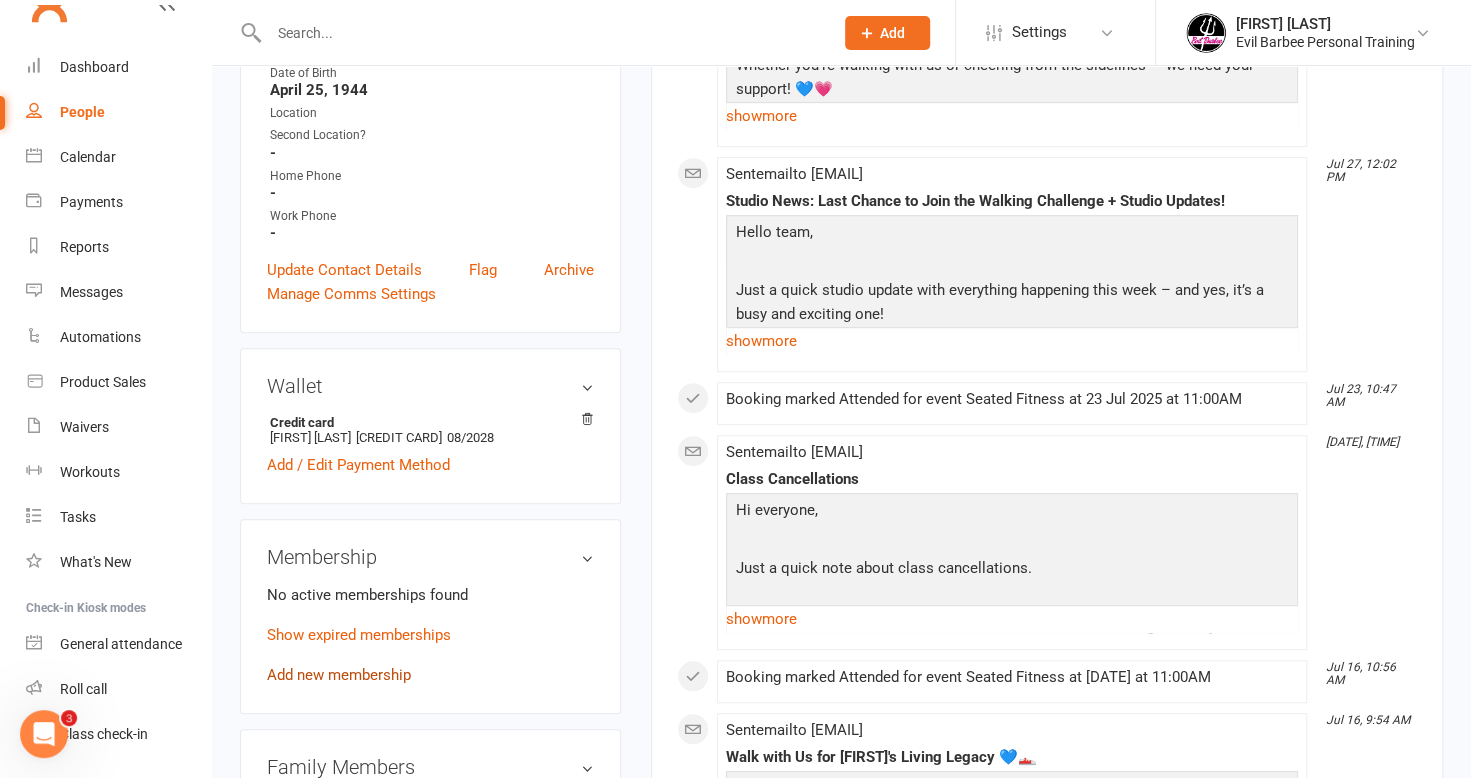 click on "Add new membership" at bounding box center [339, 675] 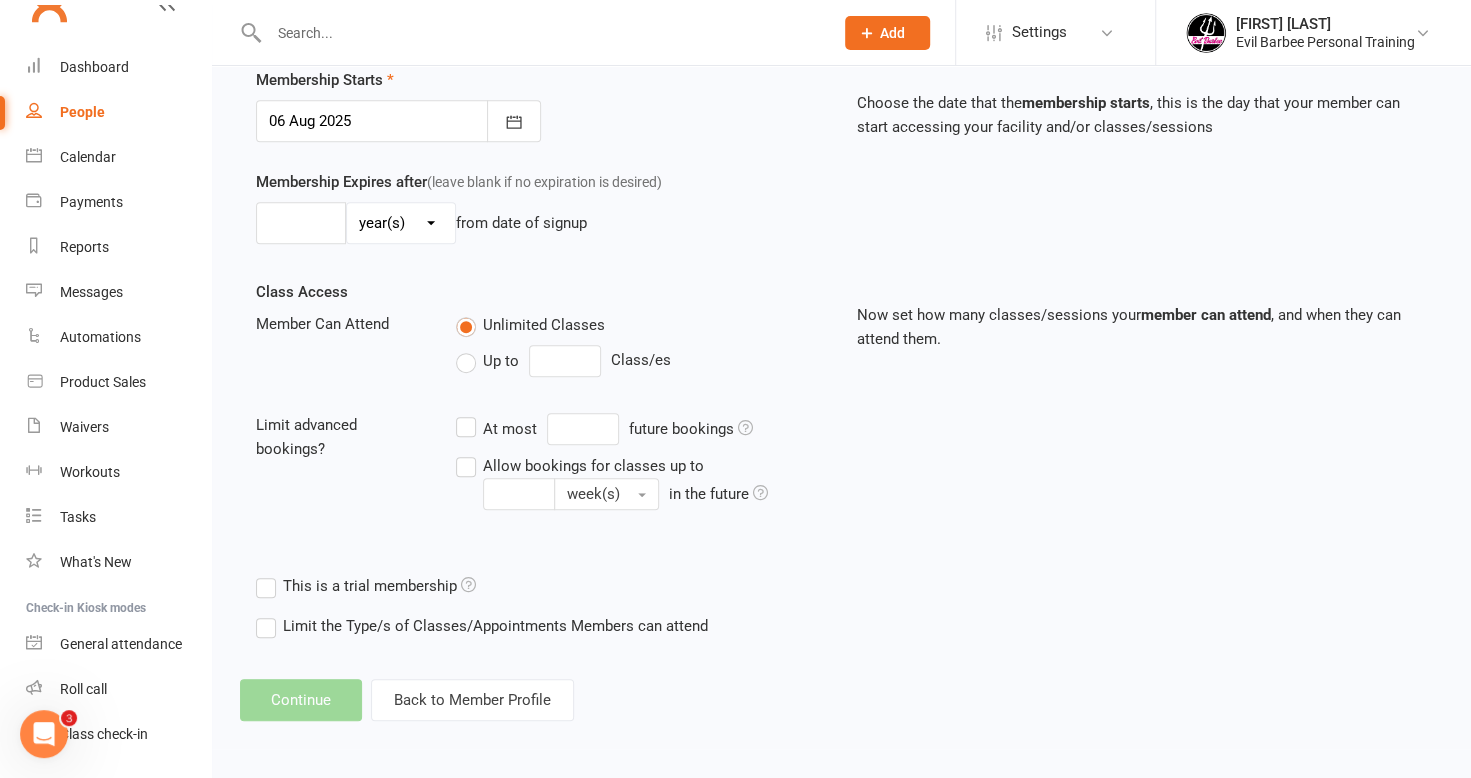 scroll, scrollTop: 0, scrollLeft: 0, axis: both 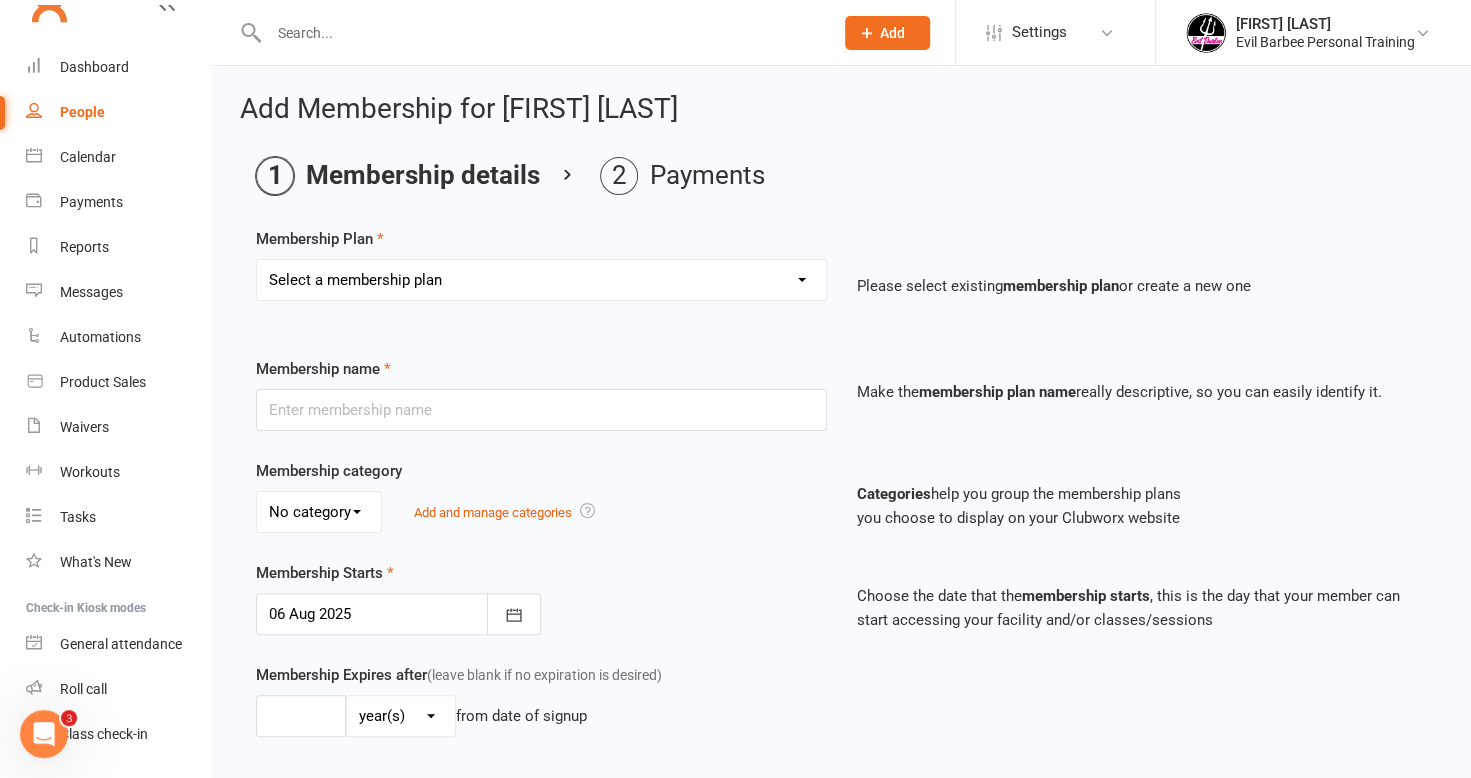 click on "Select a membership plan Create new Membership Plan 4 Pack (4 Classes) 10 Pack (10 classes) Direct Debit Unlimited Classes ongoing Upfront Monthly Payment 30 minute PT 4 Pack Casual Class" at bounding box center (541, 280) 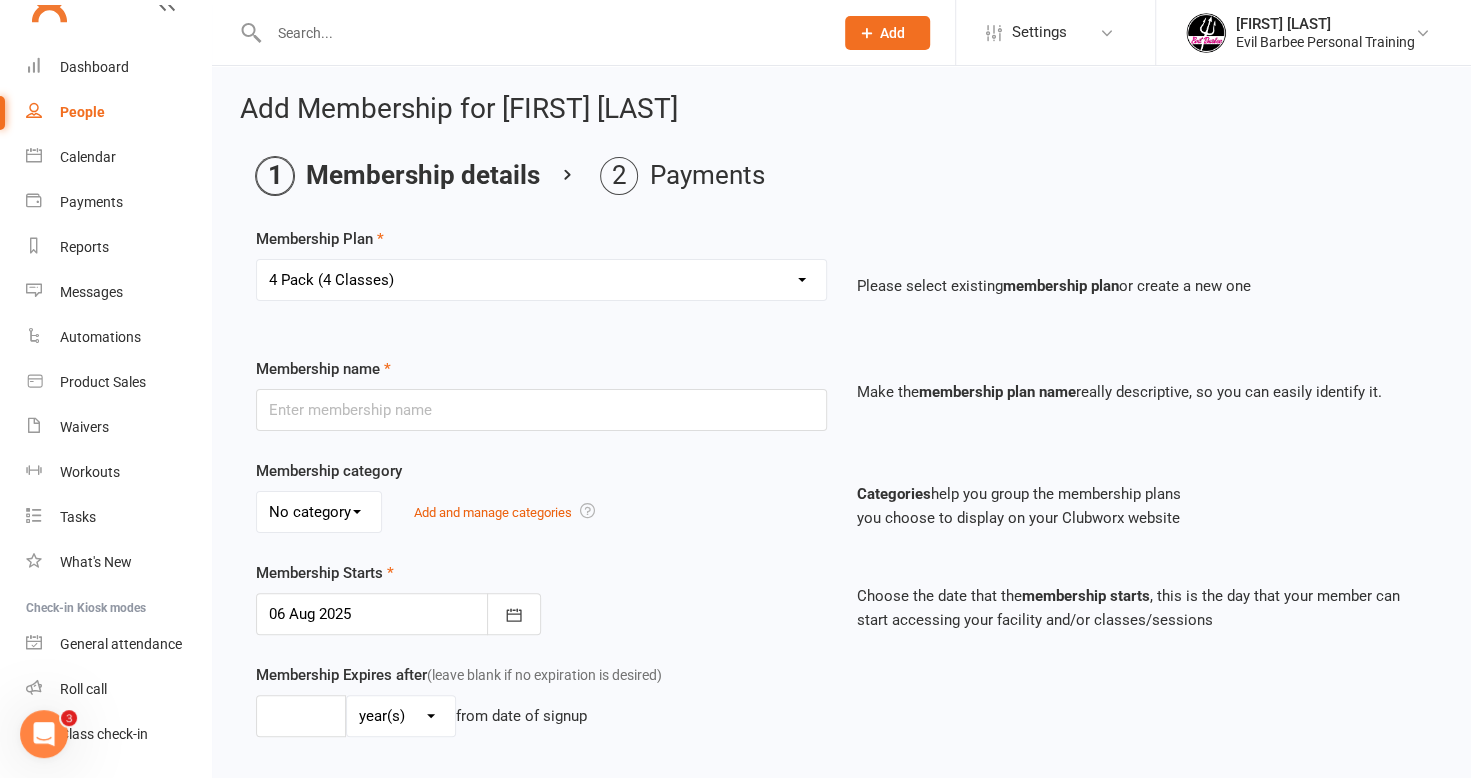 click on "Select a membership plan Create new Membership Plan 4 Pack (4 Classes) 10 Pack (10 classes) Direct Debit Unlimited Classes ongoing Upfront Monthly Payment 30 minute PT 4 Pack Casual Class" at bounding box center [541, 280] 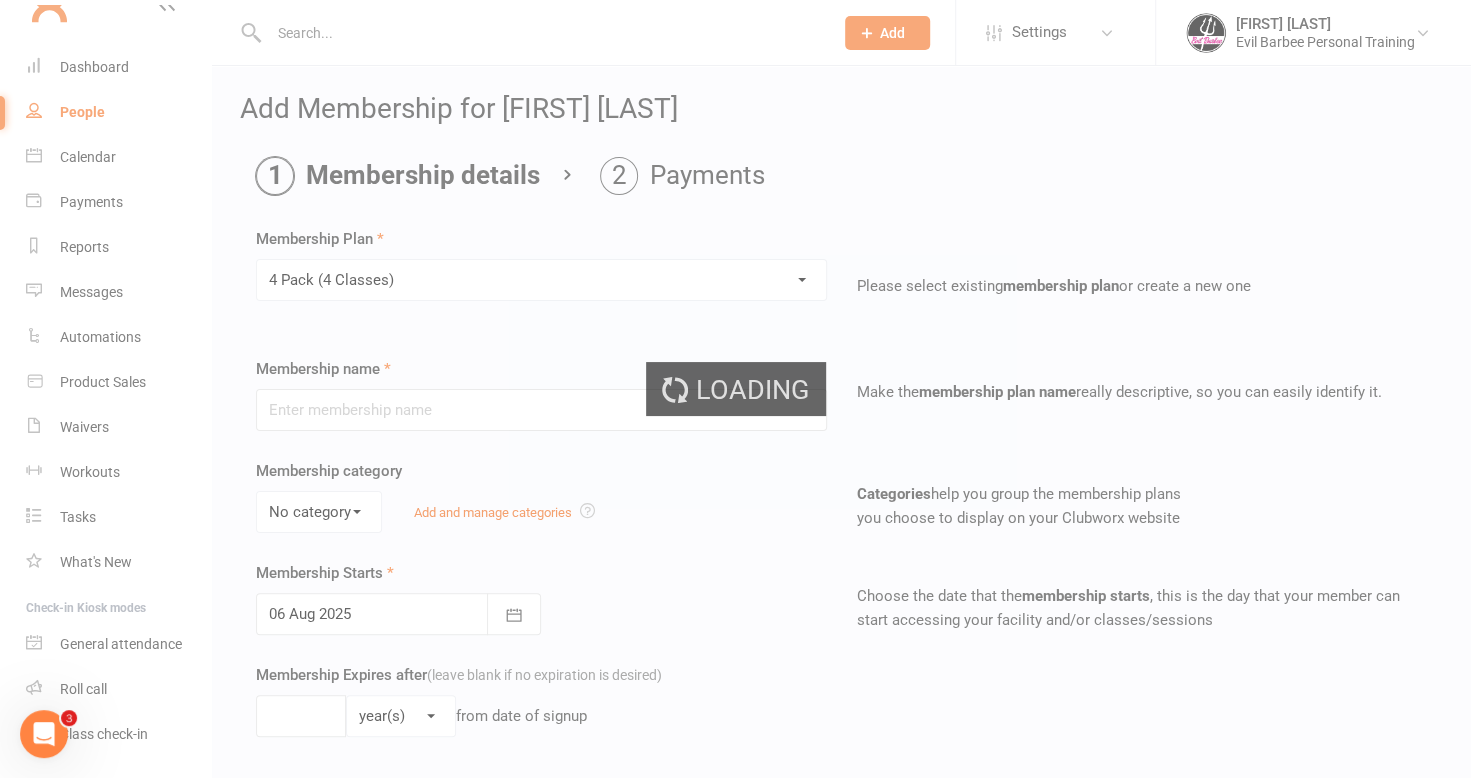 type on "4 Pack (4 Classes)" 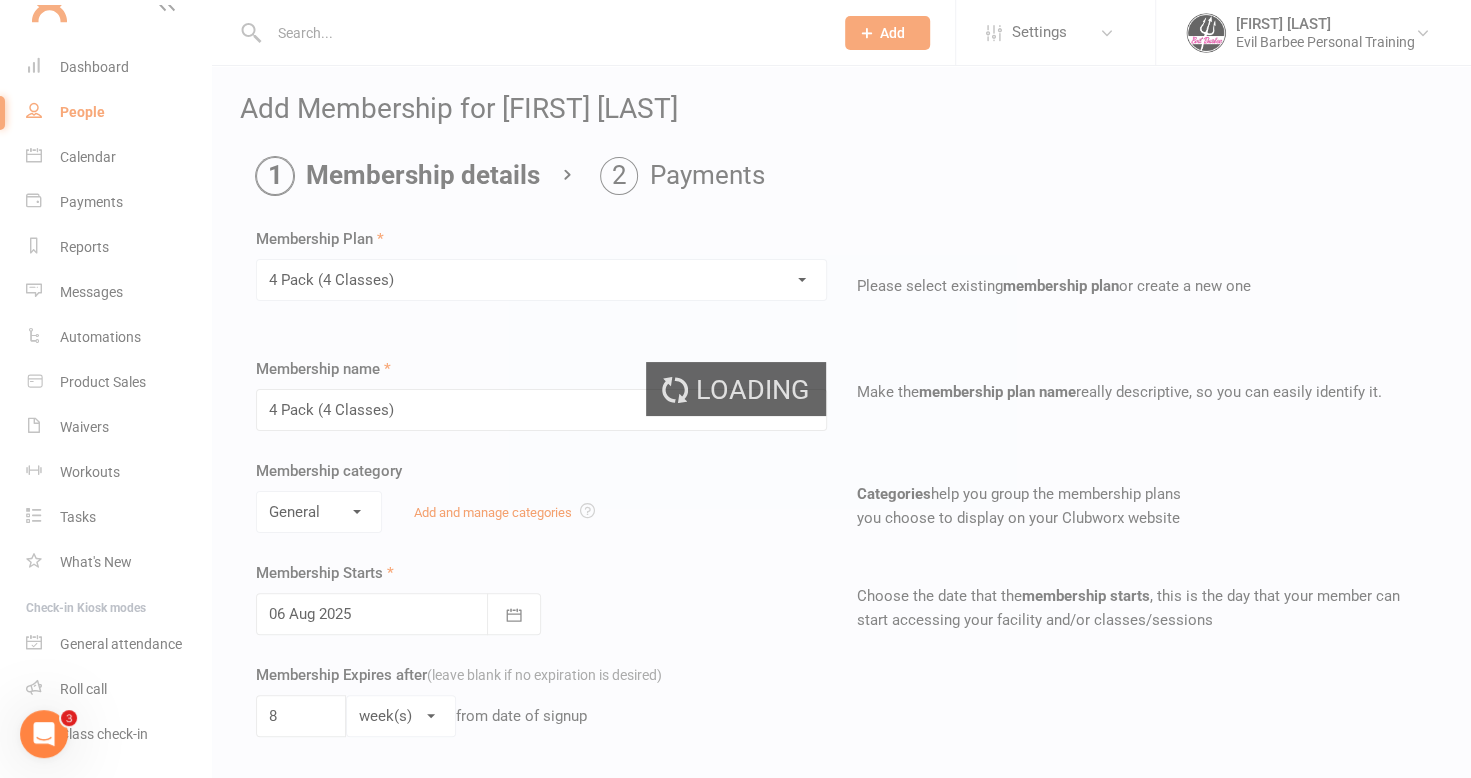 type on "4" 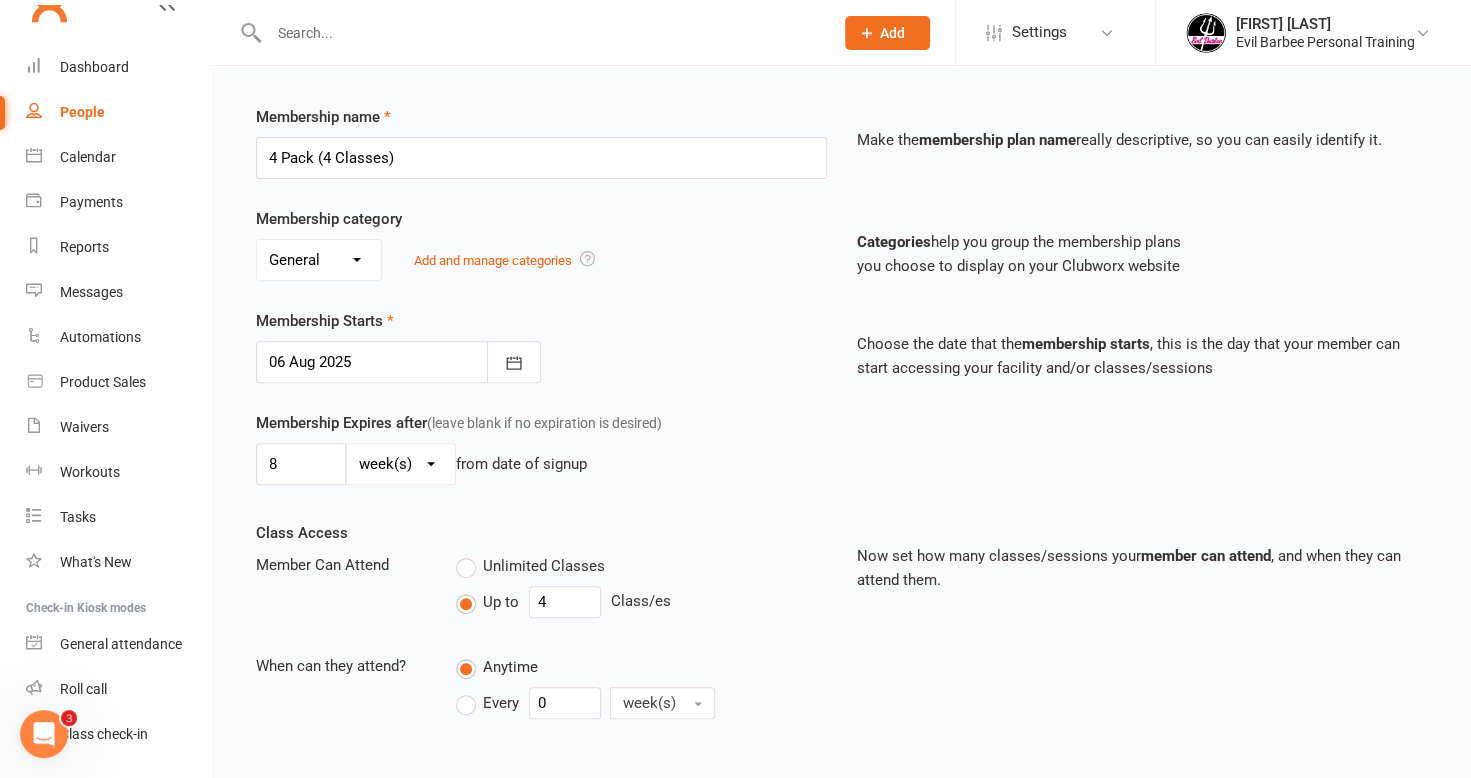 scroll, scrollTop: 463, scrollLeft: 0, axis: vertical 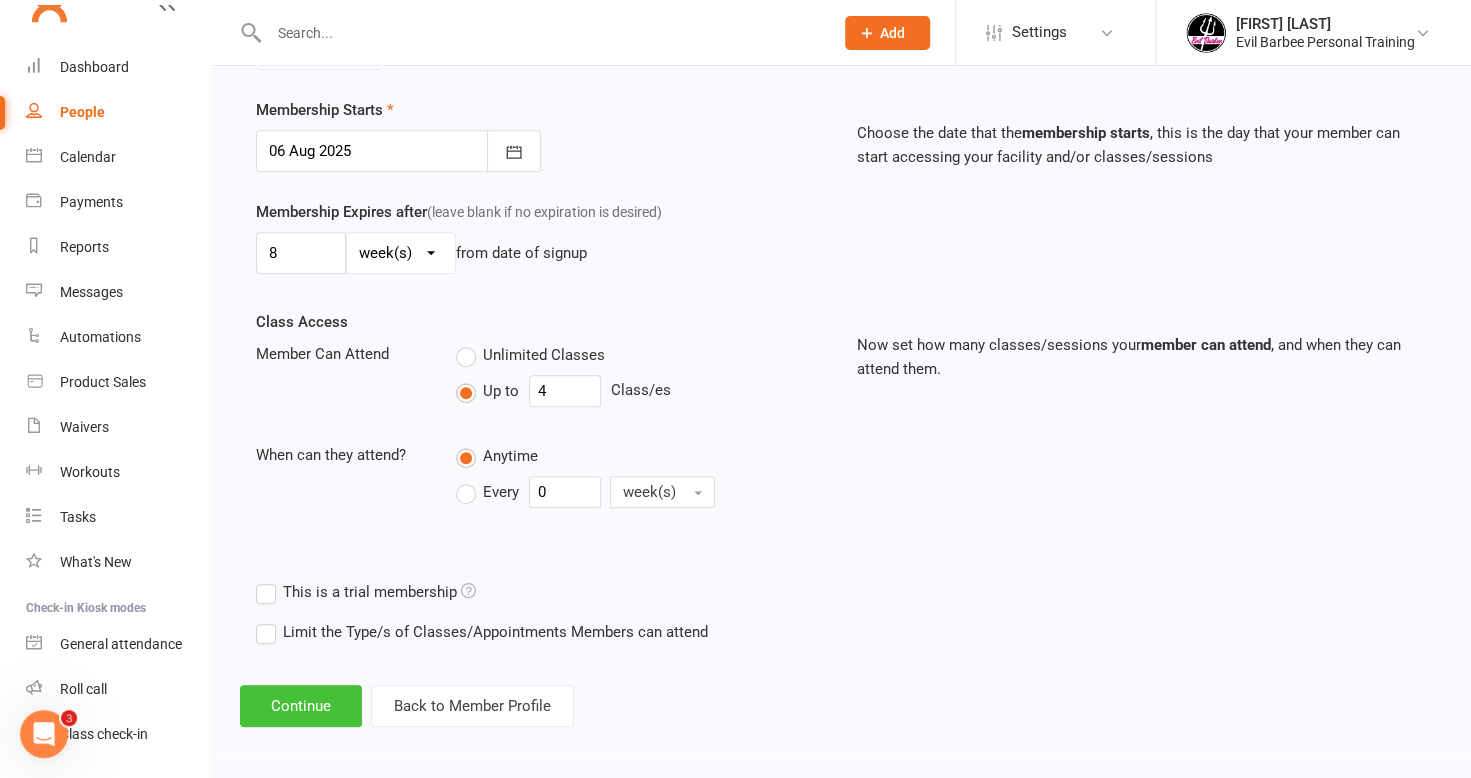 drag, startPoint x: 326, startPoint y: 708, endPoint x: 482, endPoint y: 663, distance: 162.3607 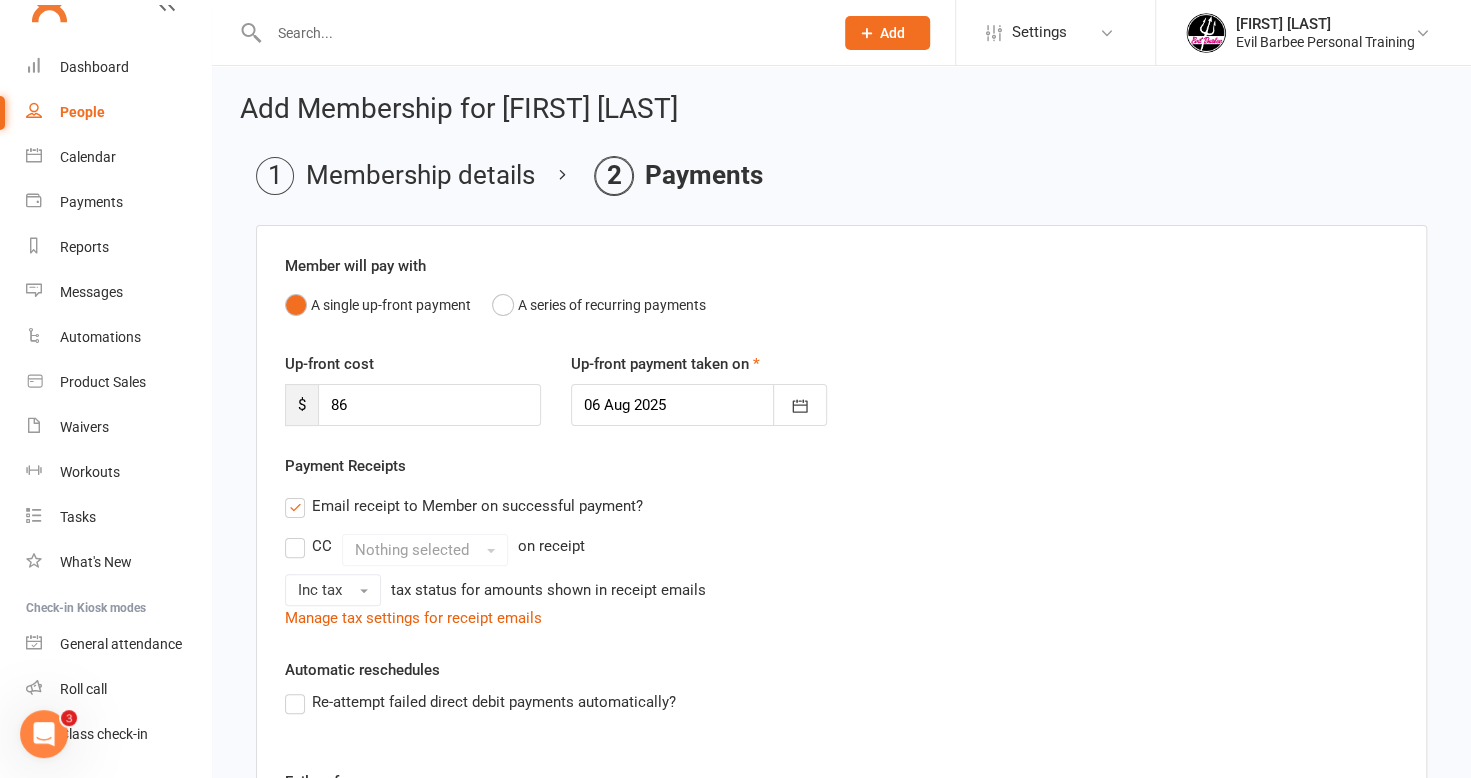 scroll, scrollTop: 387, scrollLeft: 0, axis: vertical 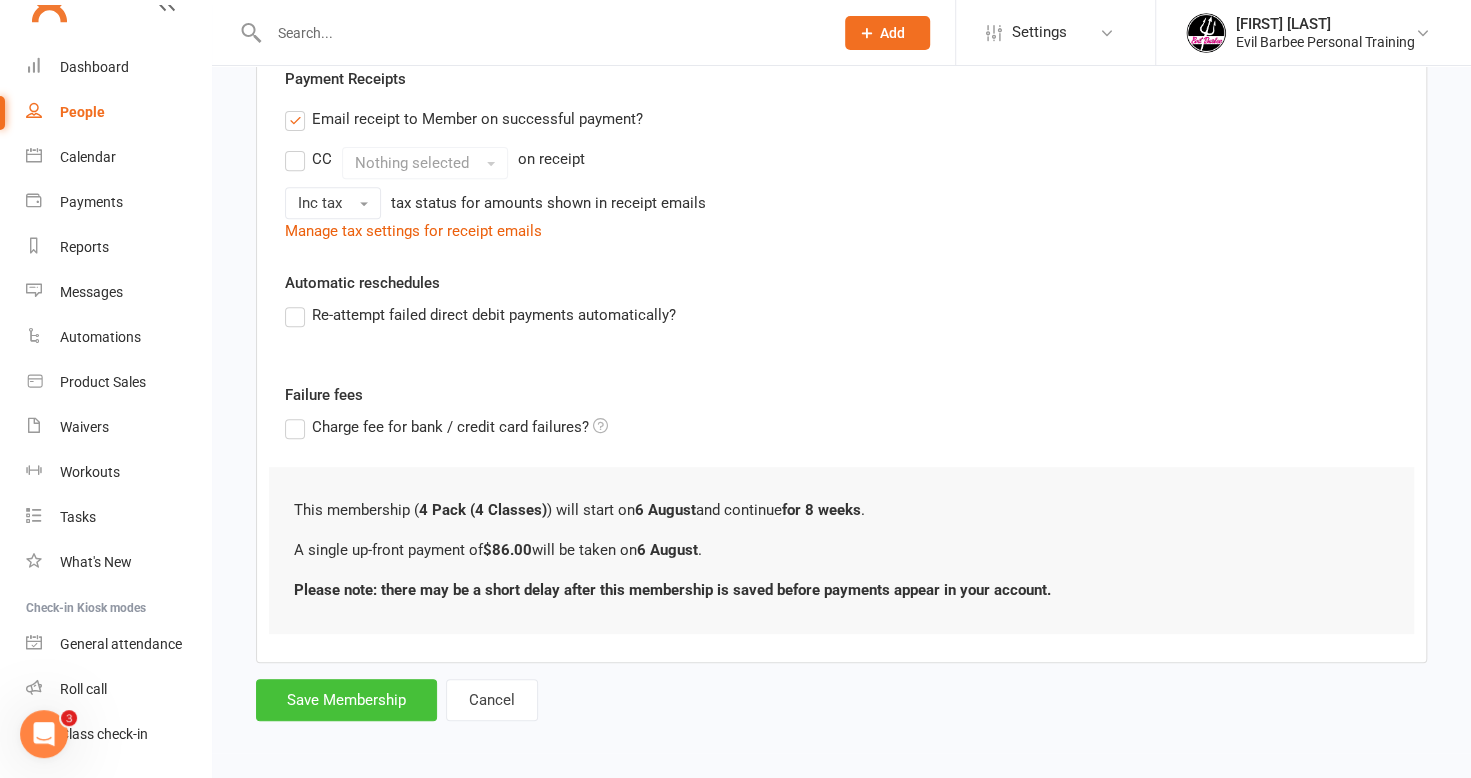 click on "Save Membership" at bounding box center [346, 700] 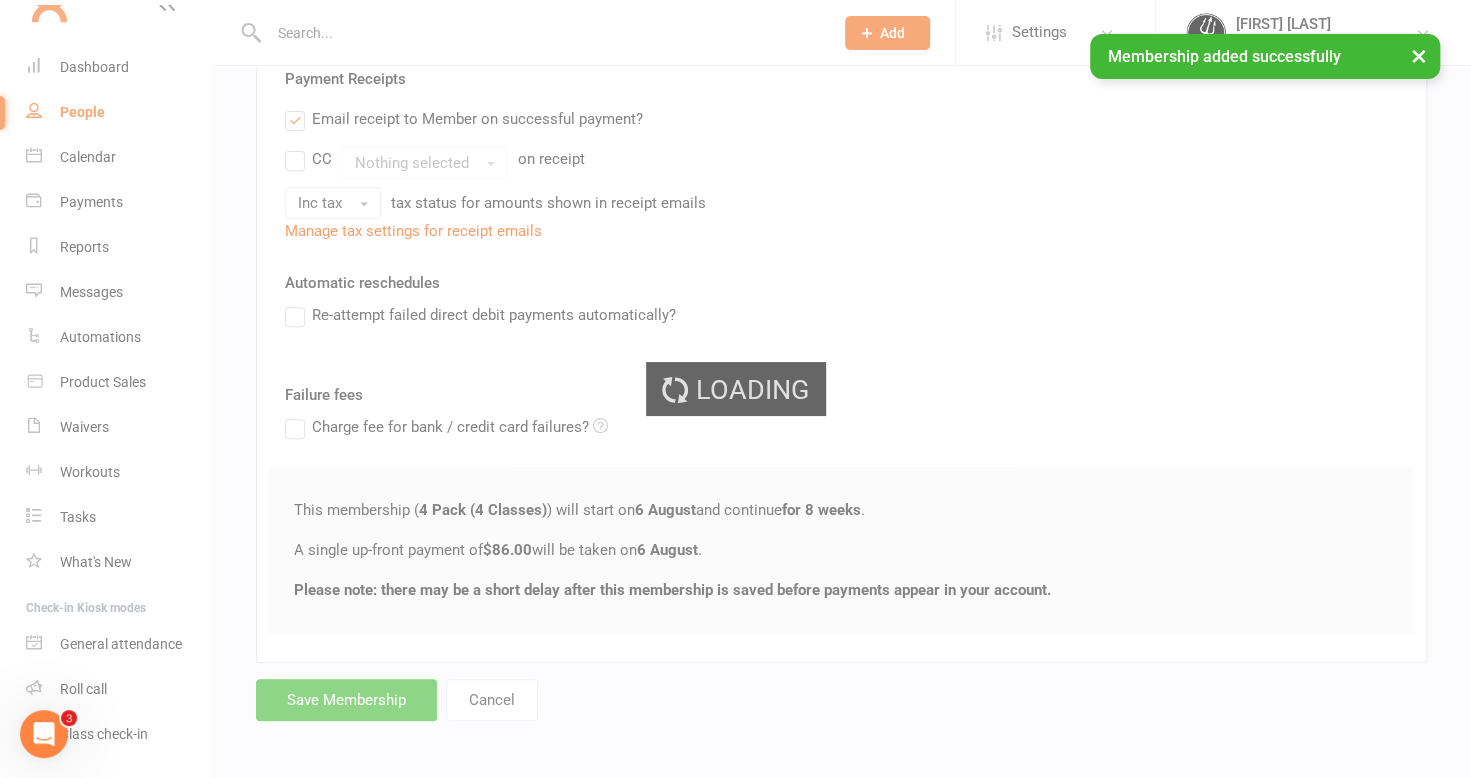 scroll, scrollTop: 0, scrollLeft: 0, axis: both 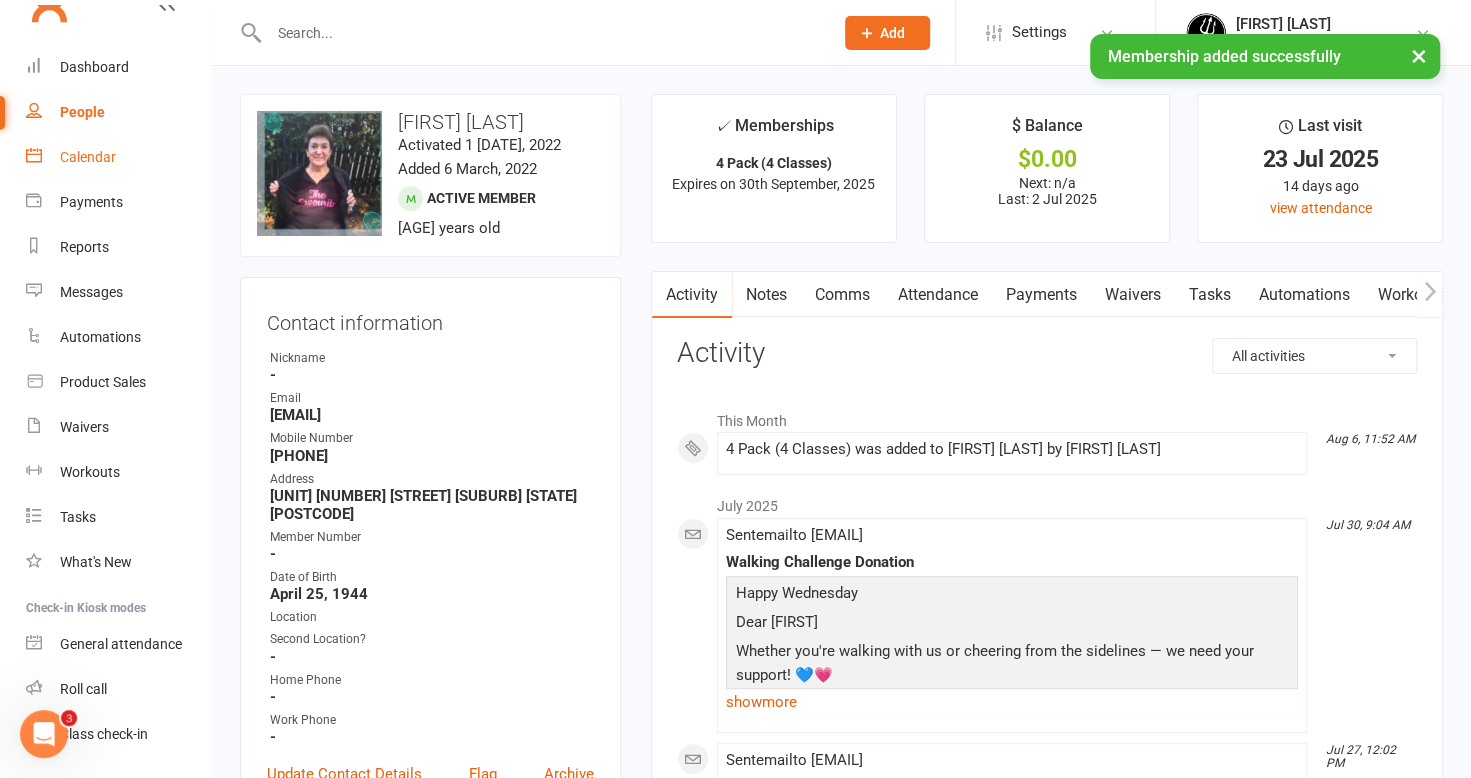 click on "Calendar" at bounding box center [118, 157] 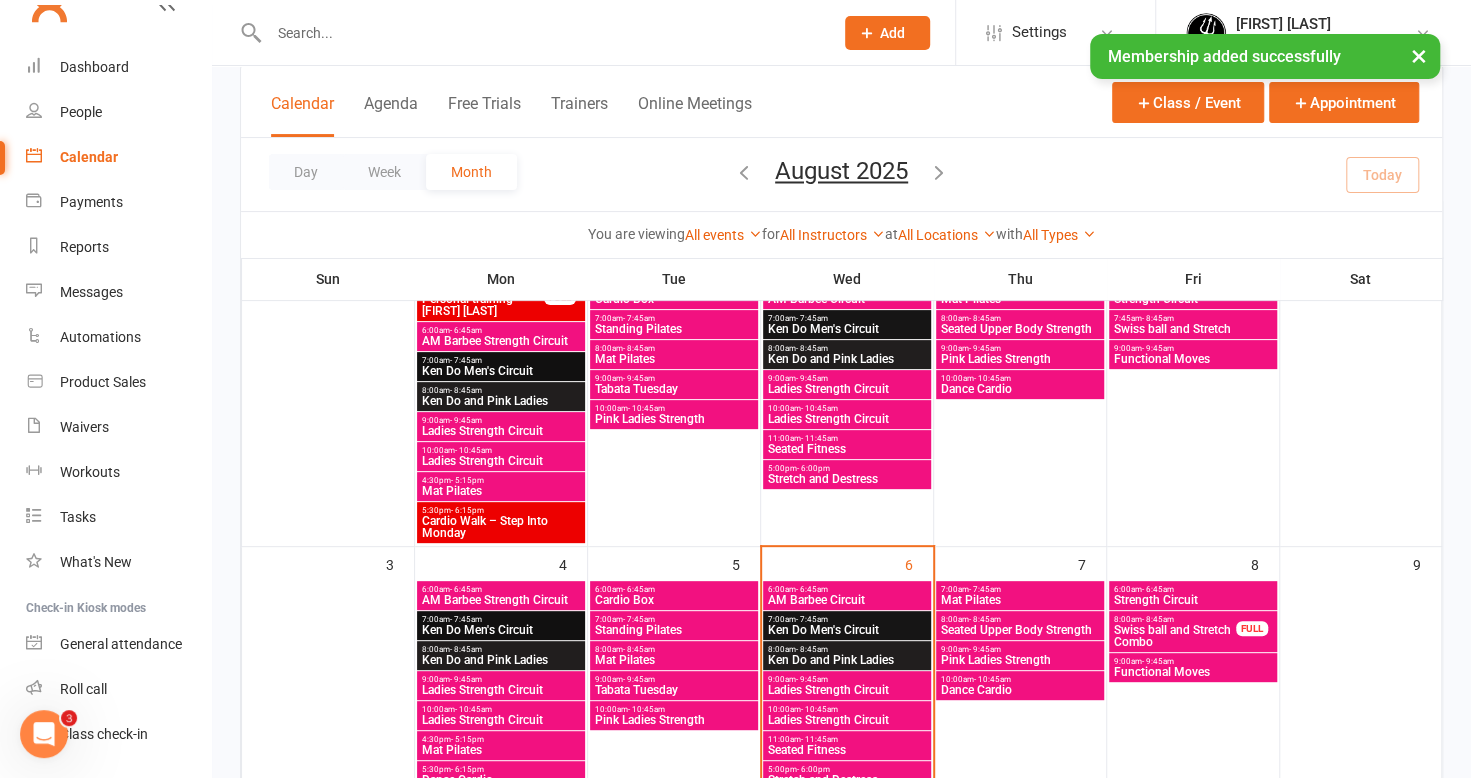 scroll, scrollTop: 300, scrollLeft: 0, axis: vertical 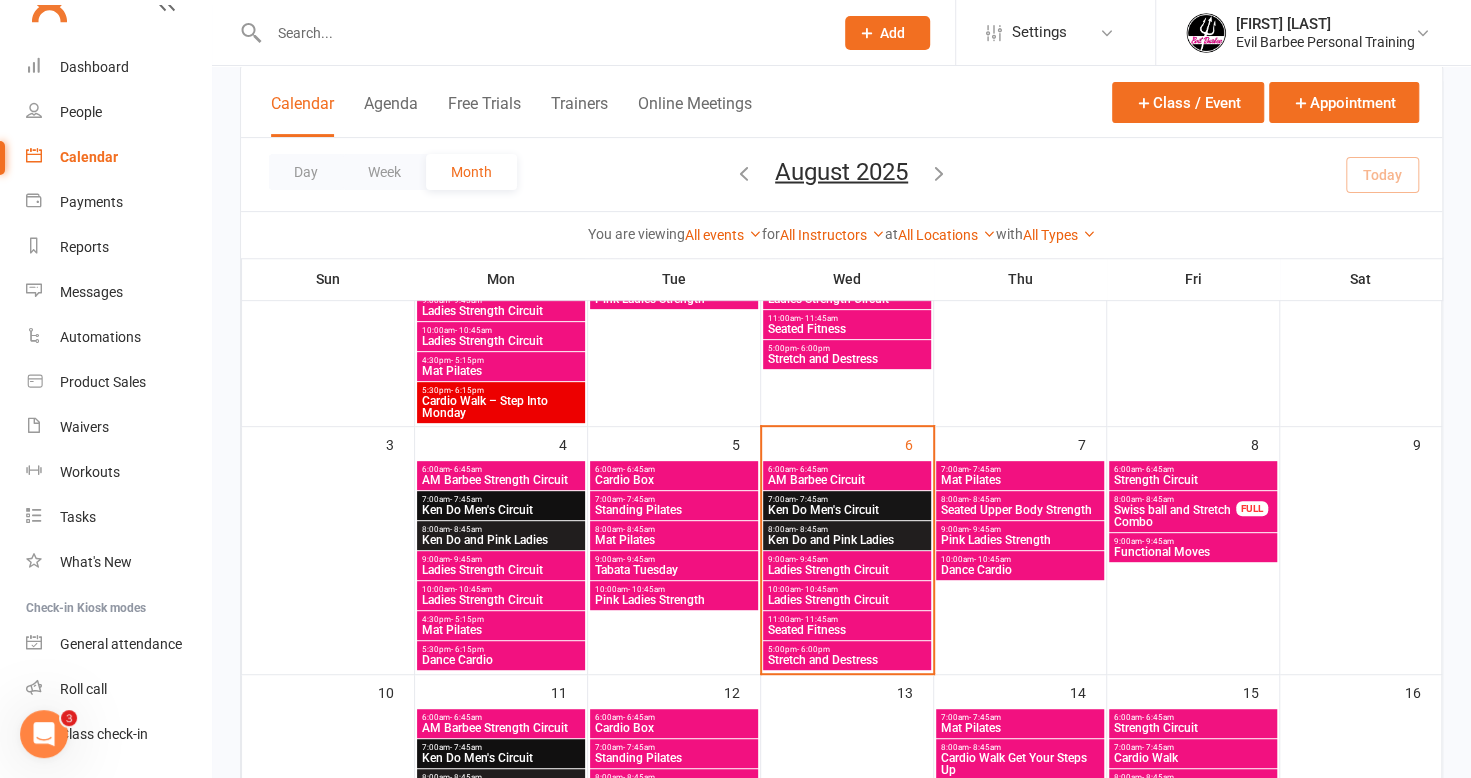 click on "Seated Fitness" at bounding box center [847, 630] 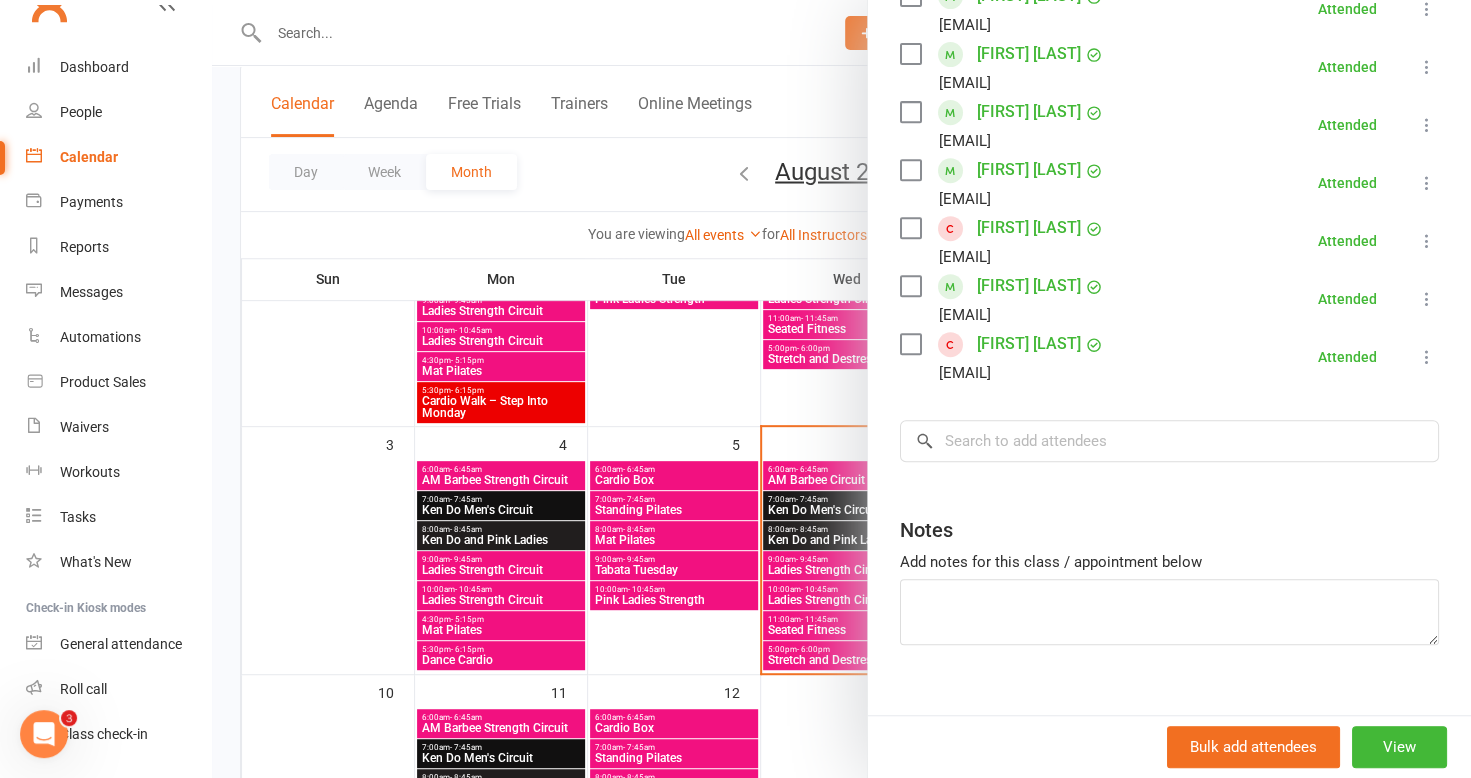 scroll, scrollTop: 477, scrollLeft: 0, axis: vertical 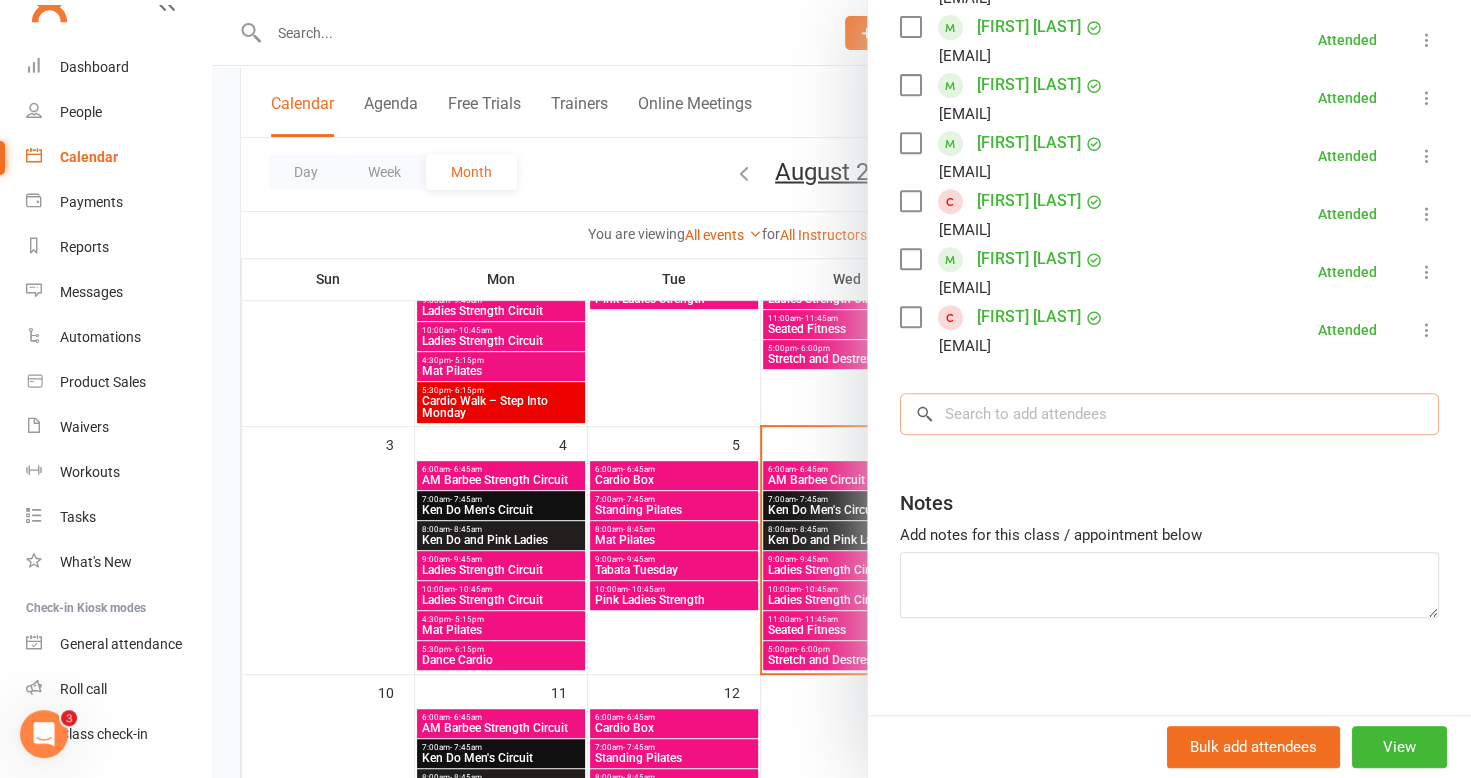 click at bounding box center (1169, 414) 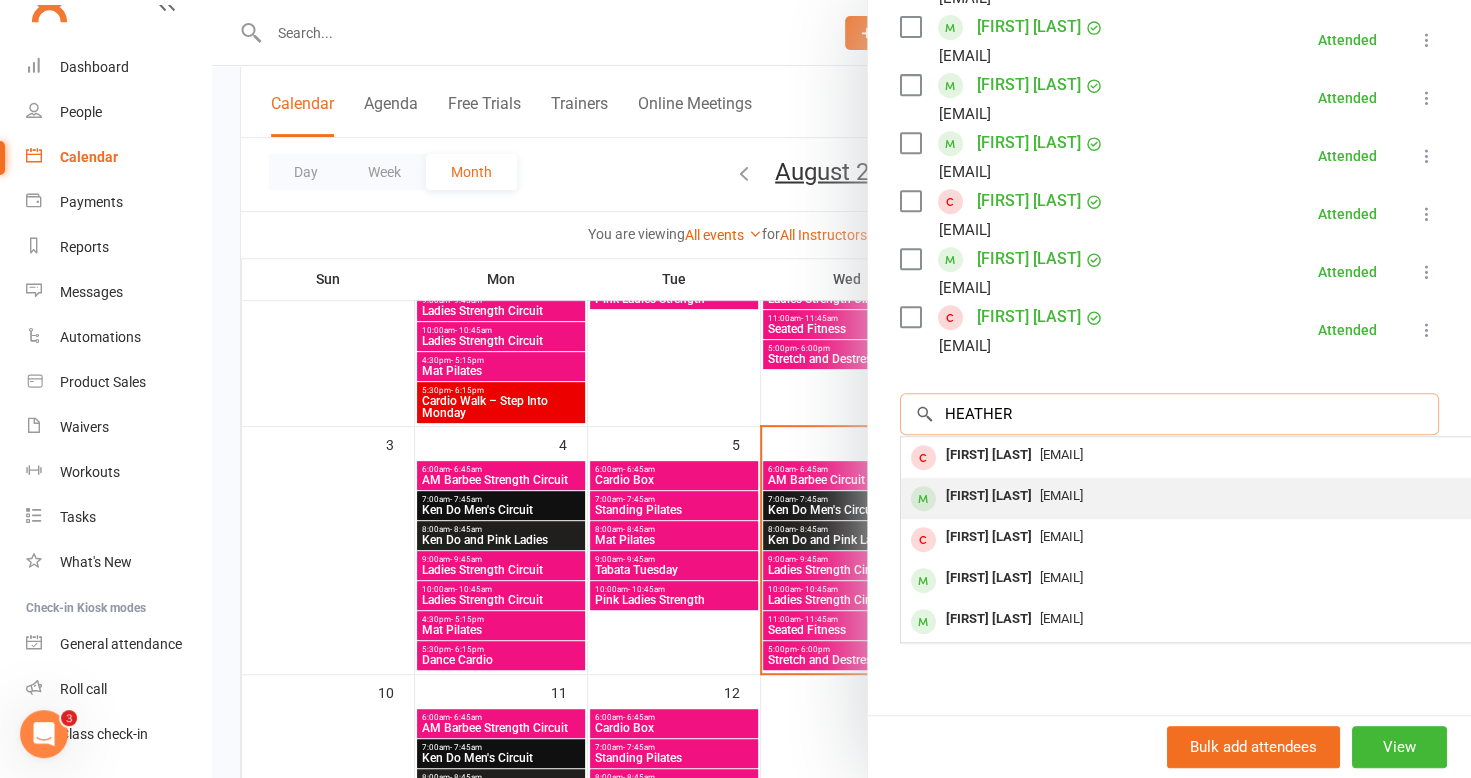 type on "HEATHER" 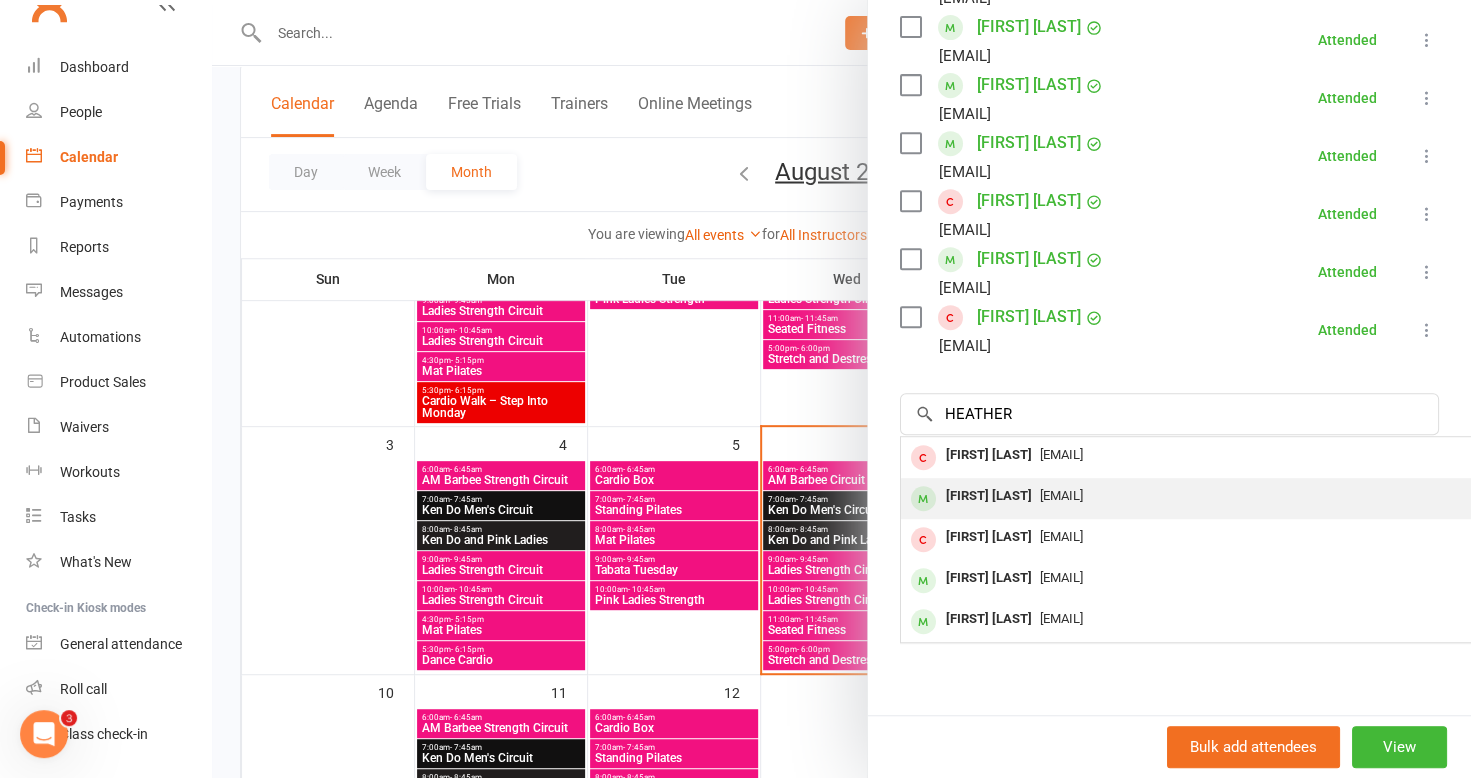 click on "[FIRST] [LAST]" at bounding box center (989, 496) 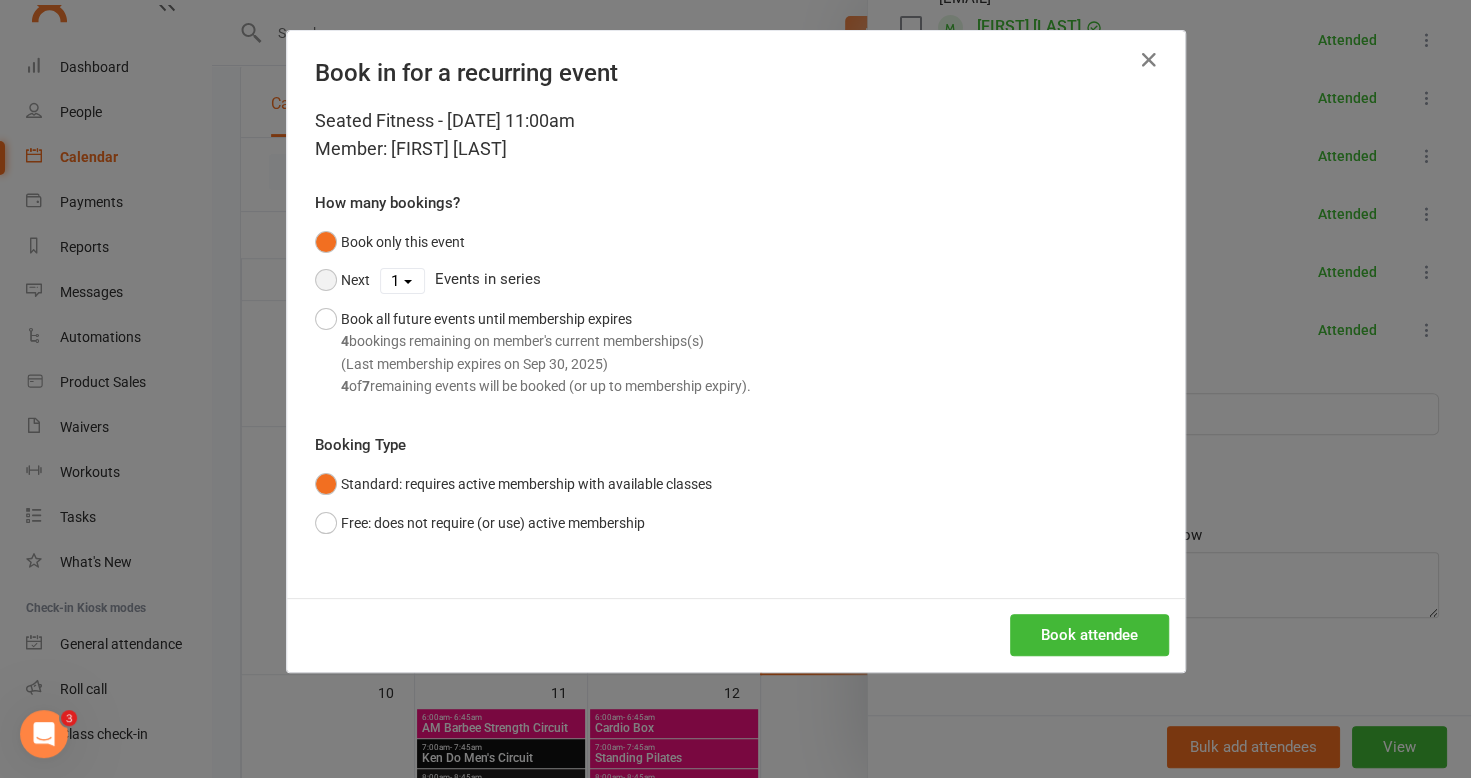 click on "Next" at bounding box center [342, 280] 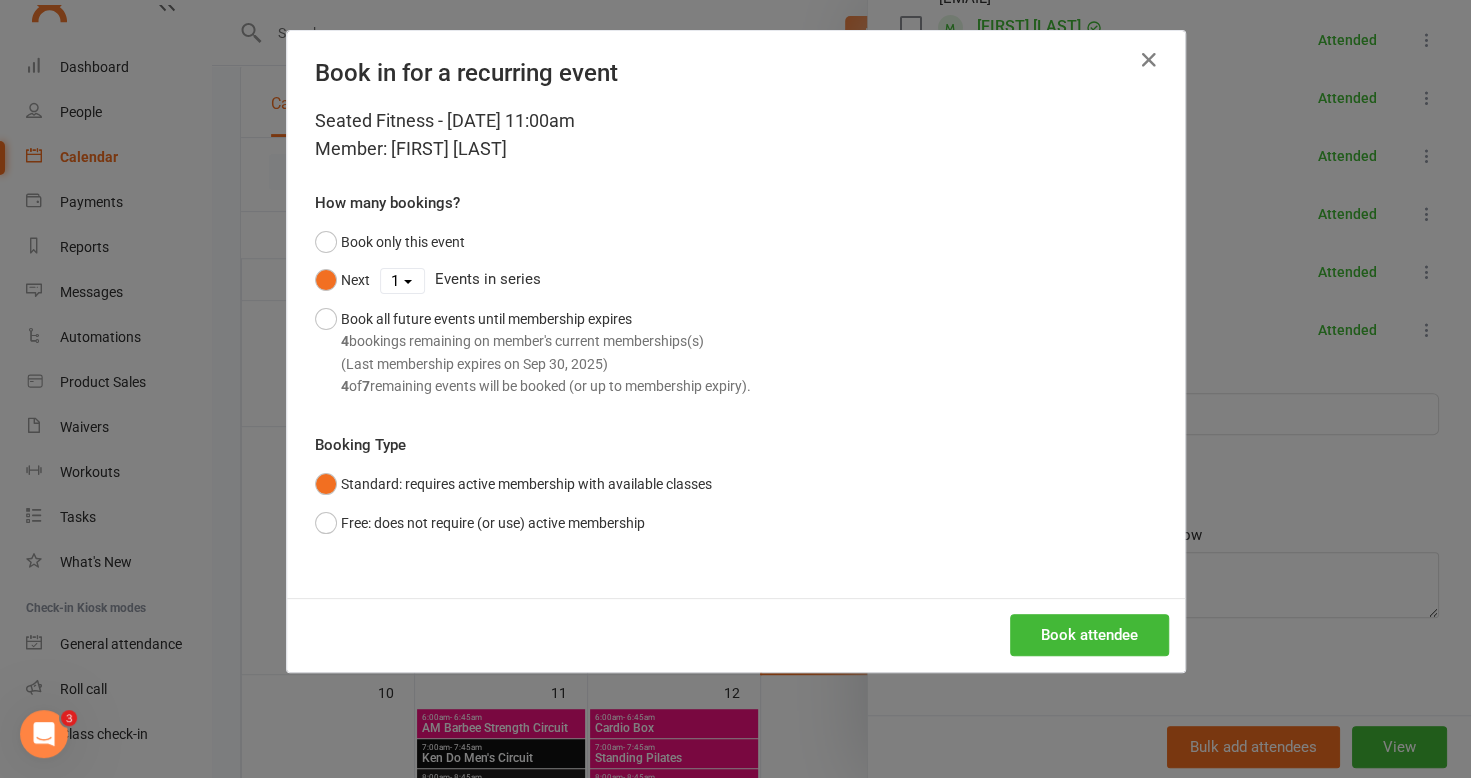 click on "1 2 3 4 5 6 7" at bounding box center [402, 281] 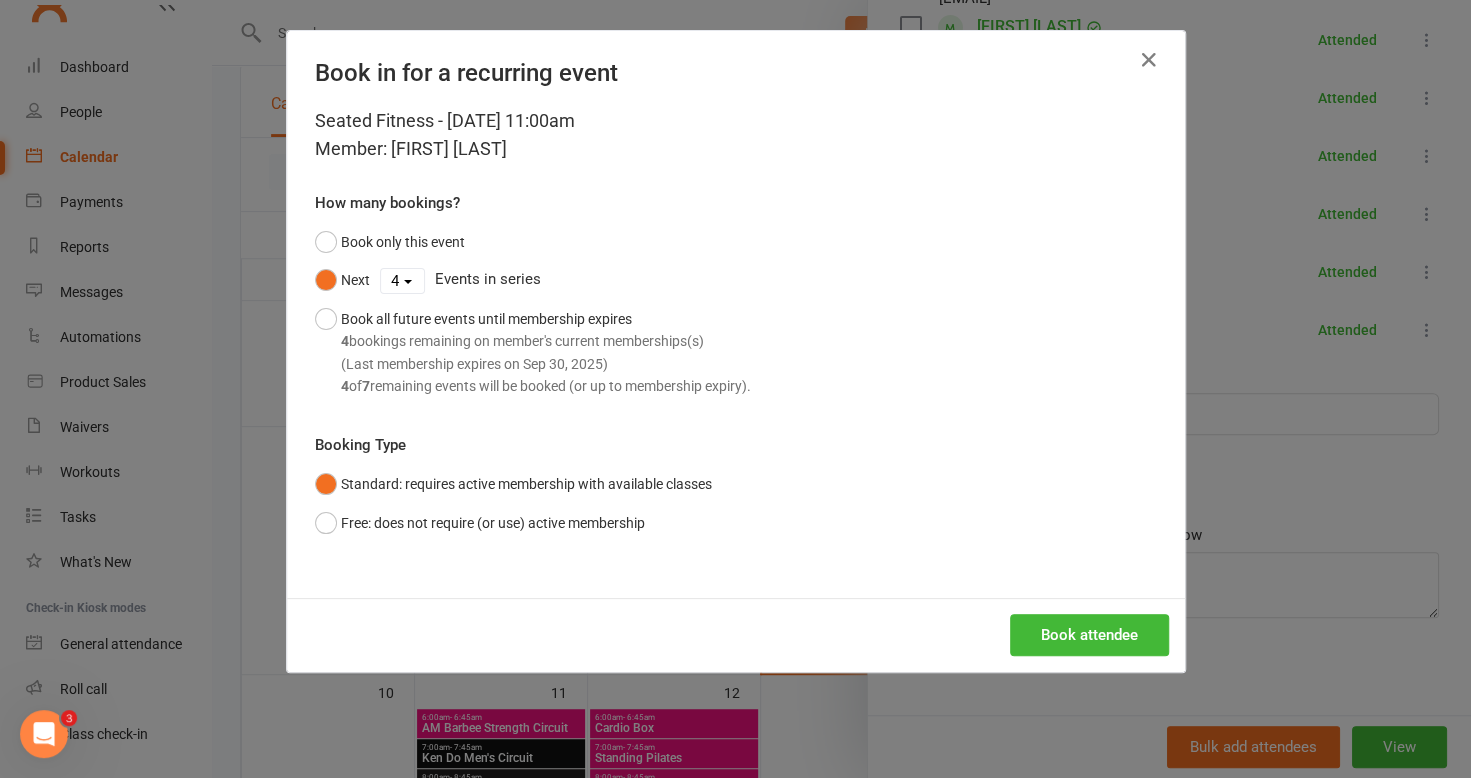 click on "1 2 3 4 5 6 7" at bounding box center (402, 281) 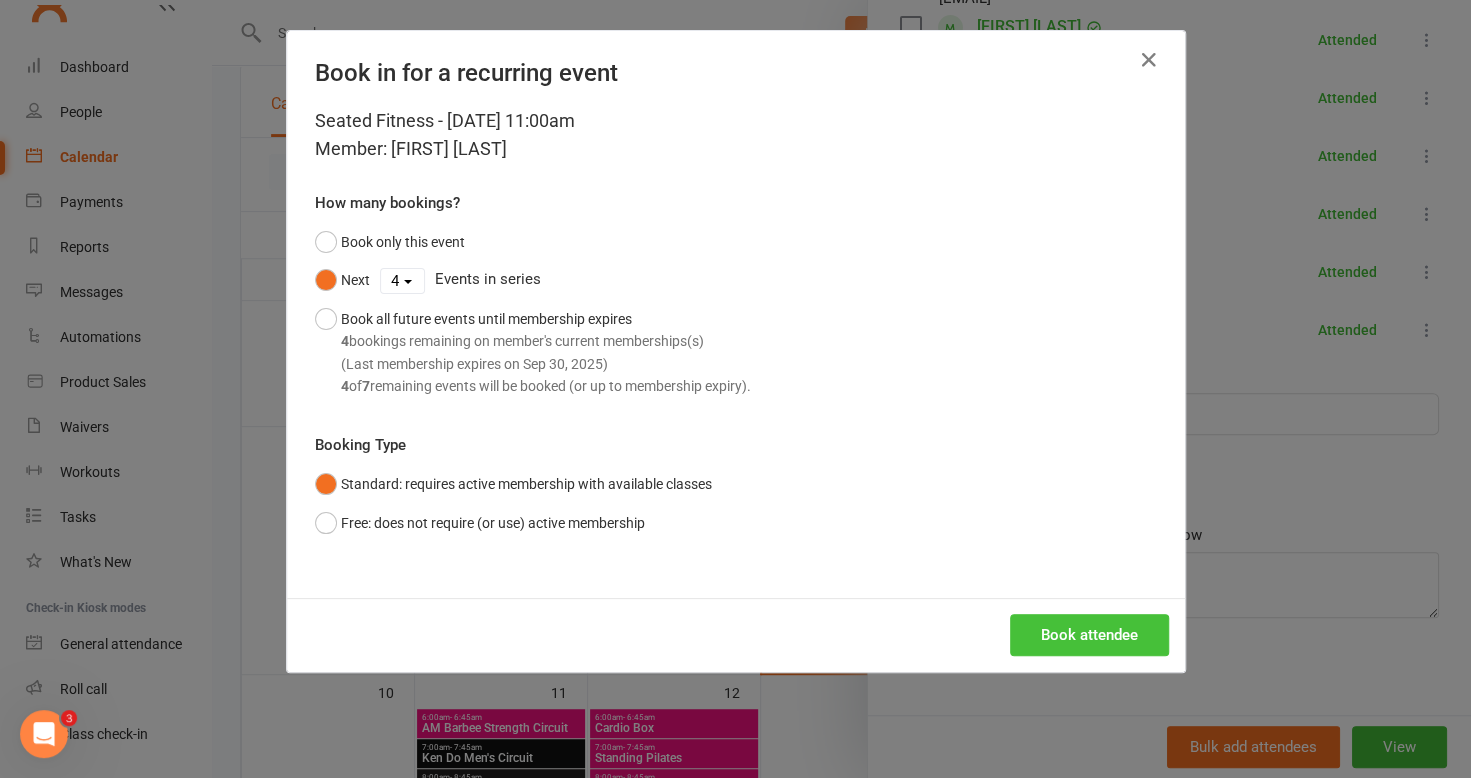 click on "Book attendee" at bounding box center (1089, 635) 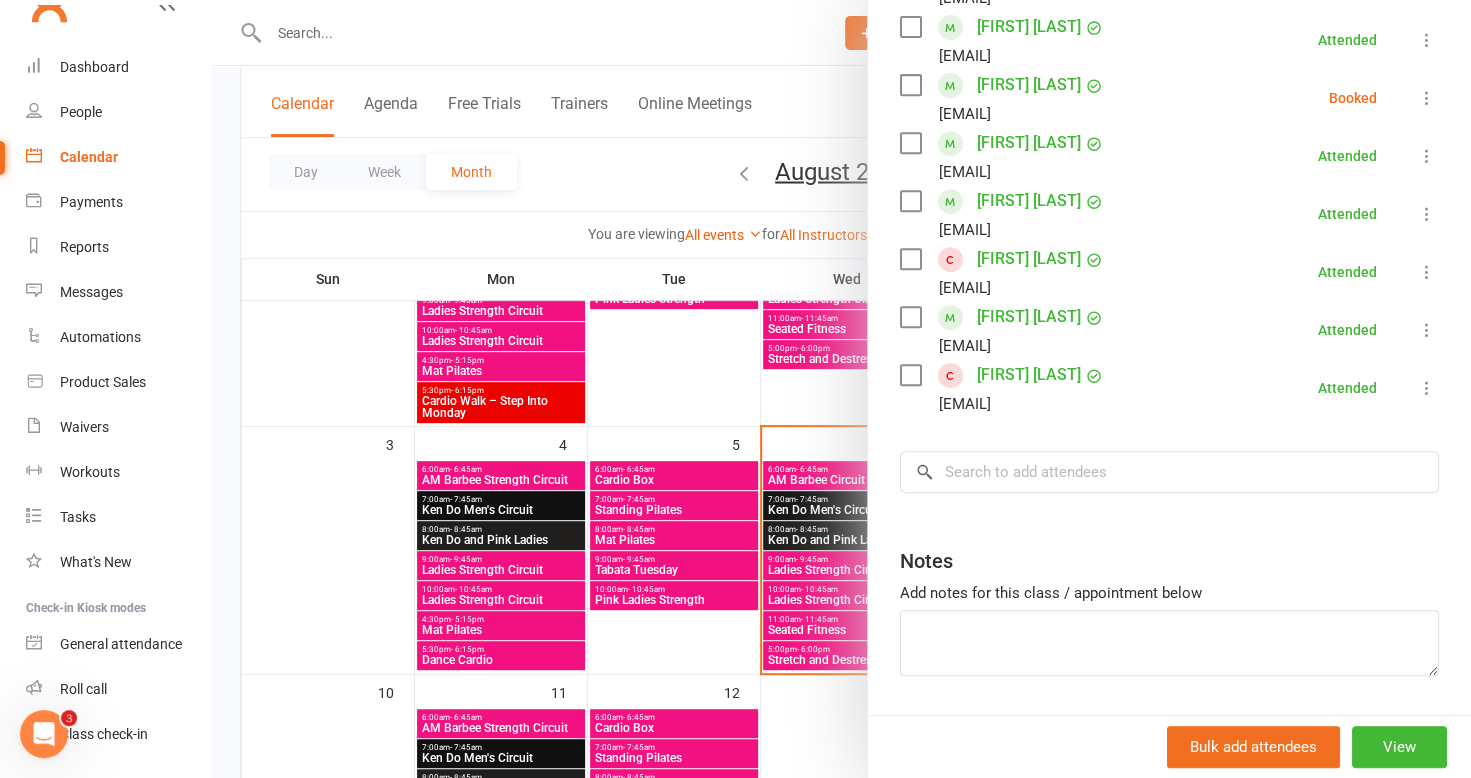 click at bounding box center [1427, 98] 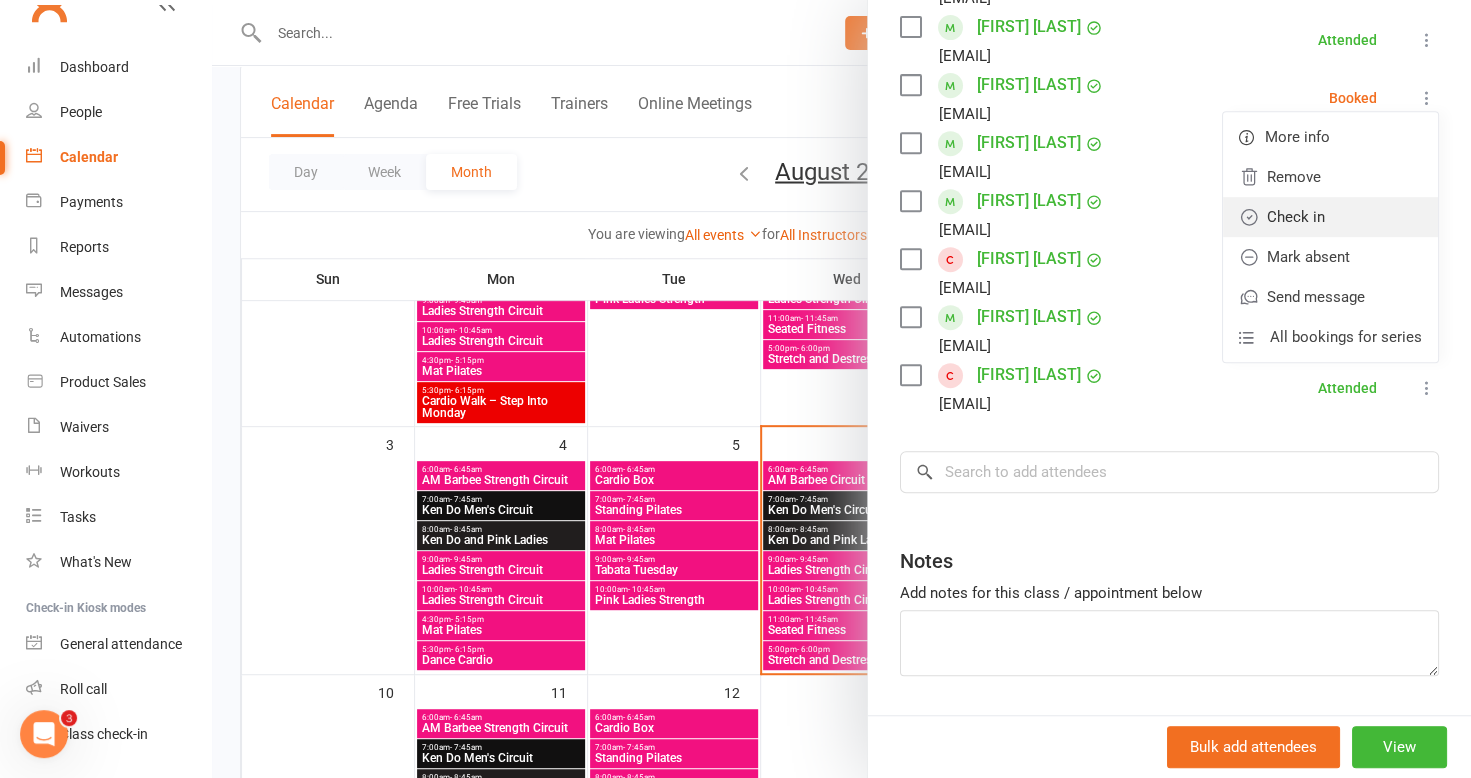 click on "Check in" at bounding box center (1330, 217) 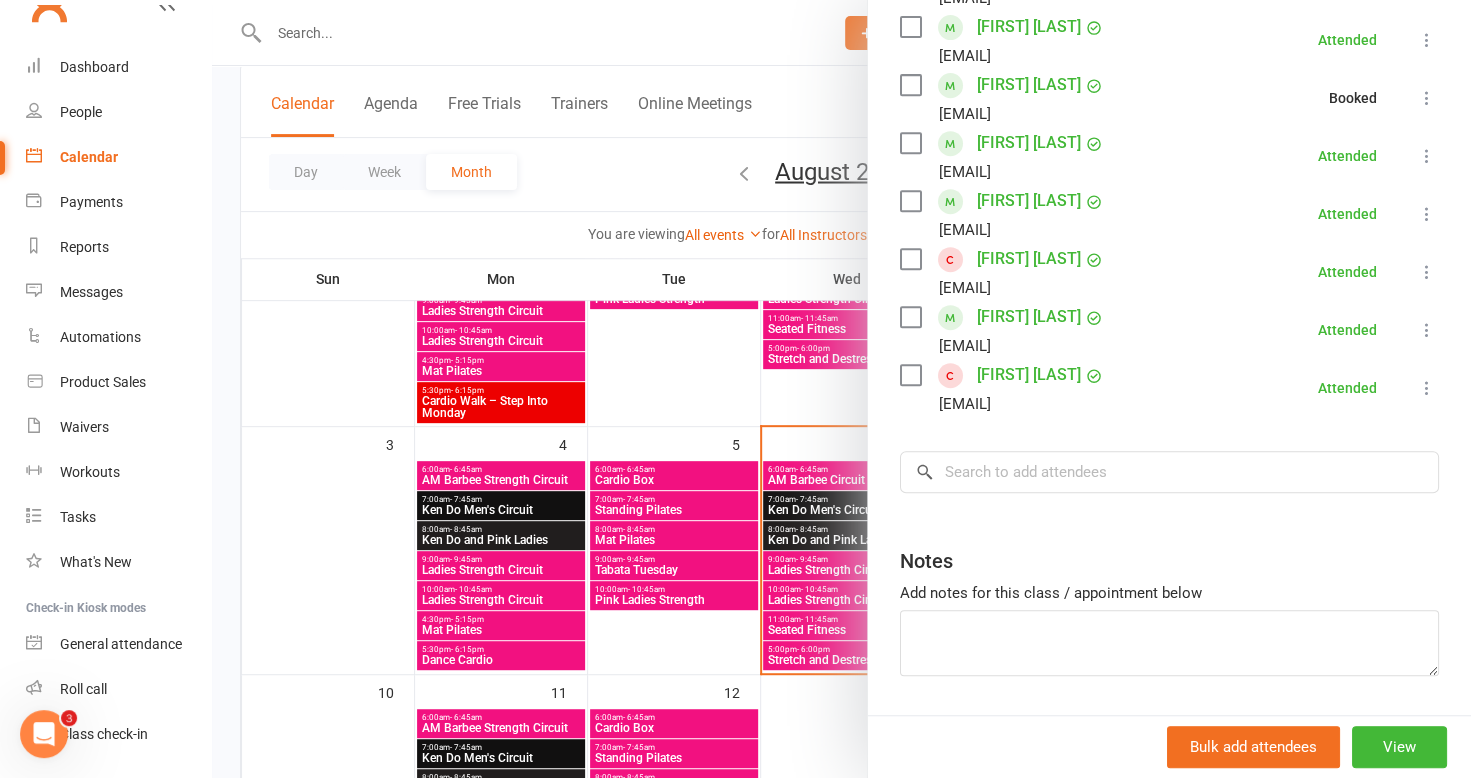 click at bounding box center (841, 389) 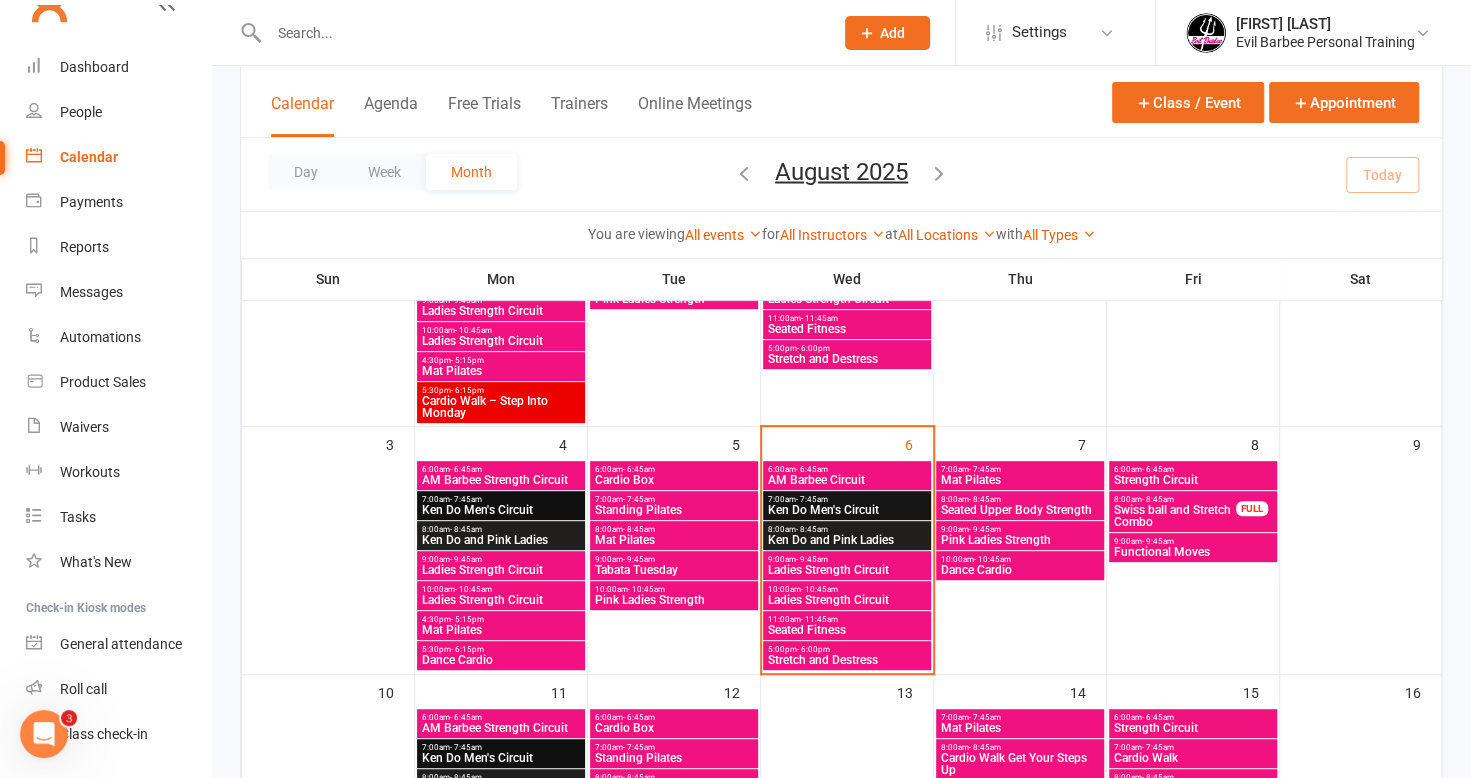 click on "6:00am  - 6:45am" at bounding box center [847, 469] 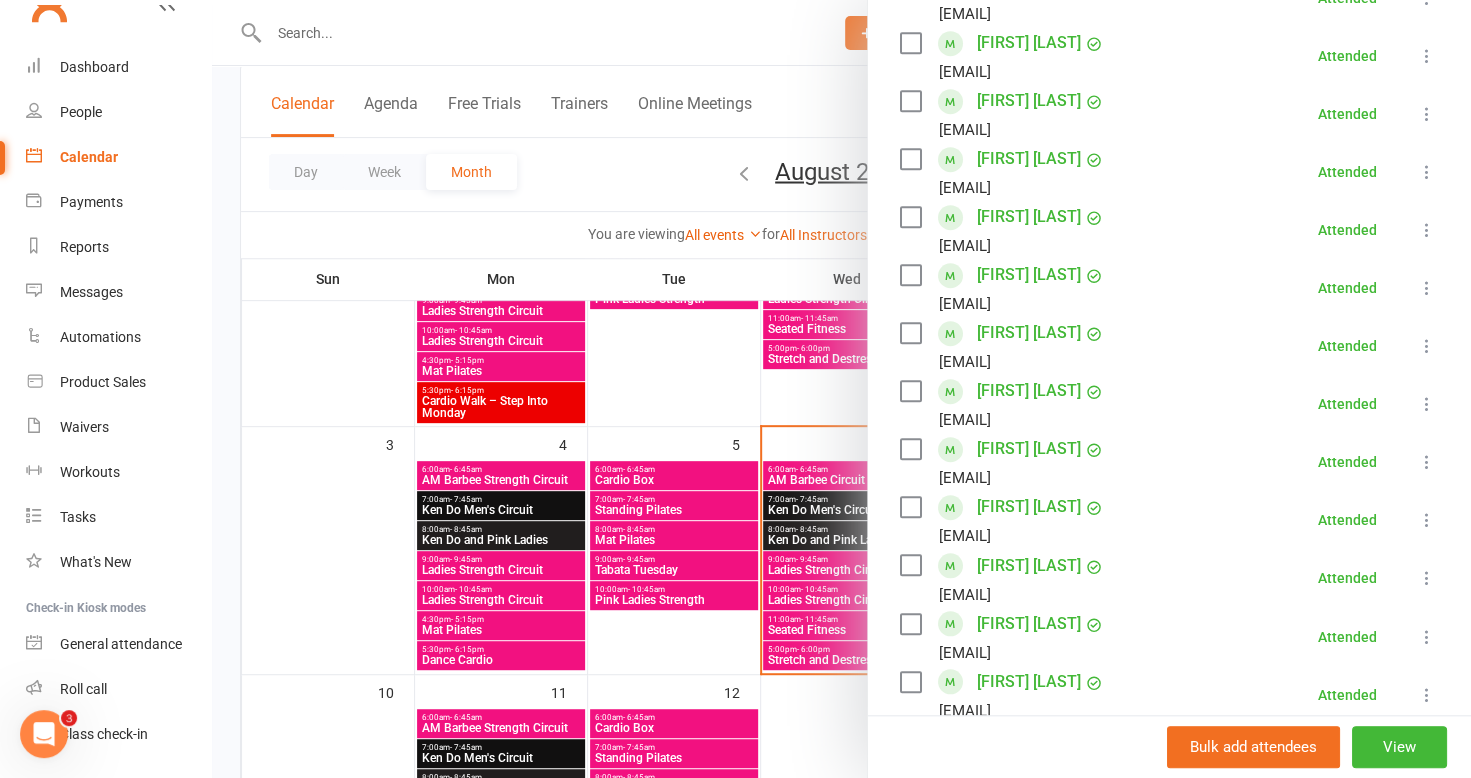 scroll, scrollTop: 800, scrollLeft: 0, axis: vertical 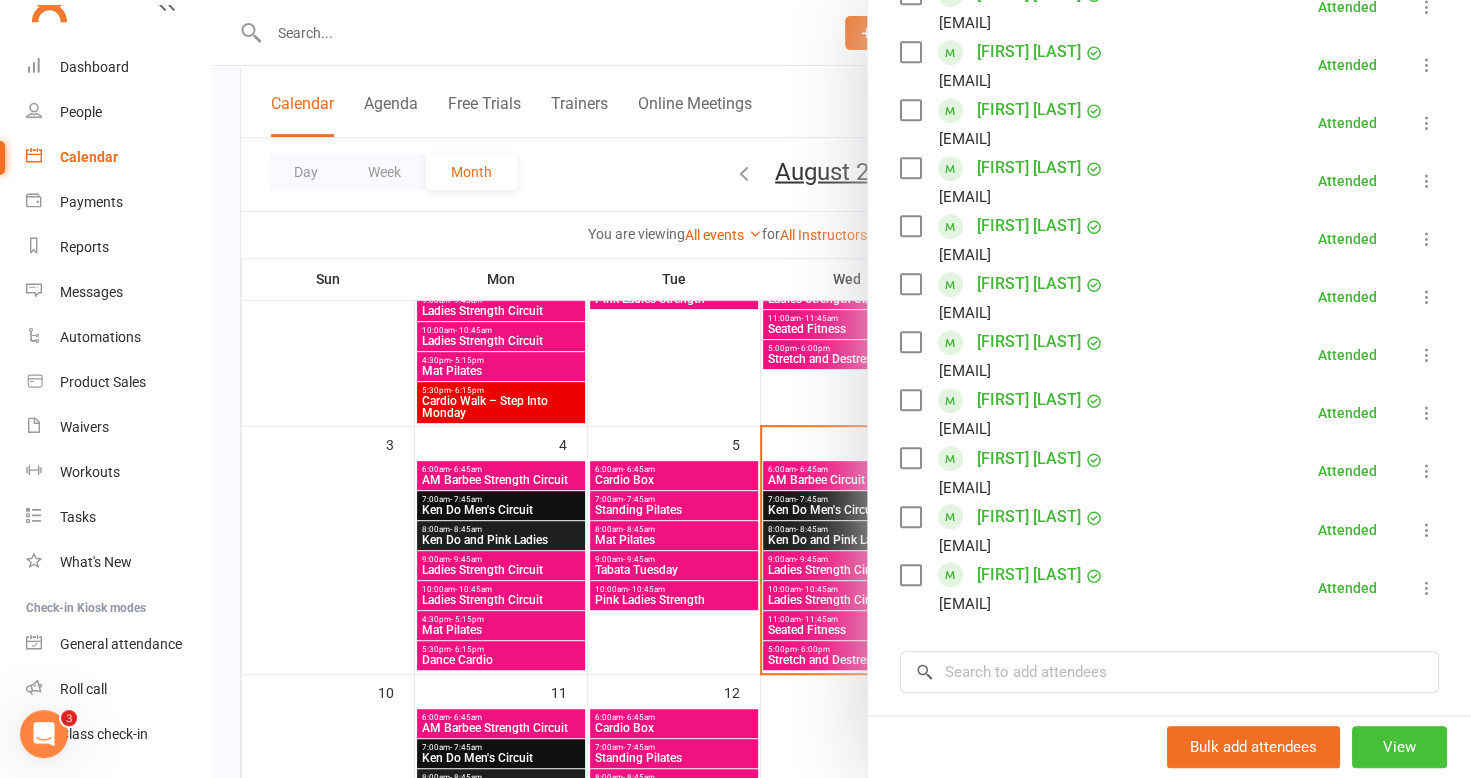 click on "View" at bounding box center [1399, 747] 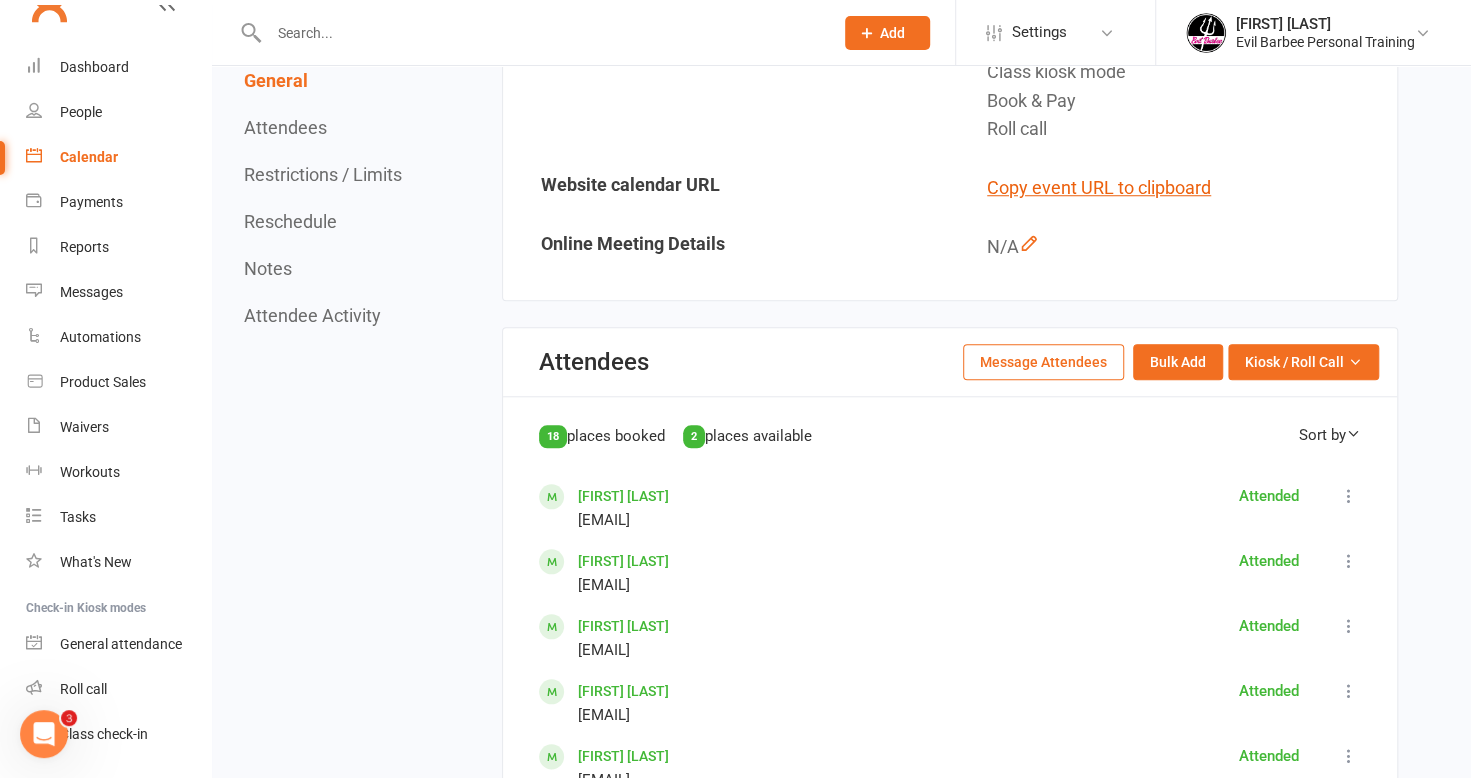 scroll, scrollTop: 900, scrollLeft: 0, axis: vertical 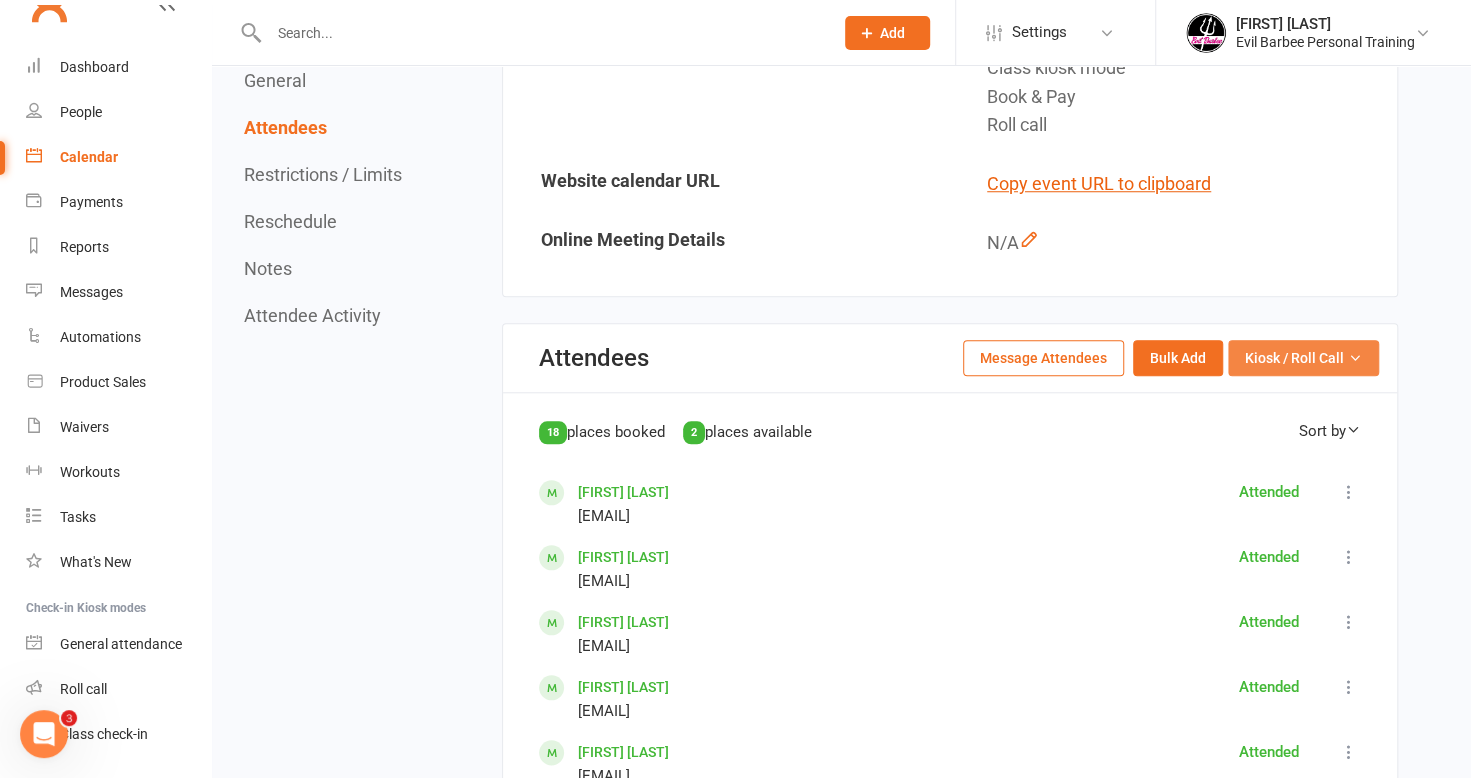 click on "Kiosk / Roll Call" at bounding box center (1303, 358) 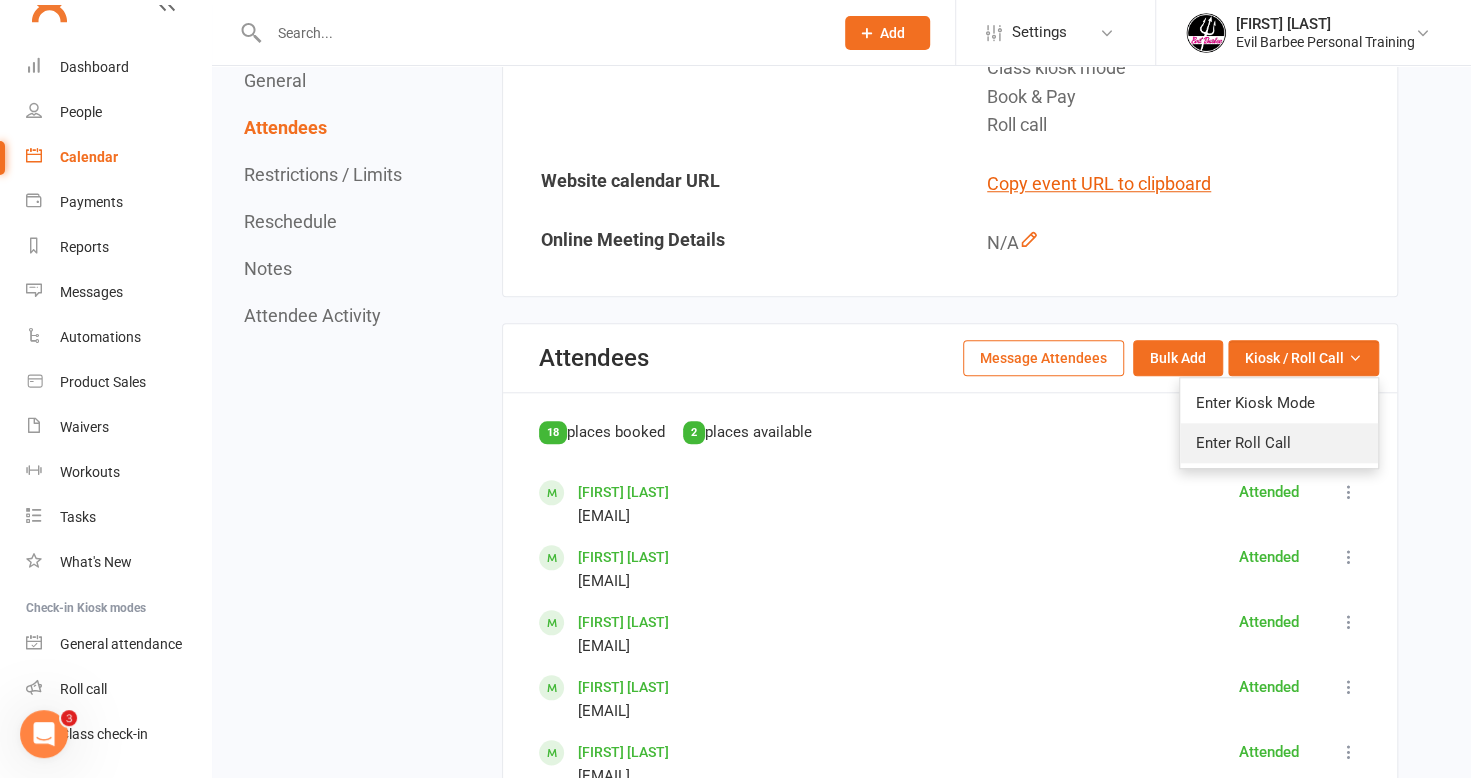 click on "Enter Roll Call" at bounding box center (1279, 443) 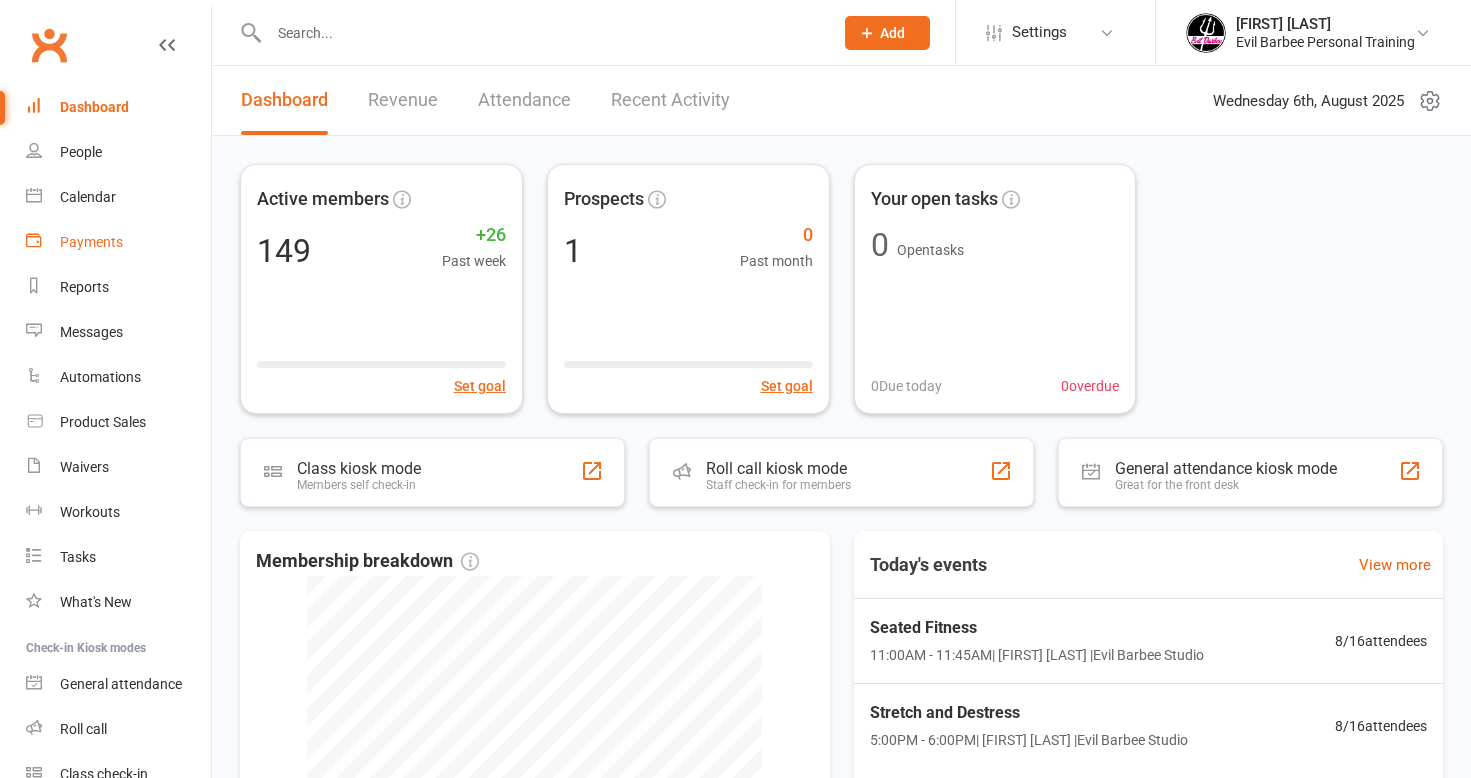 scroll, scrollTop: 0, scrollLeft: 0, axis: both 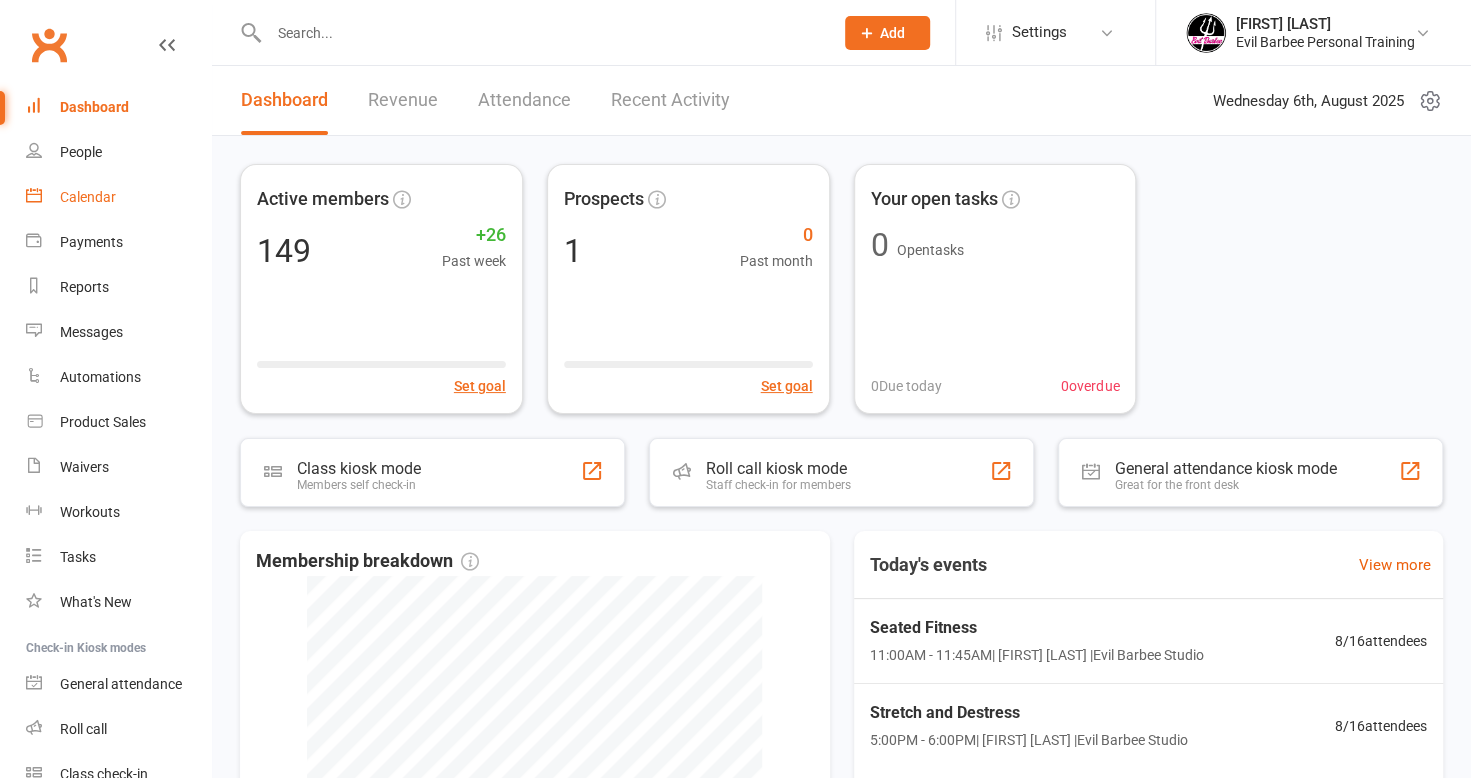 click on "Calendar" at bounding box center [88, 197] 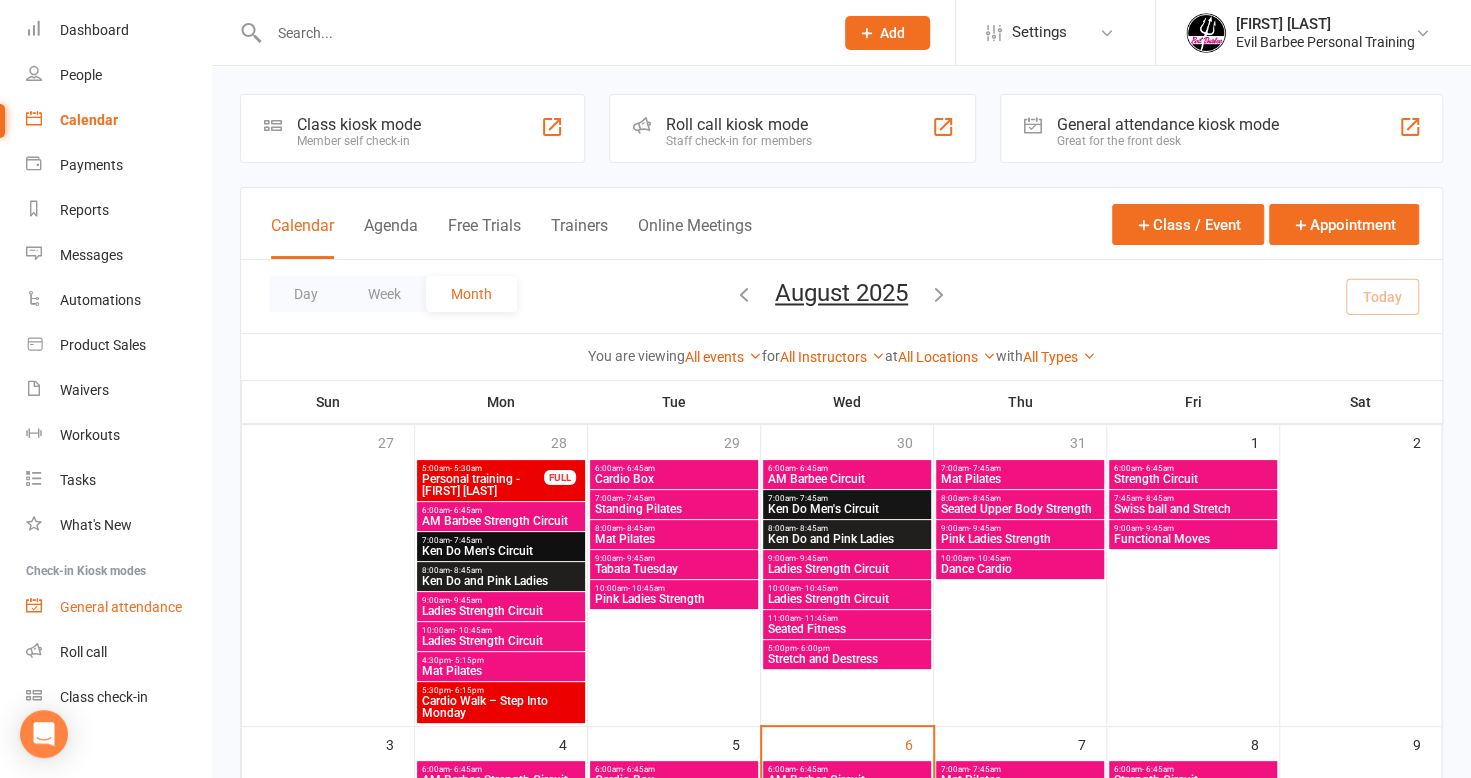 scroll, scrollTop: 94, scrollLeft: 0, axis: vertical 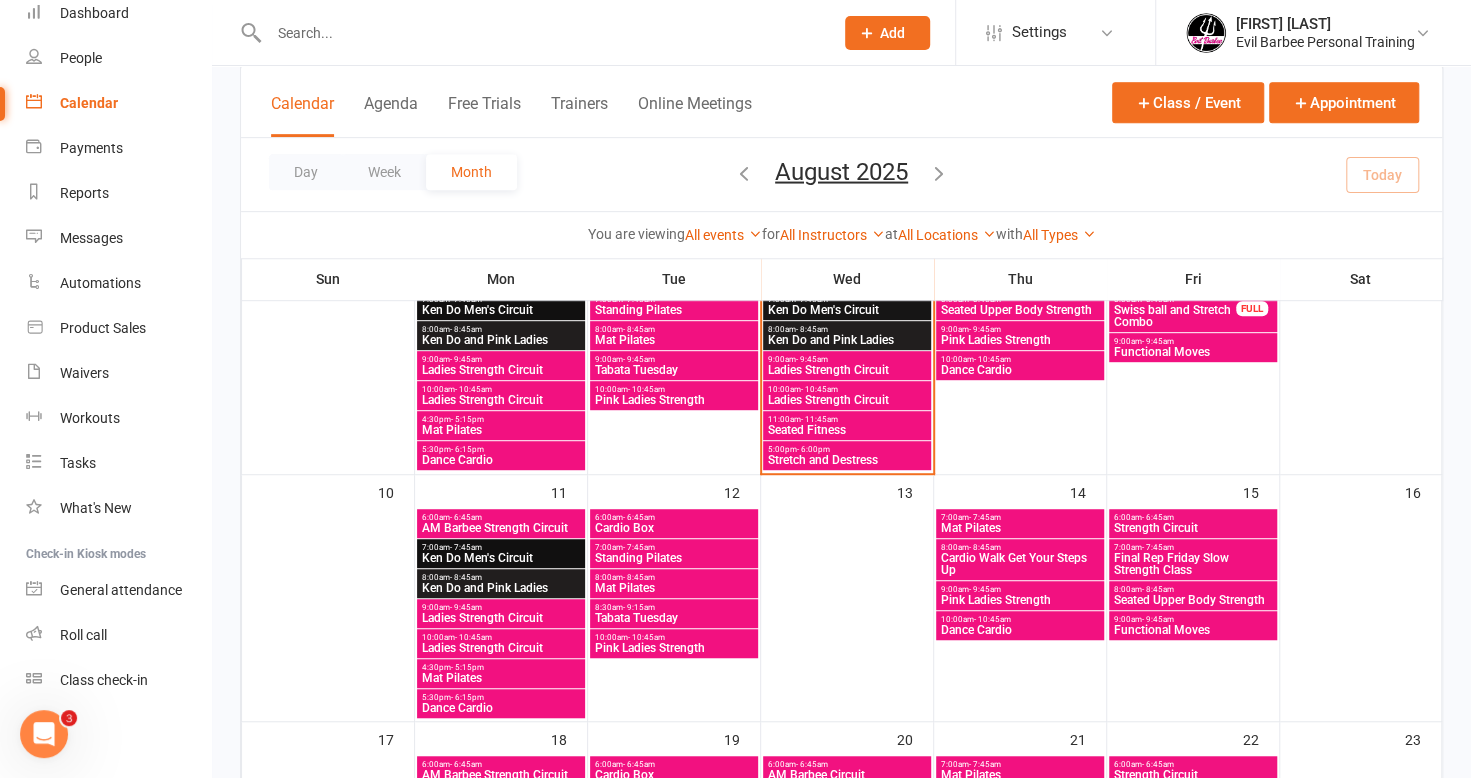 click on "Final Rep Friday Slow Strength Class" at bounding box center [1193, 564] 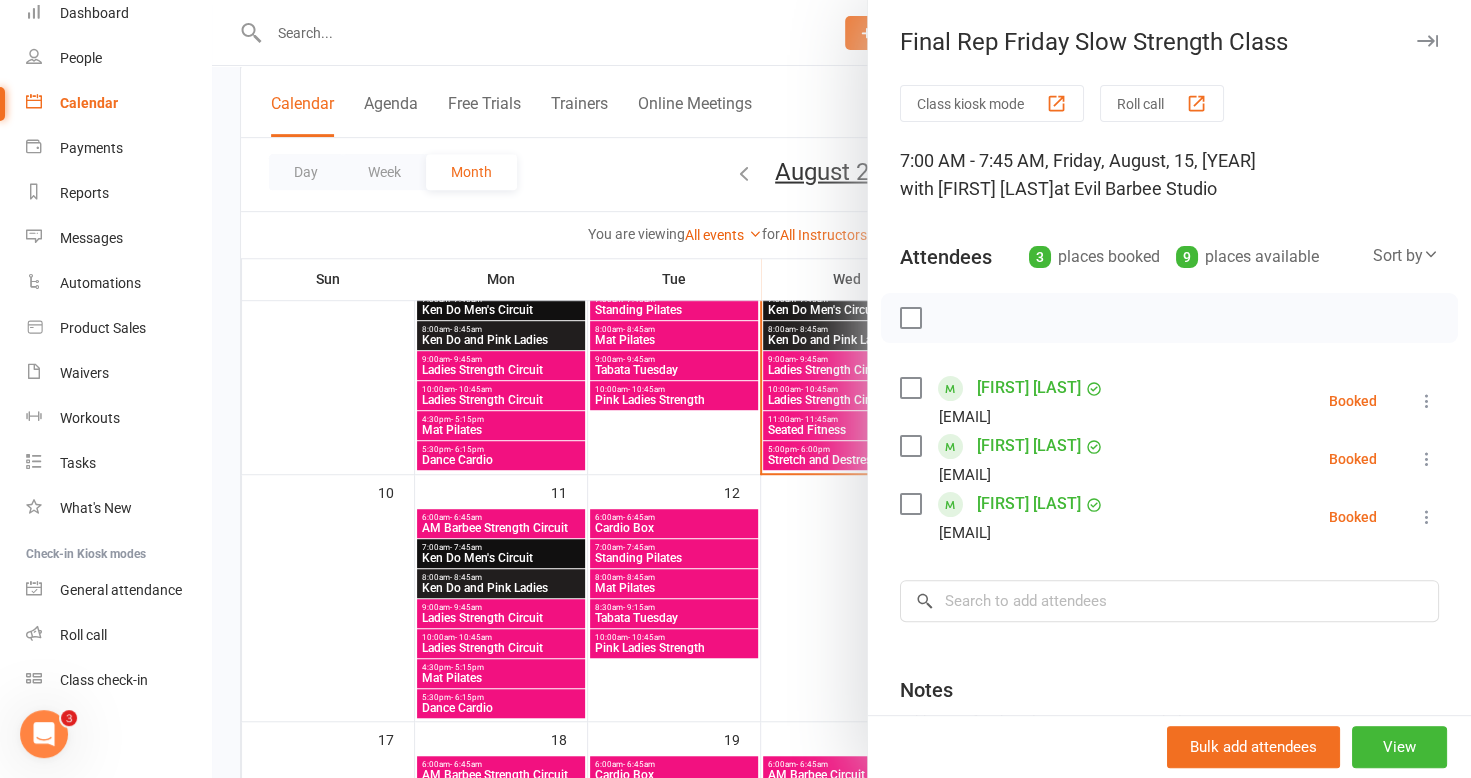click at bounding box center (841, 389) 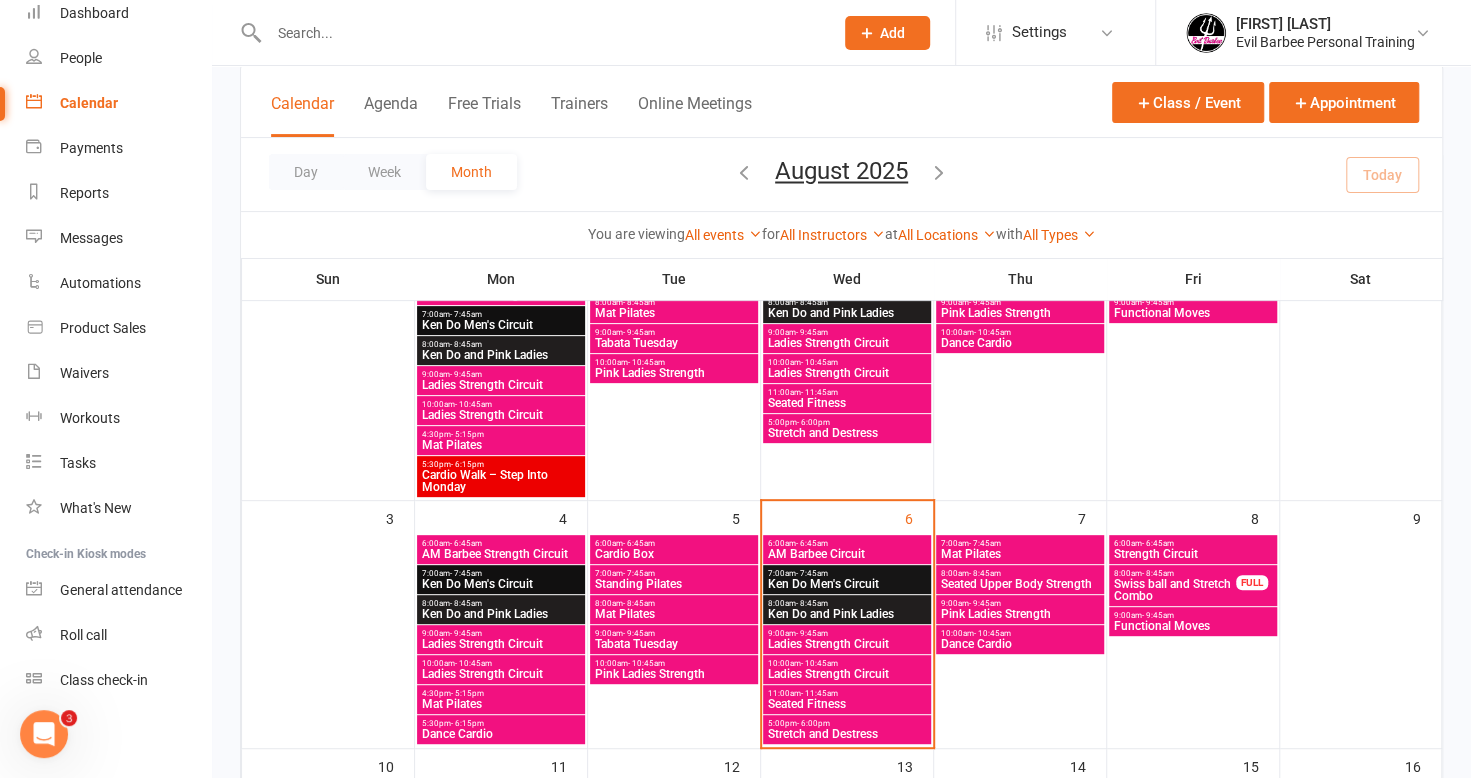 scroll, scrollTop: 200, scrollLeft: 0, axis: vertical 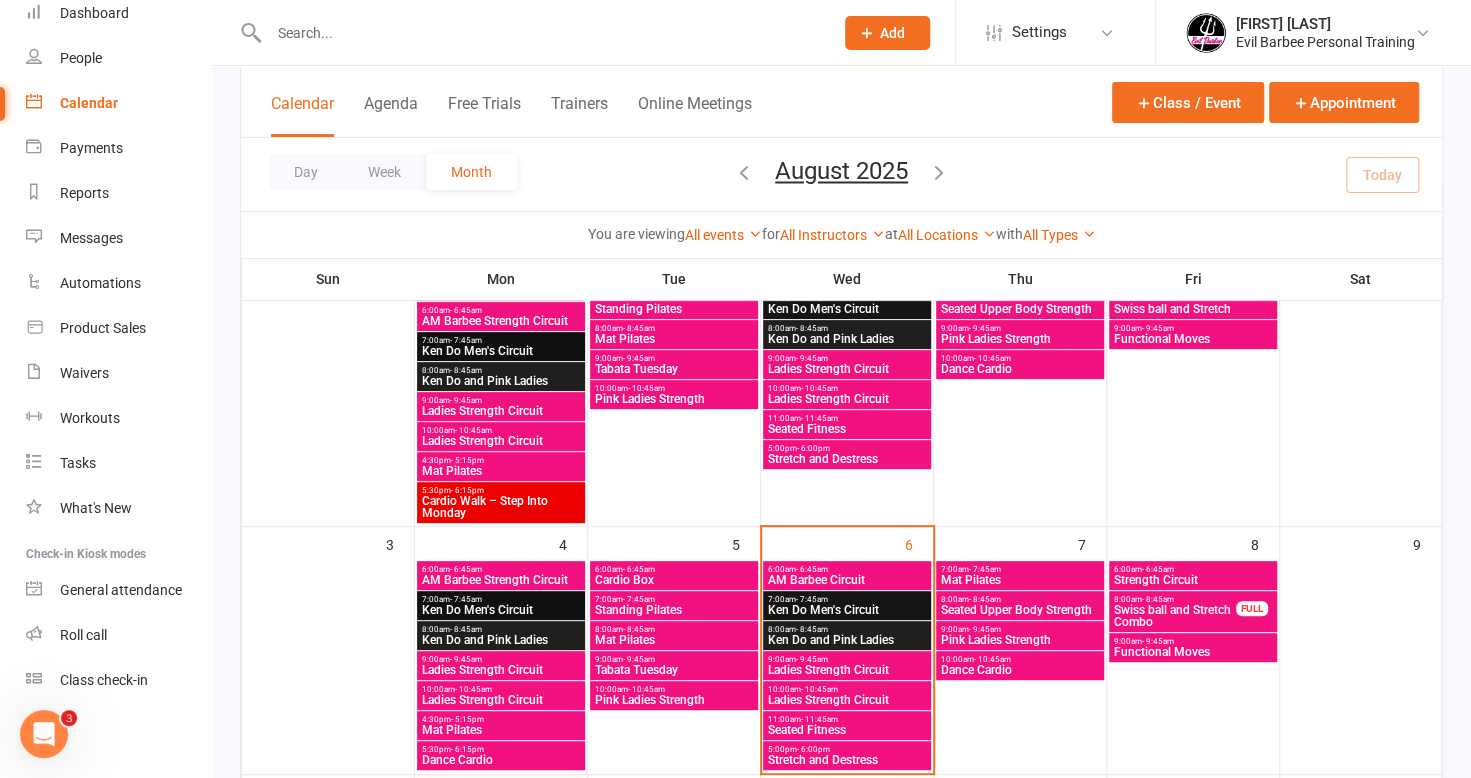 click on "Cardio Walk – Step Into Monday" at bounding box center (501, 507) 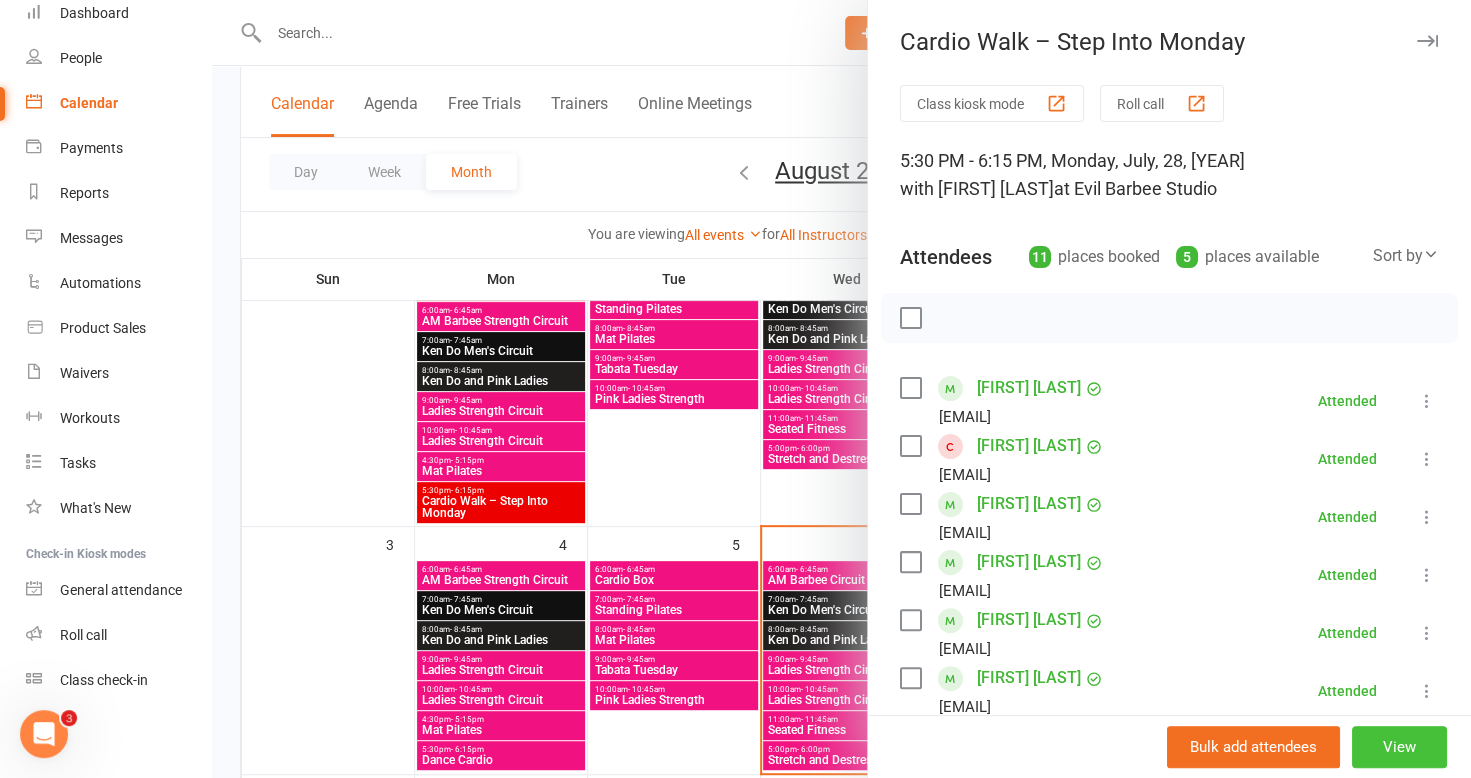 click on "View" at bounding box center (1399, 747) 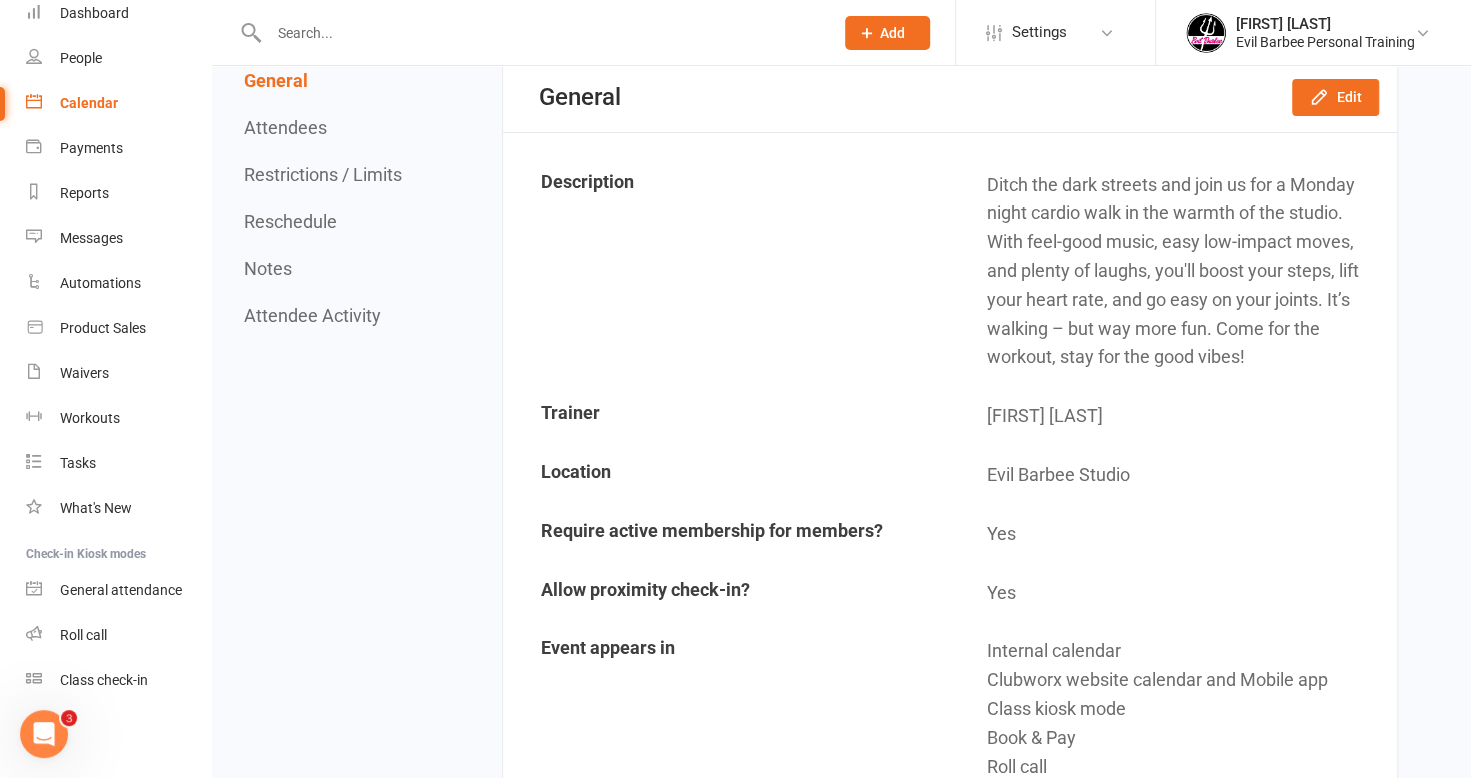scroll, scrollTop: 0, scrollLeft: 0, axis: both 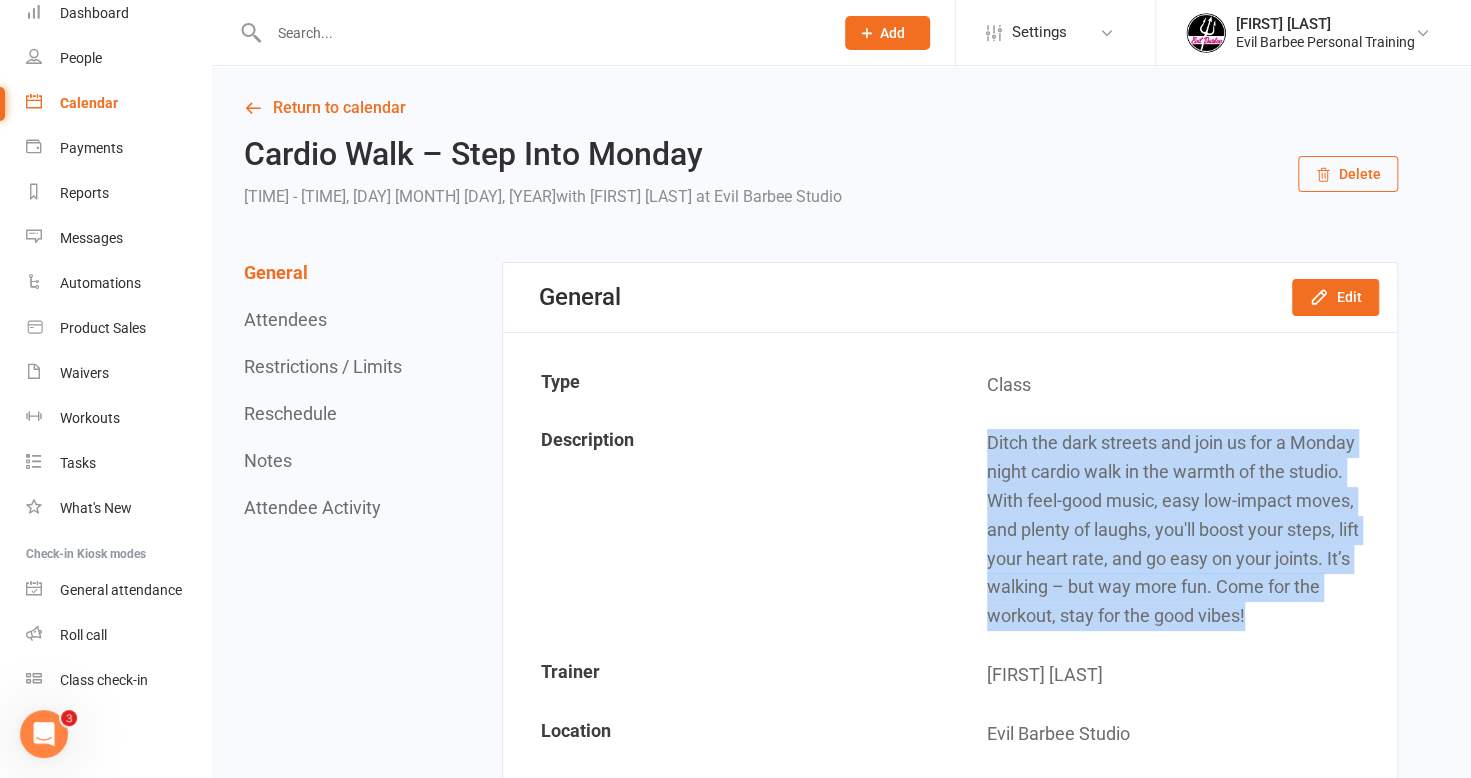drag, startPoint x: 989, startPoint y: 432, endPoint x: 1257, endPoint y: 638, distance: 338.02368 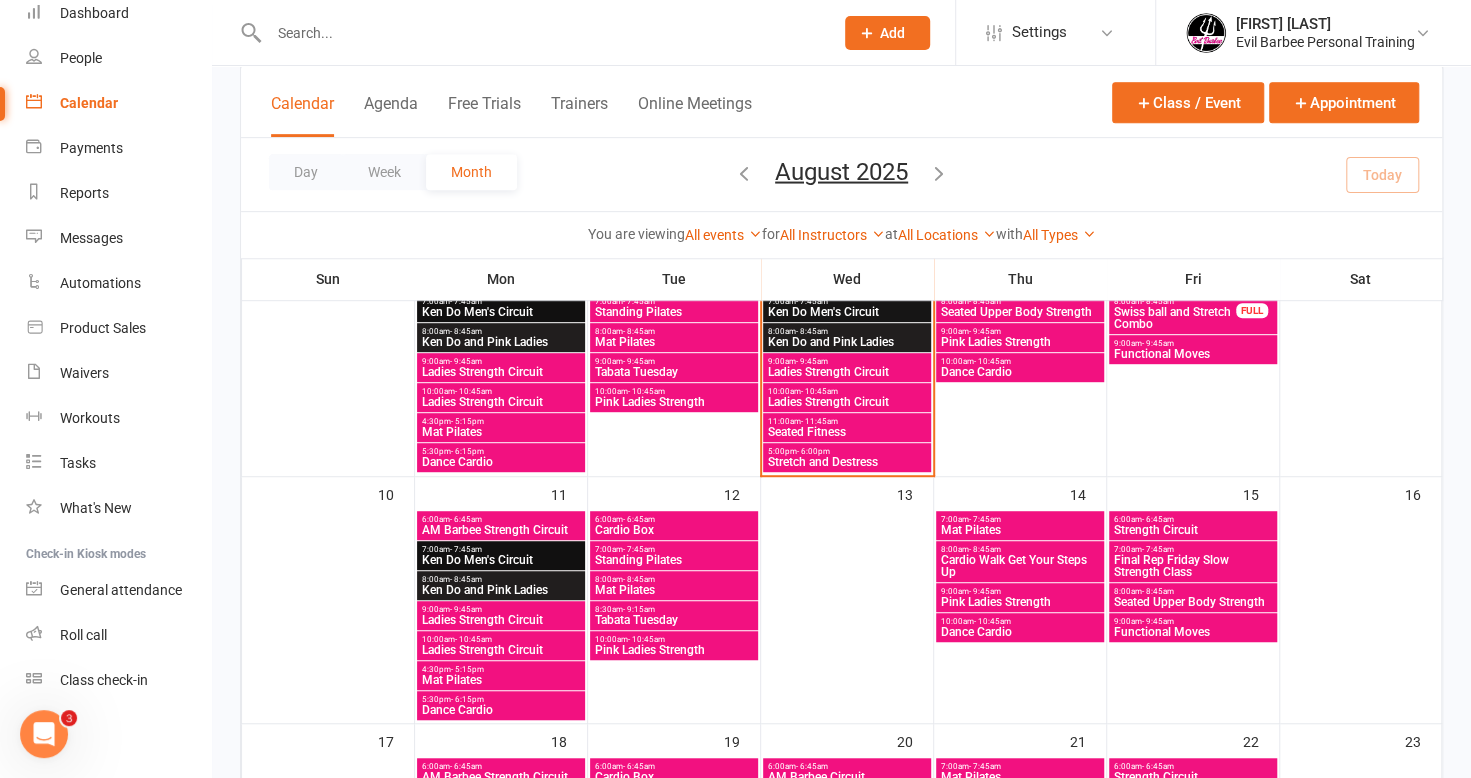 scroll, scrollTop: 500, scrollLeft: 0, axis: vertical 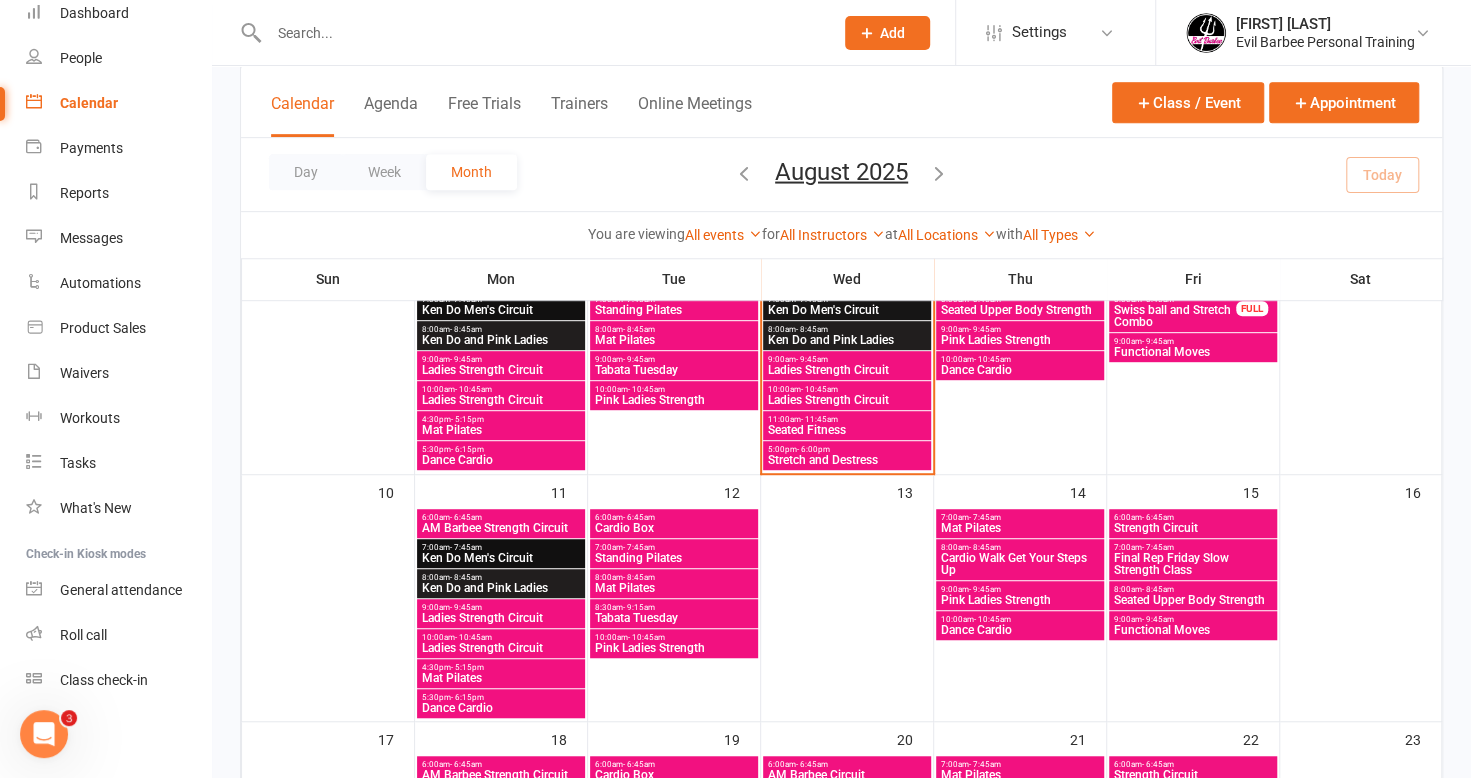 click on "Final Rep Friday Slow Strength Class" at bounding box center [1193, 564] 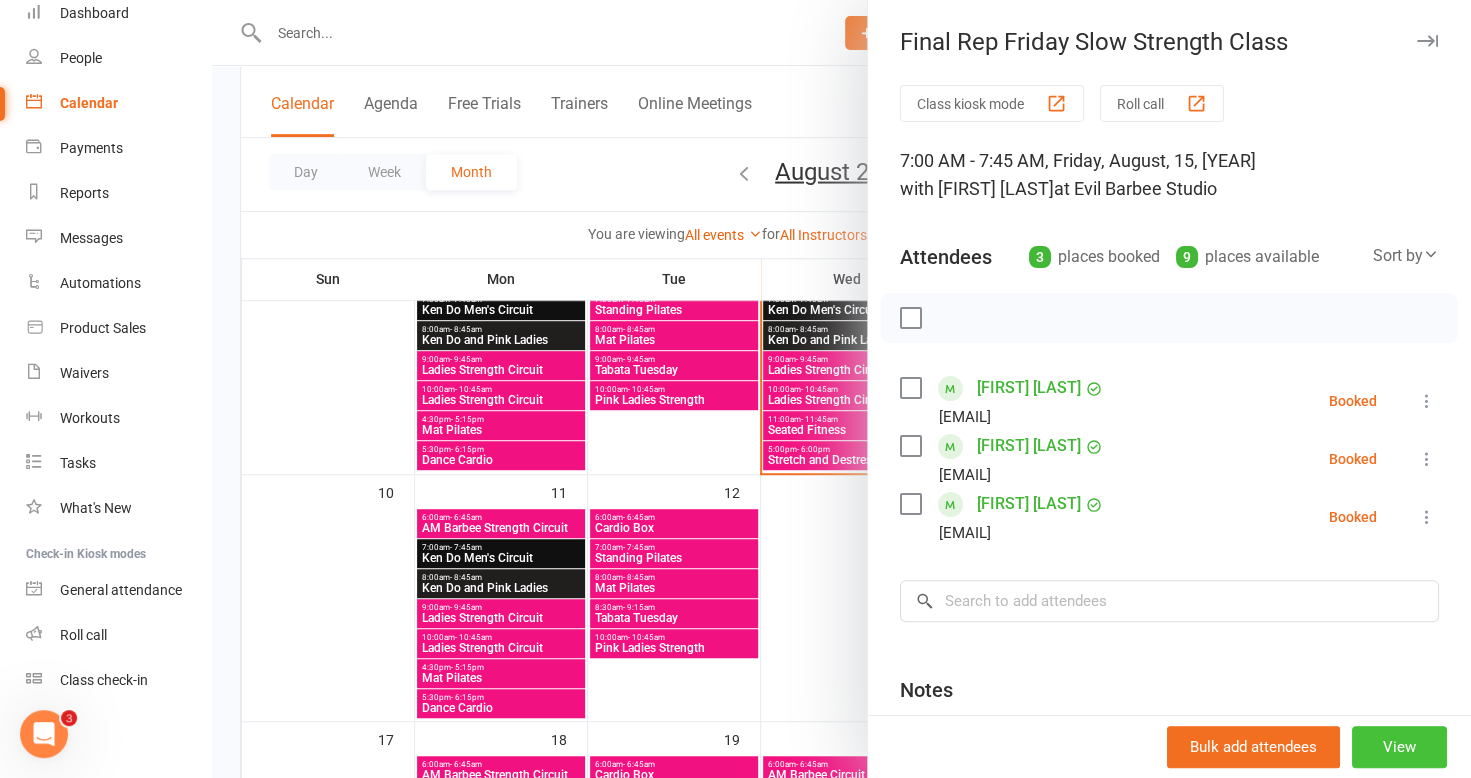 click on "View" at bounding box center (1399, 747) 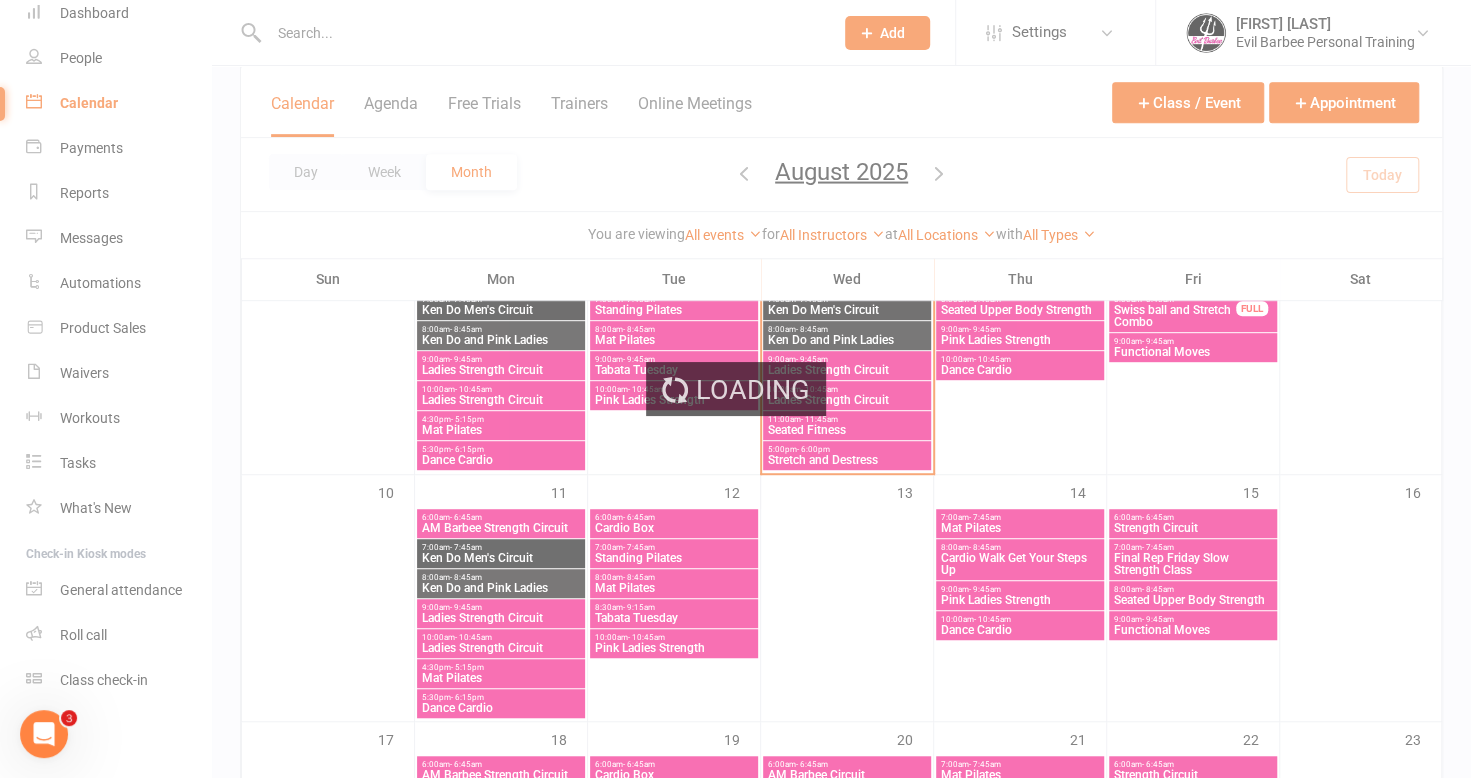 scroll, scrollTop: 0, scrollLeft: 0, axis: both 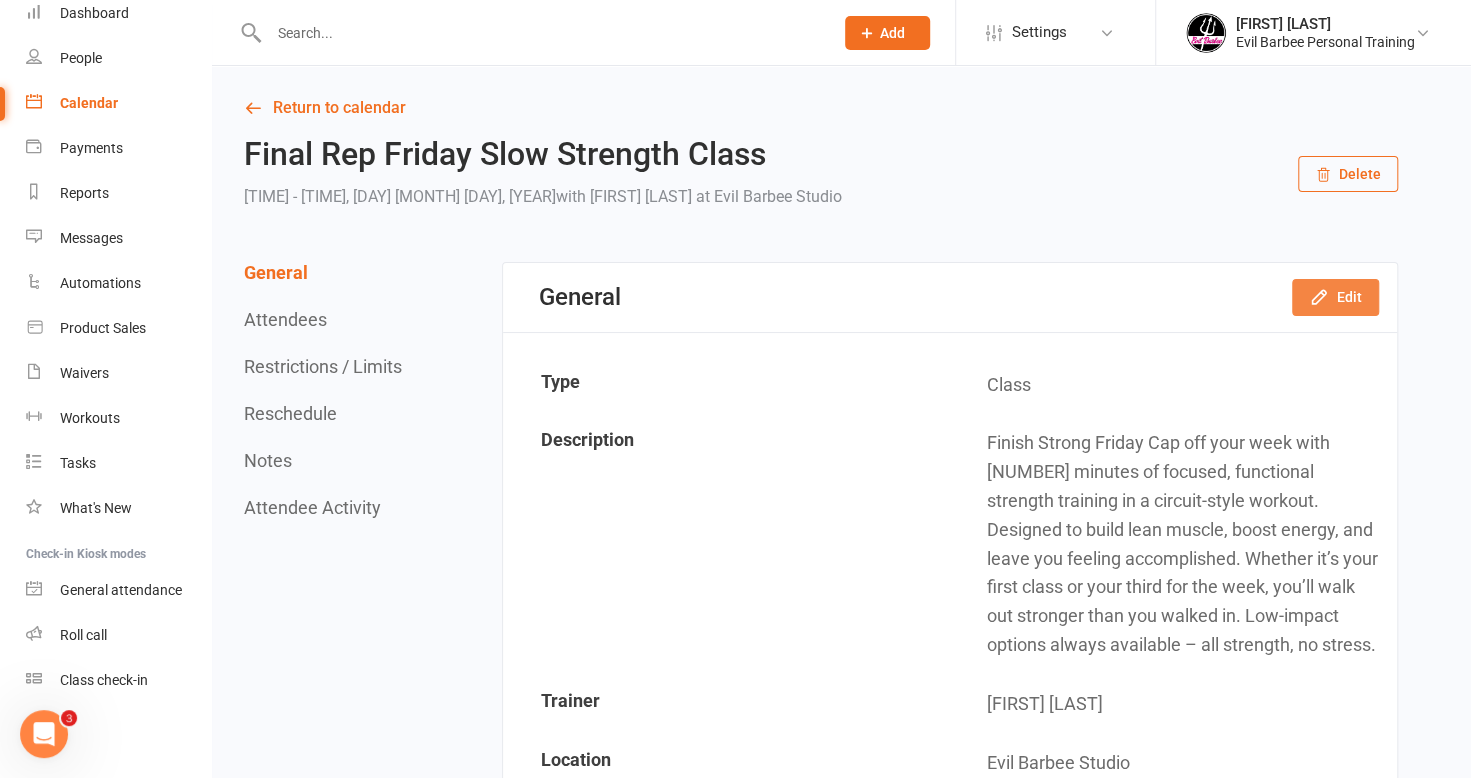 click on "Edit" at bounding box center (1335, 297) 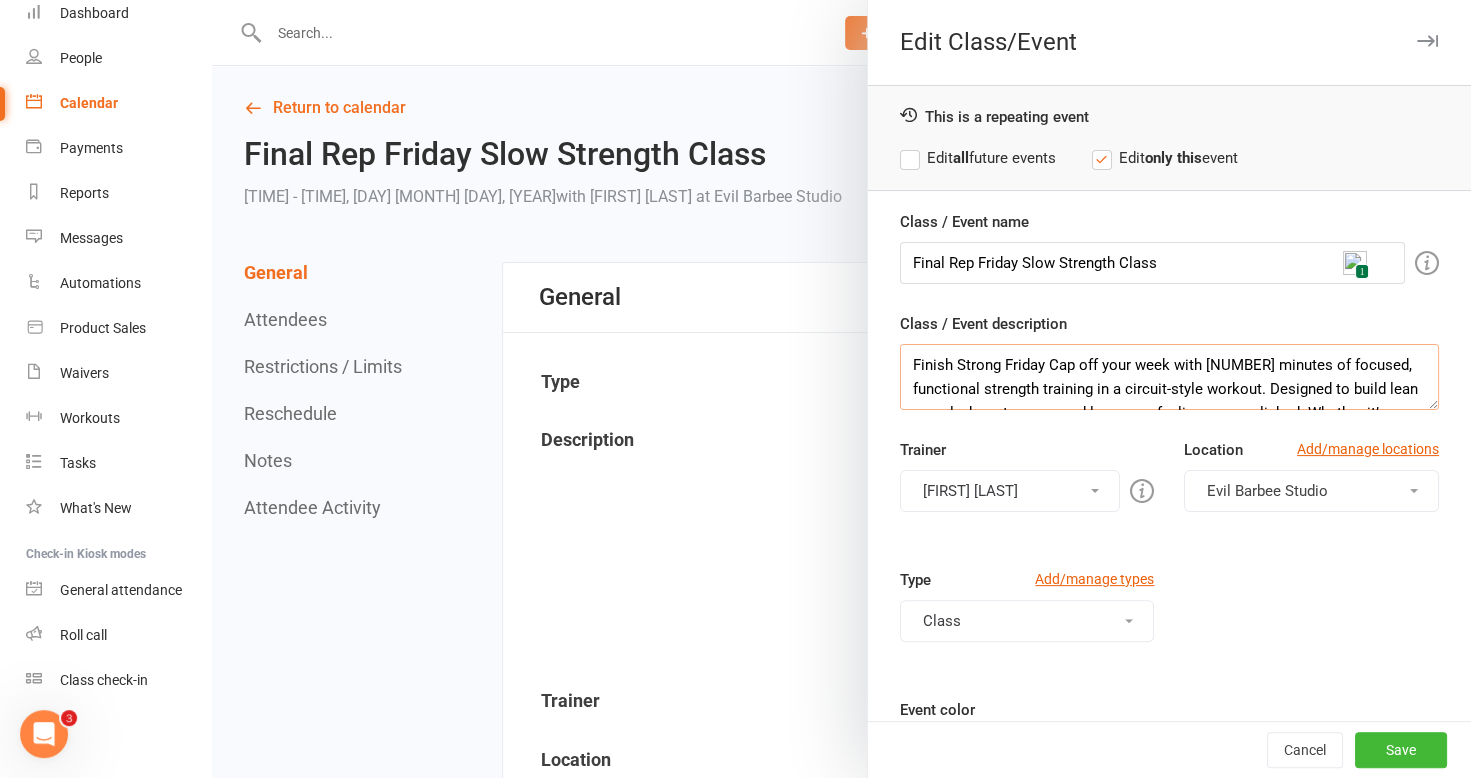 scroll, scrollTop: 96, scrollLeft: 0, axis: vertical 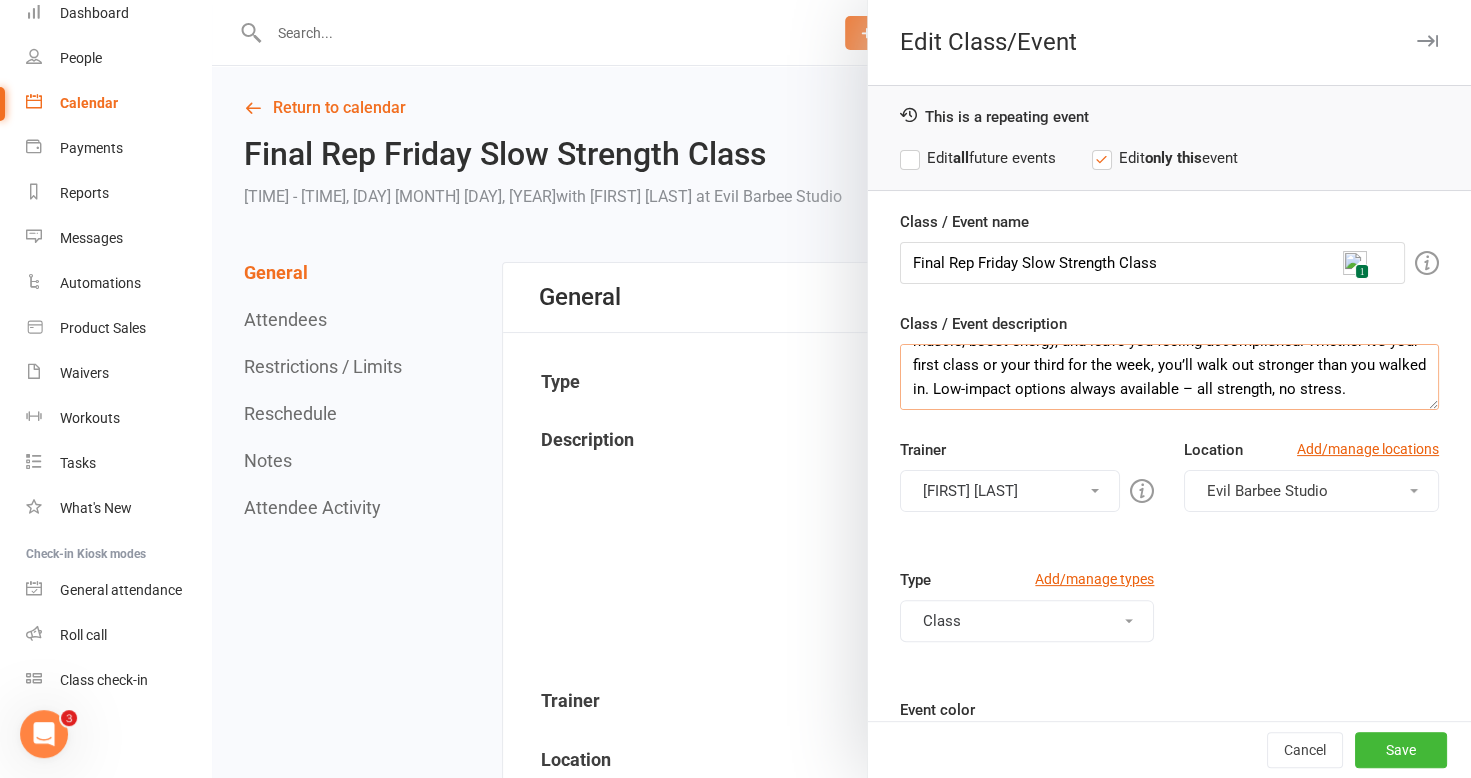 drag, startPoint x: 899, startPoint y: 348, endPoint x: 1455, endPoint y: 396, distance: 558.0681 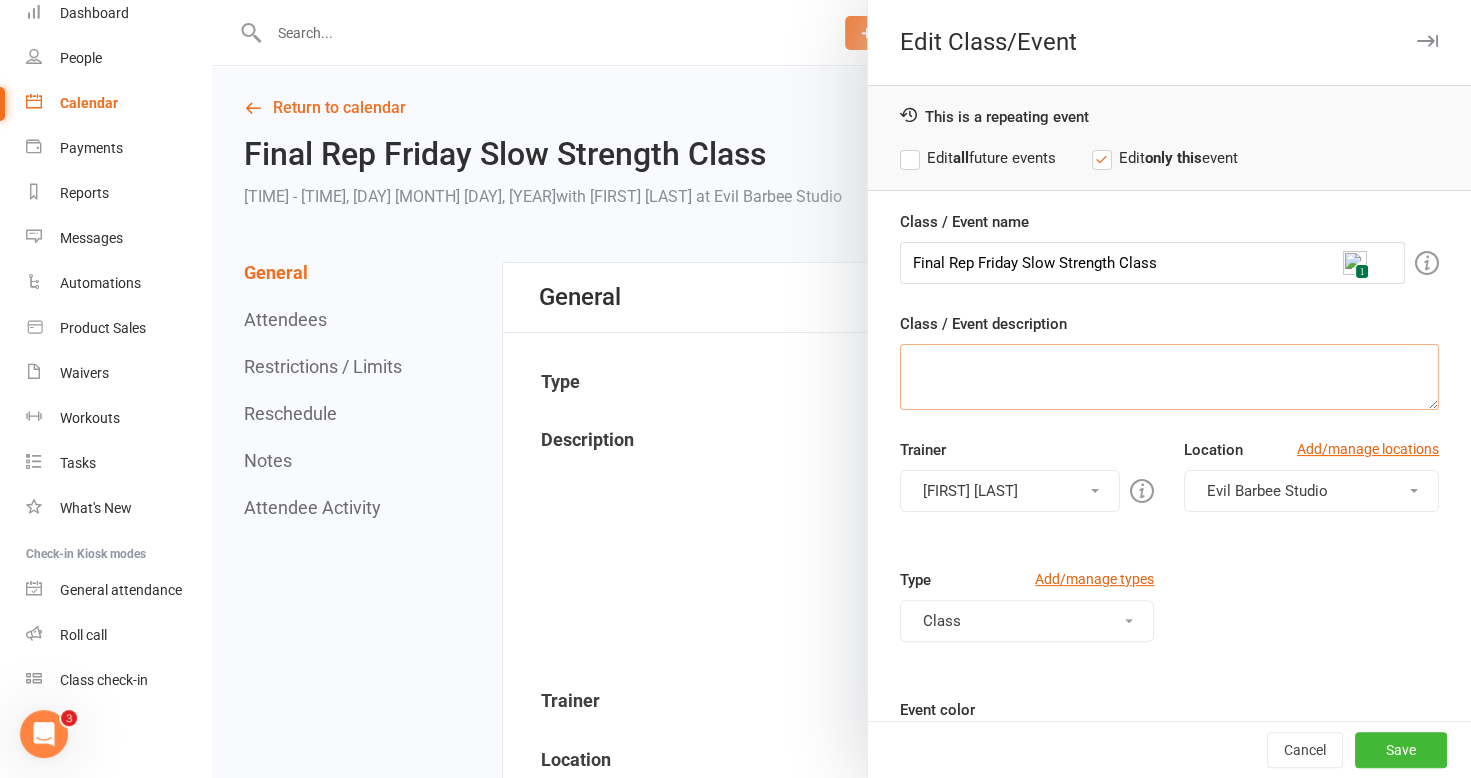 scroll, scrollTop: 0, scrollLeft: 0, axis: both 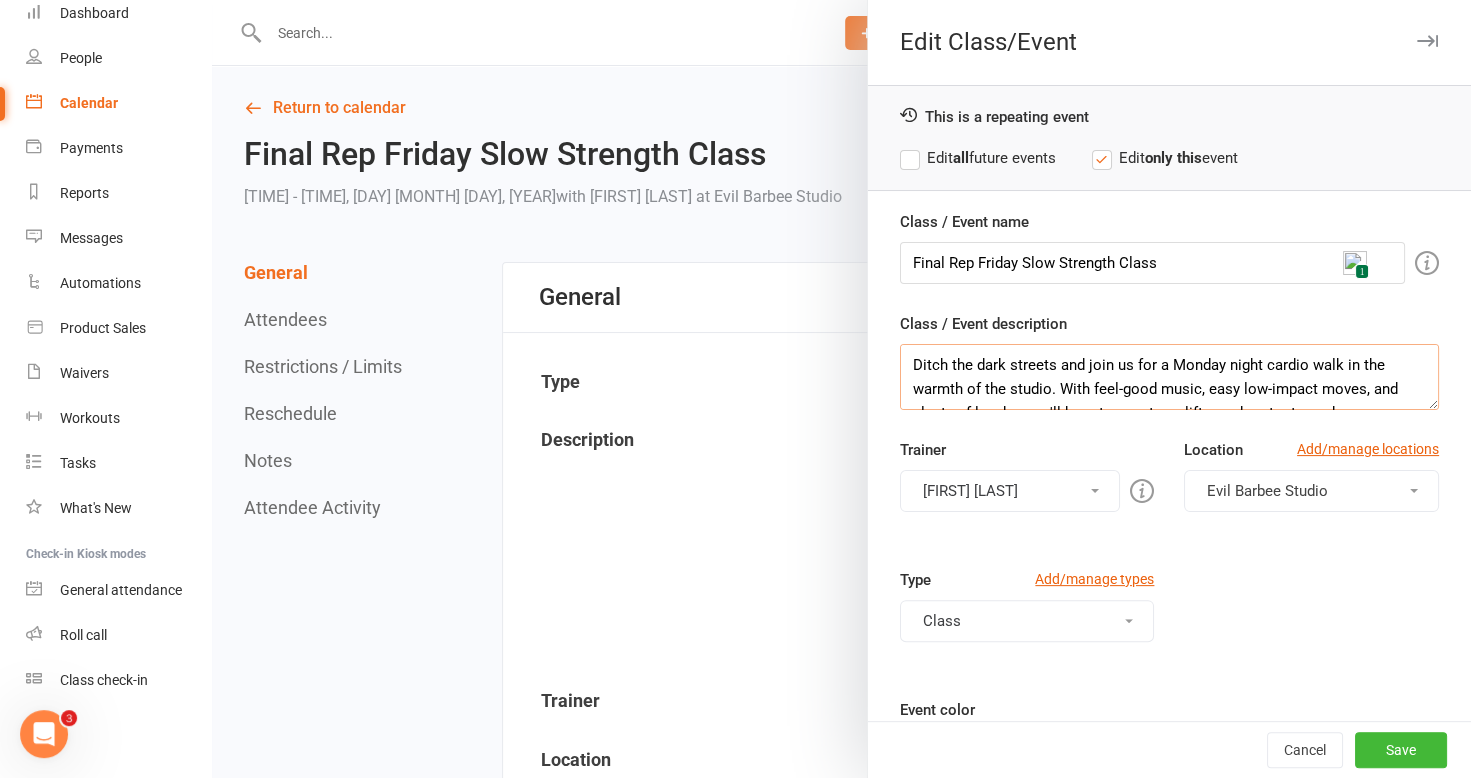 click on "Ditch the dark streets and join us for a Monday night cardio walk in the warmth of the studio. With feel-good music, easy low-impact moves, and plenty of laughs, you'll boost your steps, lift your heart rate, and go easy on your joints. It’s walking – but way more fun. Come for the workout, stay for the good vibes!" at bounding box center [1169, 377] 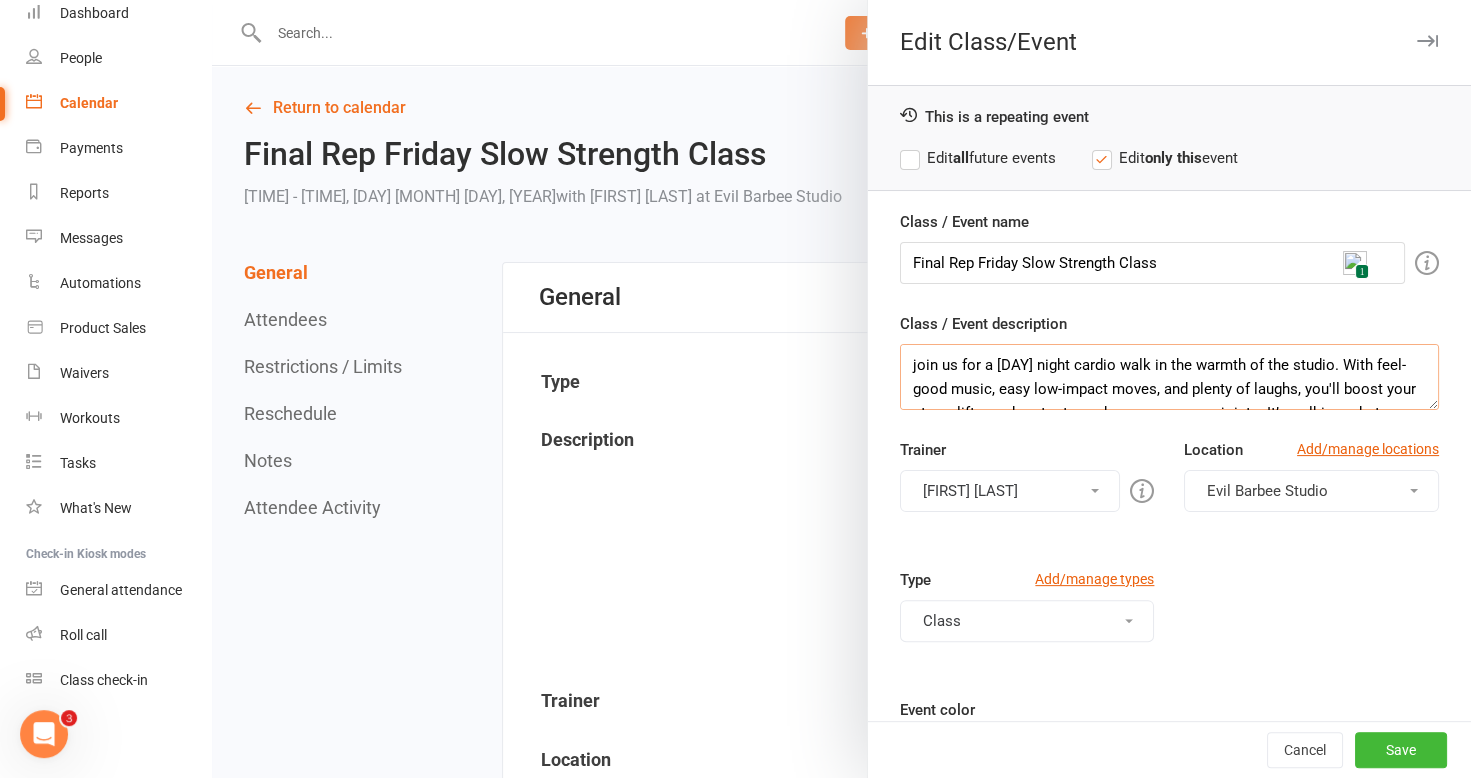 click on "join us for a Monday night cardio walk in the warmth of the studio. With feel-good music, easy low-impact moves, and plenty of laughs, you'll boost your steps, lift your heart rate, and go easy on your joints. It’s walking – but way more fun. Come for the workout, stay for the good vibes!" at bounding box center [1169, 377] 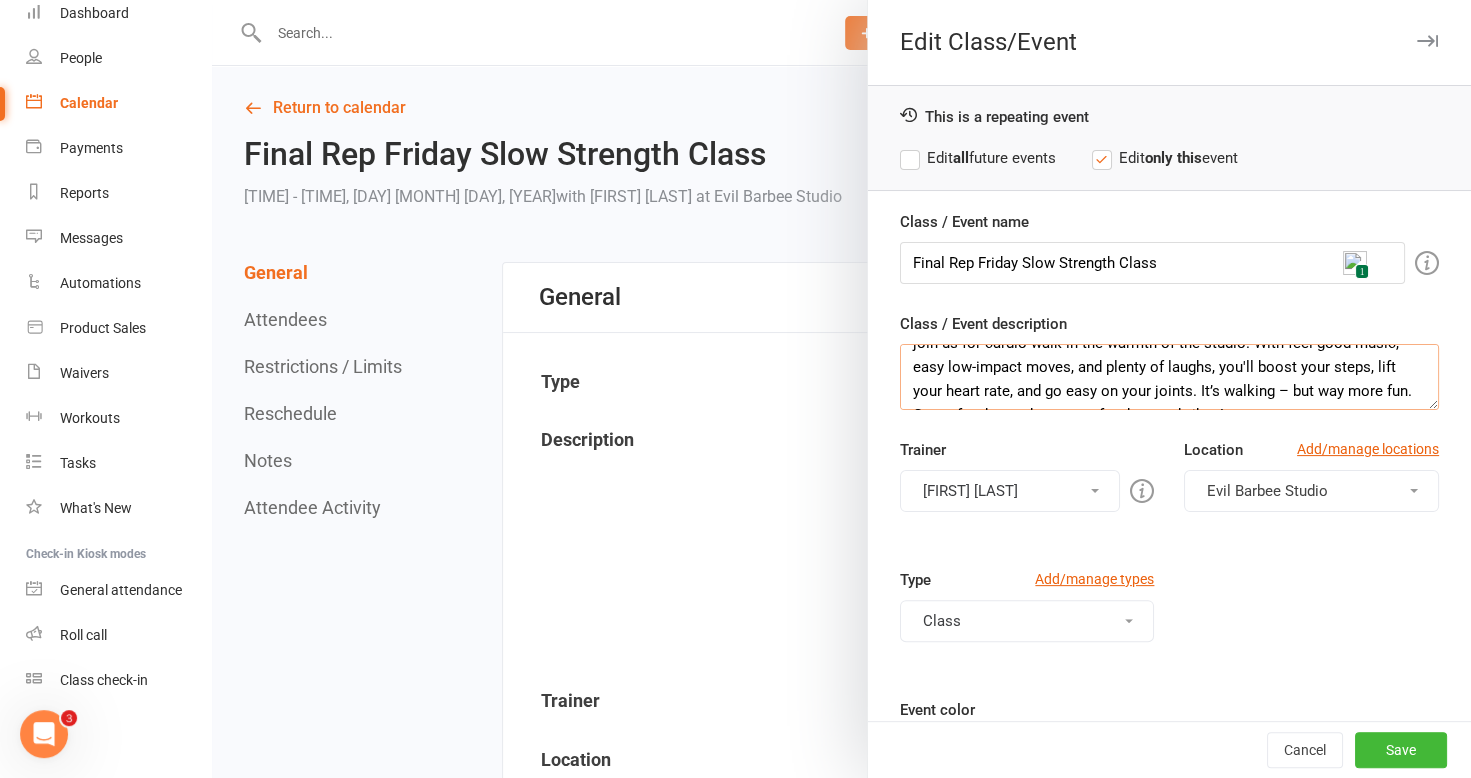 scroll, scrollTop: 0, scrollLeft: 0, axis: both 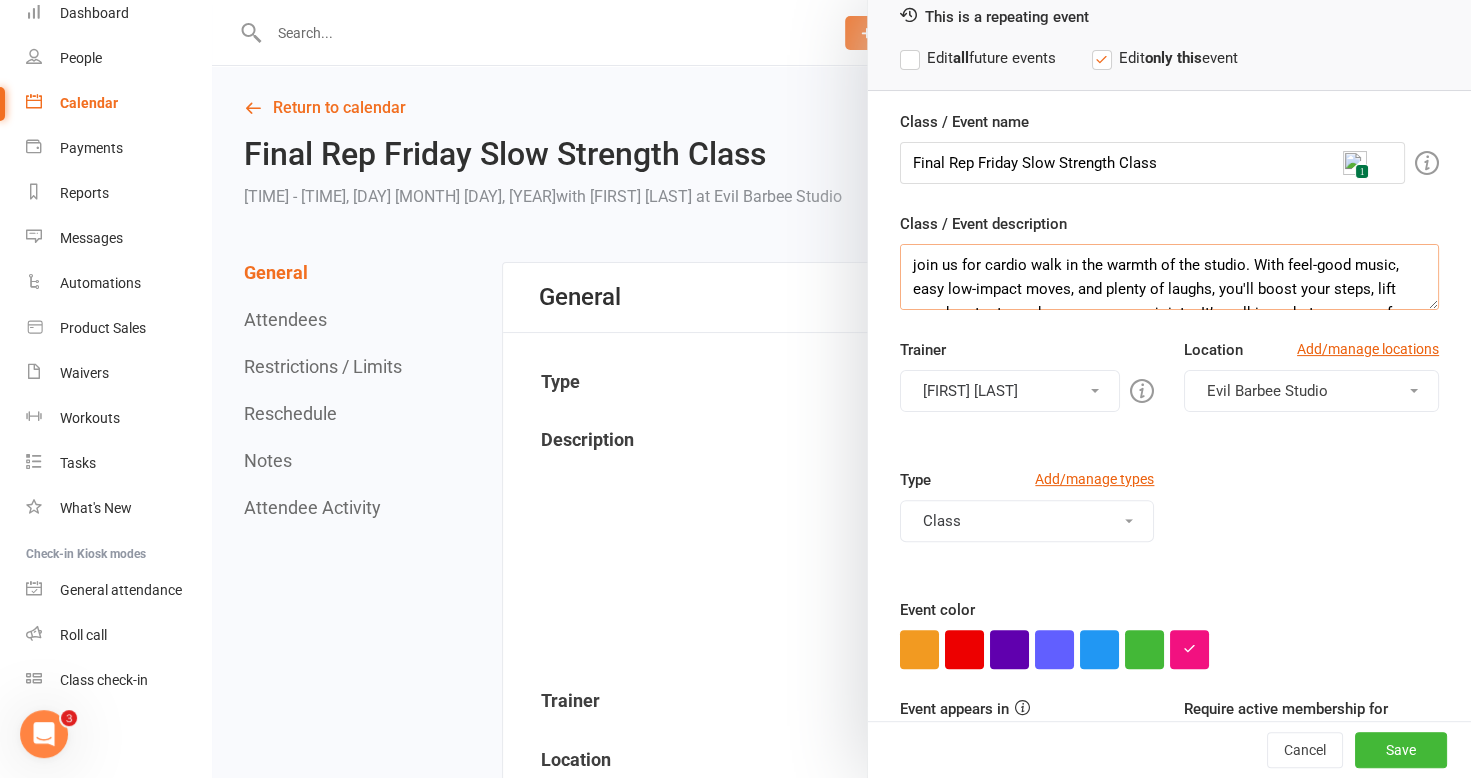 click on "join us for cardio walk in the warmth of the studio. With feel-good music, easy low-impact moves, and plenty of laughs, you'll boost your steps, lift your heart rate, and go easy on your joints. It’s walking – but way more fun. Come for the workout, stay for the good vibes!" at bounding box center [1169, 277] 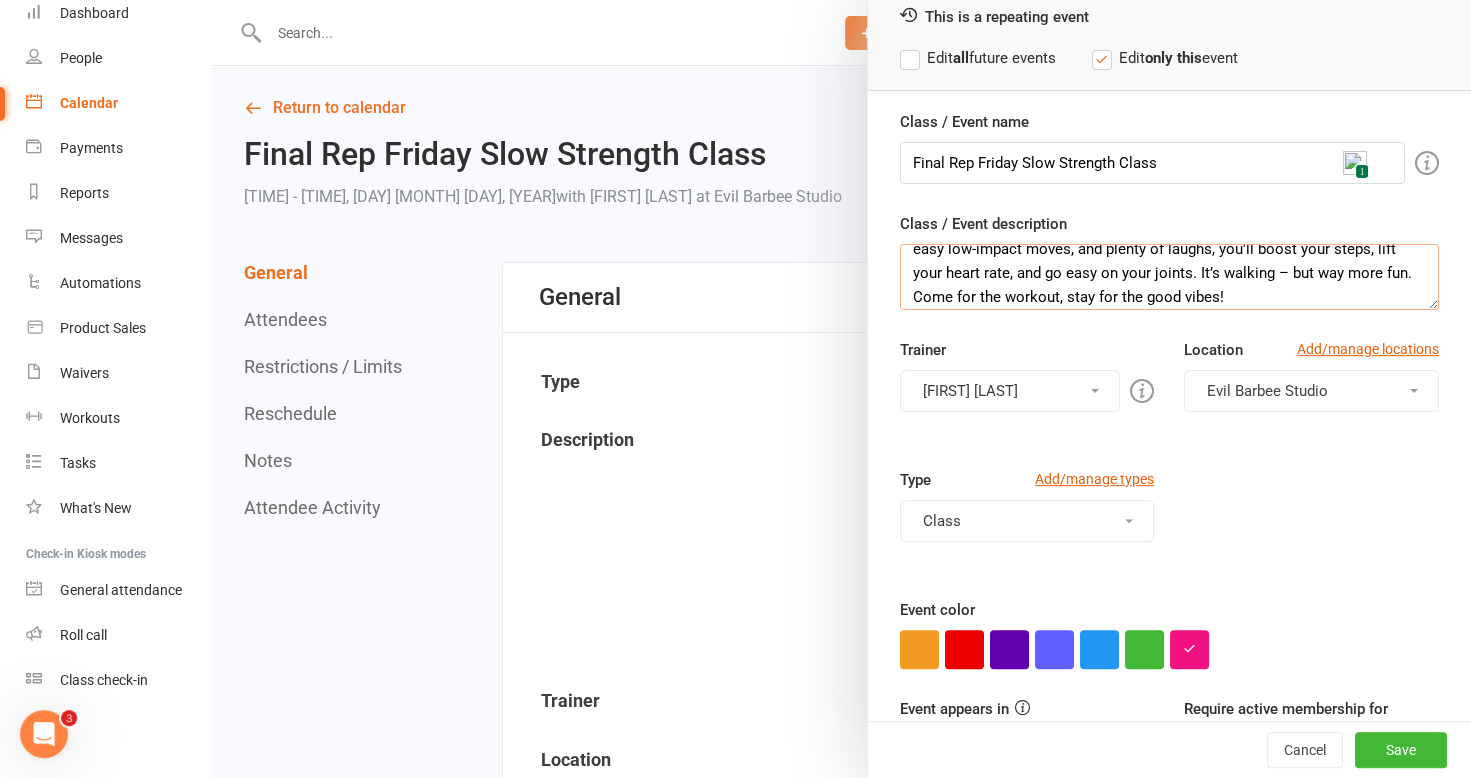 scroll, scrollTop: 48, scrollLeft: 0, axis: vertical 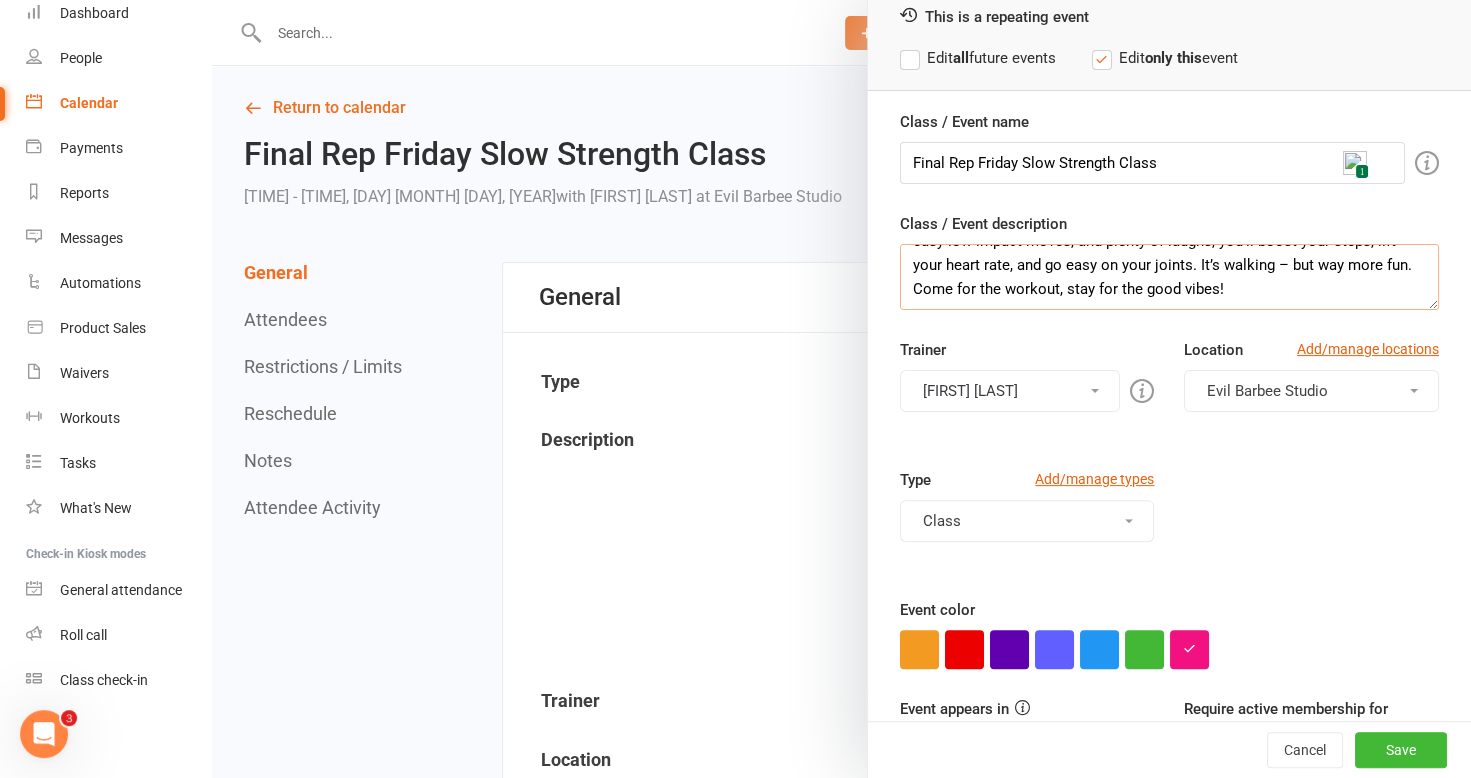 type on "Join us for cardio walk in the warmth of the studio. With feel-good music, easy low-impact moves, and plenty of laughs, you'll boost your steps, lift your heart rate, and go easy on your joints. It’s walking – but way more fun. Come for the workout, stay for the good vibes!" 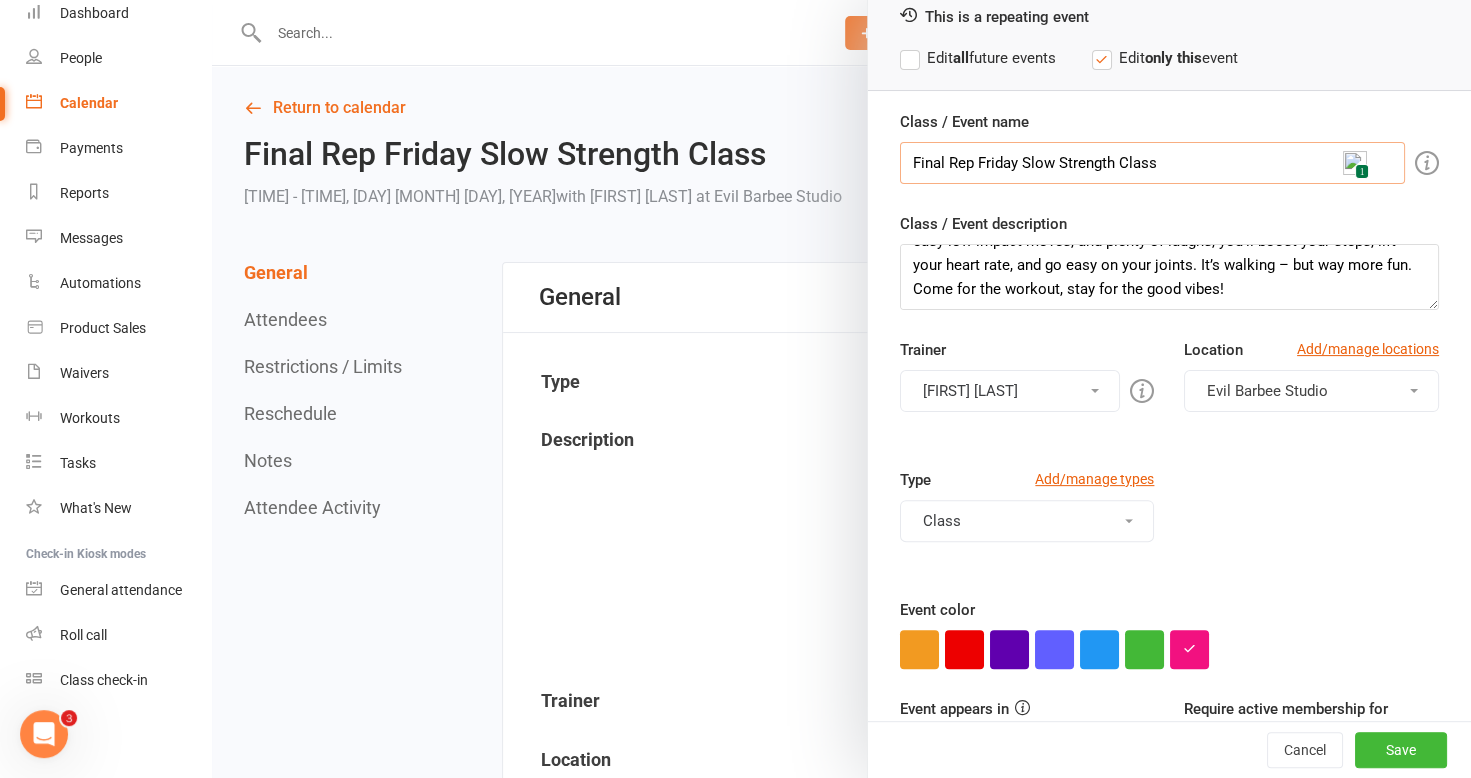drag, startPoint x: 1163, startPoint y: 147, endPoint x: 875, endPoint y: 116, distance: 289.6636 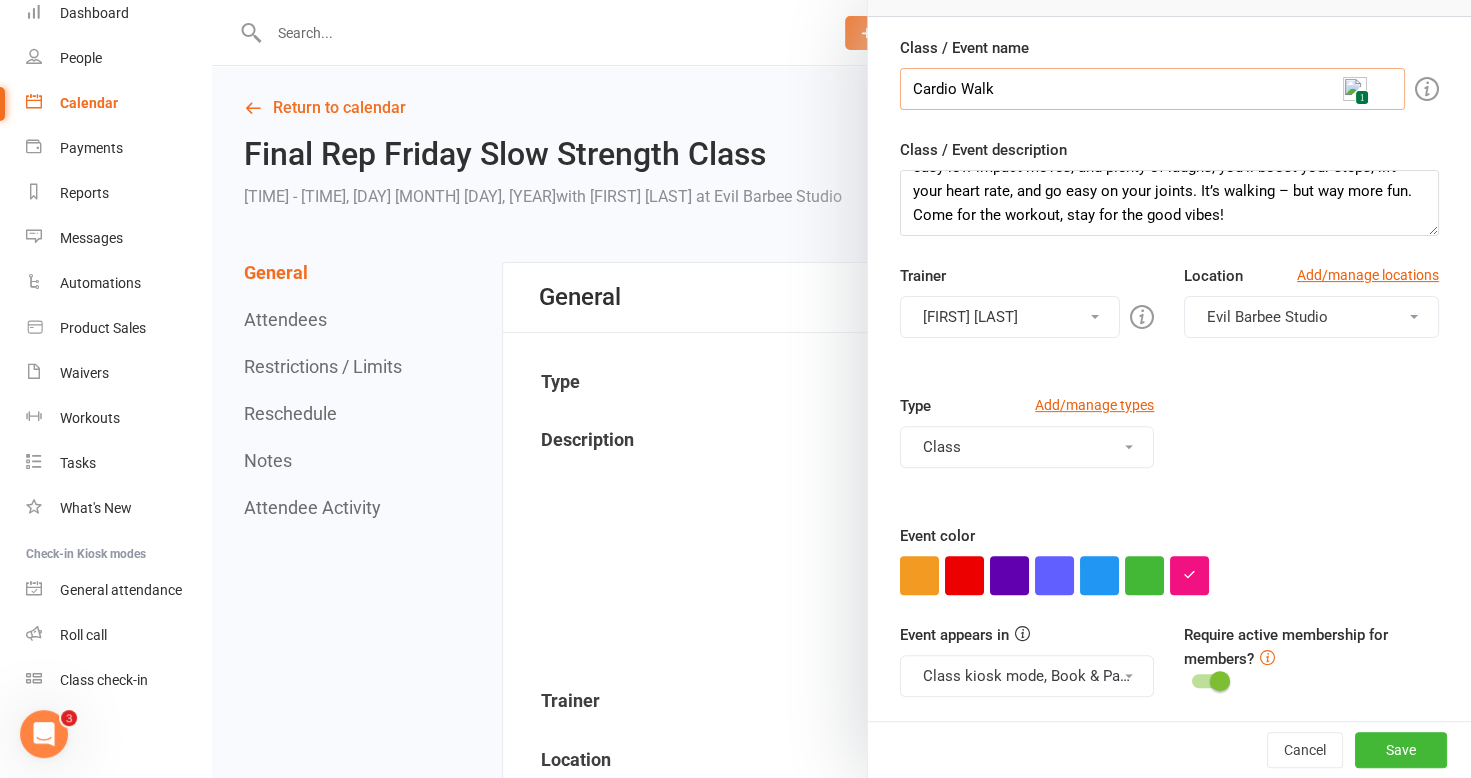 scroll, scrollTop: 200, scrollLeft: 0, axis: vertical 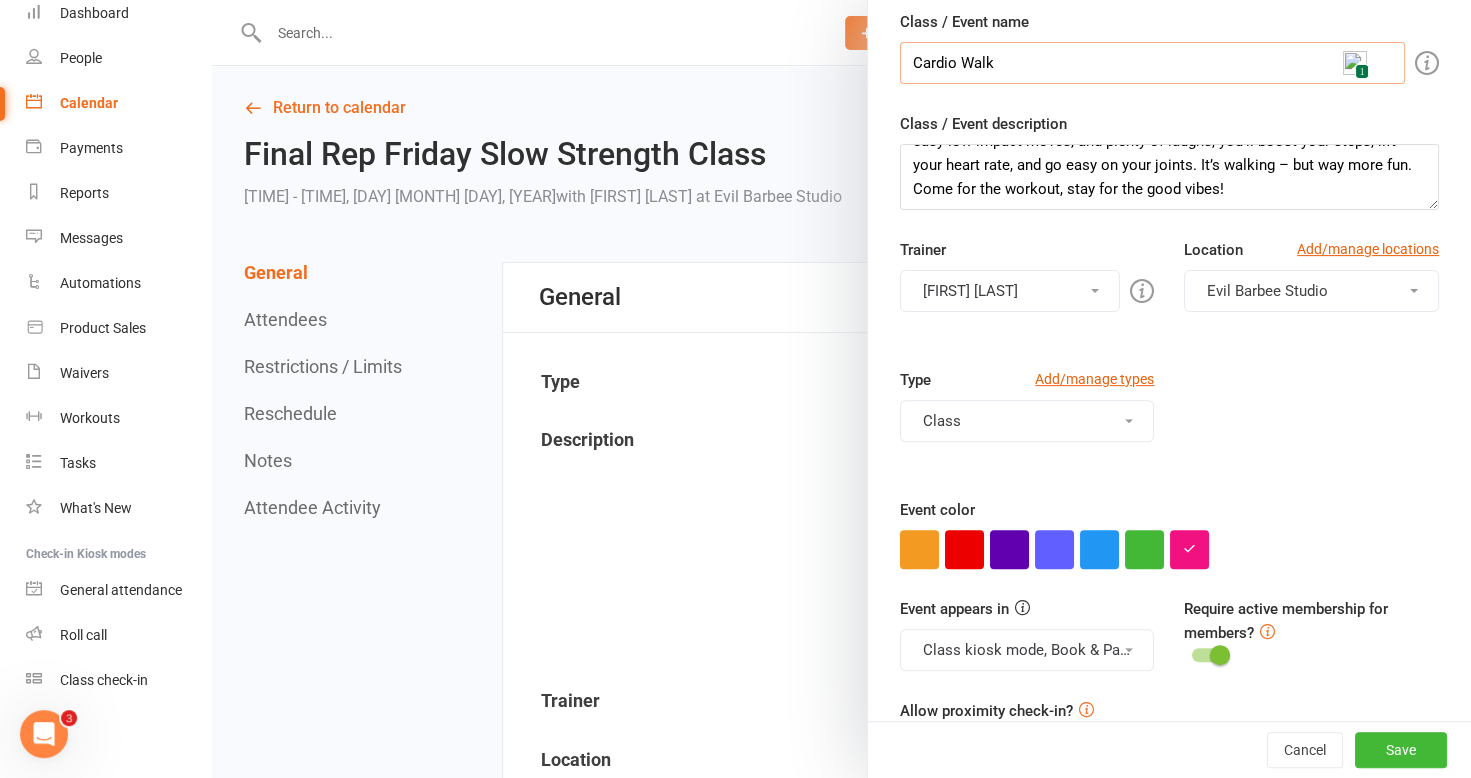 type on "Cardio Walk" 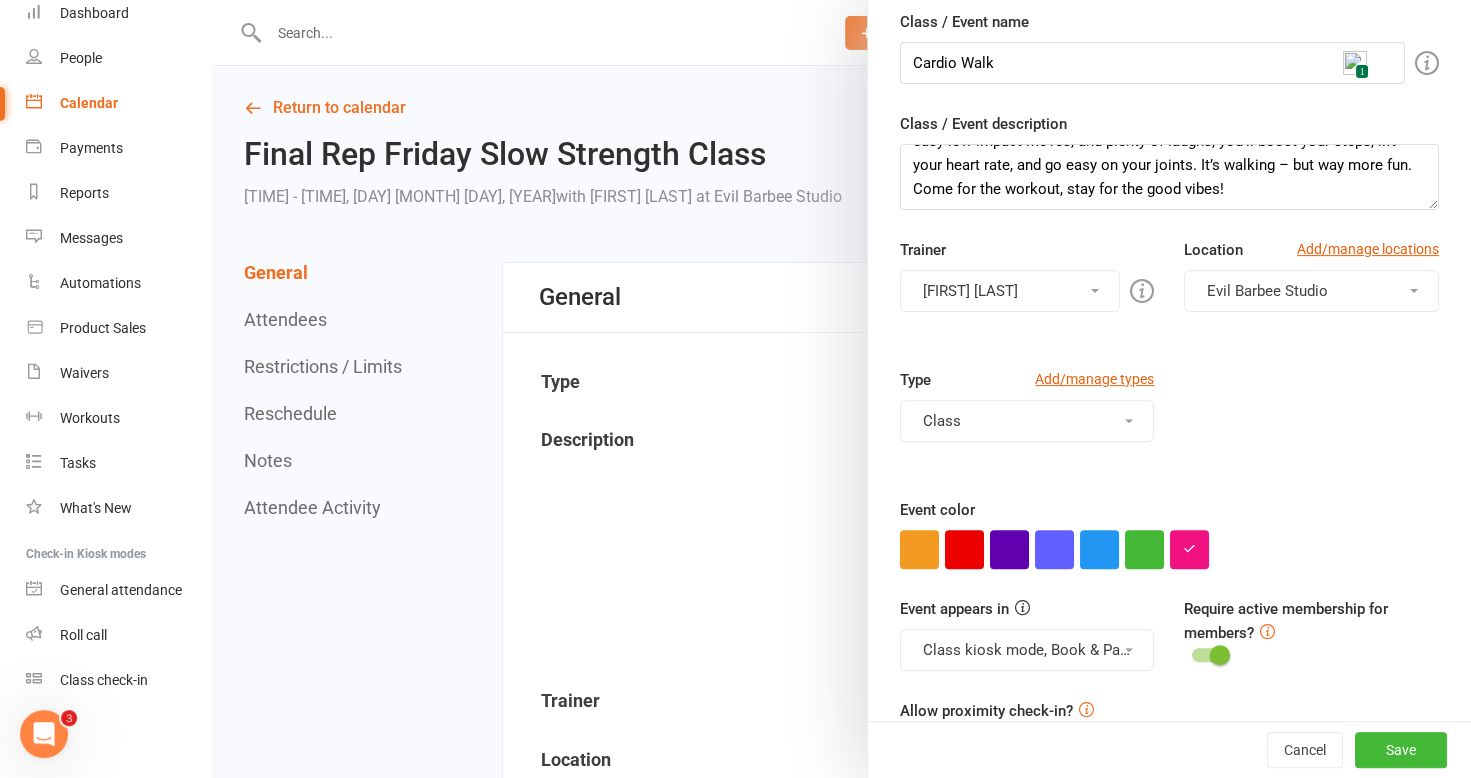 click on "Class" at bounding box center [1027, 421] 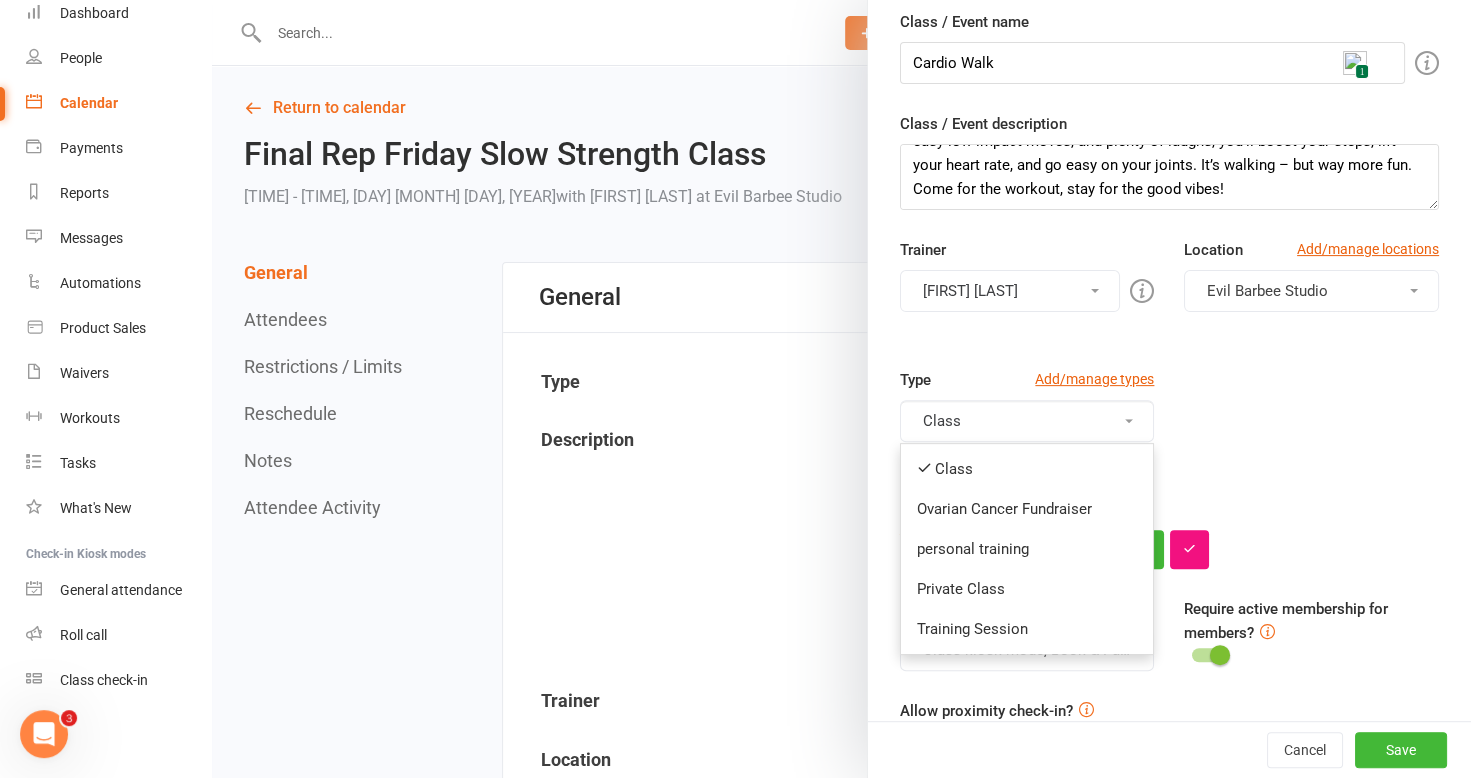 click on "Class" at bounding box center [1027, 421] 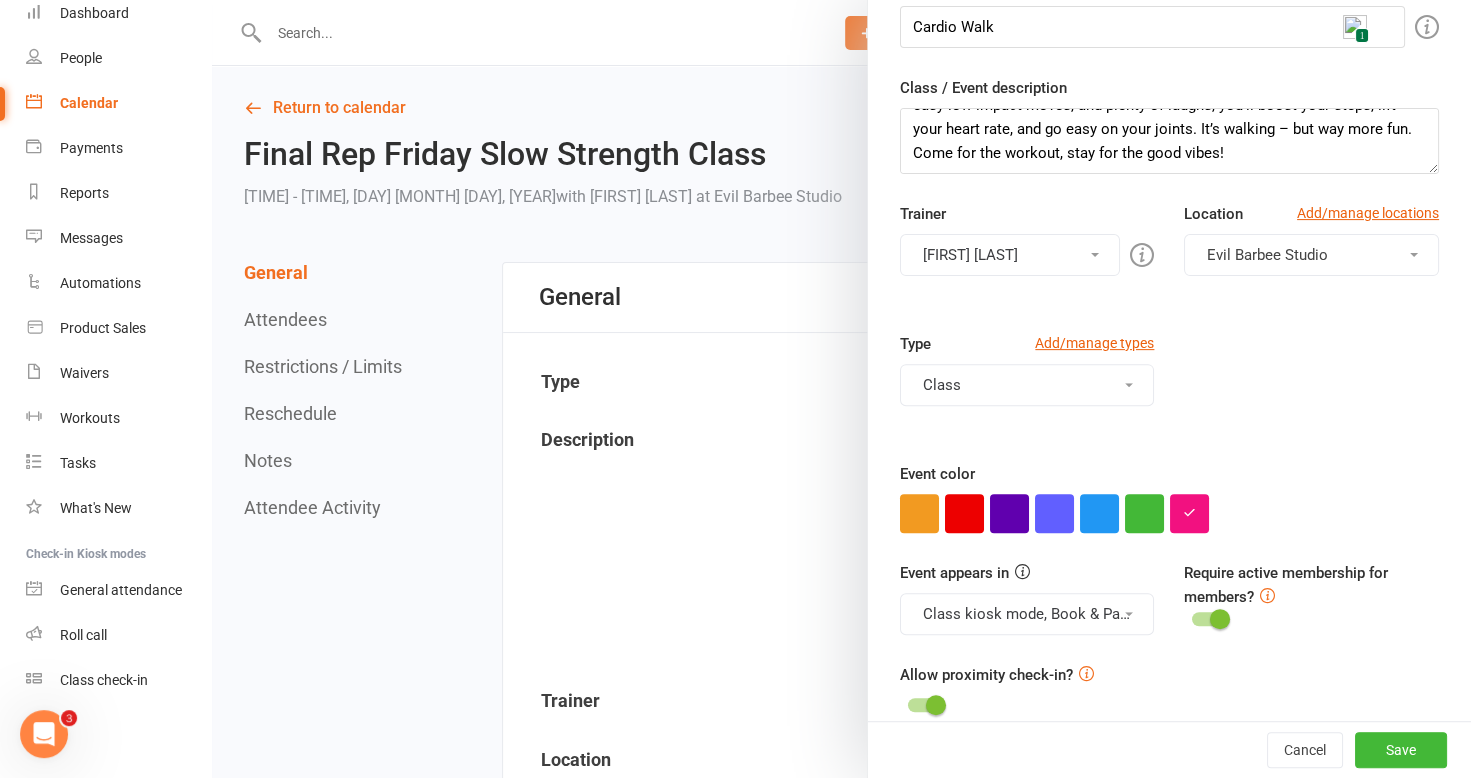scroll, scrollTop: 257, scrollLeft: 0, axis: vertical 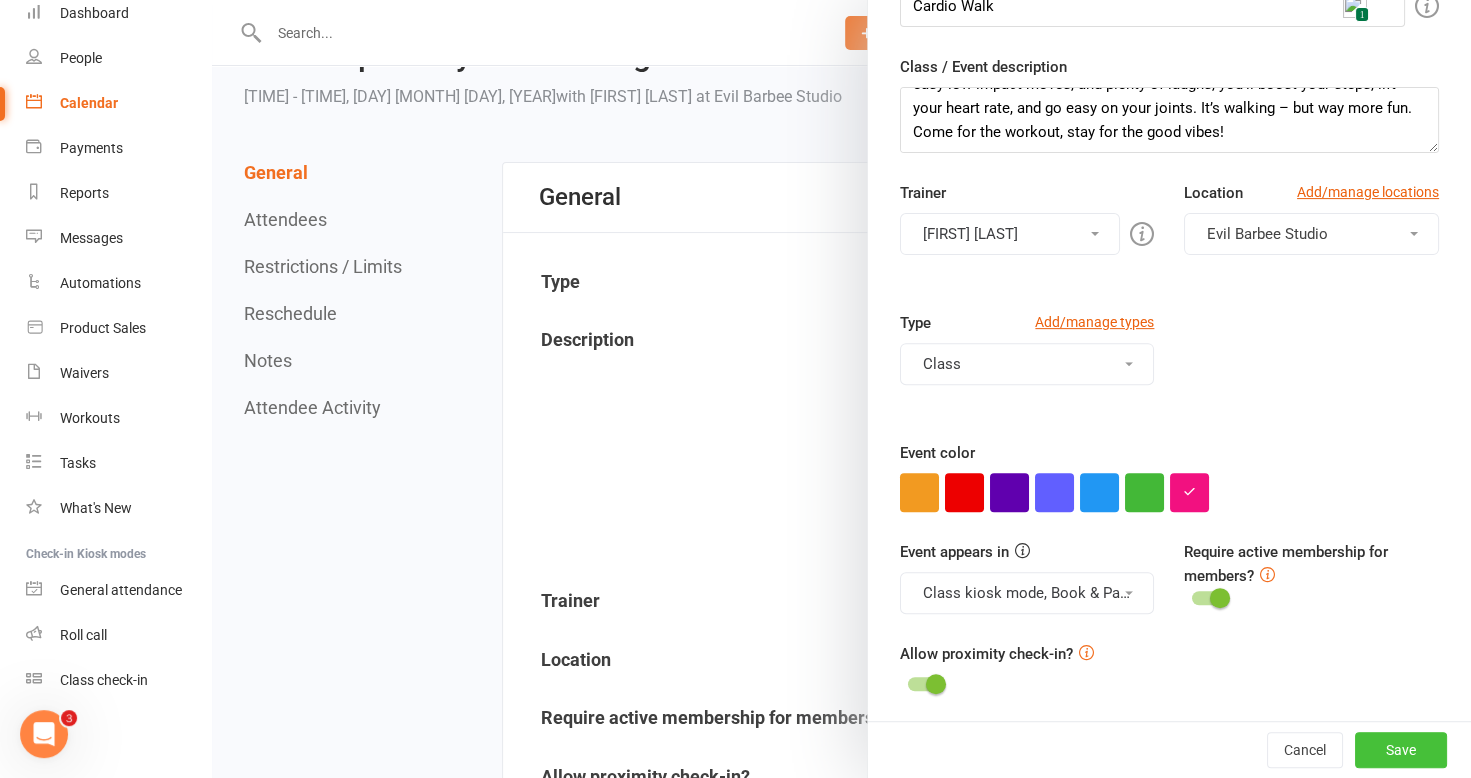 click on "Save" at bounding box center [1401, 750] 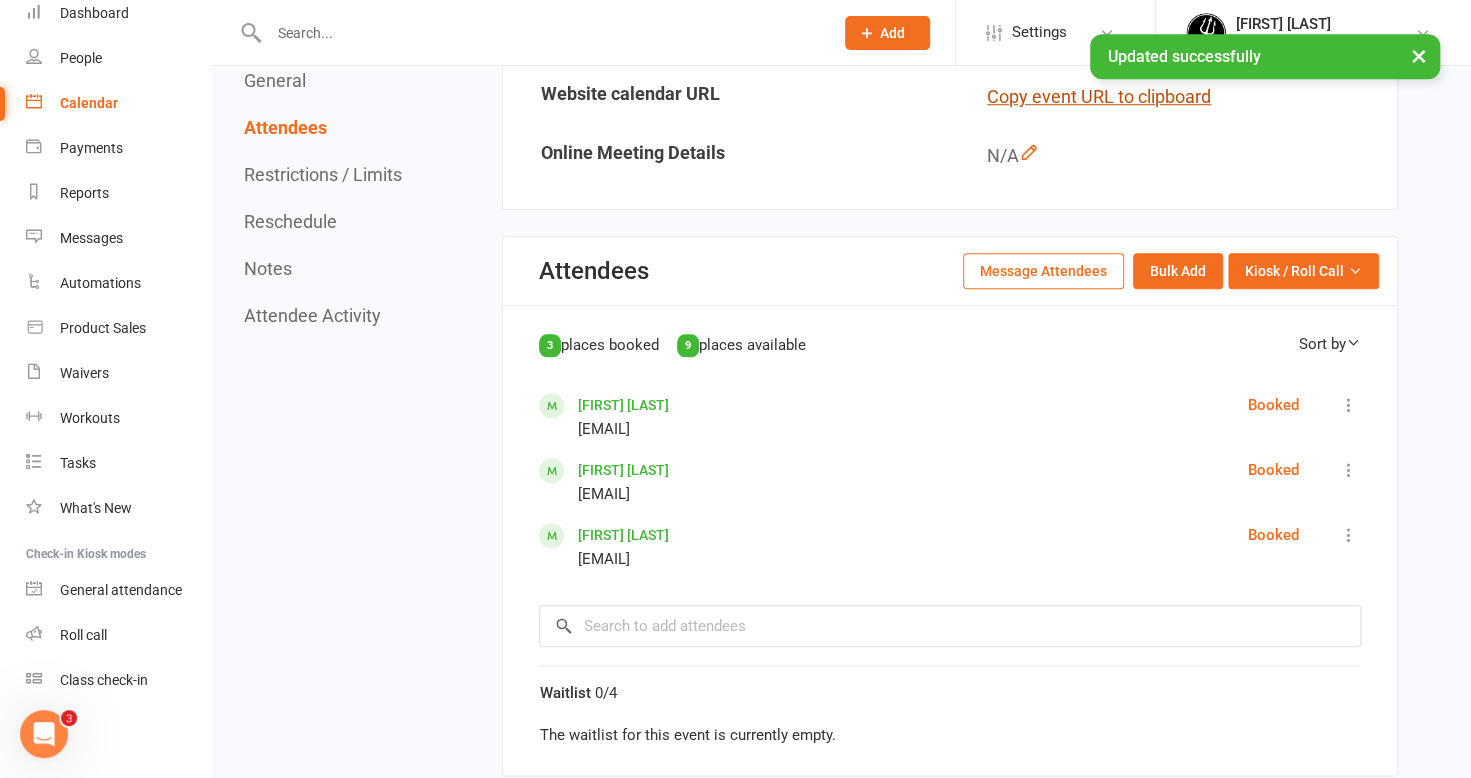 scroll, scrollTop: 1000, scrollLeft: 0, axis: vertical 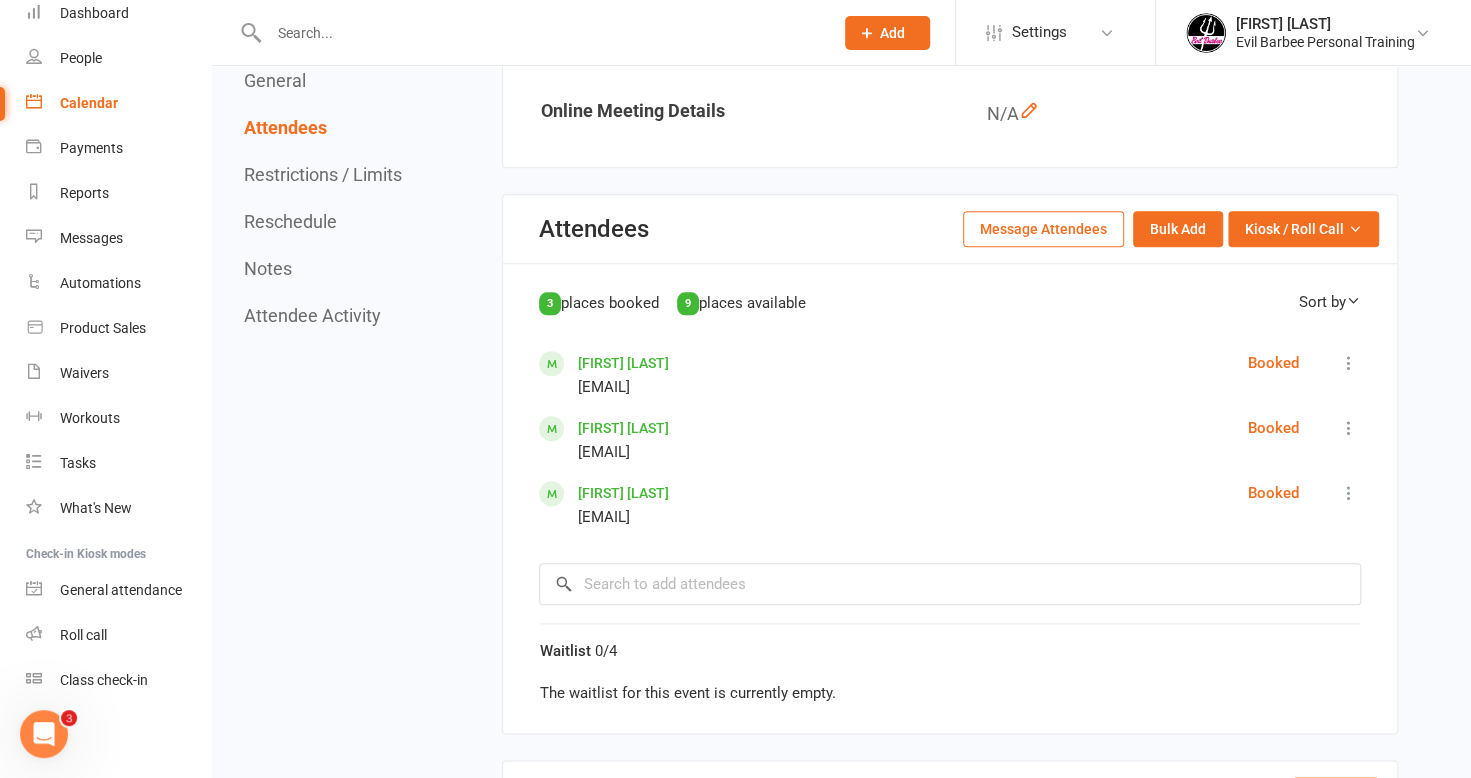 click on "Message Attendees" at bounding box center [1043, 229] 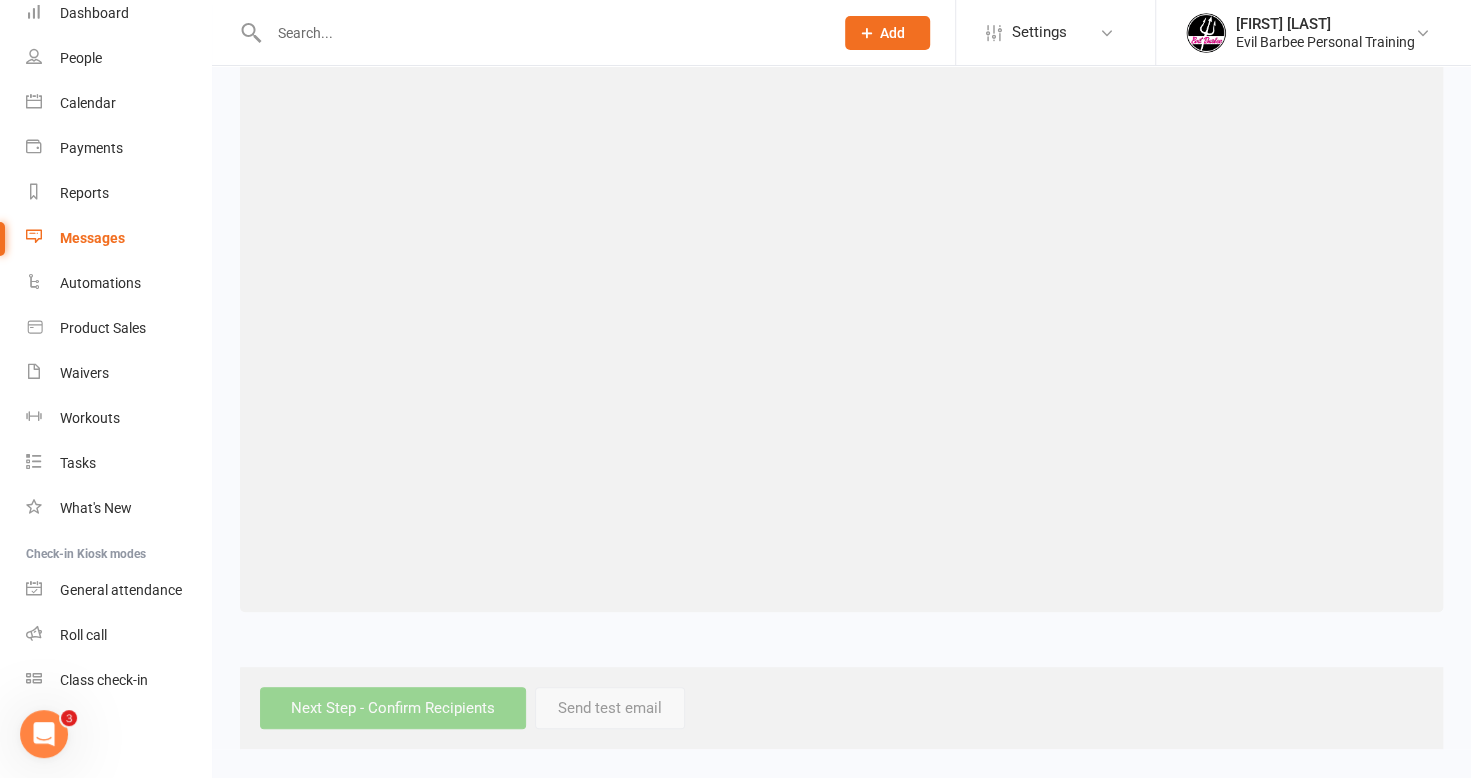 scroll, scrollTop: 0, scrollLeft: 0, axis: both 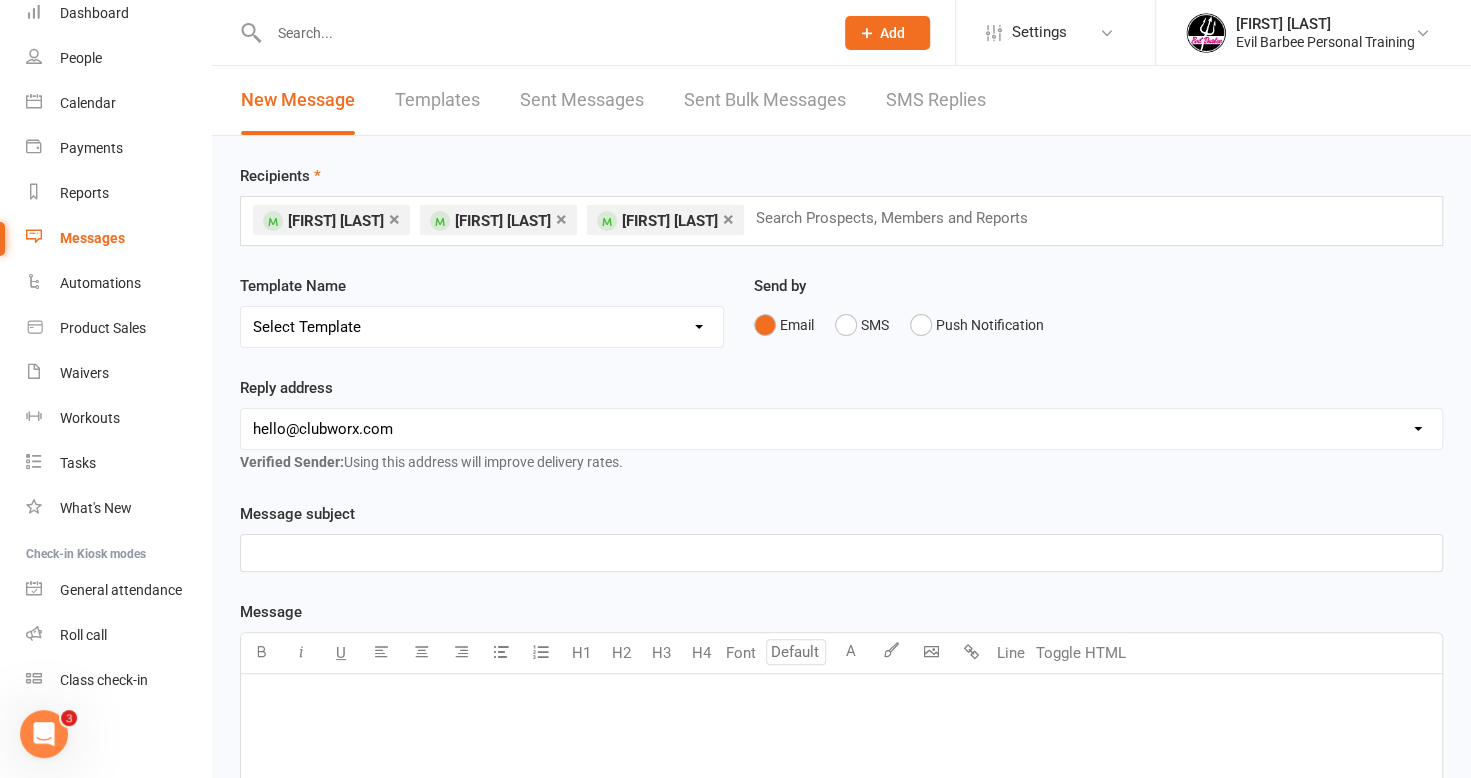 click on "hello@clubworx.com info@evilbarbee.com.au lorraine.el@westnet.com.au trainer@denisedc.com domenicab@aapt.net.au" at bounding box center (841, 429) 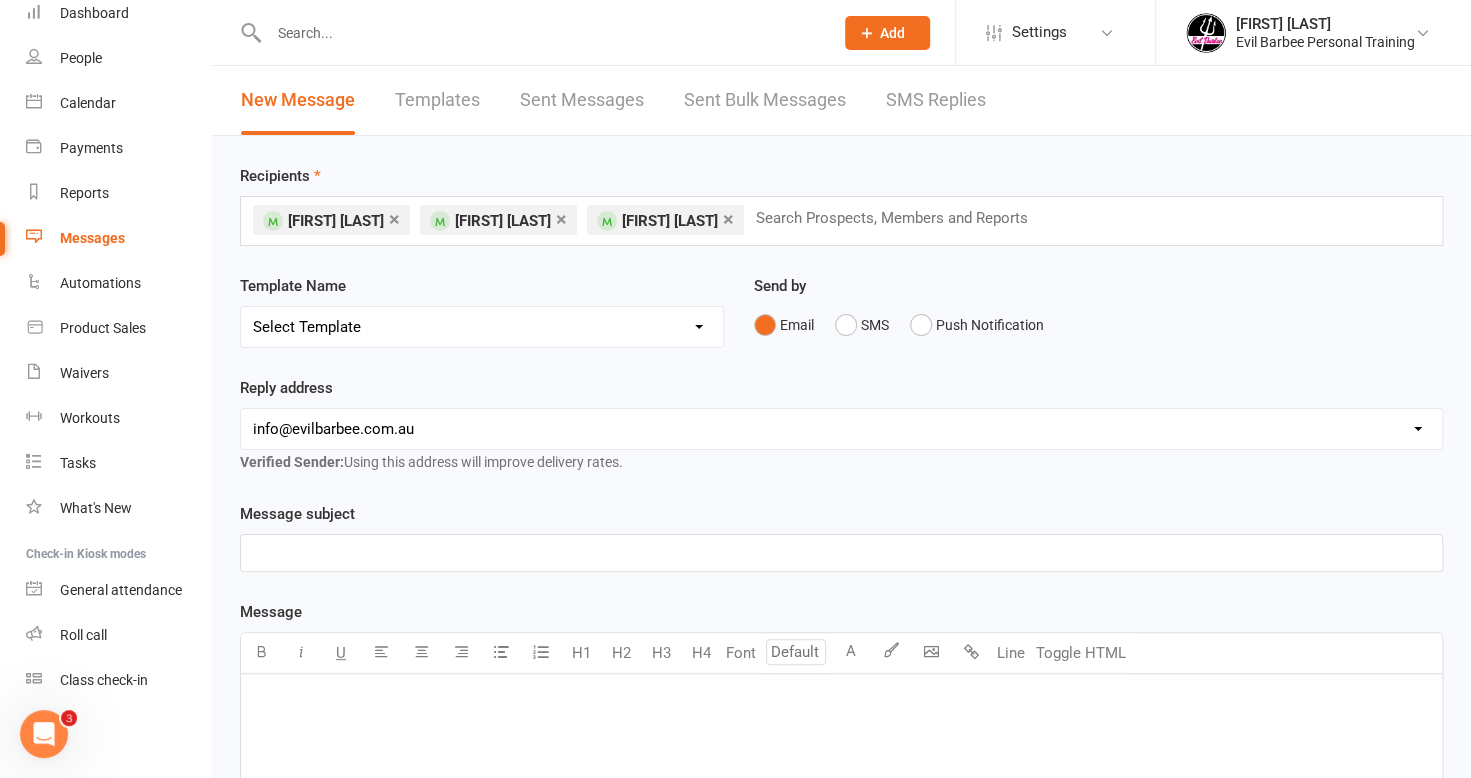 click on "hello@clubworx.com info@evilbarbee.com.au lorraine.el@westnet.com.au trainer@denisedc.com domenicab@aapt.net.au" at bounding box center [841, 429] 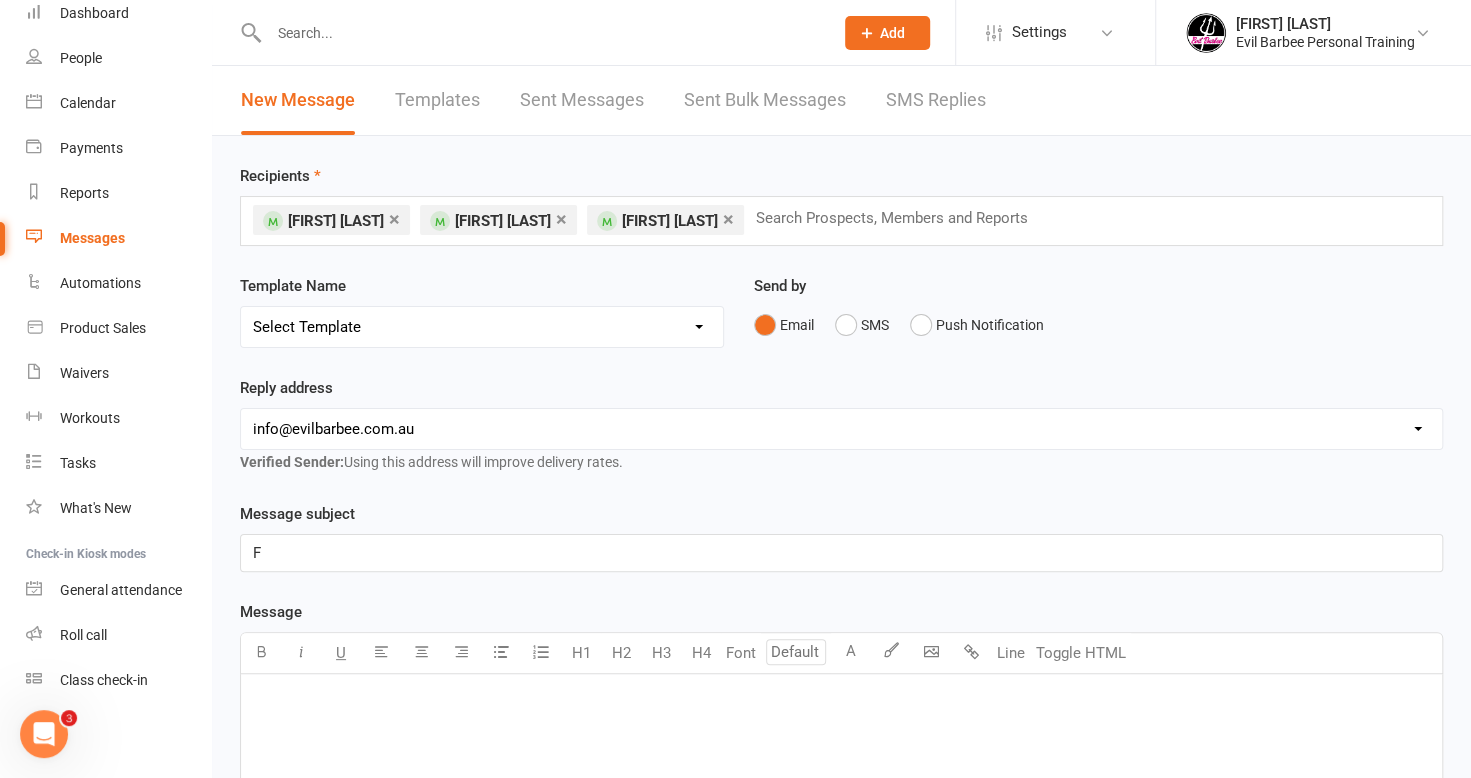 type 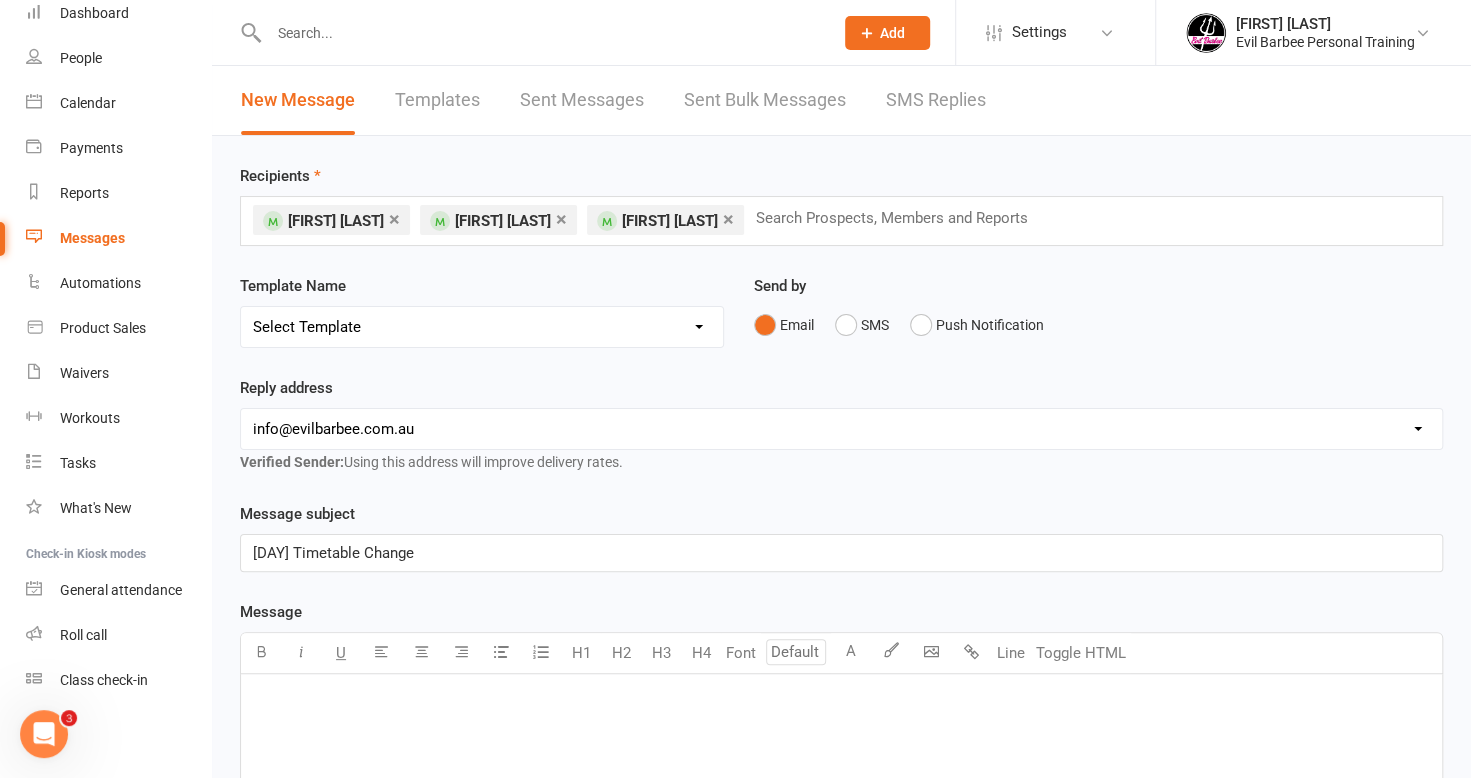 click on "Friday Timetable Change" at bounding box center (841, 553) 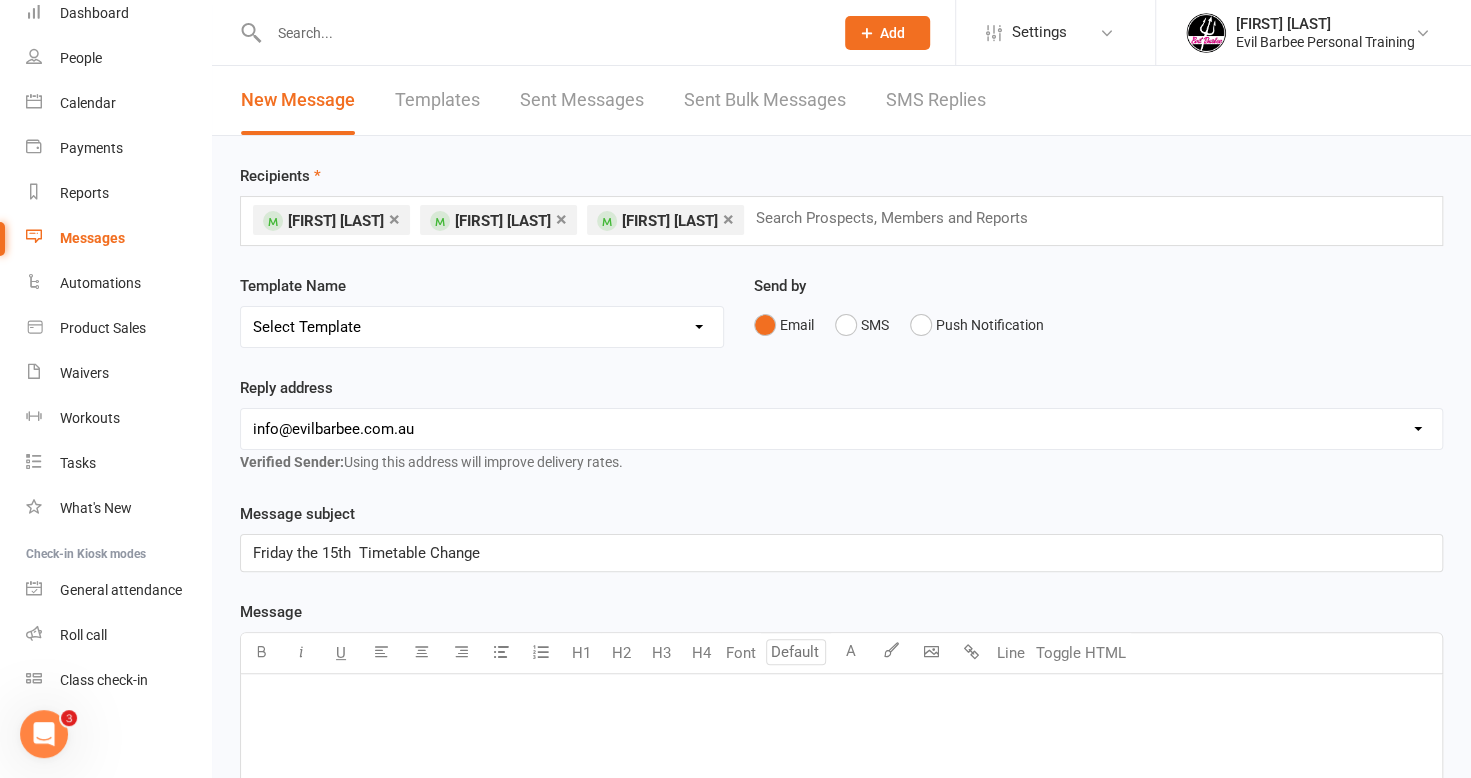 click on "Message U H1 H2 H3 H4 Font A Line Toggle HTML ﻿ Contact merge tags contact-first-name contact-last-name contact-email contact-phone-number contact-address what-contact-interested-in how-contact-contacted-us how-contact-heard-about-us last-attended-on next-upcoming-payment-amount next-upcoming-payment-date failed-payments-count failed-payments-total-amount business-name member-portal-url member-portal-pin mobile-app-ios-app-store-link mobile-app-google-app-store-link Please note:  Messages containing Membership or Booking merge tags can only be sent from the calendar. Booking merge tags booking-date booking-start-time booking-end-time instructor-name location-name event-name event-description booking-cancellation-policy google-calendar-link meeting-url meeting-instructions Membership merge tags membership-name membership-start-date membership-expiration-date membership-upfront-payment-date membership-recurring-payments-start-date membership-upfront-payment-amount membership-recurring-payments-amount" at bounding box center (841, 997) 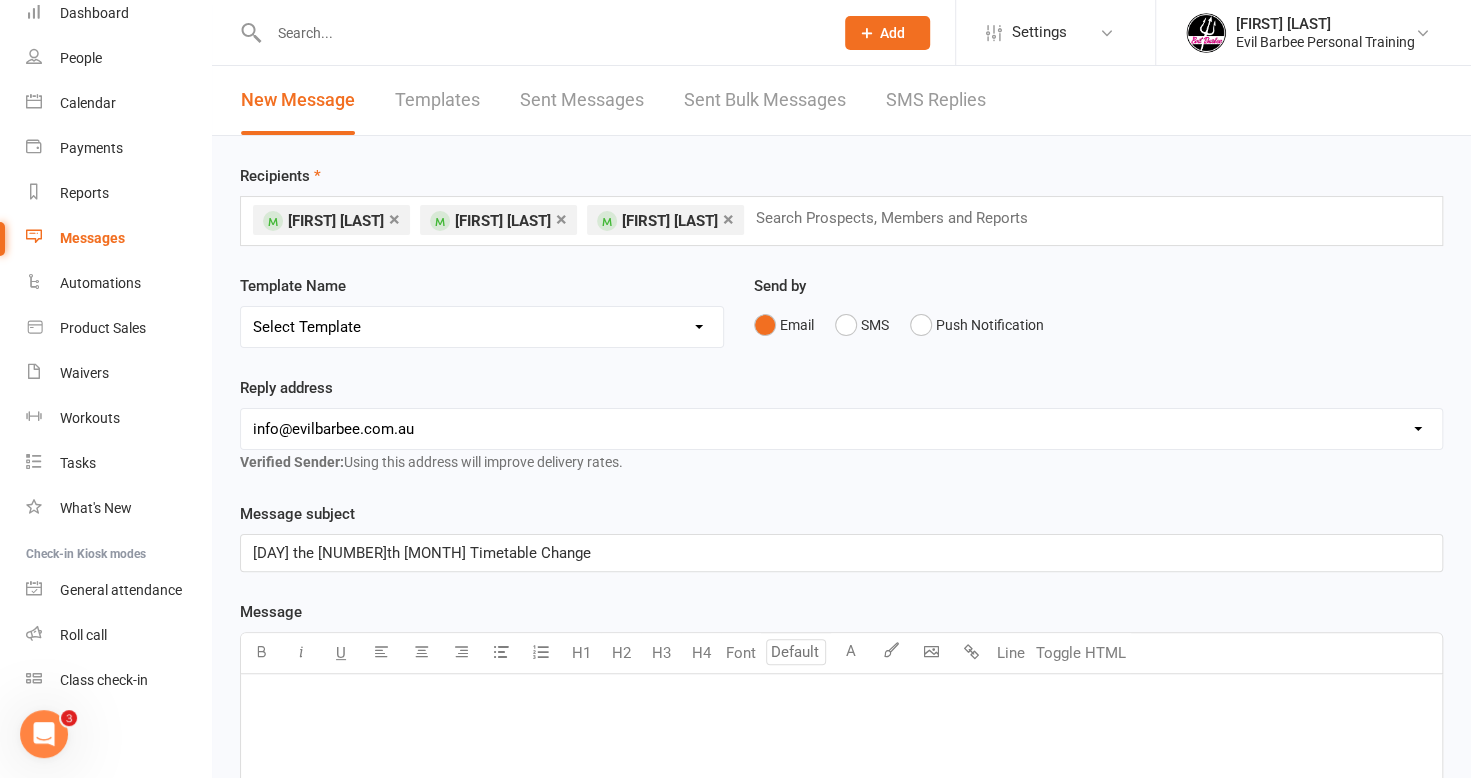 click on "﻿" at bounding box center (841, 700) 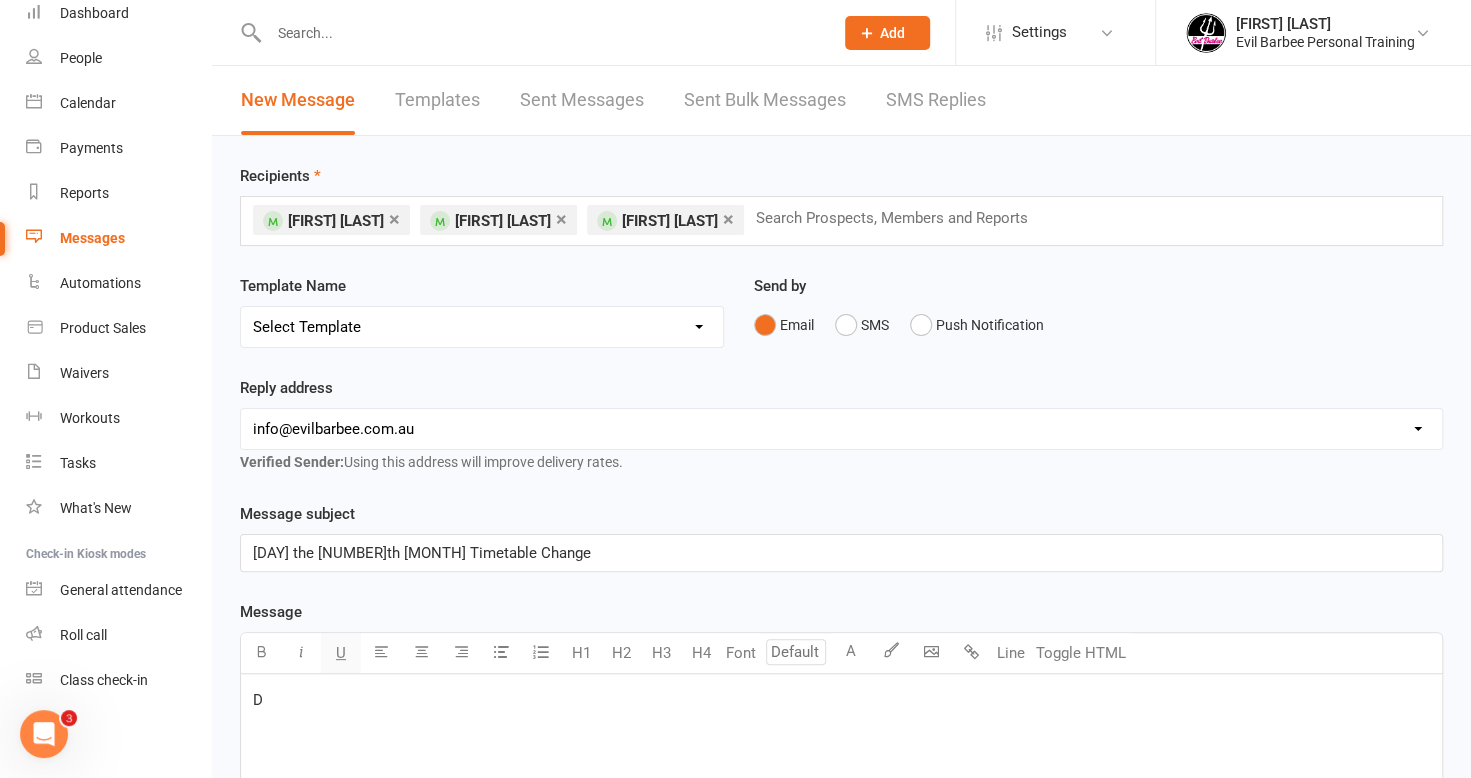 type 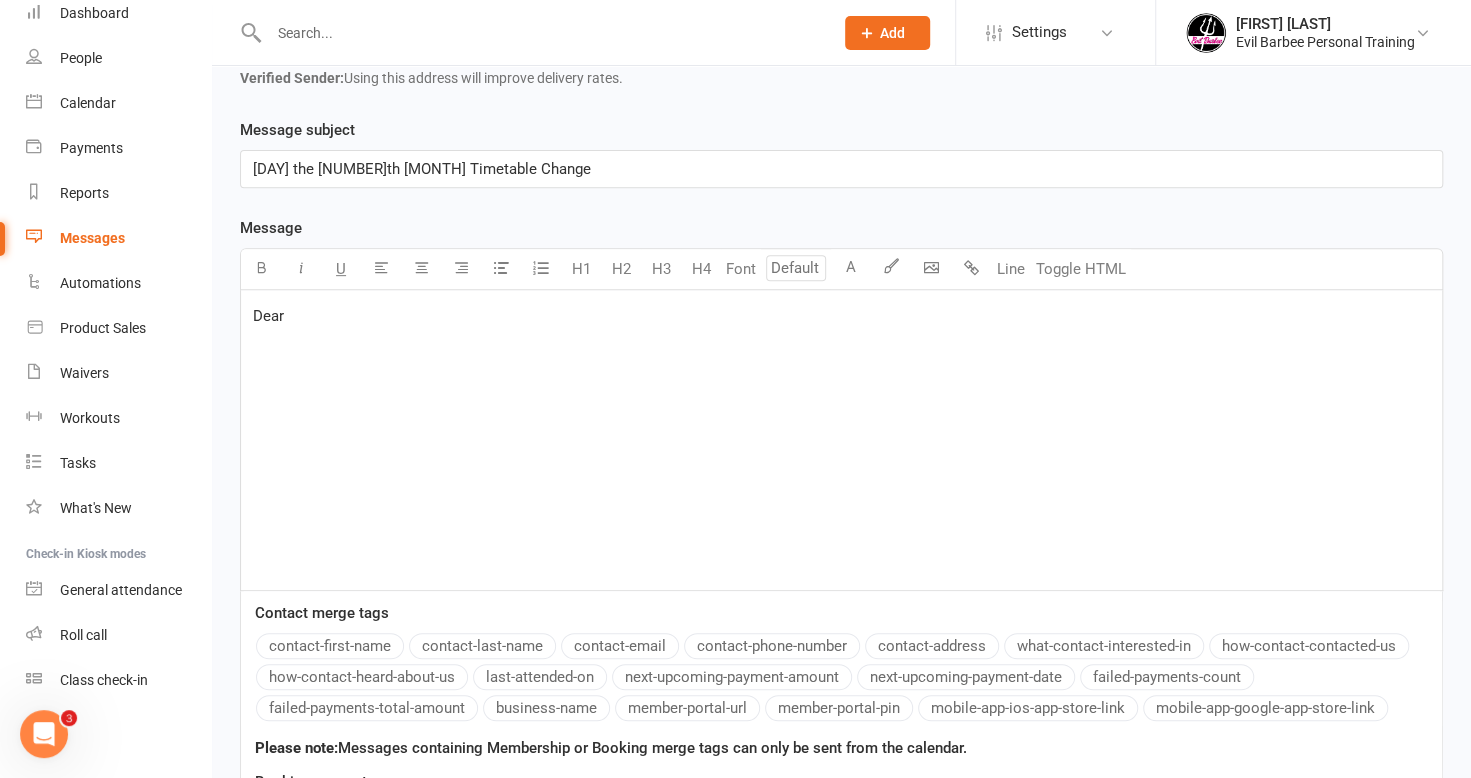 scroll, scrollTop: 400, scrollLeft: 0, axis: vertical 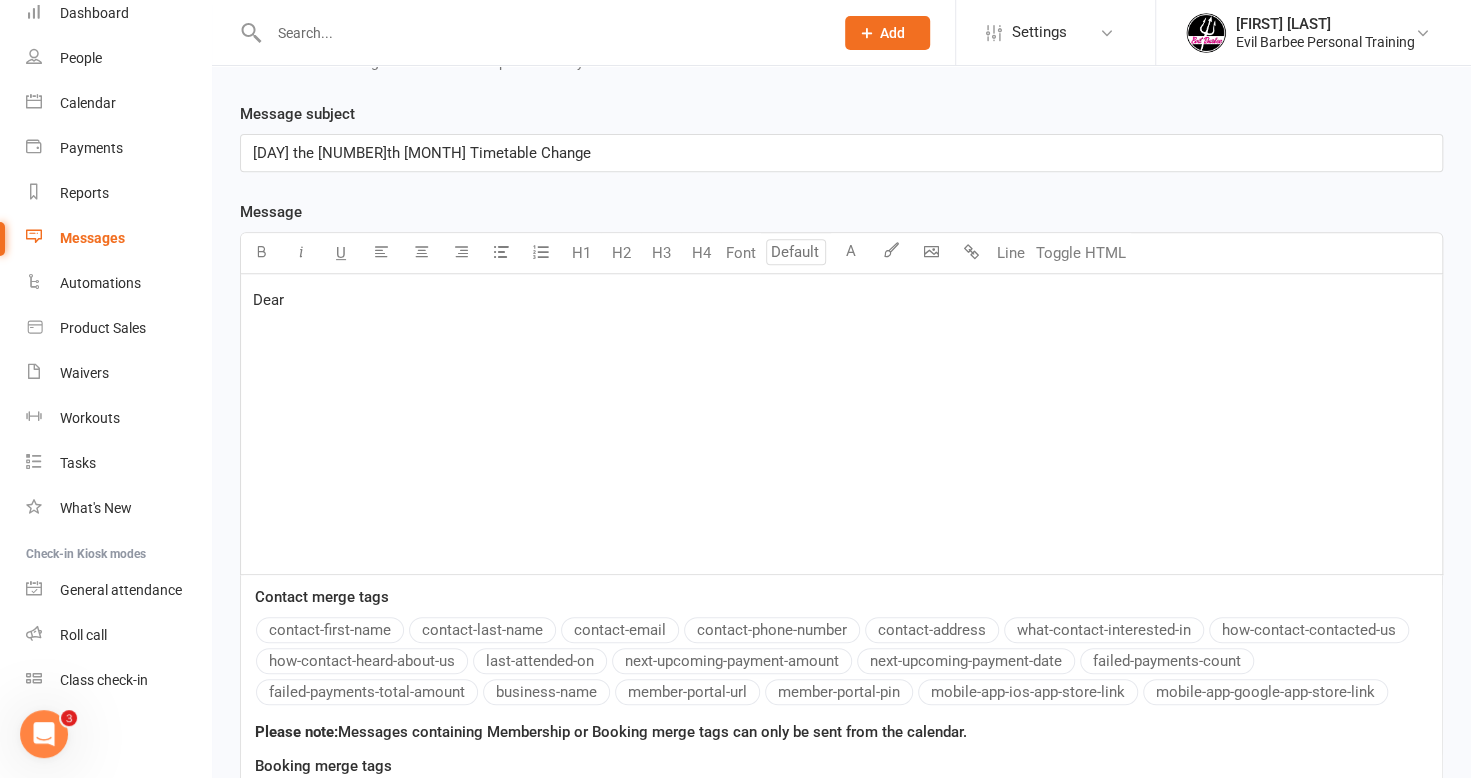click on "Dear  ﻿" at bounding box center (841, 424) 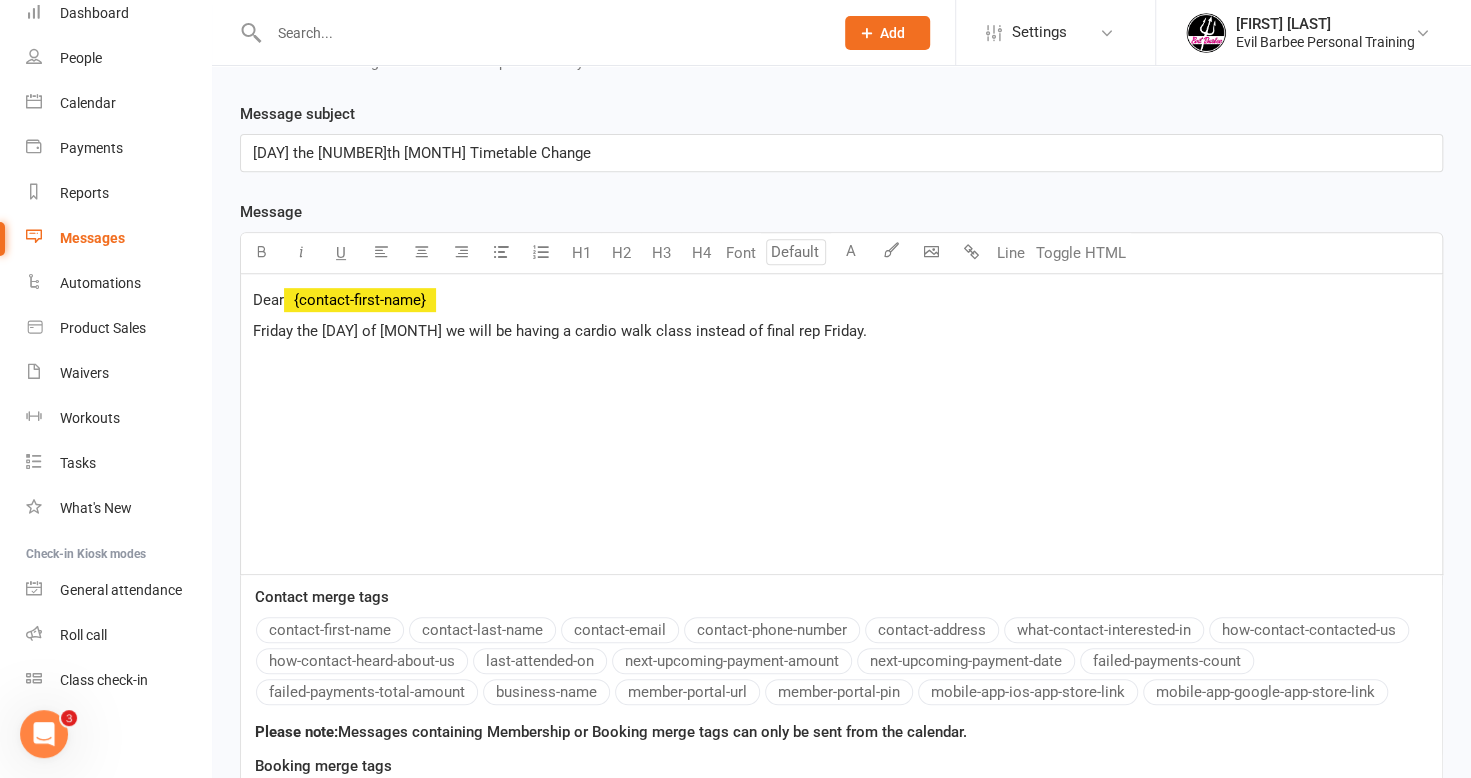 click on "Friday the 15th of August we will be having a cardio walk class instead of final rep Friday." at bounding box center (841, 331) 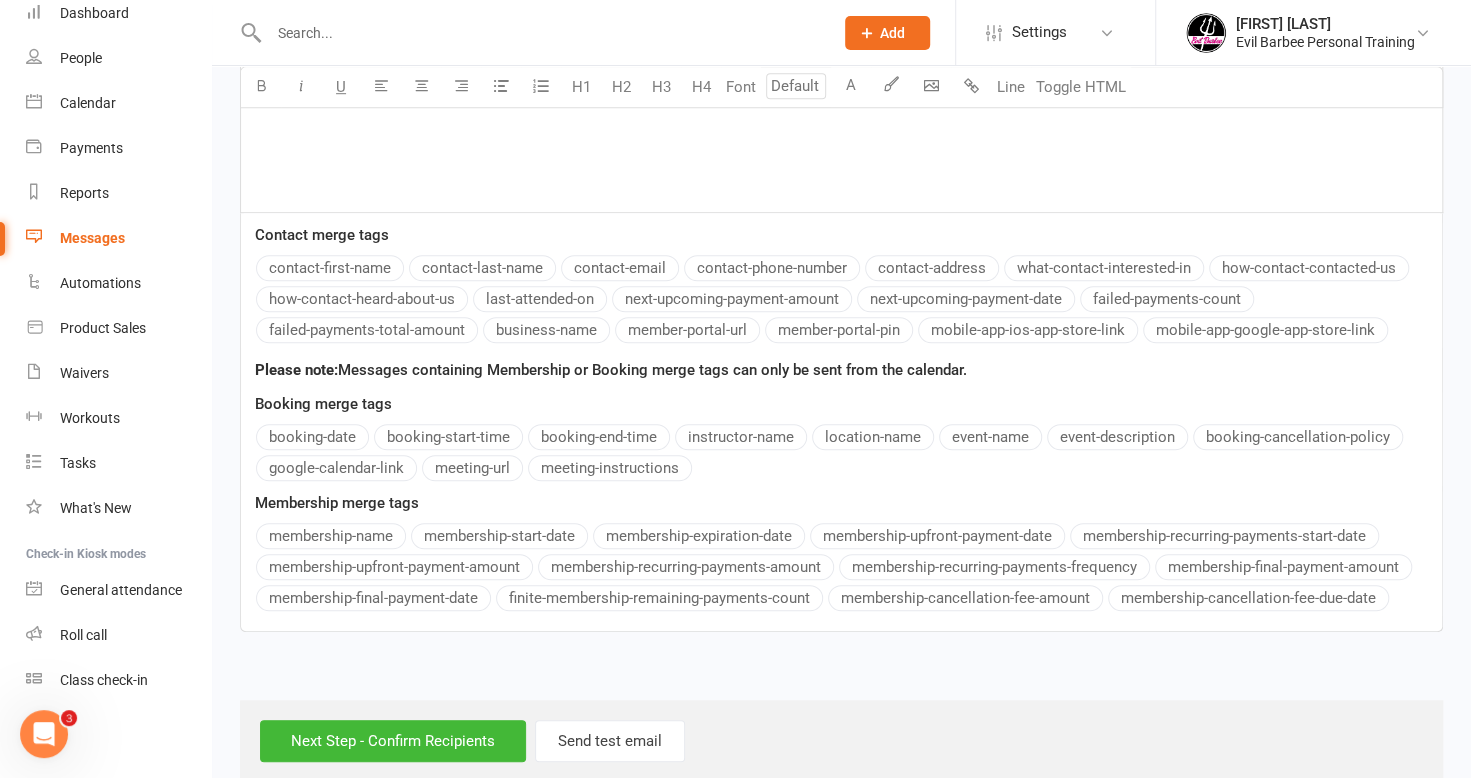 scroll, scrollTop: 784, scrollLeft: 0, axis: vertical 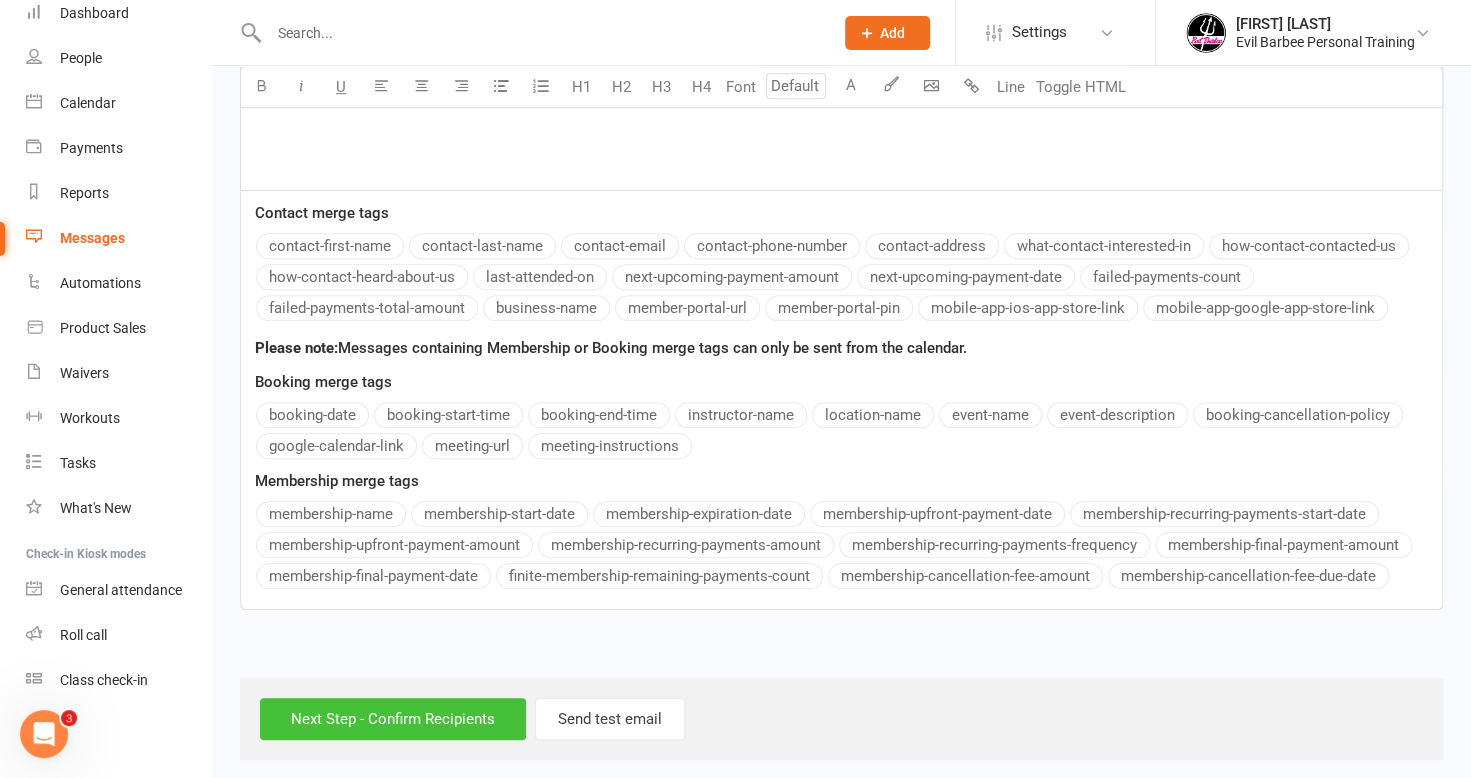 click on "Next Step - Confirm Recipients" at bounding box center (393, 719) 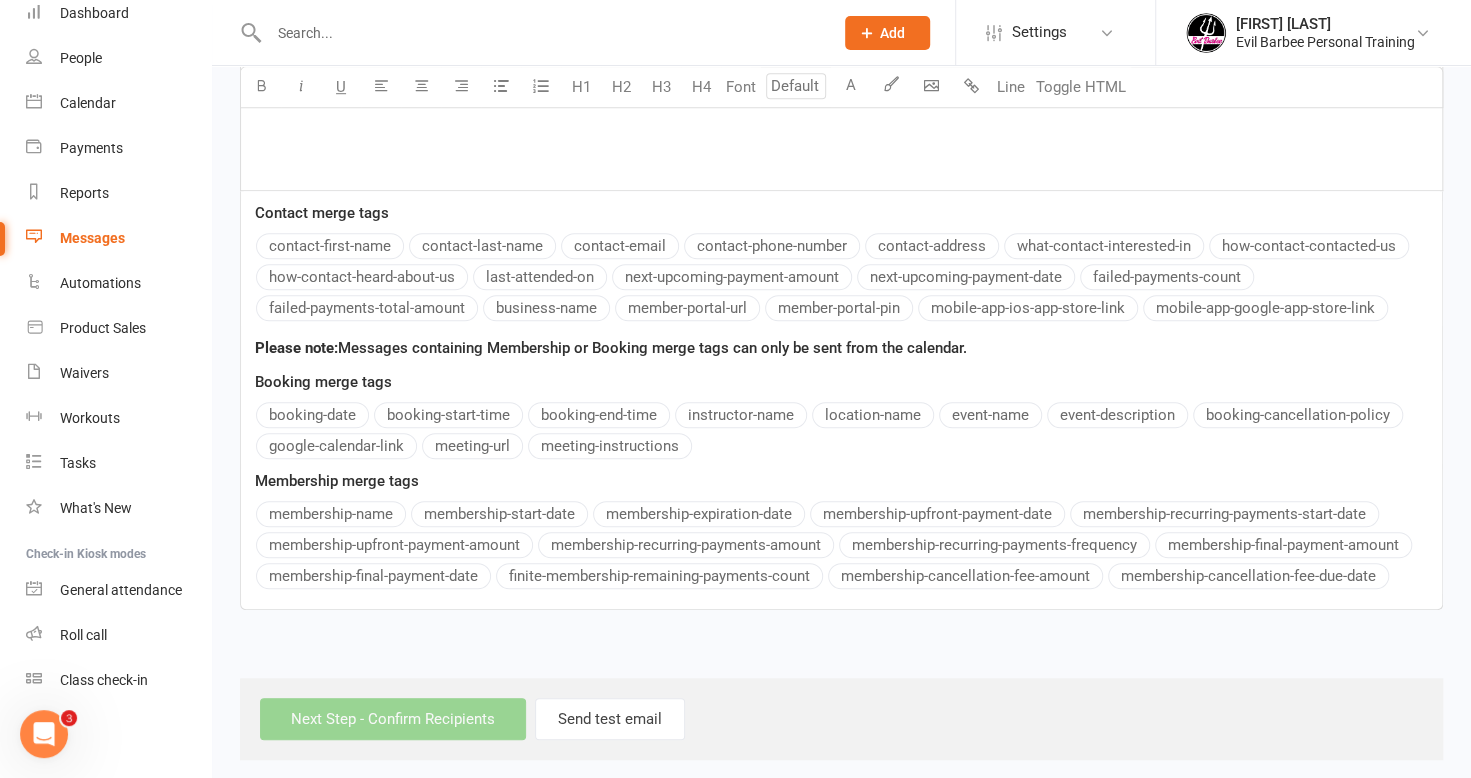scroll, scrollTop: 0, scrollLeft: 0, axis: both 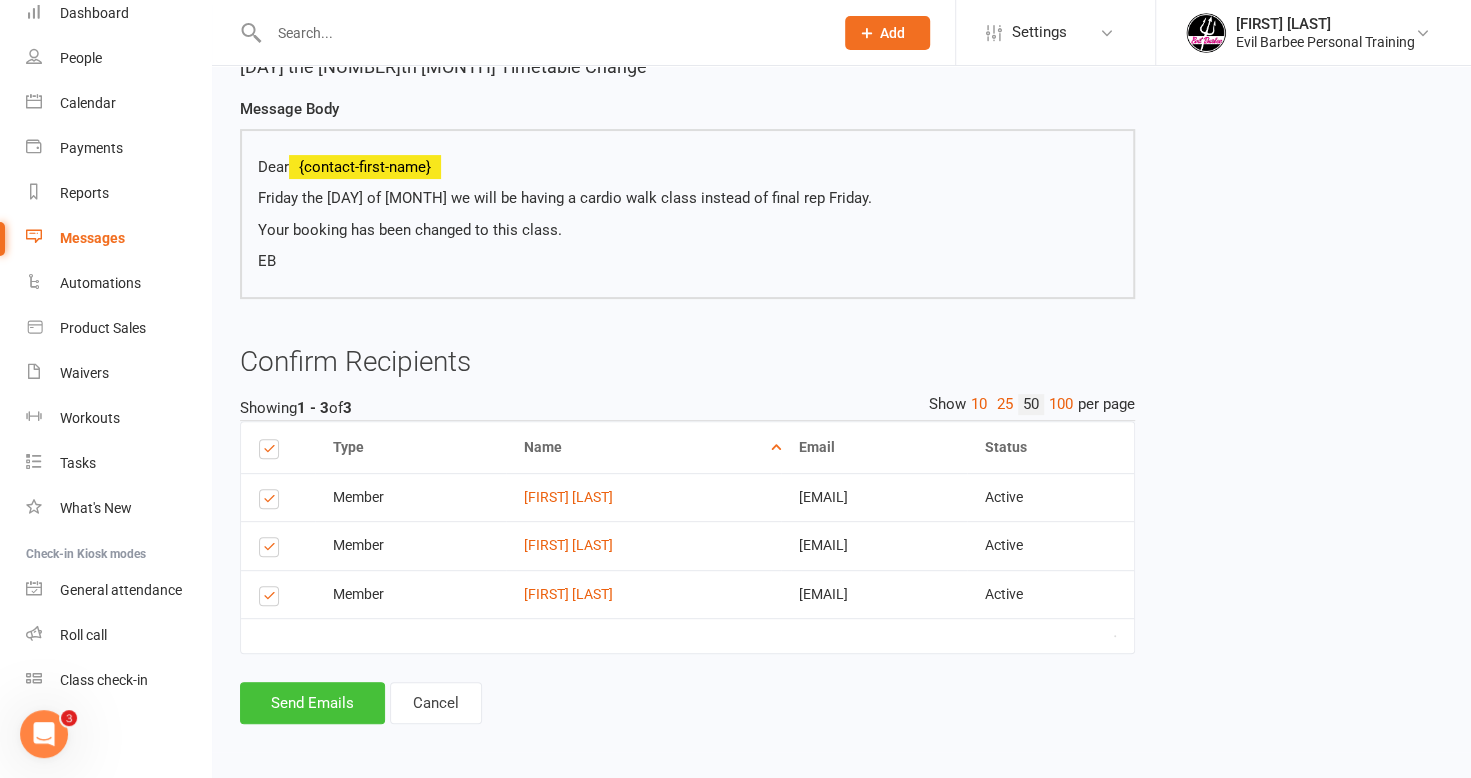 click on "Send Emails" at bounding box center [312, 703] 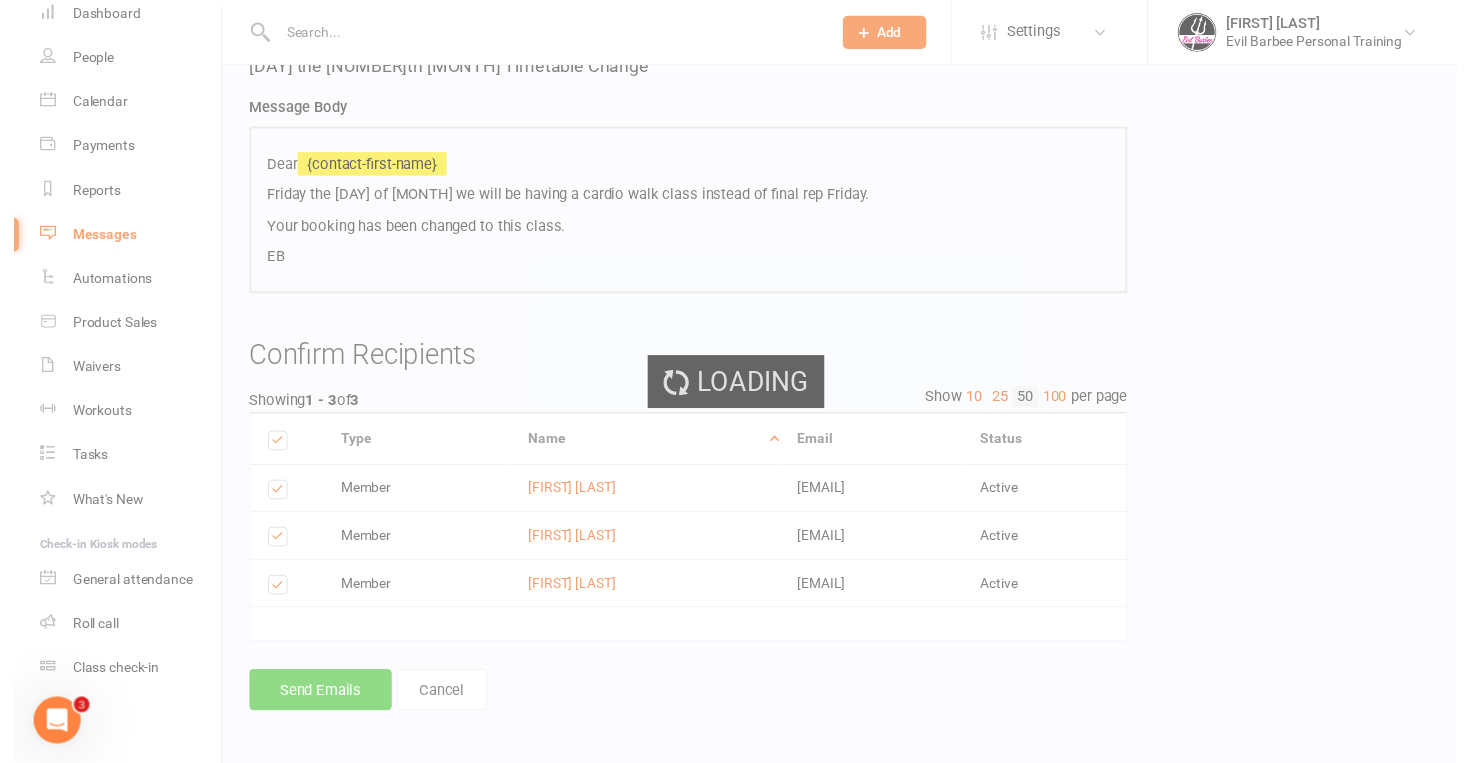 scroll, scrollTop: 219, scrollLeft: 0, axis: vertical 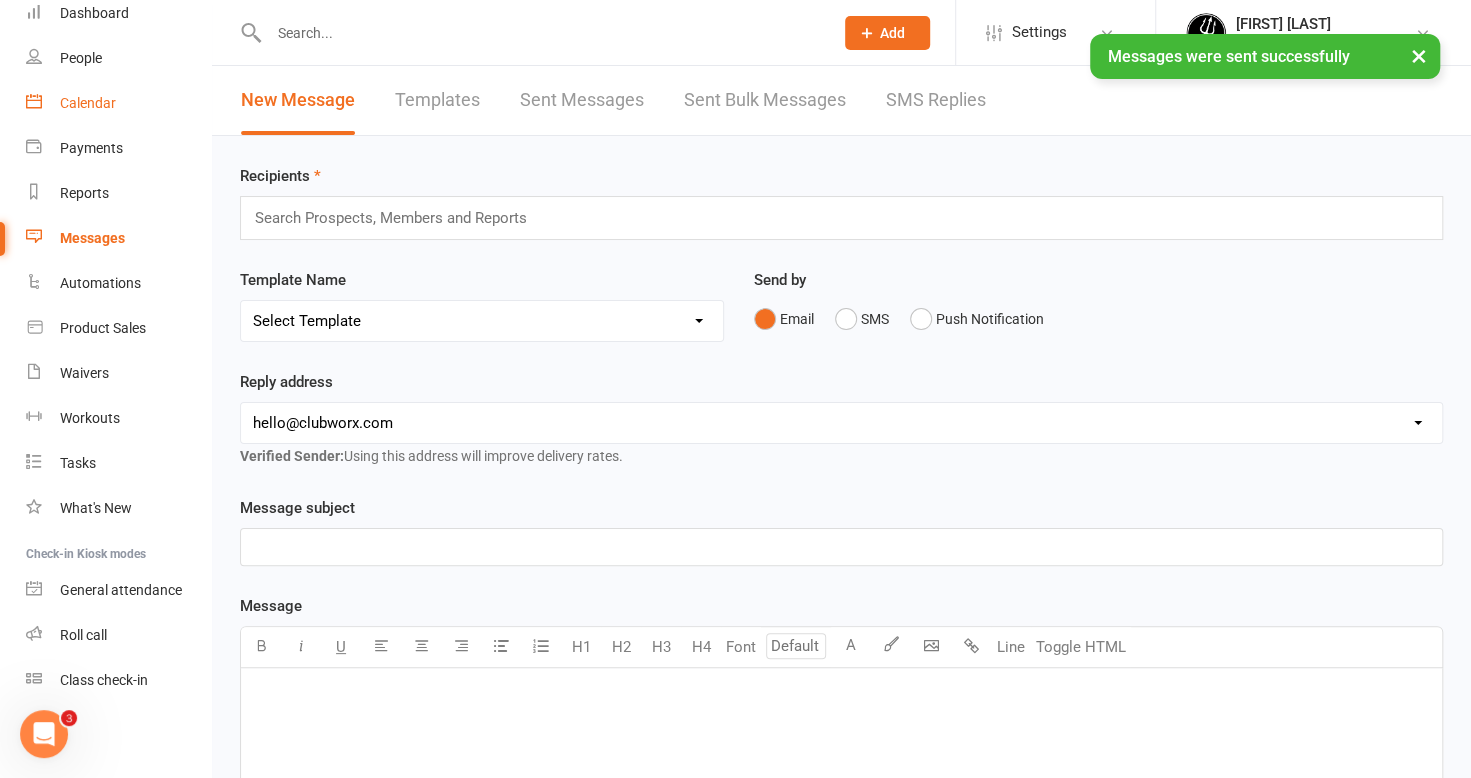 click on "Calendar" at bounding box center [118, 103] 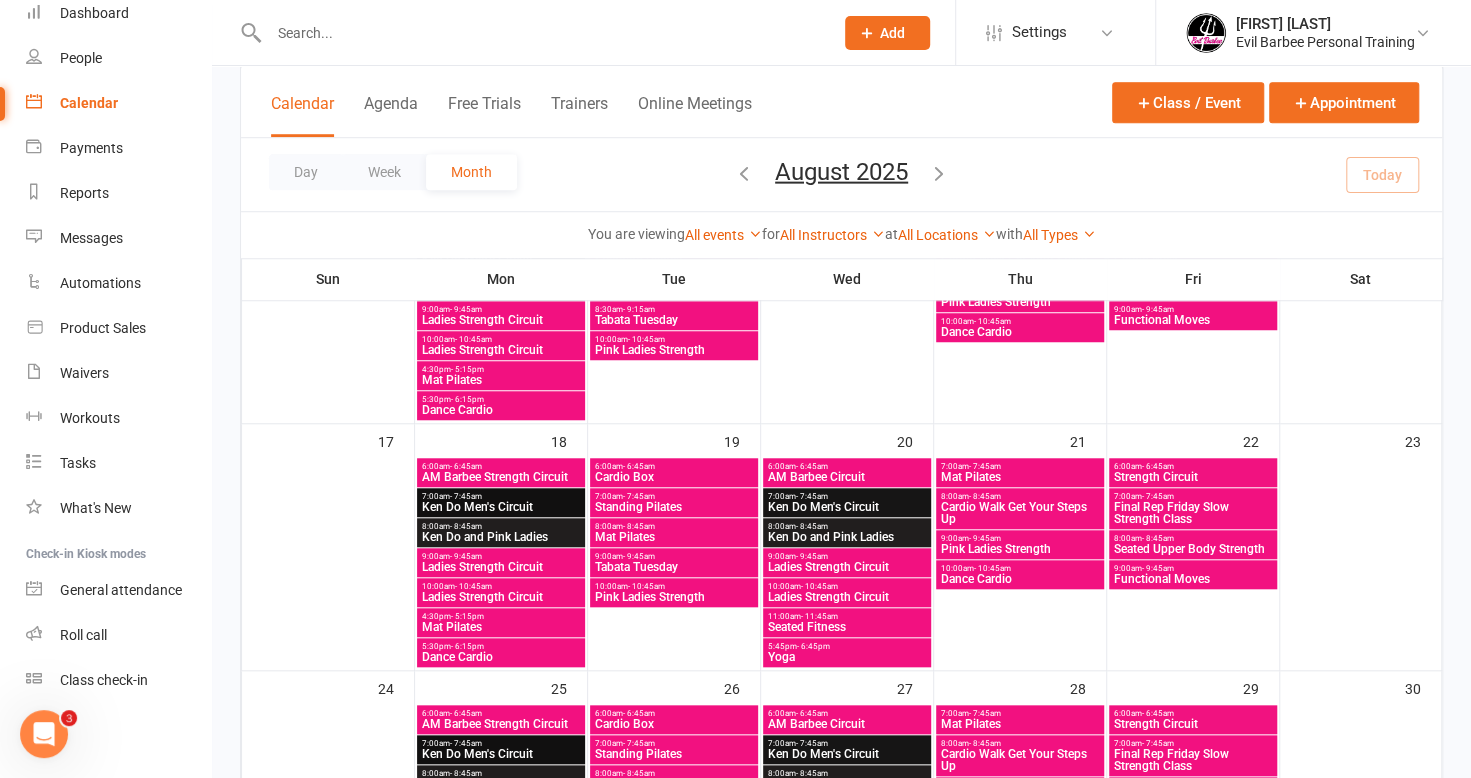 scroll, scrollTop: 800, scrollLeft: 0, axis: vertical 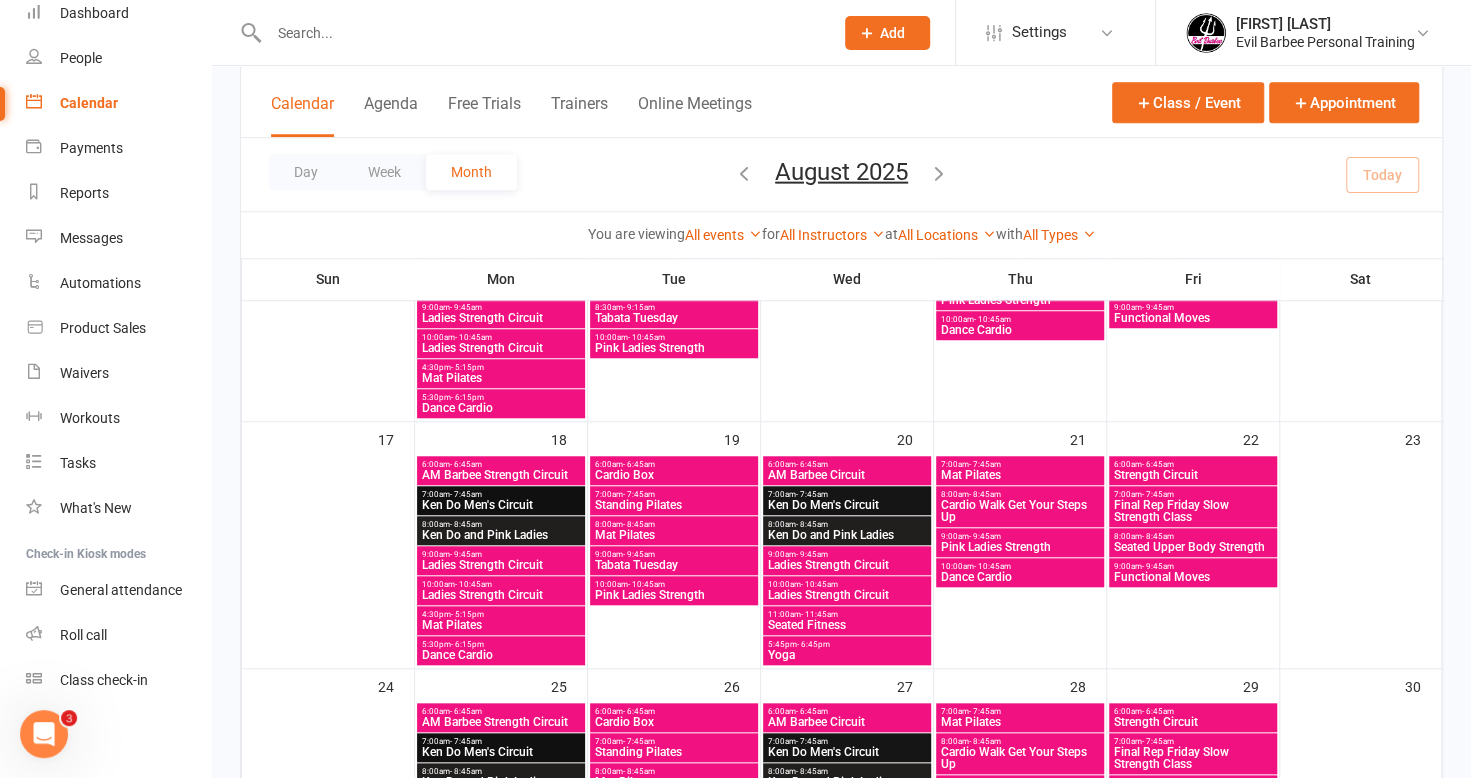 click on "Final Rep Friday Slow Strength Class" at bounding box center (1193, 511) 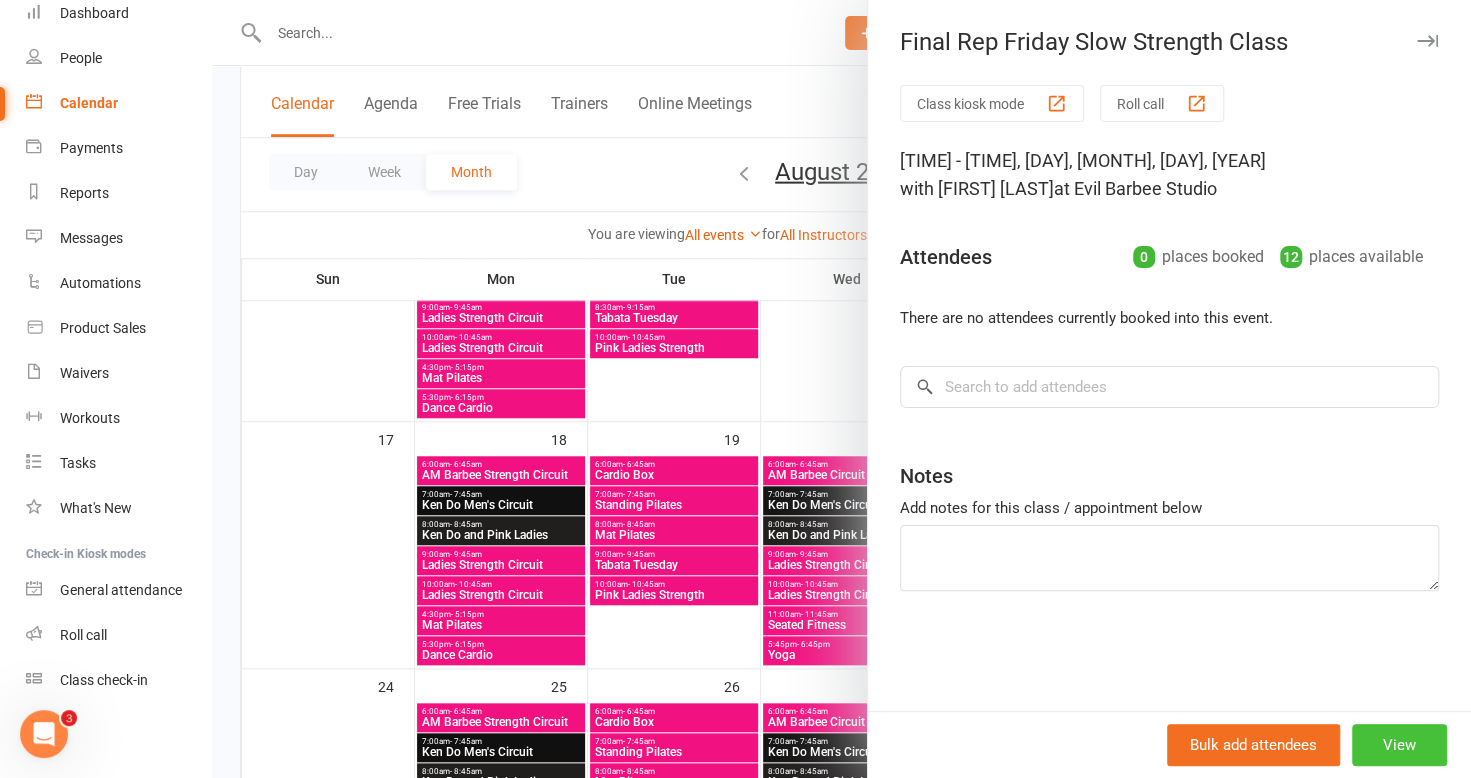 click on "View" at bounding box center (1399, 745) 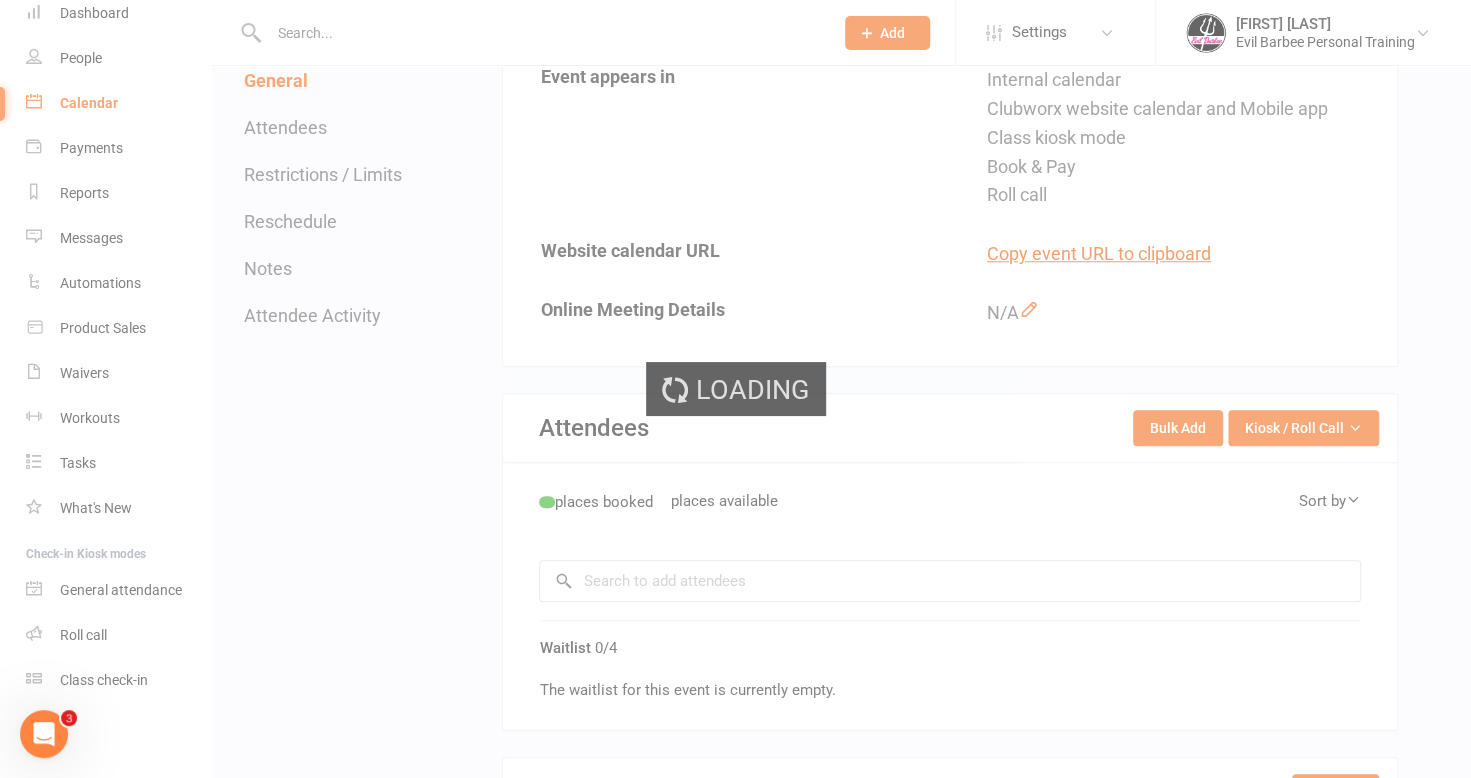 scroll, scrollTop: 0, scrollLeft: 0, axis: both 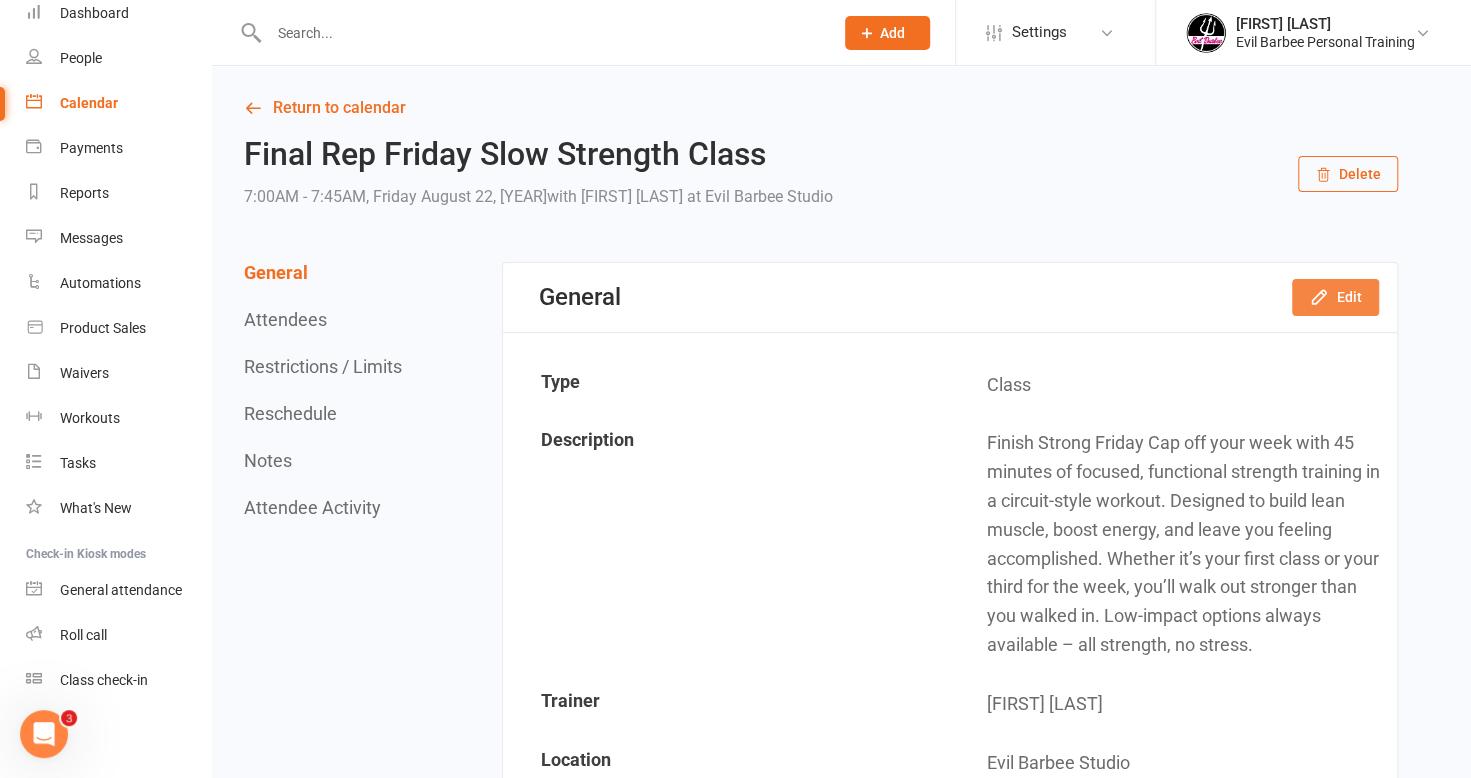 click on "Edit" at bounding box center (1335, 297) 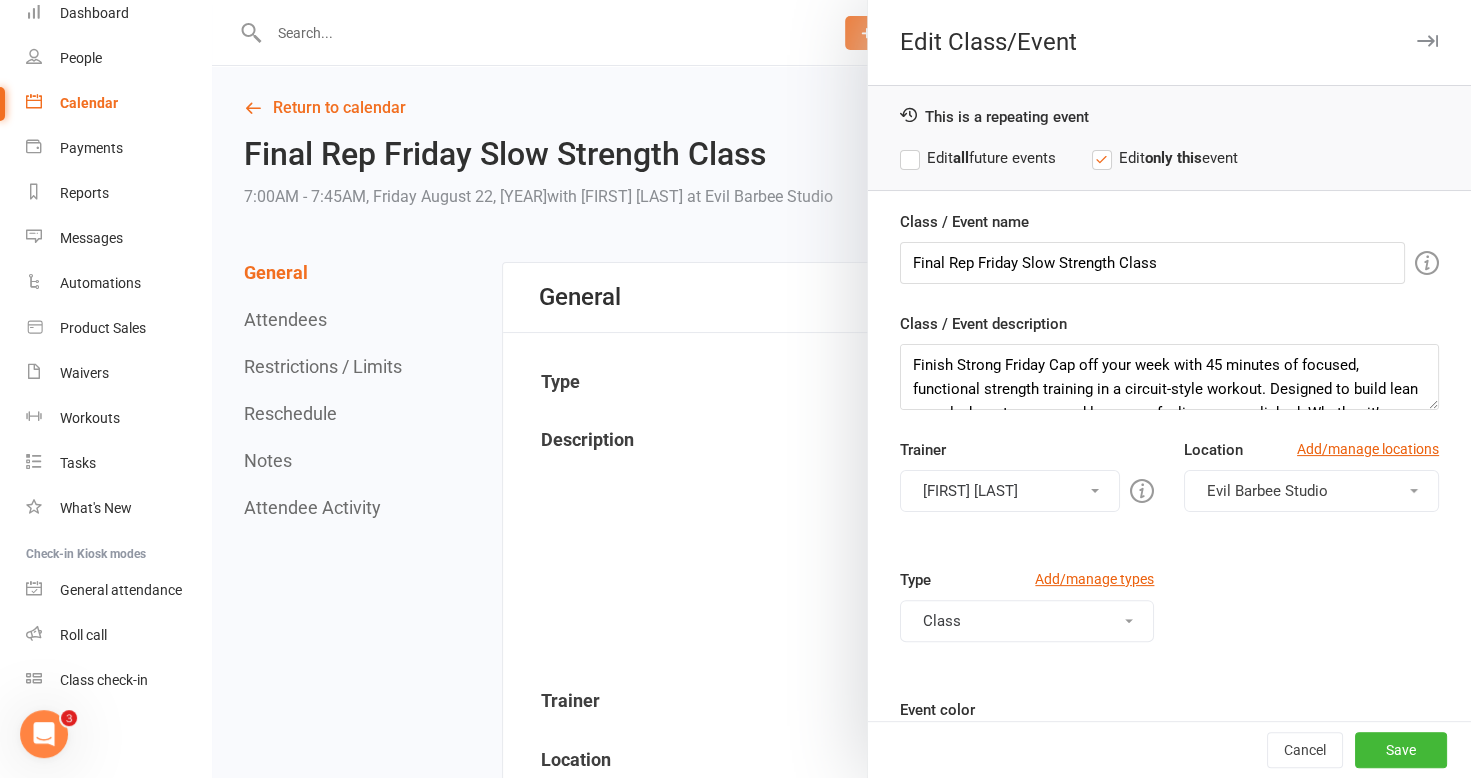 scroll, scrollTop: 96, scrollLeft: 0, axis: vertical 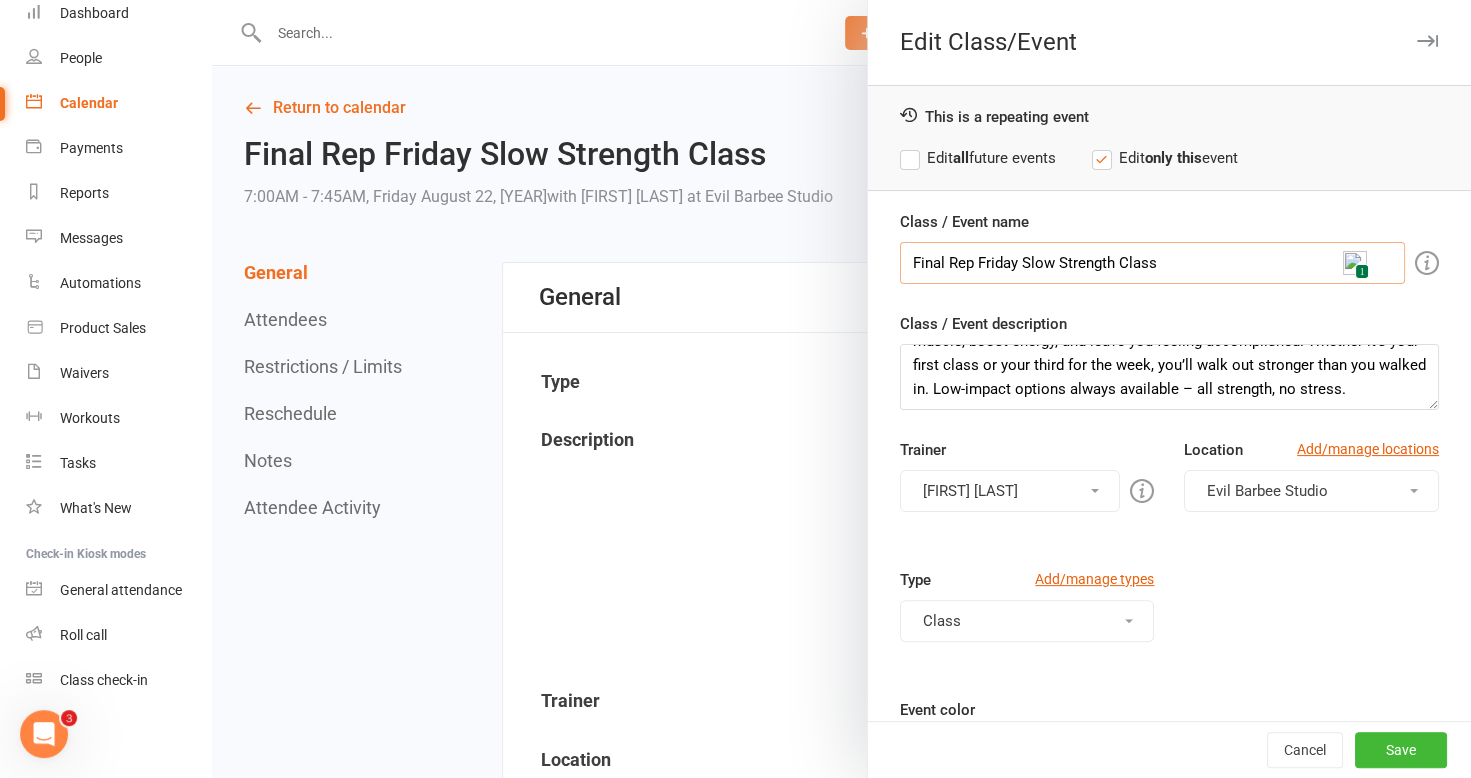 drag, startPoint x: 1148, startPoint y: 245, endPoint x: 708, endPoint y: 276, distance: 441.0907 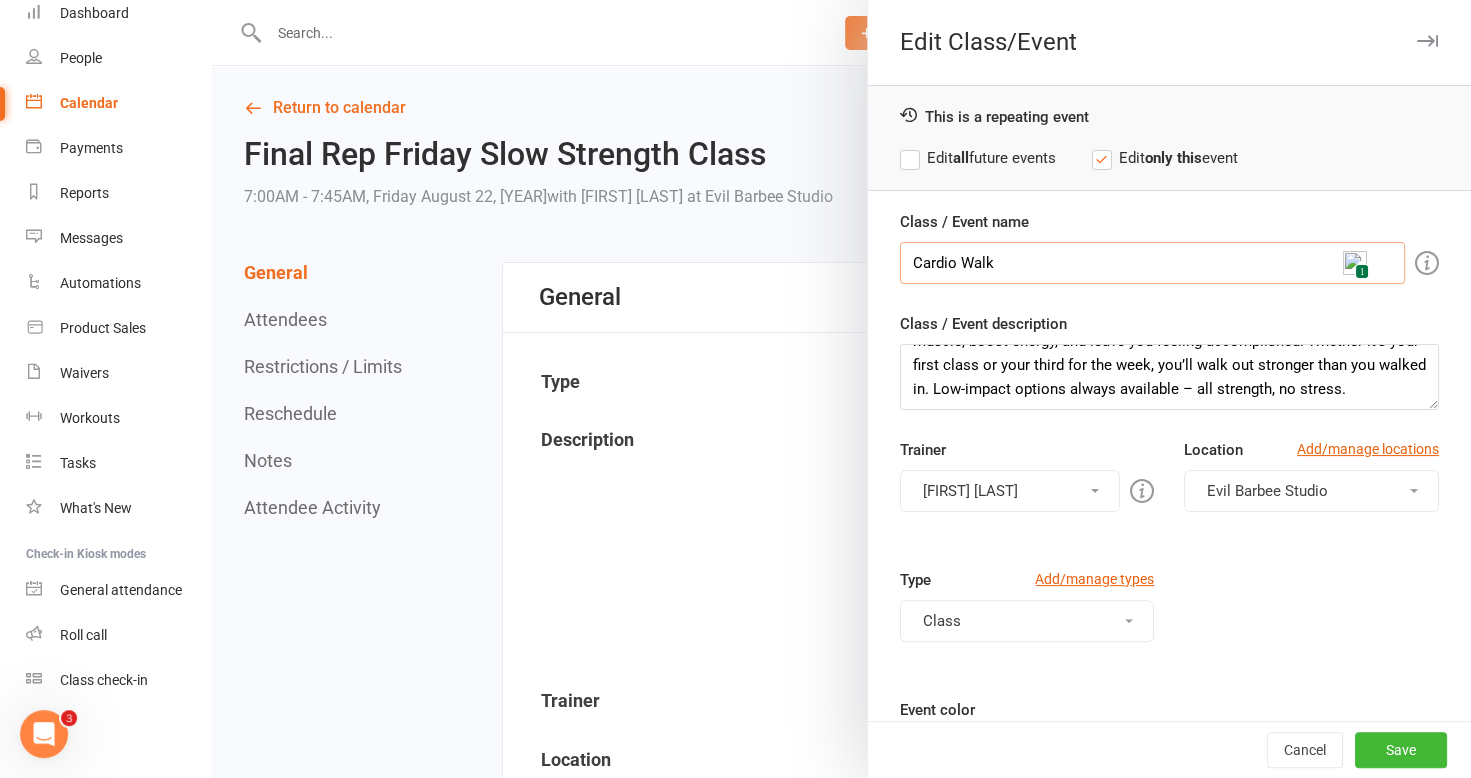 type on "Cardio Walk" 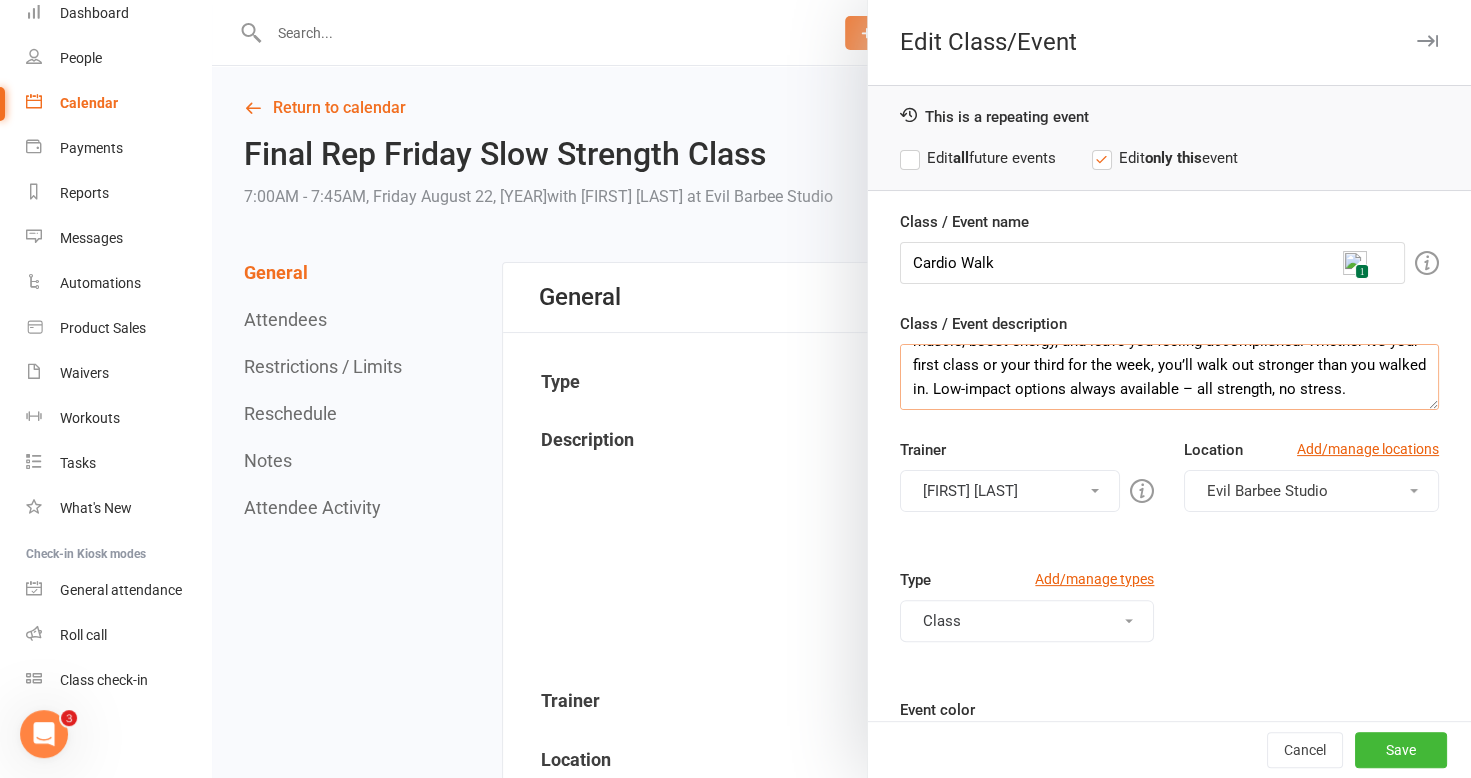 scroll, scrollTop: 0, scrollLeft: 0, axis: both 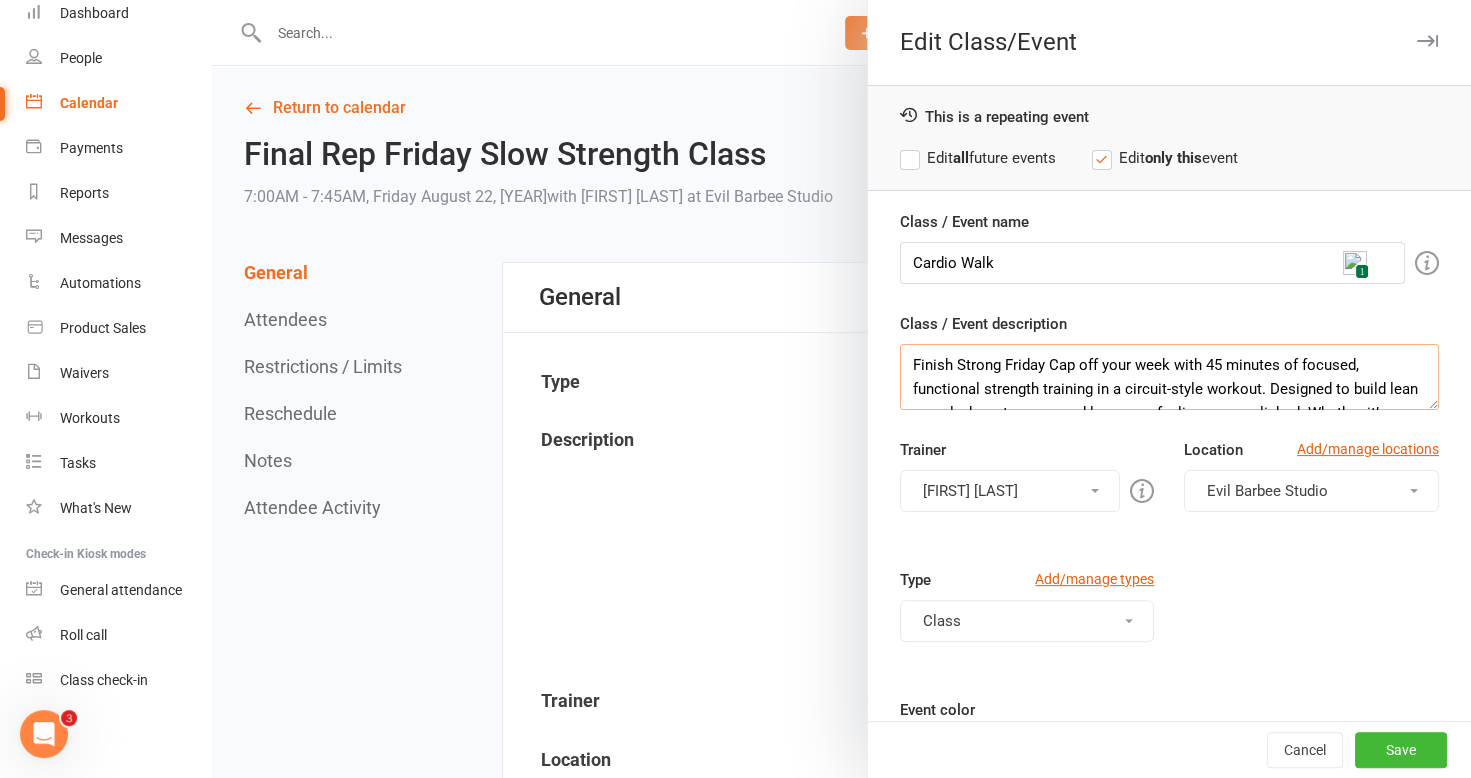 drag, startPoint x: 1081, startPoint y: 396, endPoint x: 943, endPoint y: 320, distance: 157.54364 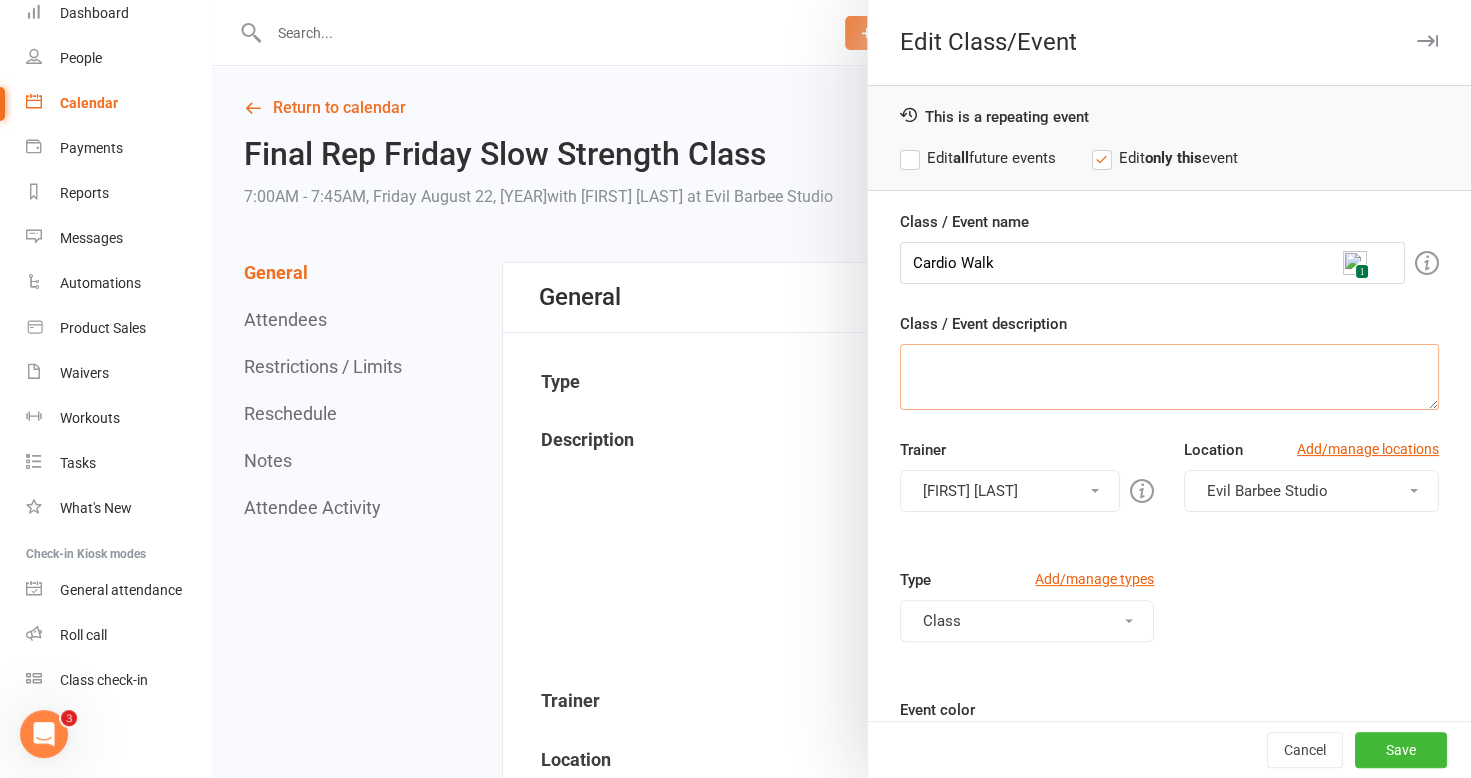 paste on "Ditch the dark streets and join us for a Monday night cardio walk in the warmth of the studio. With feel-good music, easy low-impact moves, and plenty of laughs, you'll boost your steps, lift your heart rate, and go easy on your joints. It’s walking – but way more fun. Come for the workout, stay for the good vibes!" 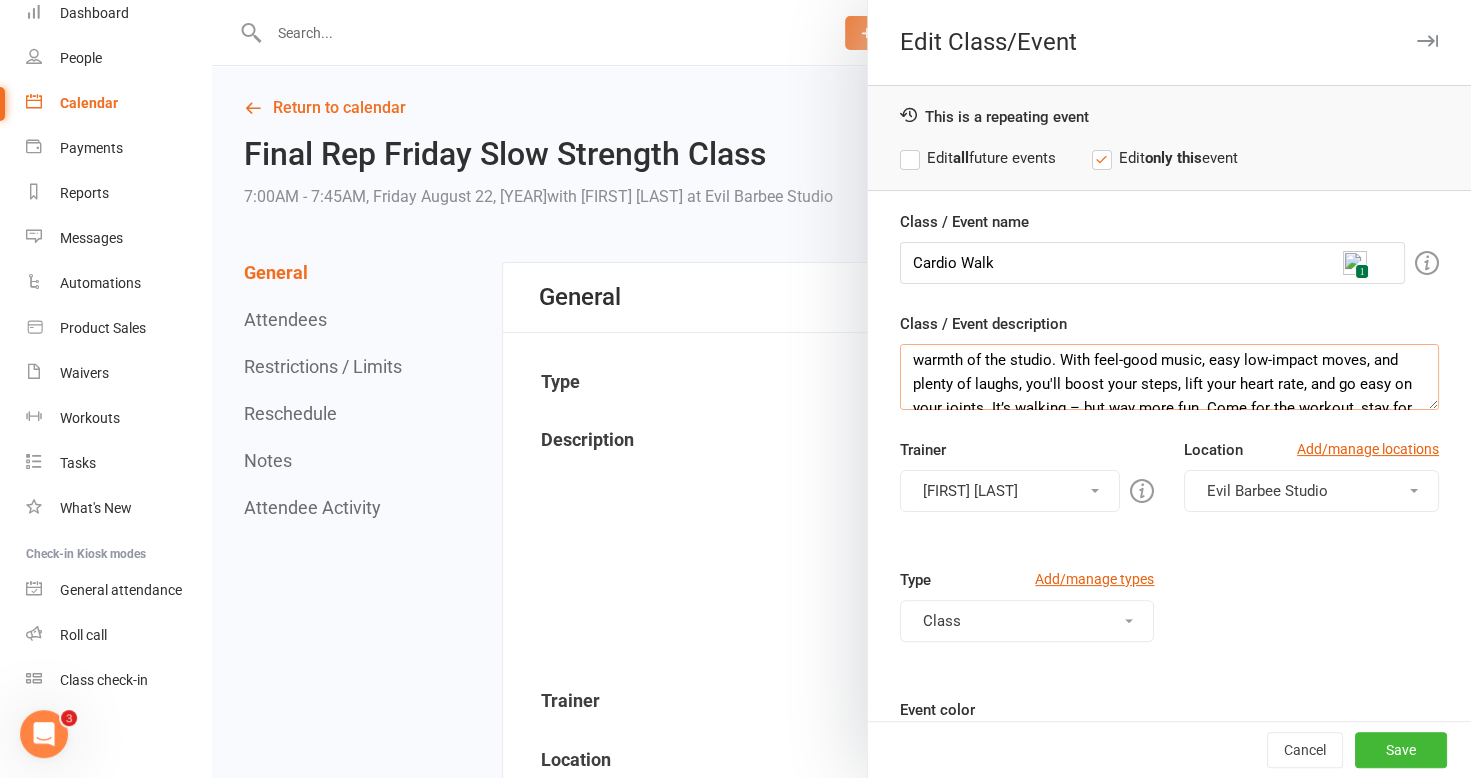 scroll, scrollTop: 0, scrollLeft: 0, axis: both 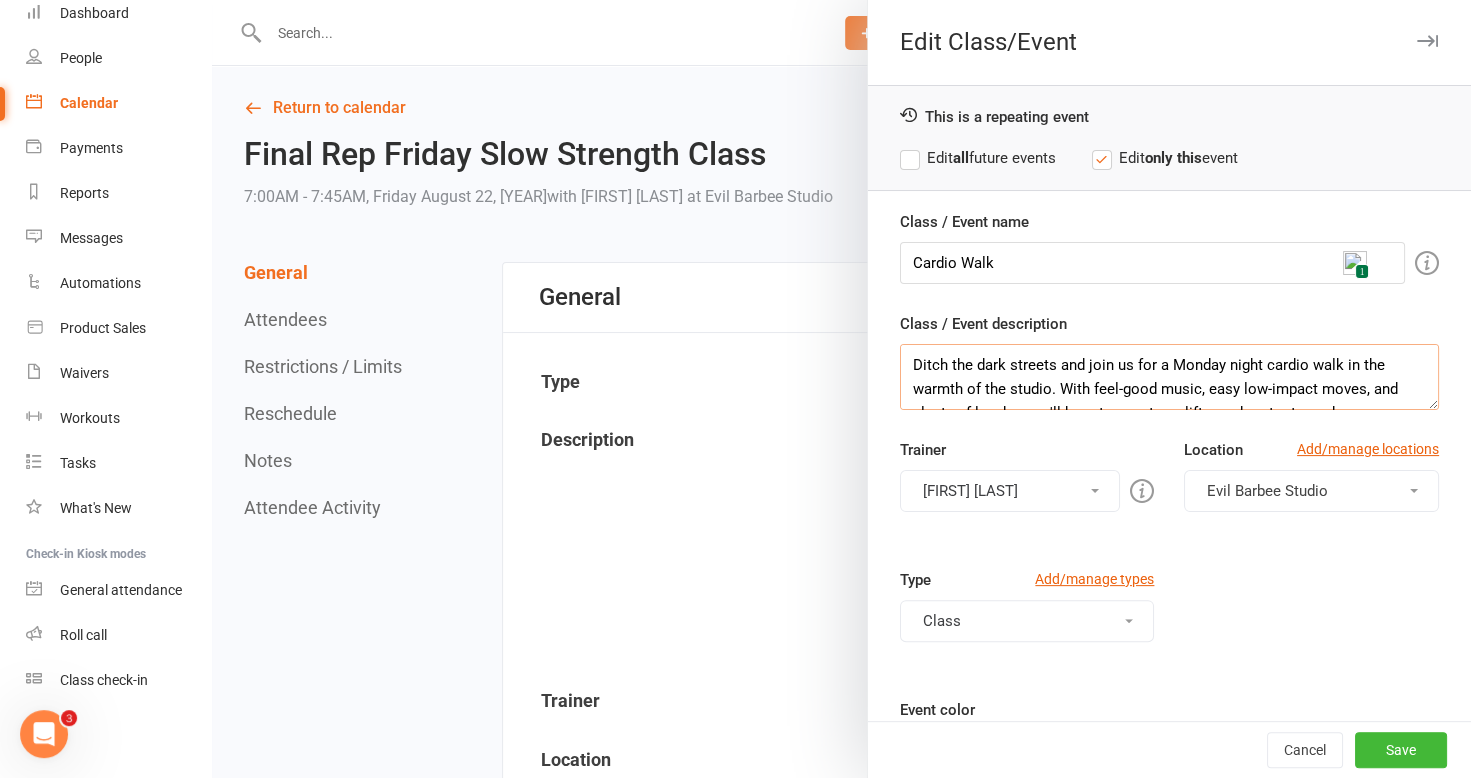 drag, startPoint x: 1072, startPoint y: 364, endPoint x: 908, endPoint y: 346, distance: 164.98485 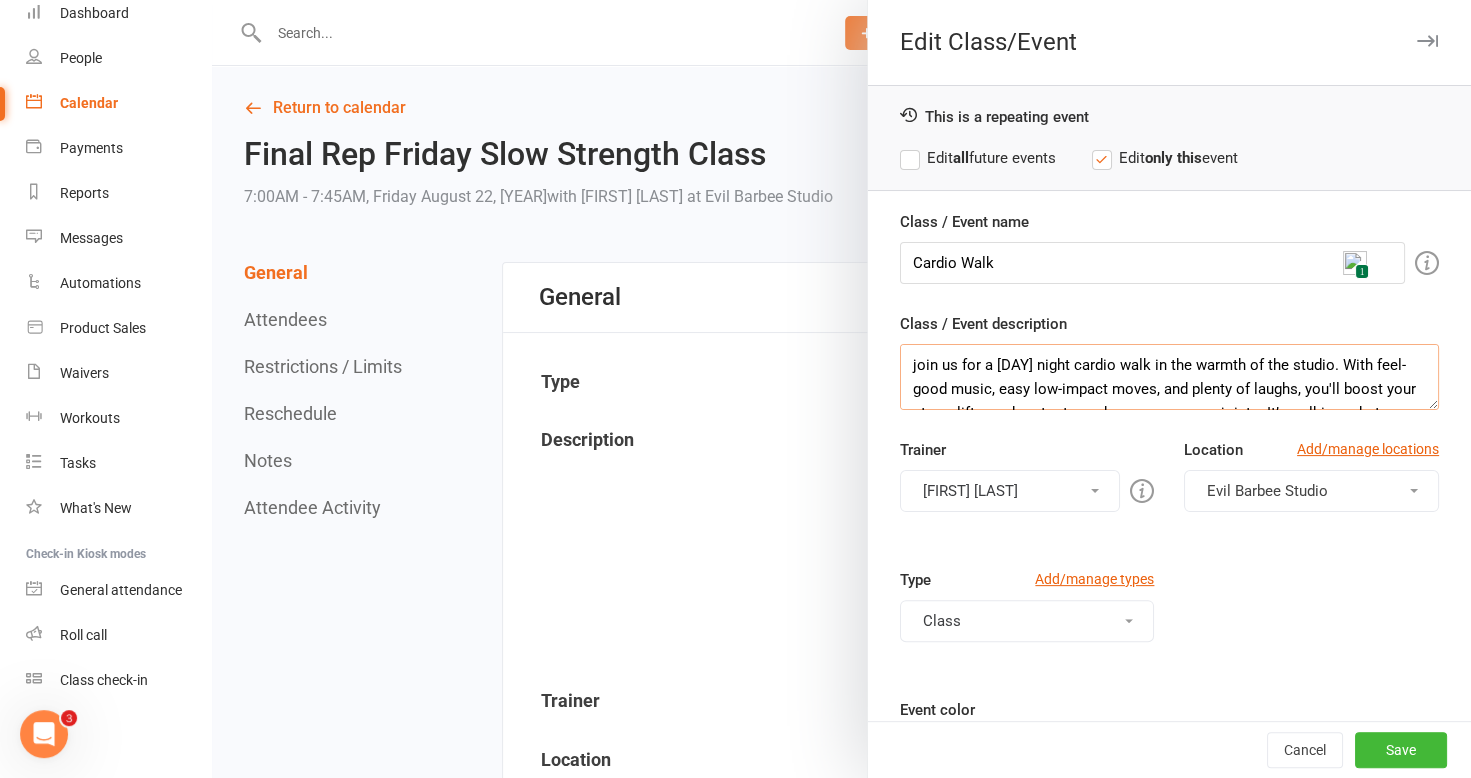 click on "join us for a Monday night cardio walk in the warmth of the studio. With feel-good music, easy low-impact moves, and plenty of laughs, you'll boost your steps, lift your heart rate, and go easy on your joints. It’s walking – but way more fun. Come for the workout, stay for the good vibes!" at bounding box center (1169, 377) 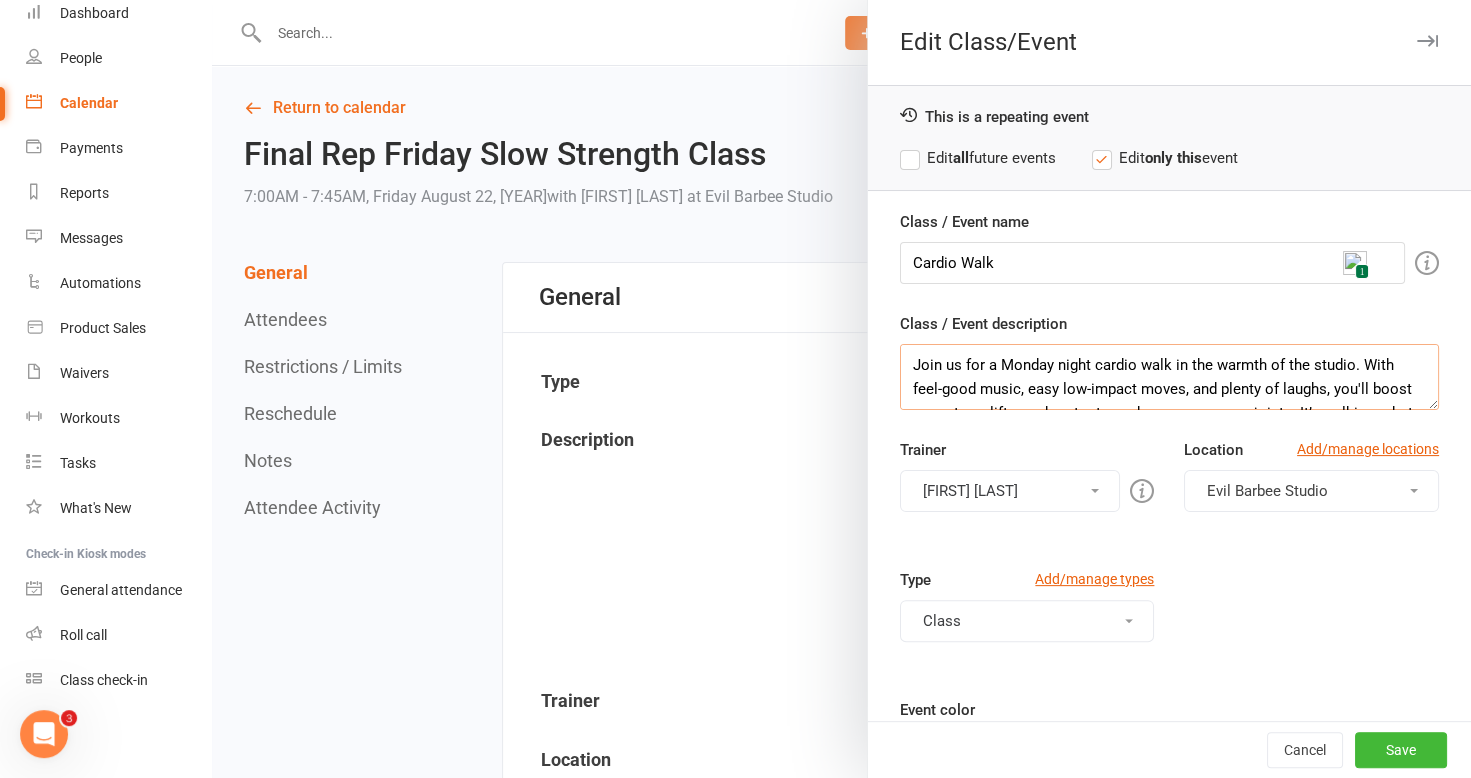 click on "Join us for a Monday night cardio walk in the warmth of the studio. With feel-good music, easy low-impact moves, and plenty of laughs, you'll boost your steps, lift your heart rate, and go easy on your joints. It’s walking – but way more fun. Come for the workout, stay for the good vibes!" at bounding box center [1169, 377] 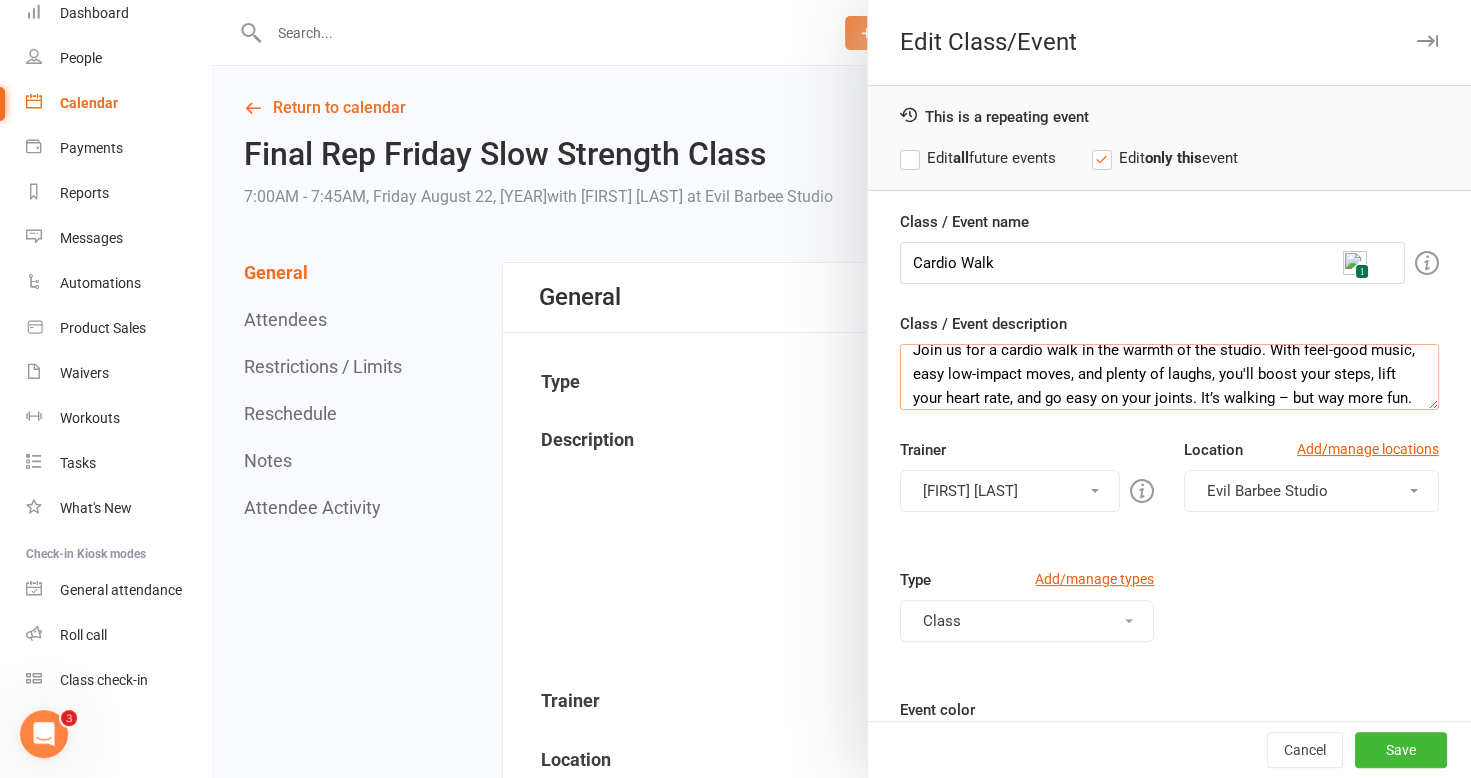 scroll, scrollTop: 40, scrollLeft: 0, axis: vertical 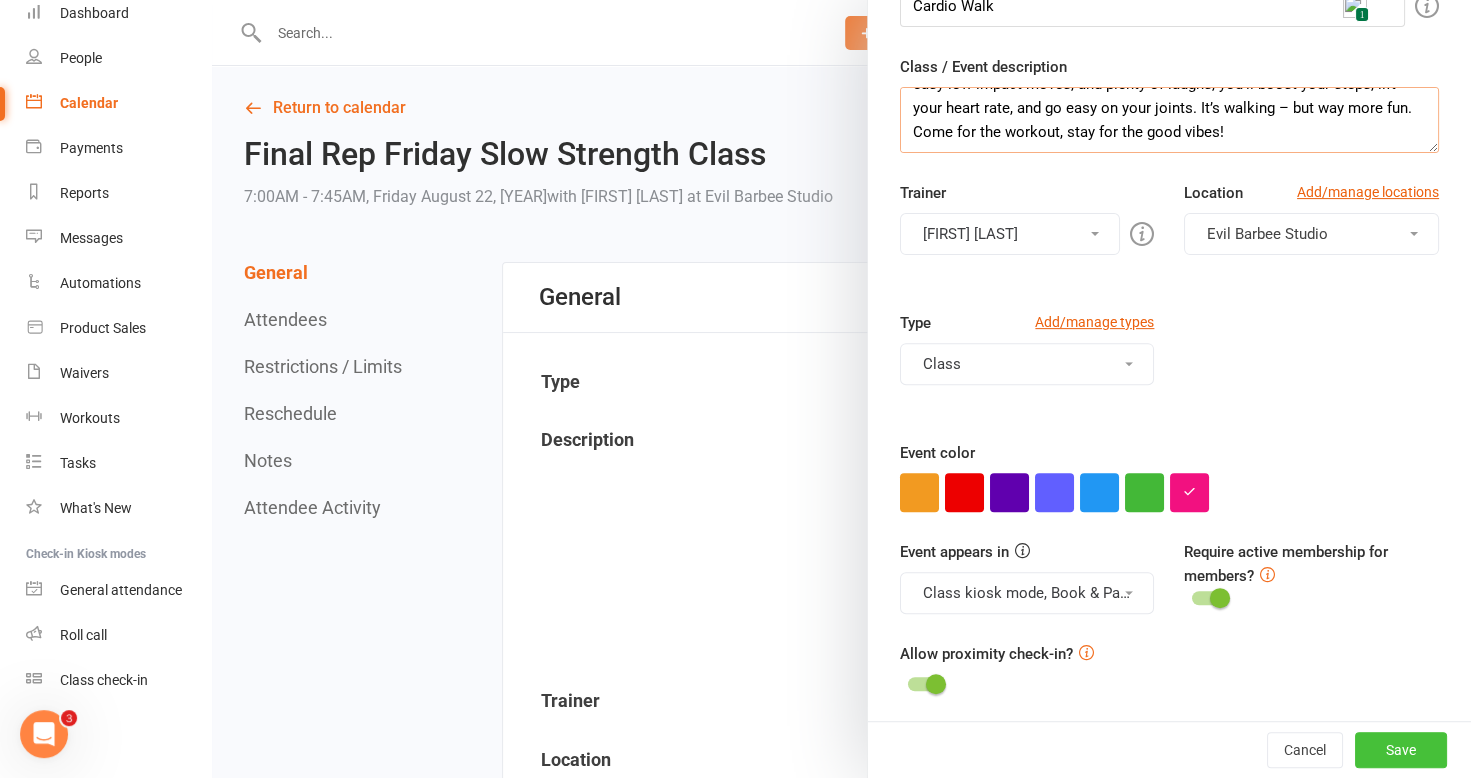 type on "Join us for a cardio walk in the warmth of the studio. With feel-good music, easy low-impact moves, and plenty of laughs, you'll boost your steps, lift your heart rate, and go easy on your joints. It’s walking – but way more fun. Come for the workout, stay for the good vibes!" 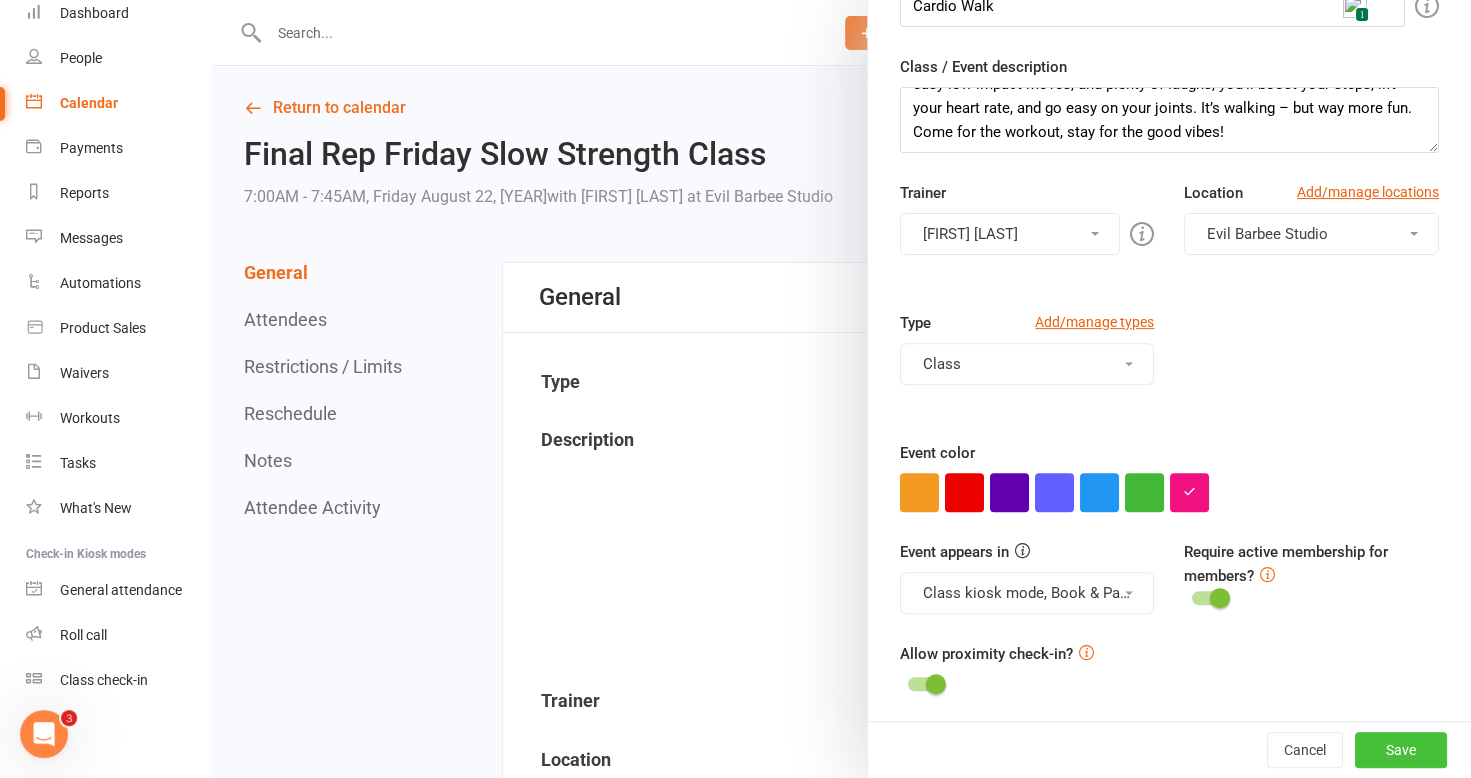 click on "Save" at bounding box center (1401, 750) 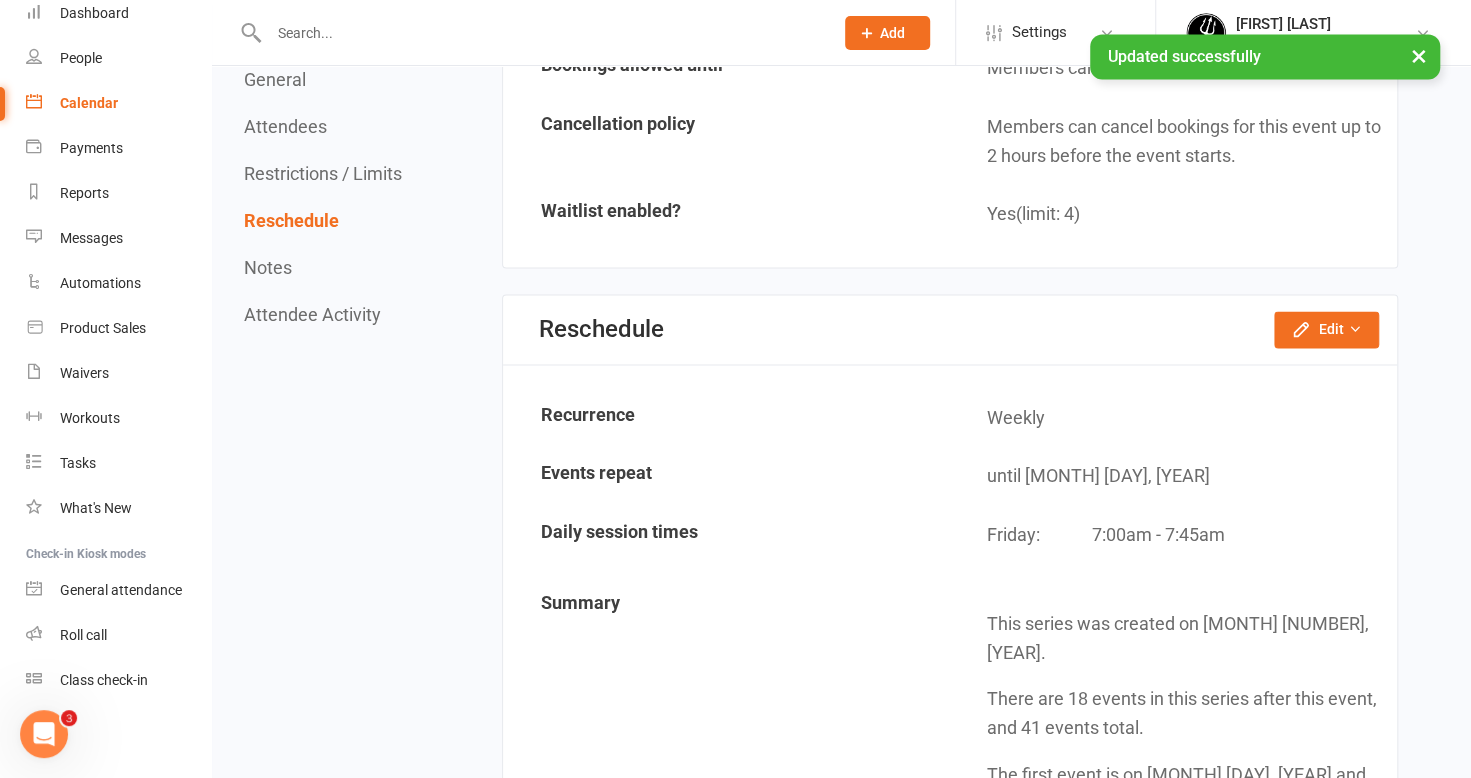 scroll, scrollTop: 1400, scrollLeft: 0, axis: vertical 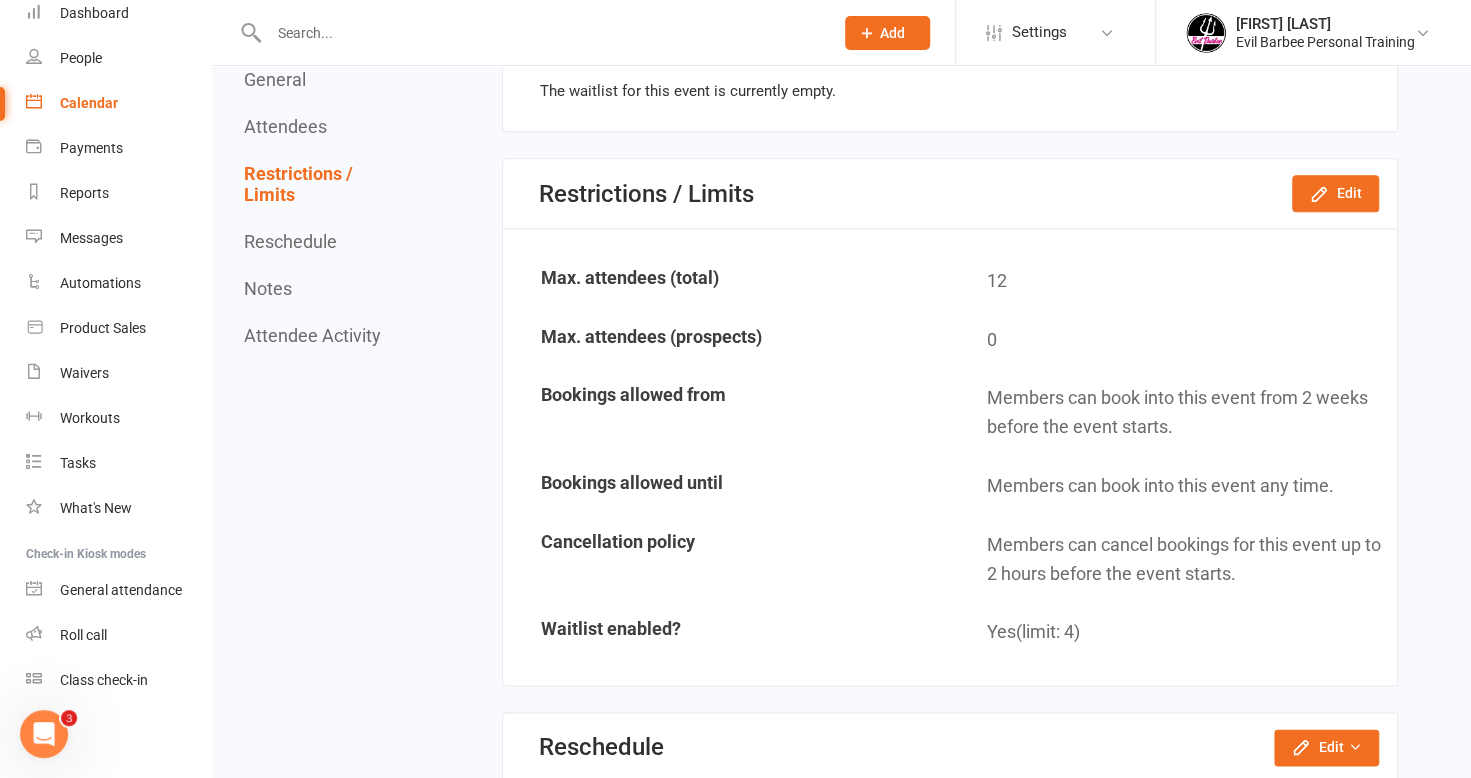 click on "Calendar" at bounding box center [89, 103] 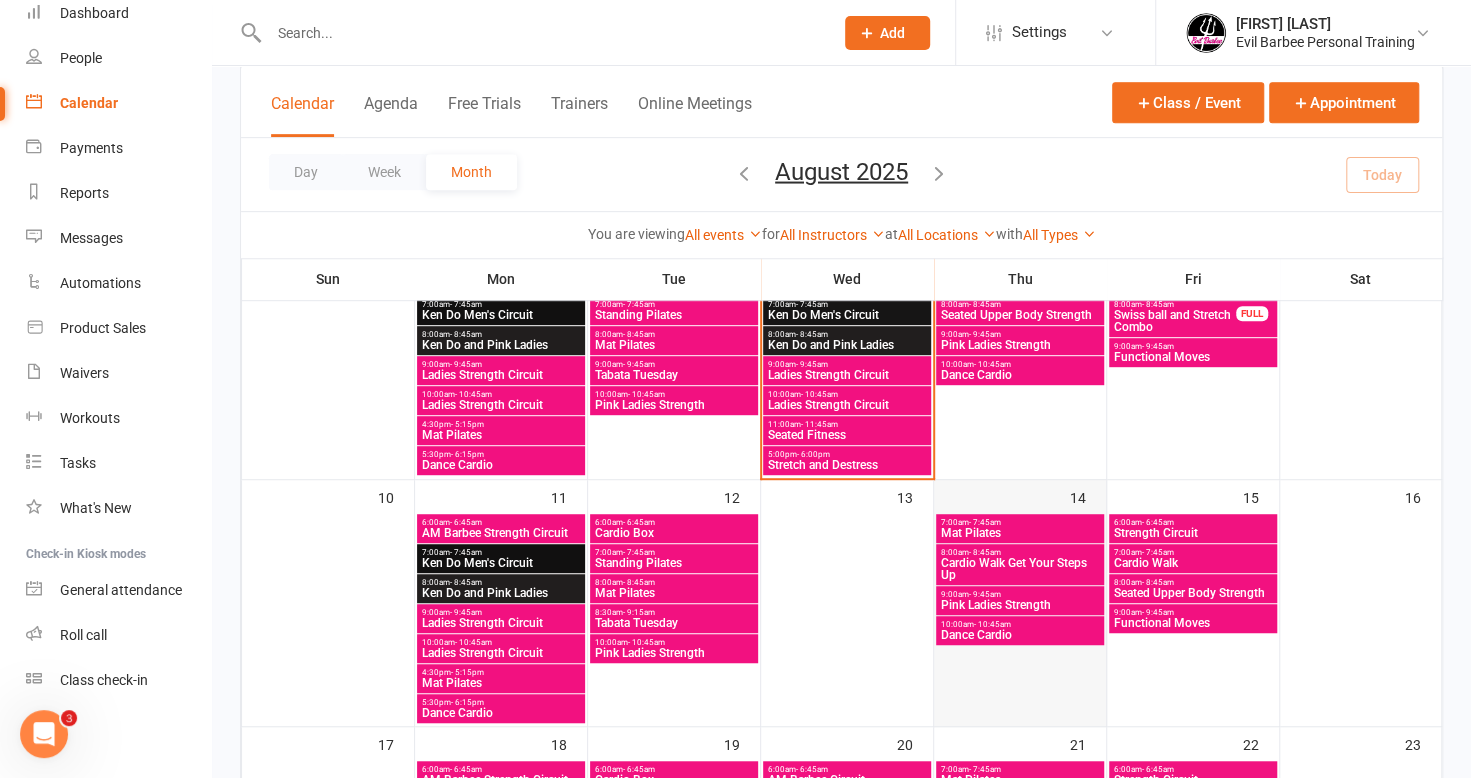 scroll, scrollTop: 600, scrollLeft: 0, axis: vertical 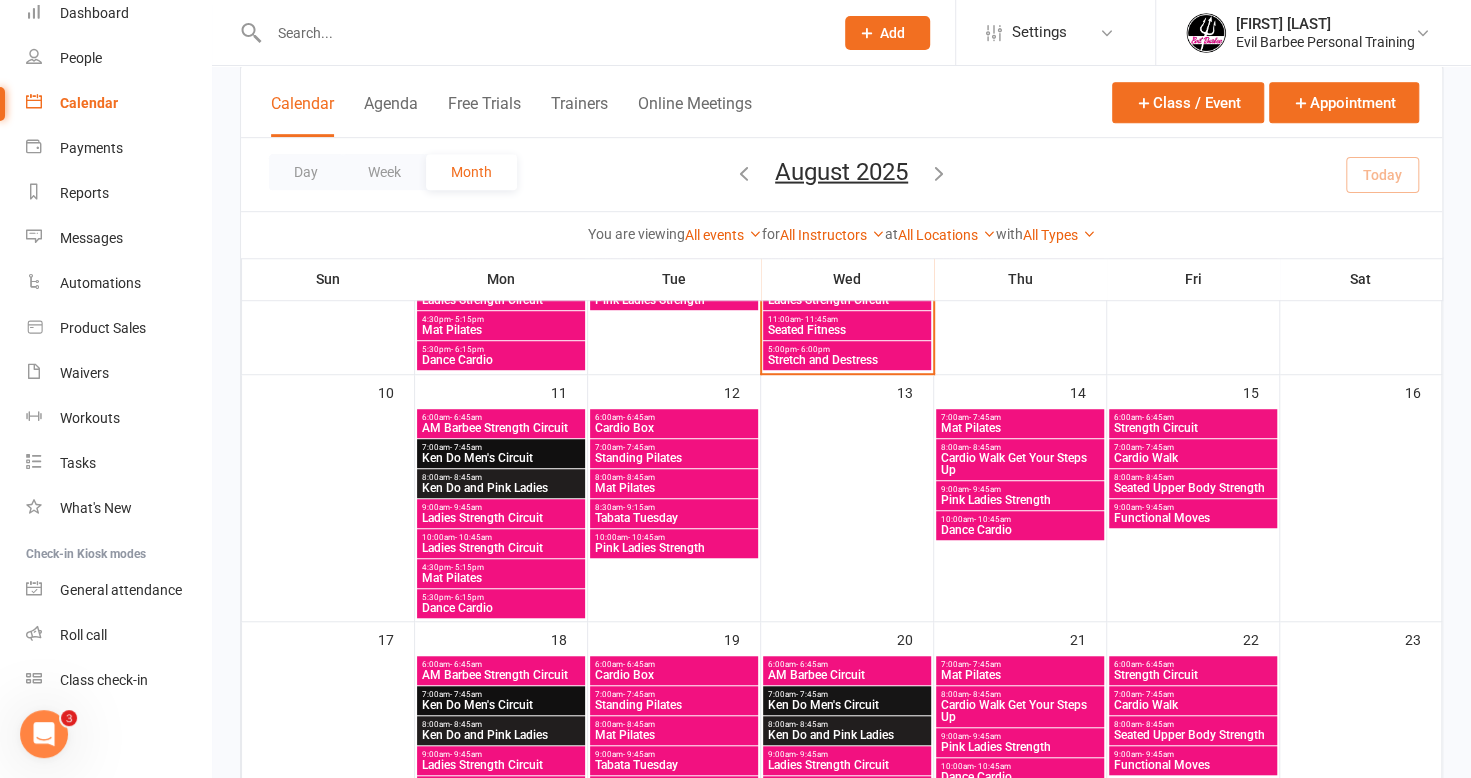 click on "7:00am  - 7:45am" at bounding box center (1193, 447) 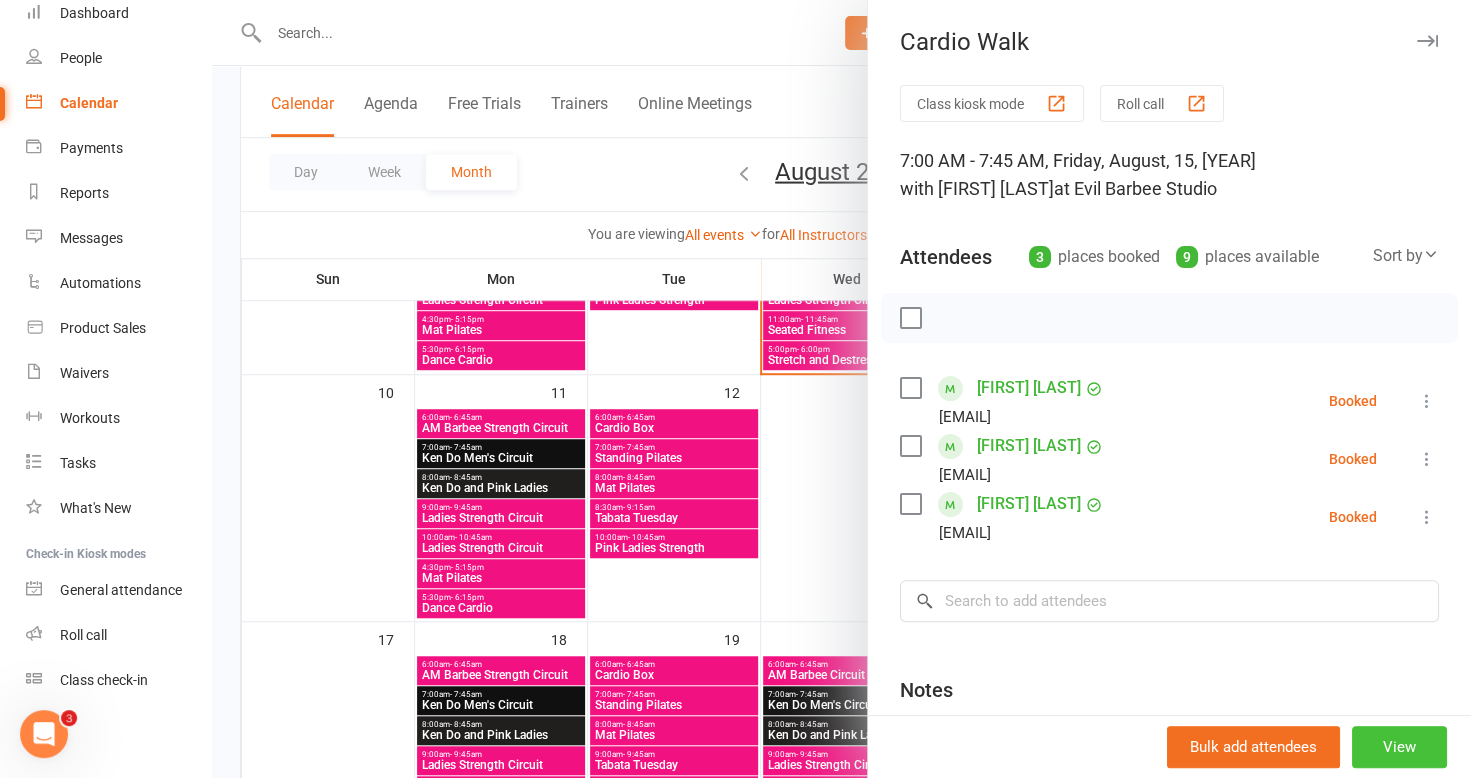 click on "View" at bounding box center [1399, 747] 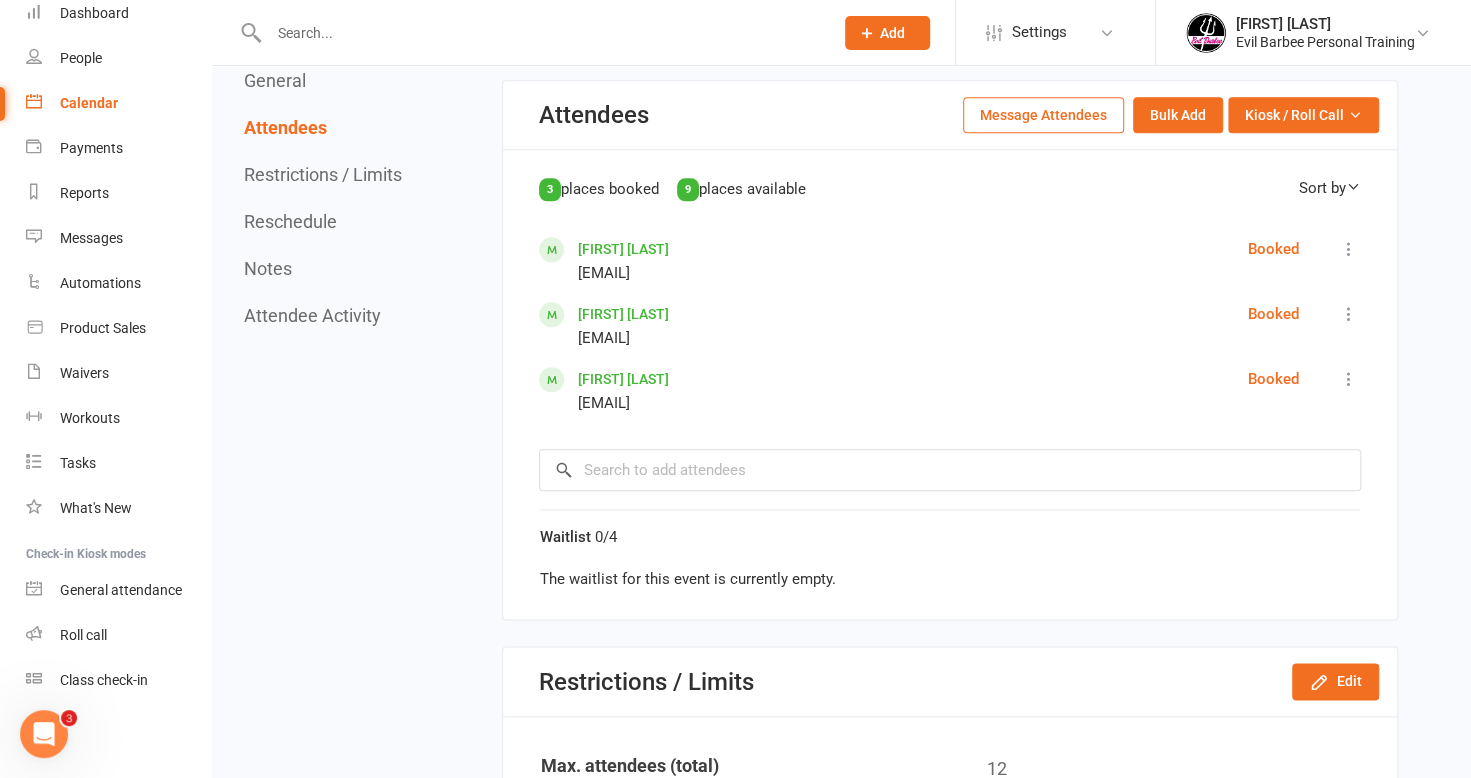 scroll, scrollTop: 1300, scrollLeft: 0, axis: vertical 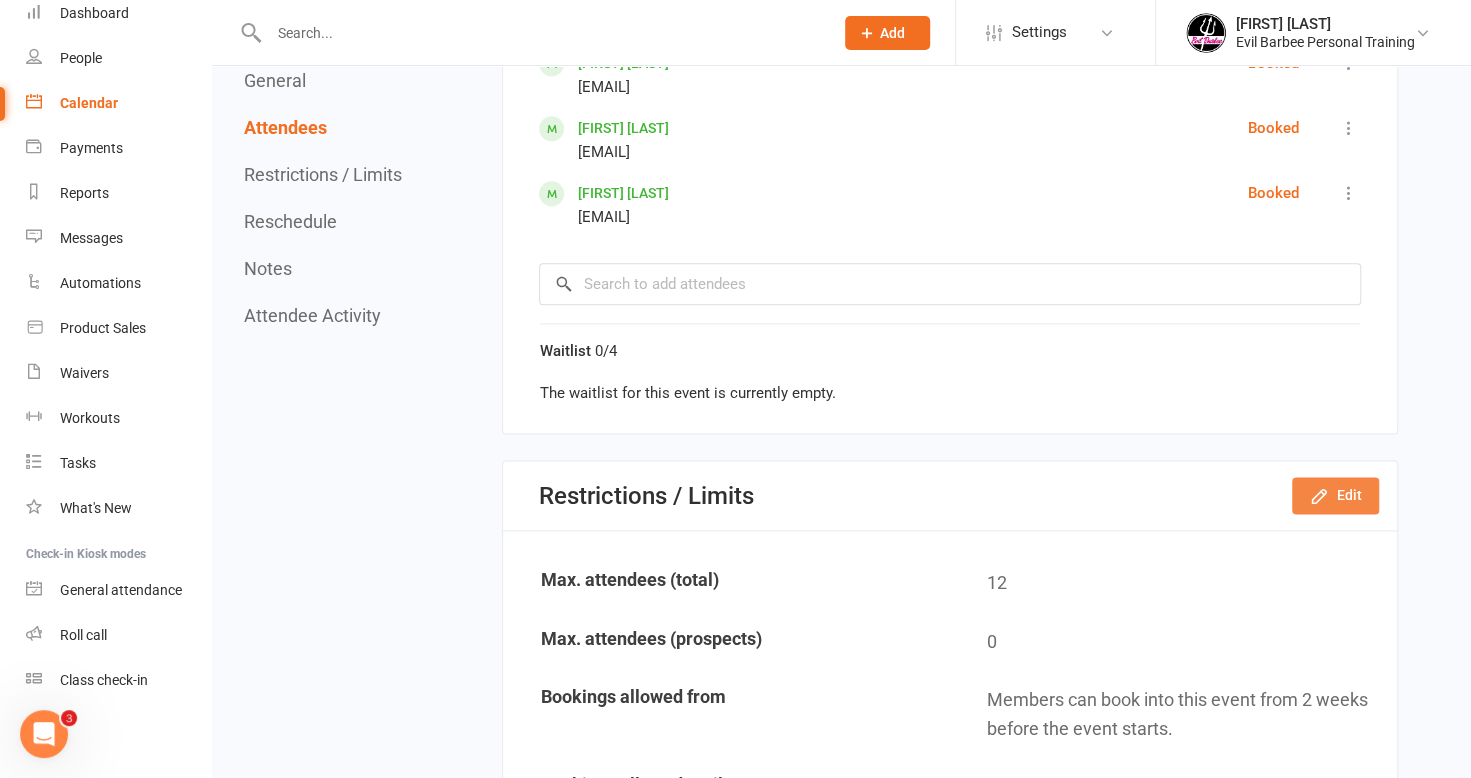 click 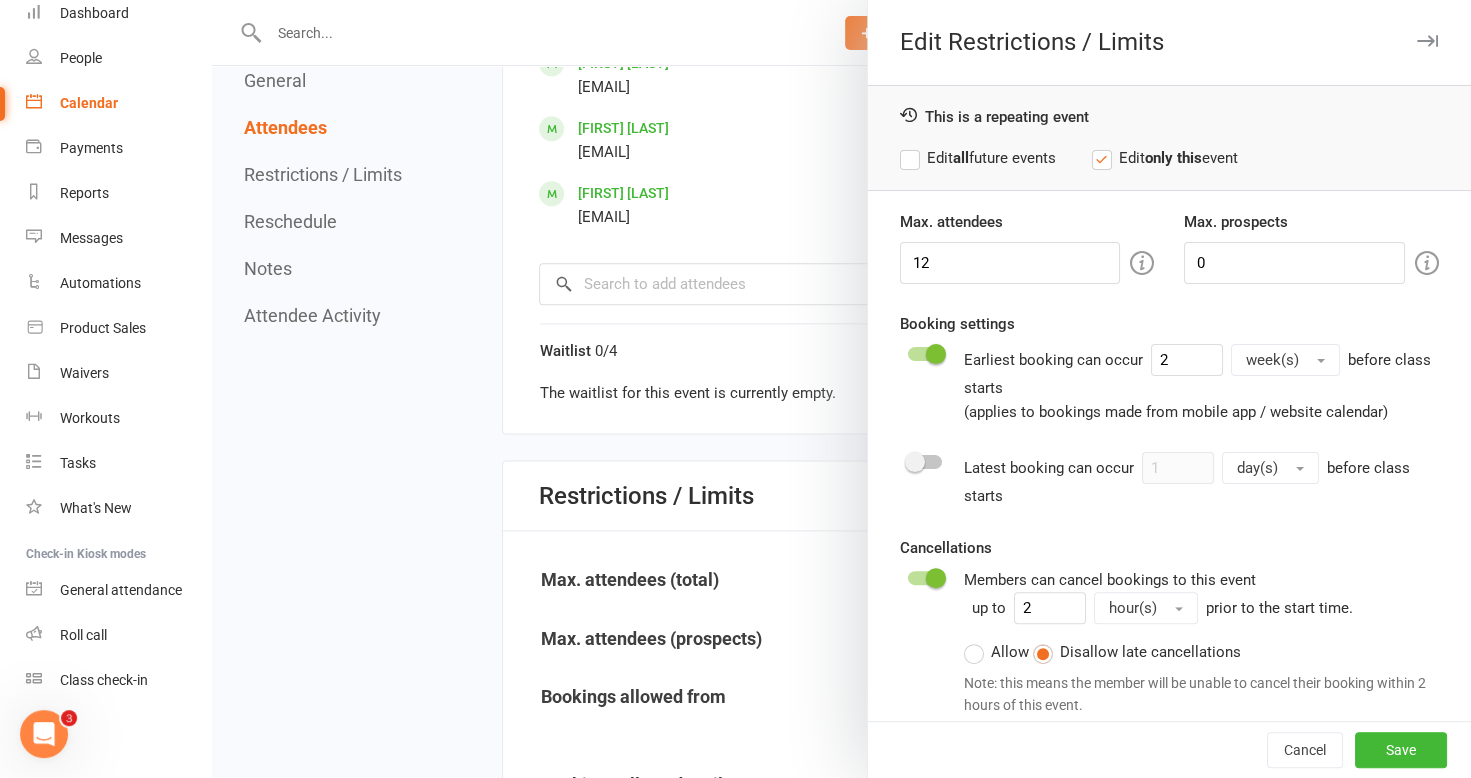 click on "Max. attendees 12 Max. prospects 0 Booking settings
Earliest booking can occur 2
week(s)
before class starts (applies to bookings made from mobile app / website calendar)
Latest booking can occur 1
day(s)
before class starts Cancellations
Members can cancel bookings to this event up to 2
hour(s)
prior to the start time. Allow   Disallow late cancellations Note: this means the member will be unable to cancel their booking within 2 hours of this event.
Enable waitlist for this event
Maximum waitlist size (leave blank for no limit):  4" at bounding box center [1169, 527] 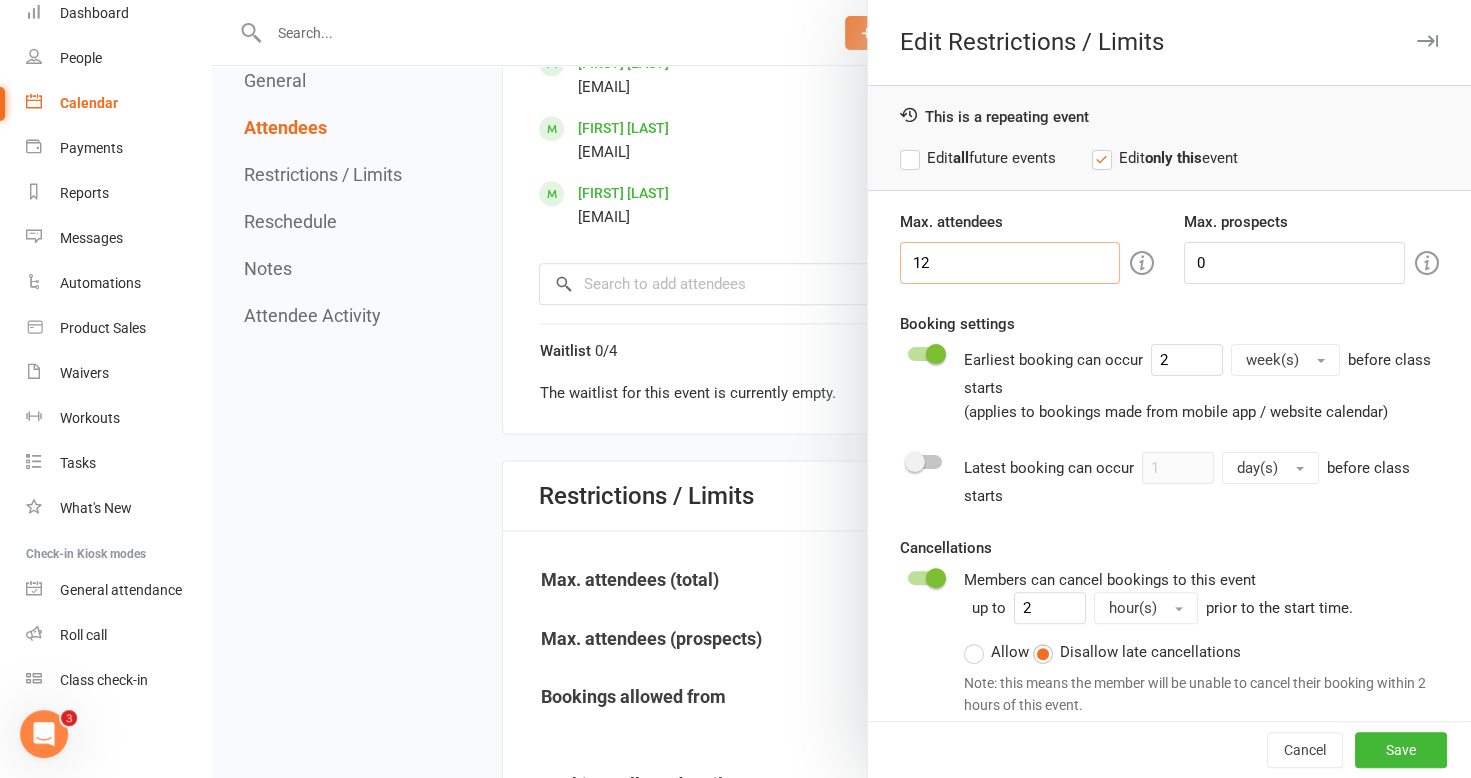 click on "12" at bounding box center [1010, 263] 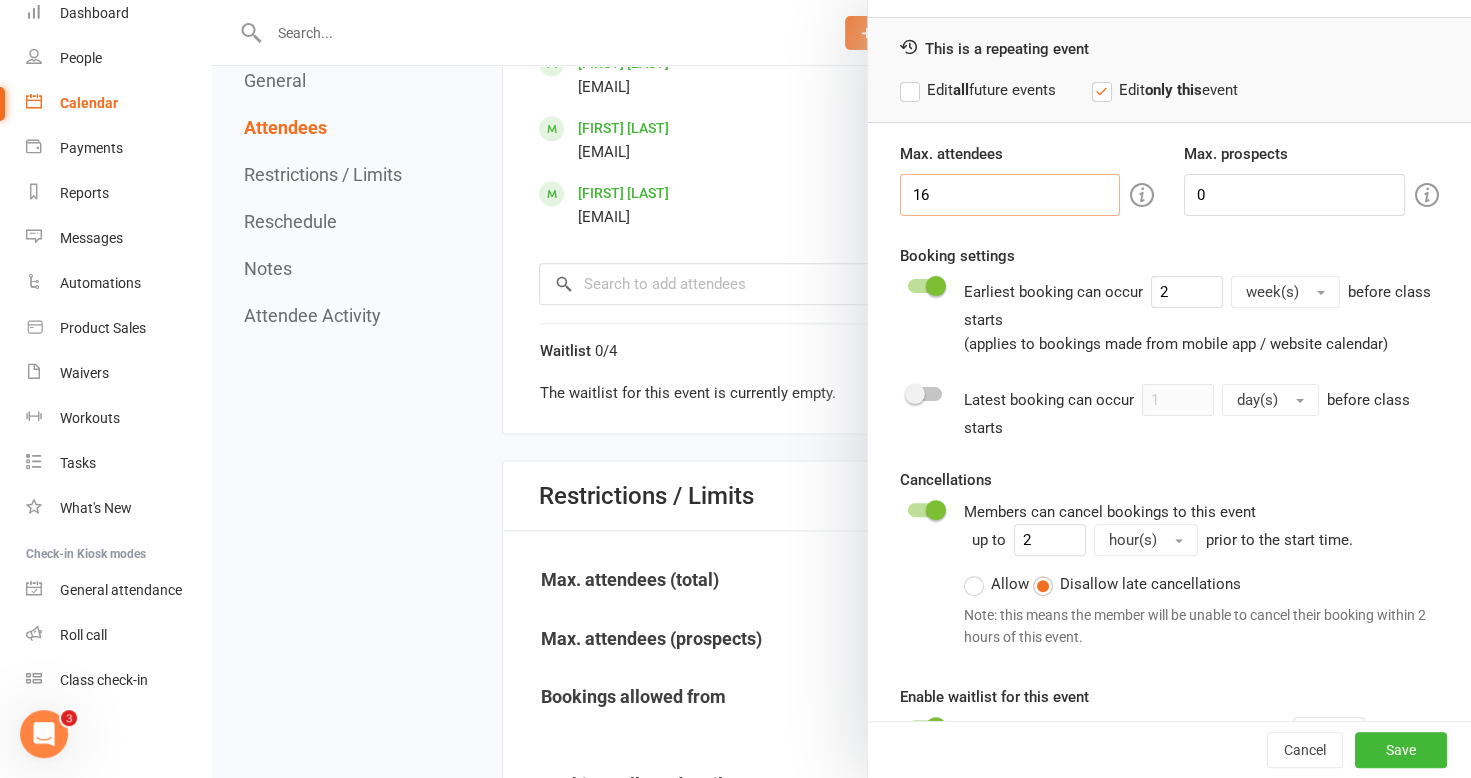 scroll, scrollTop: 121, scrollLeft: 0, axis: vertical 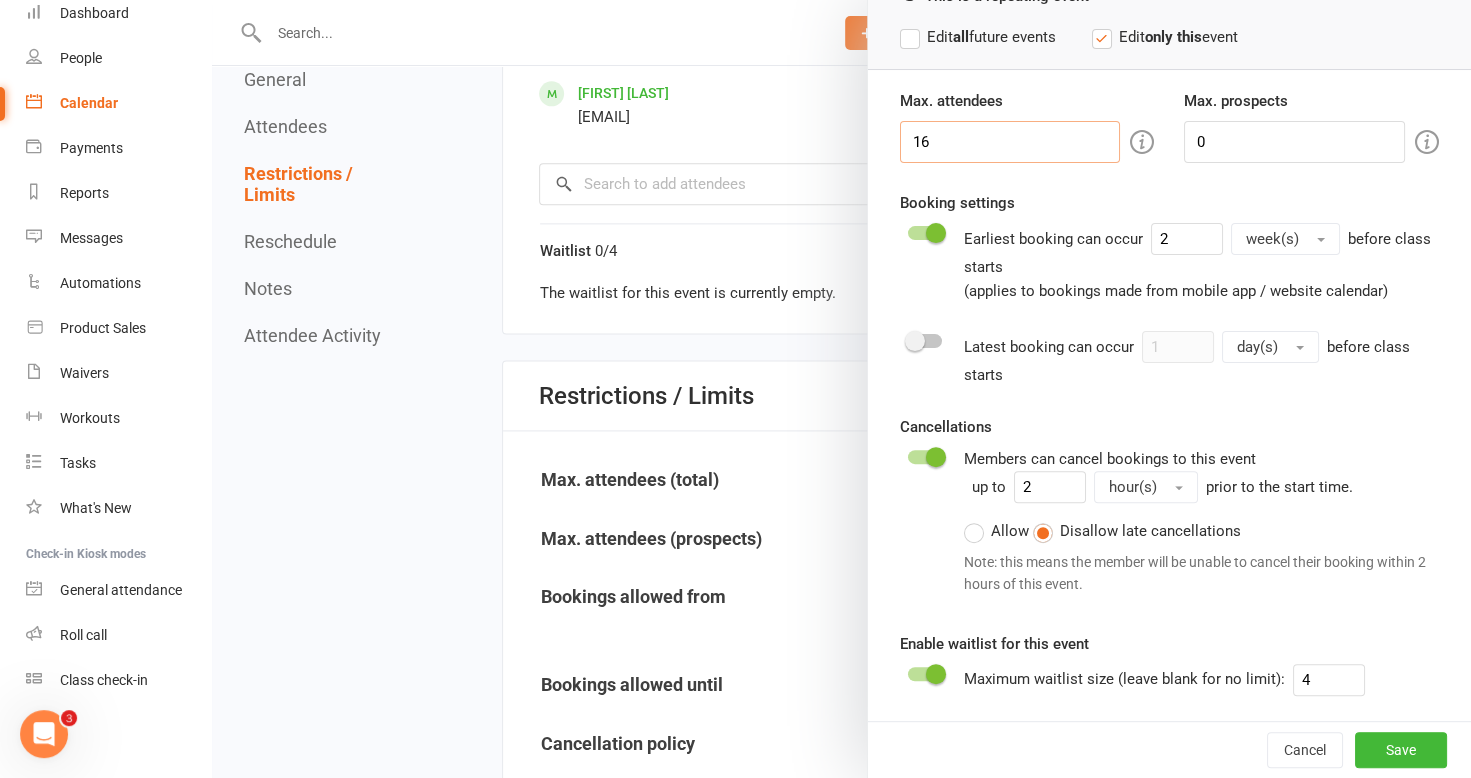 type on "16" 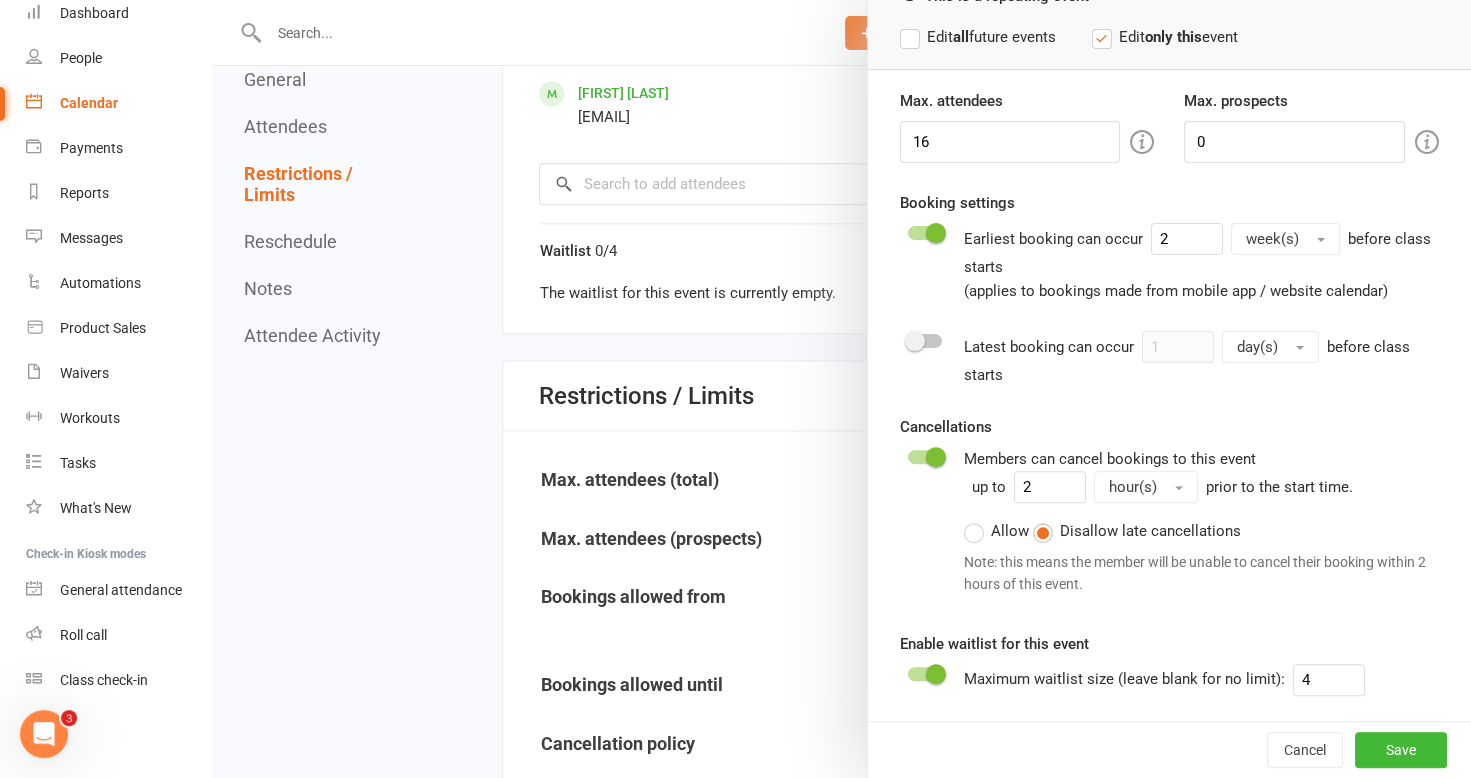 click on "Edit  all  future events" at bounding box center [978, 37] 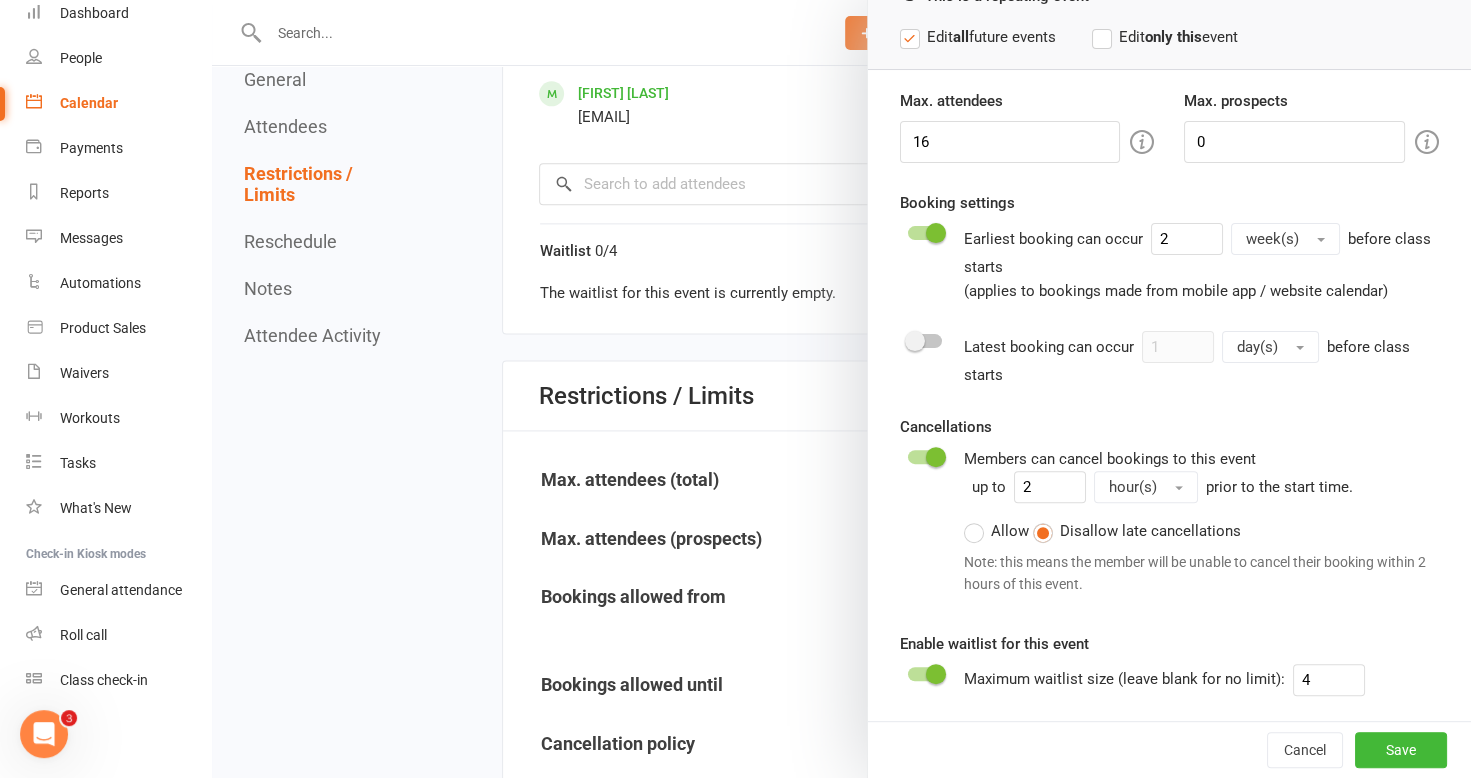 click on "Edit  all  future events" at bounding box center [978, 37] 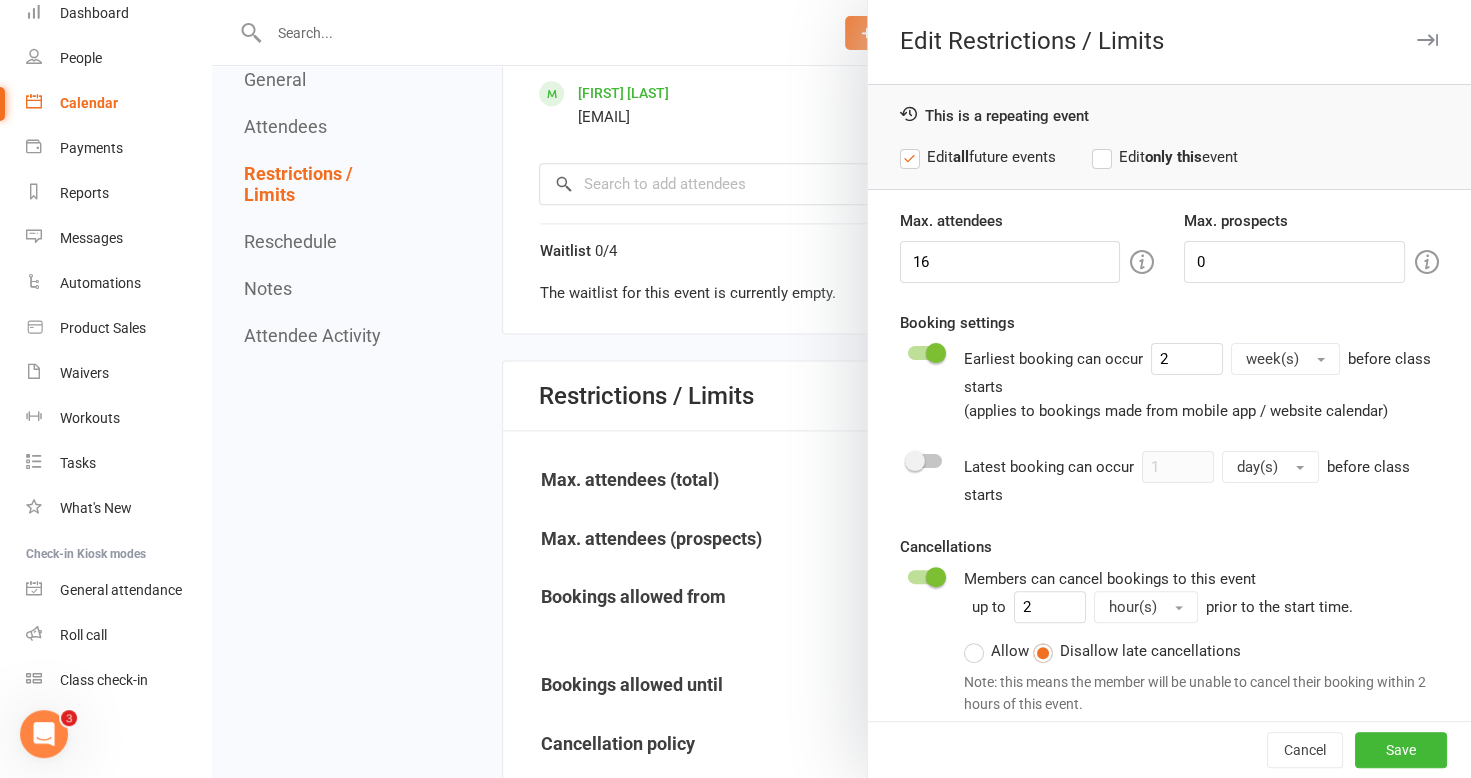 scroll, scrollTop: 0, scrollLeft: 0, axis: both 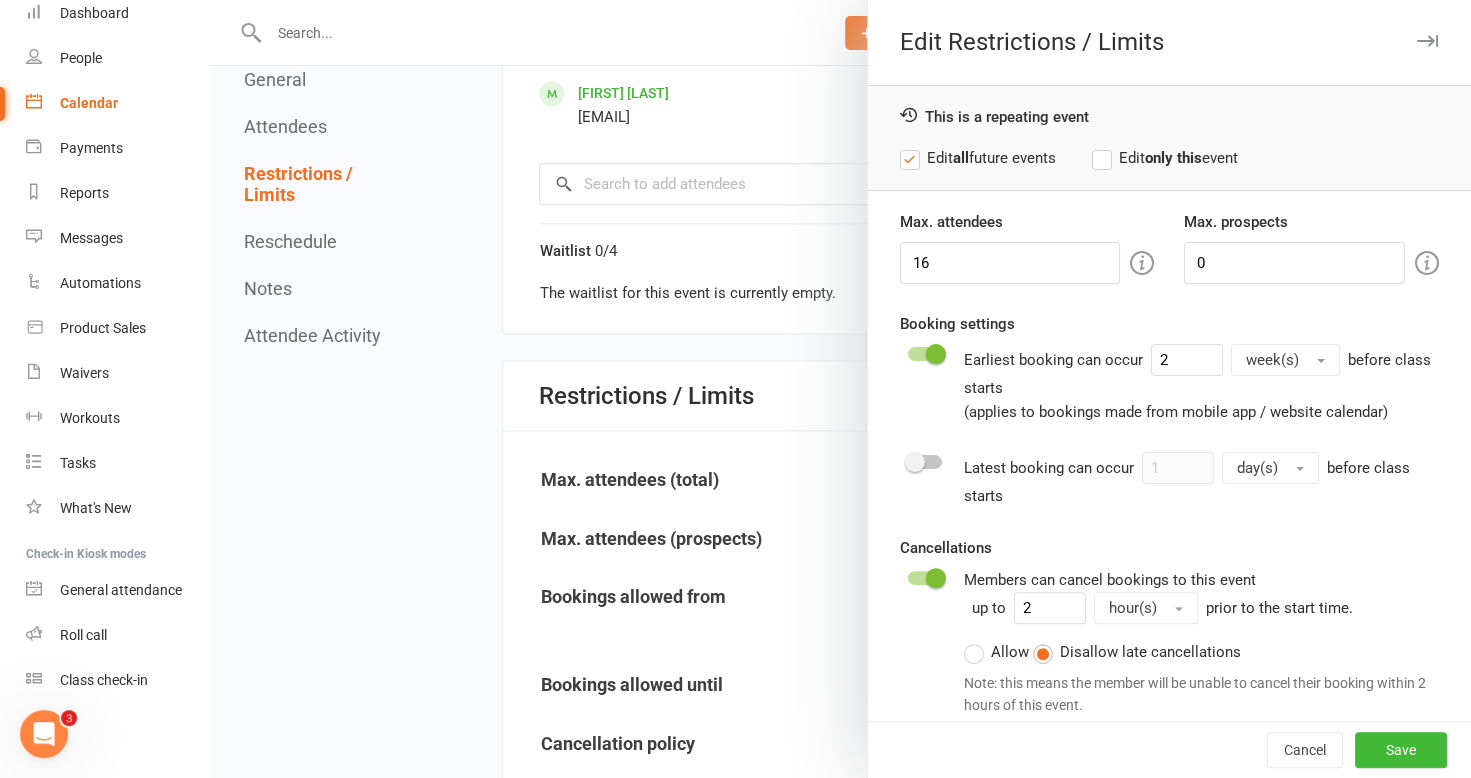 click on "Edit  all  future events" at bounding box center (978, 158) 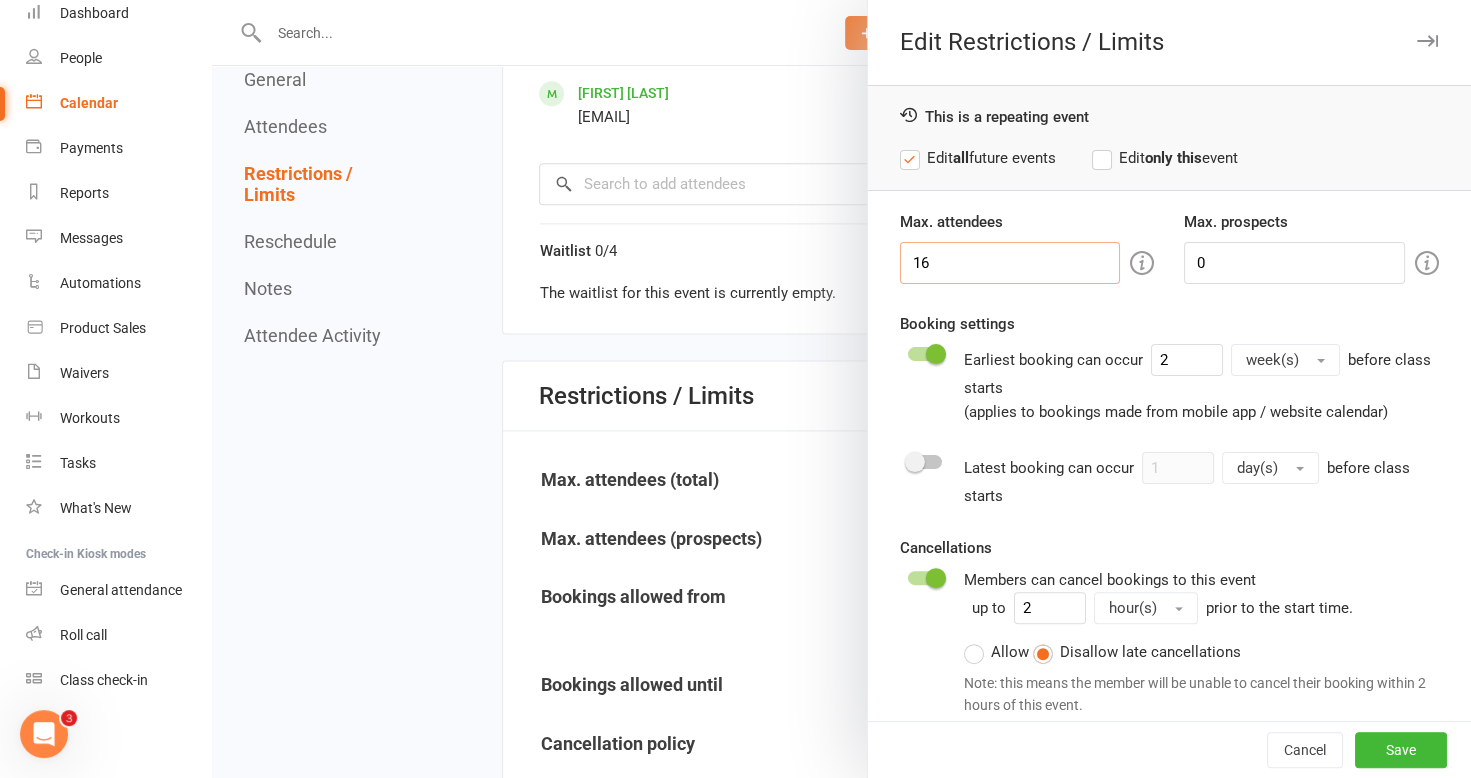 click on "16" at bounding box center (1010, 263) 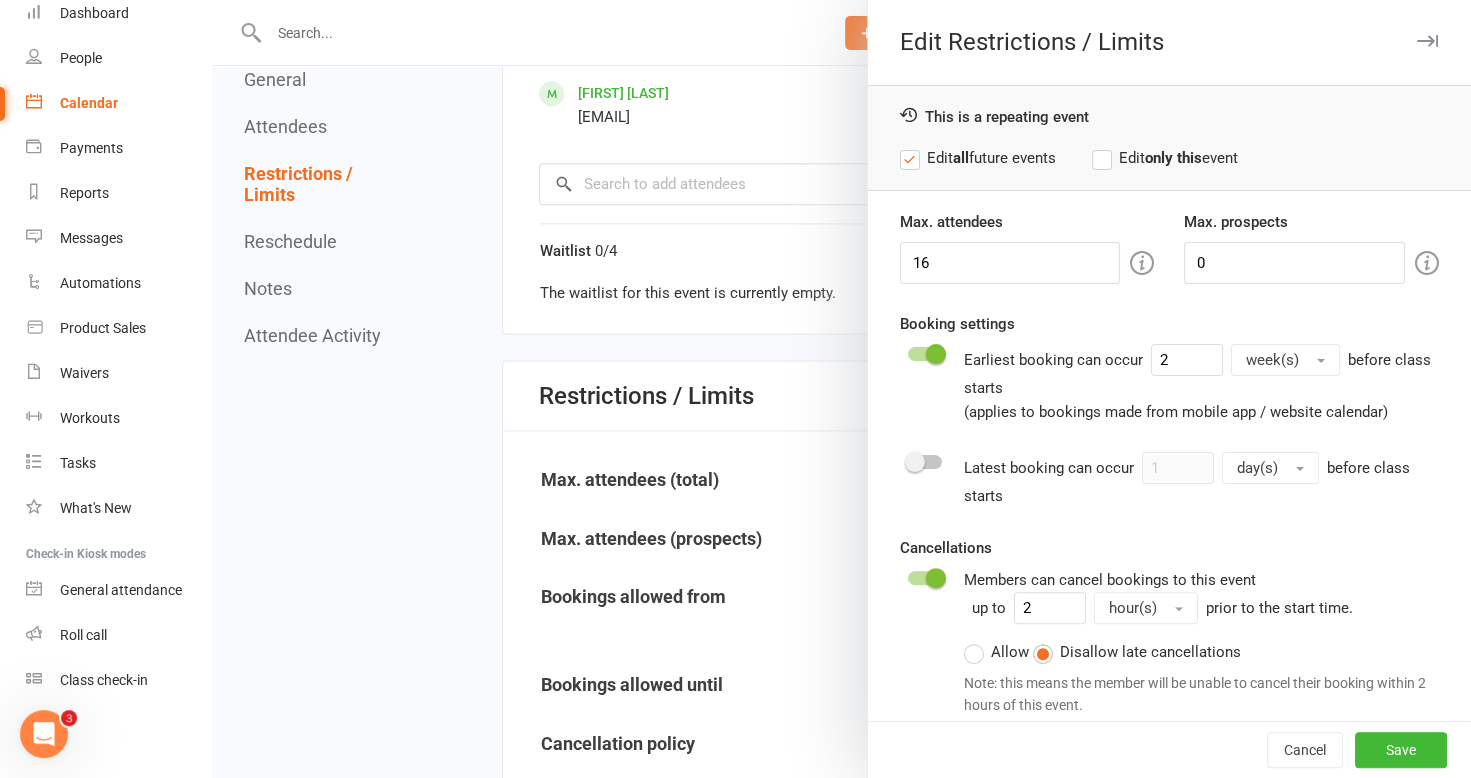 click on "Edit  all  future events" at bounding box center (978, 158) 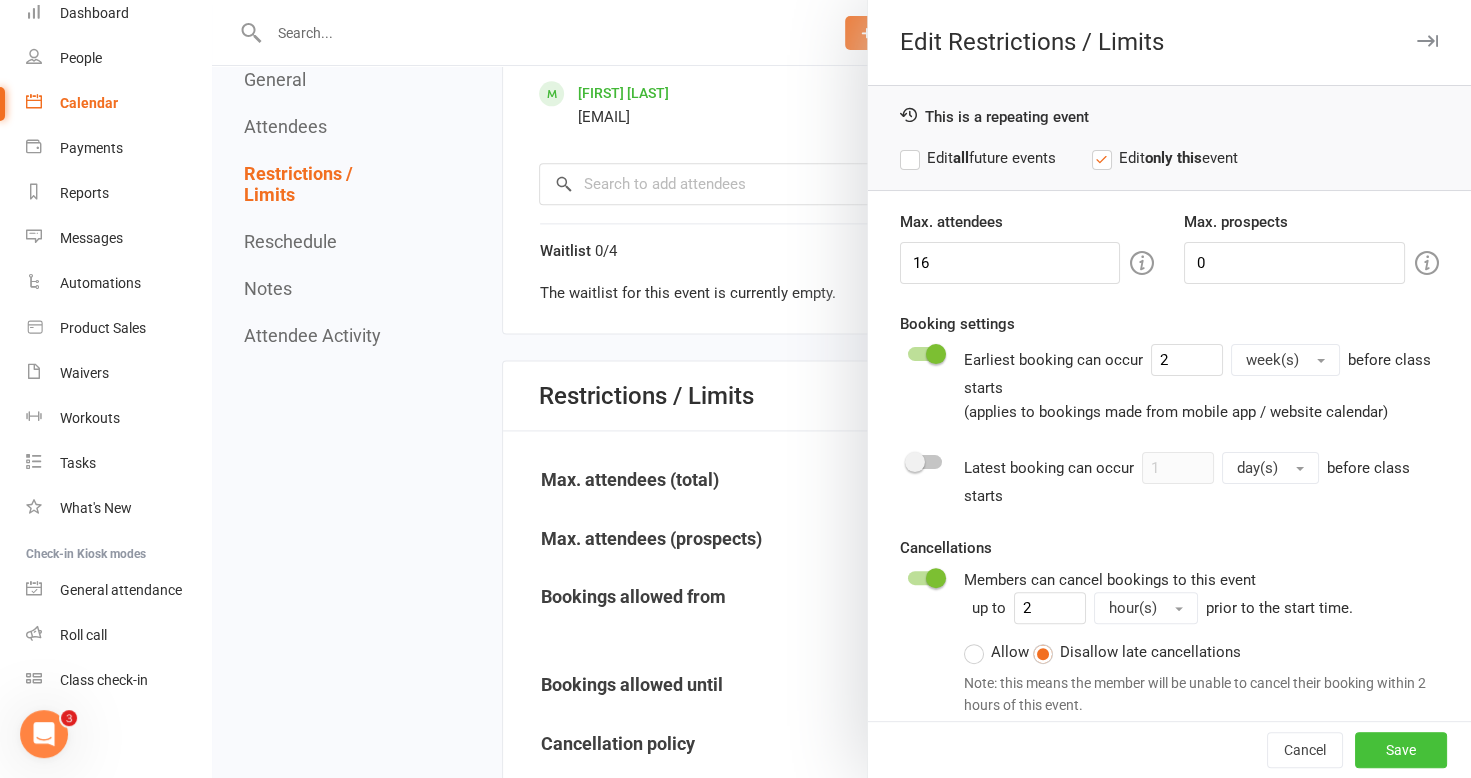 click on "Save" at bounding box center [1401, 750] 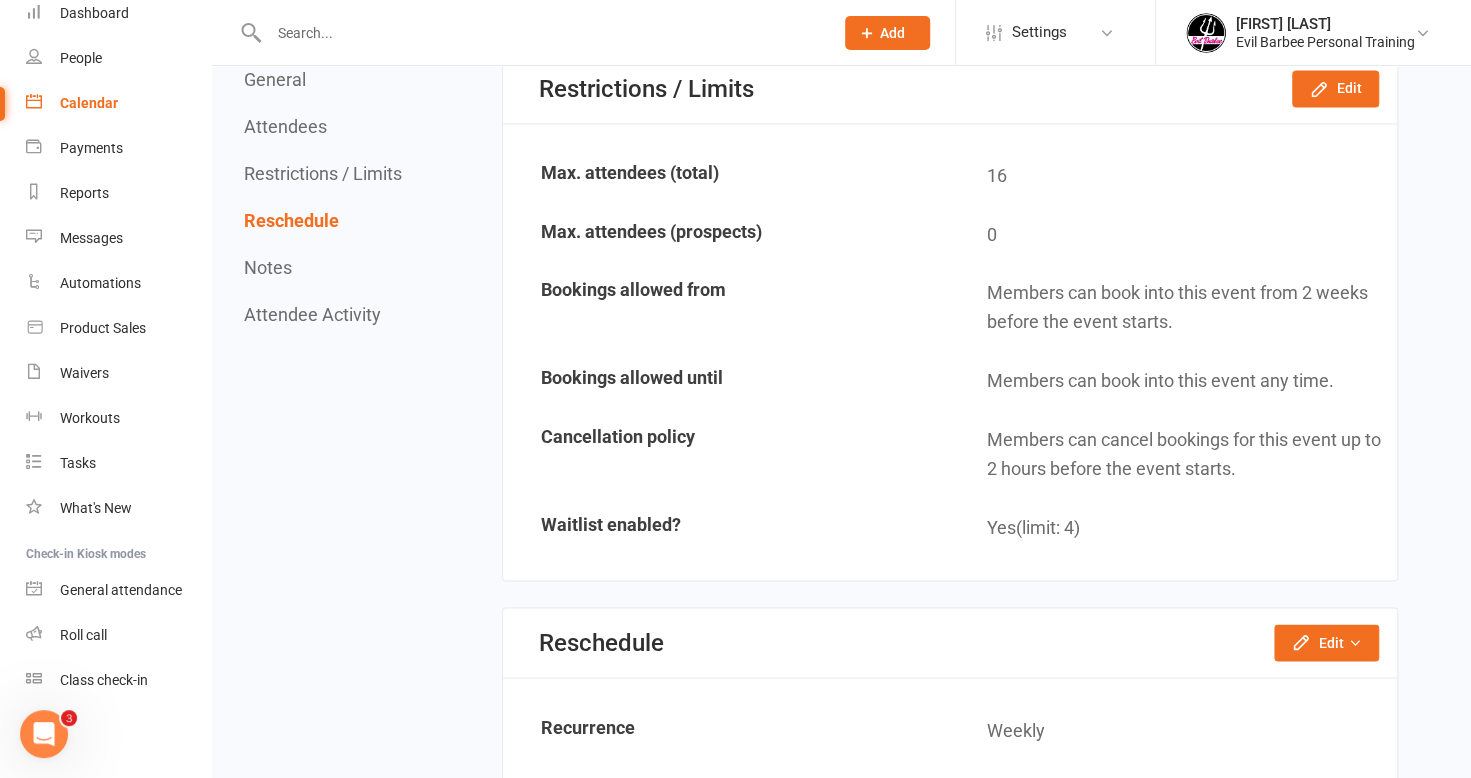 scroll, scrollTop: 1500, scrollLeft: 0, axis: vertical 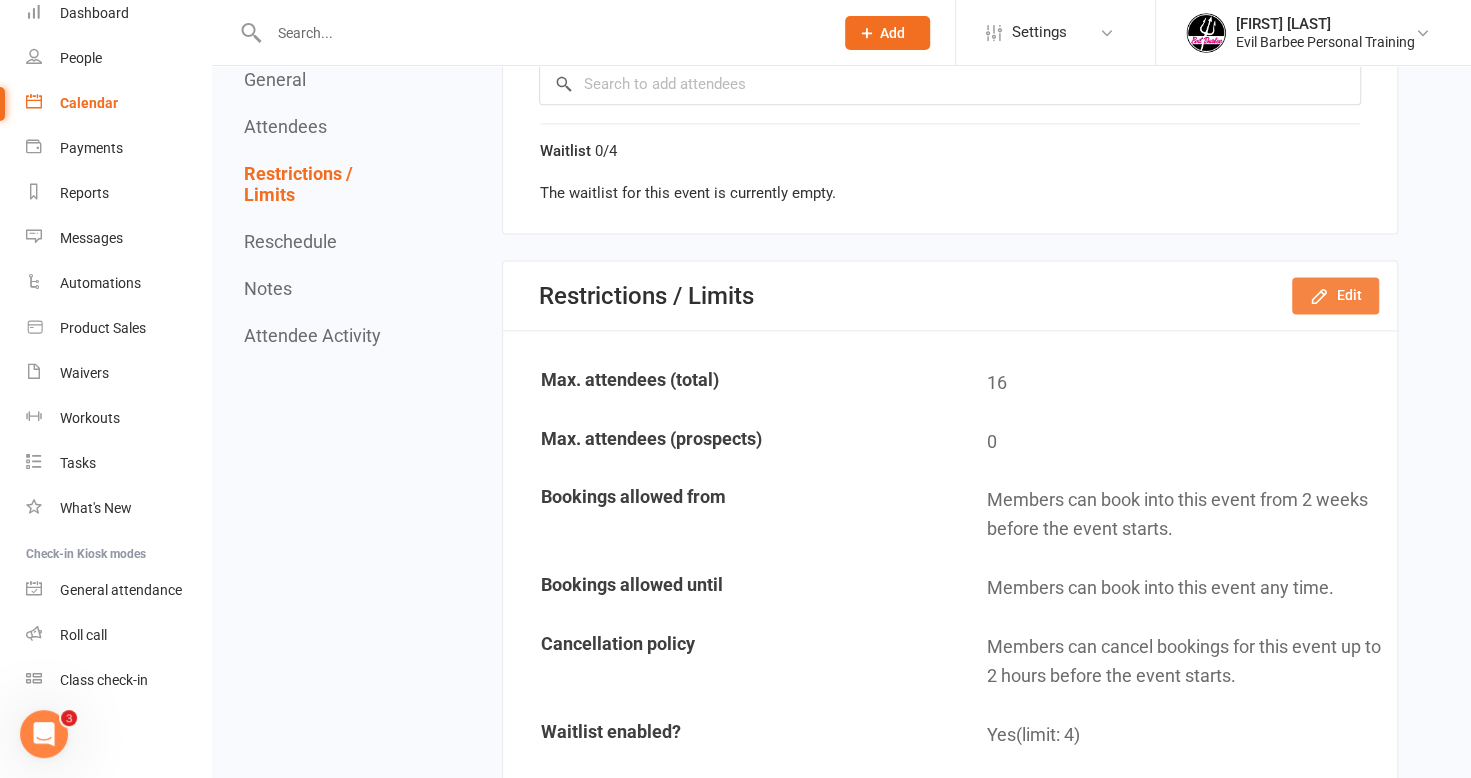click on "Edit" 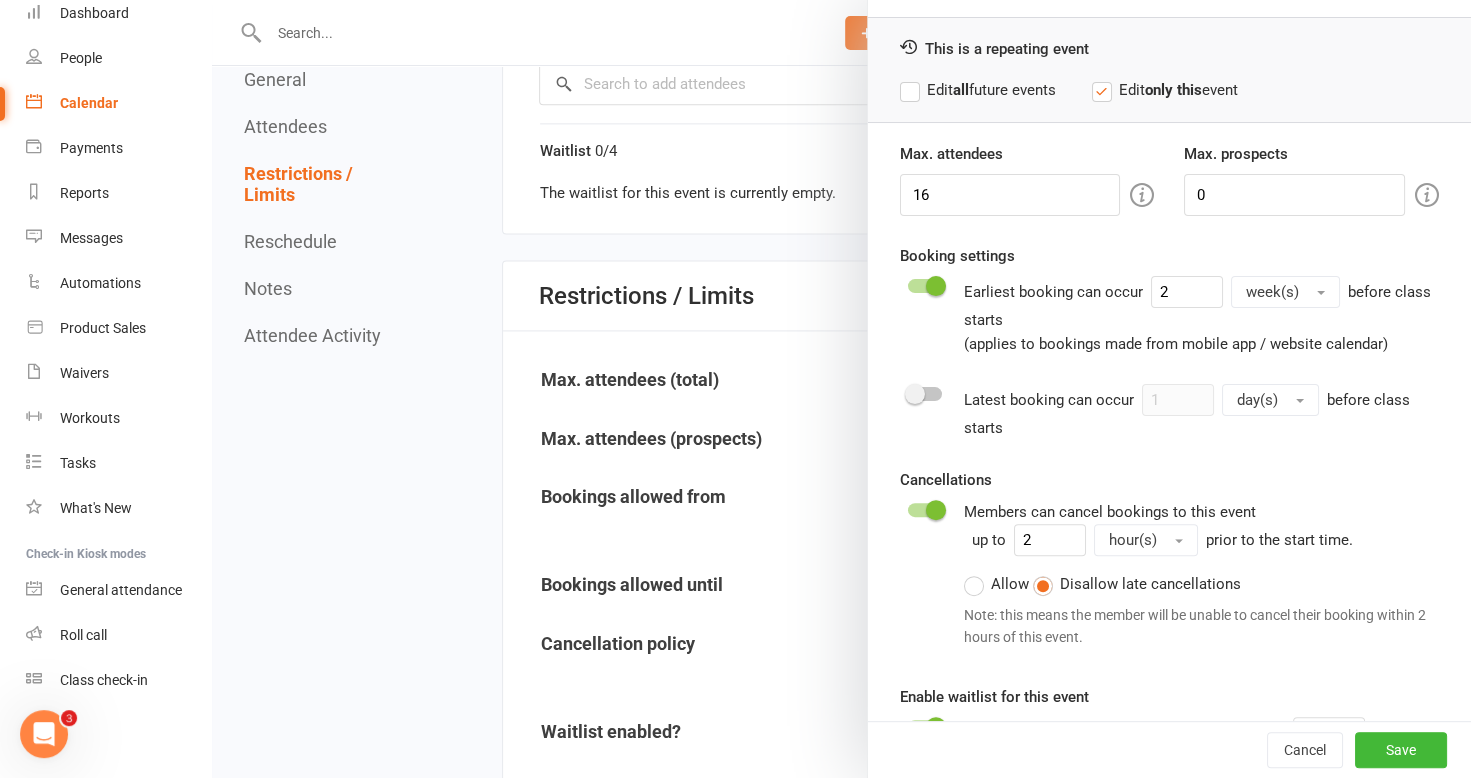 scroll, scrollTop: 121, scrollLeft: 0, axis: vertical 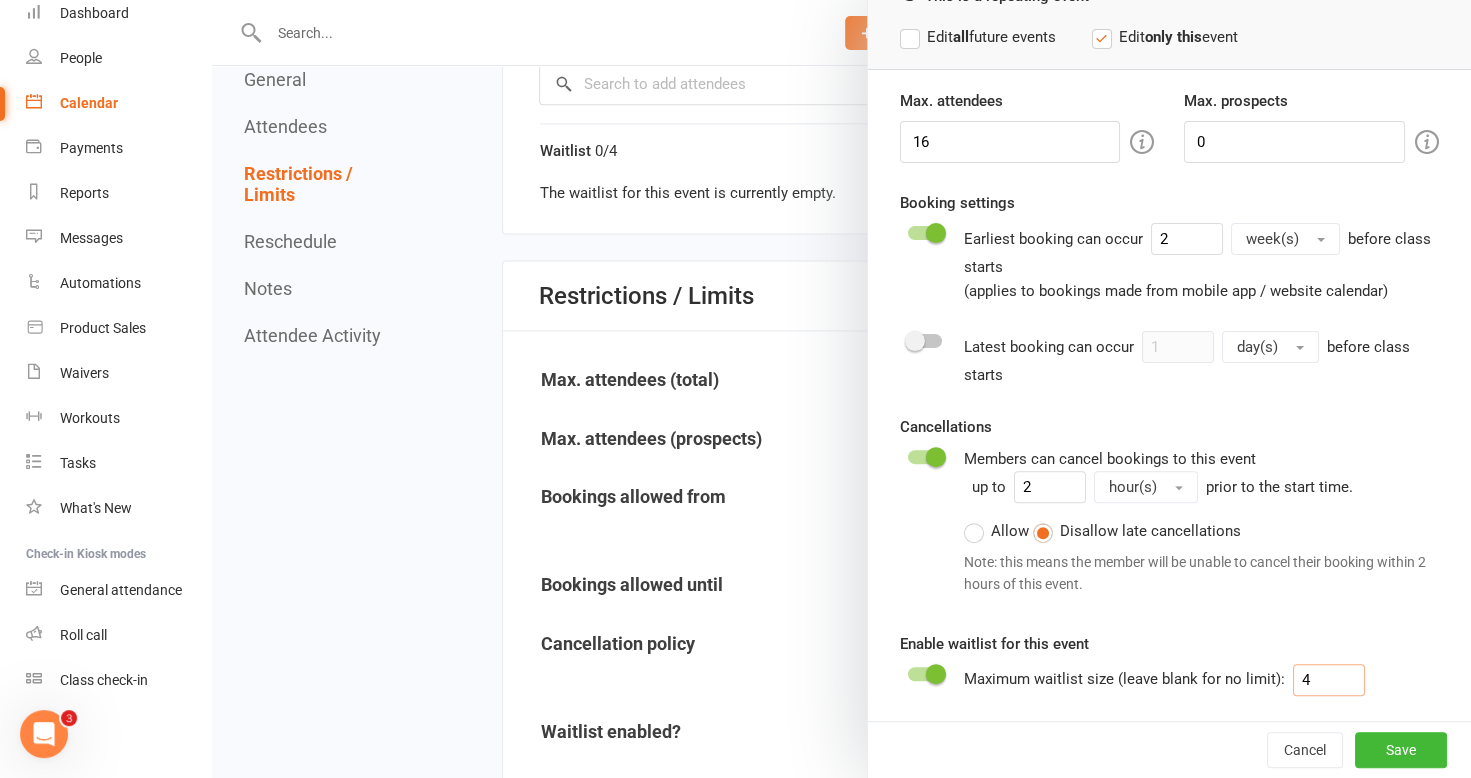 click on "4" at bounding box center (1329, 680) 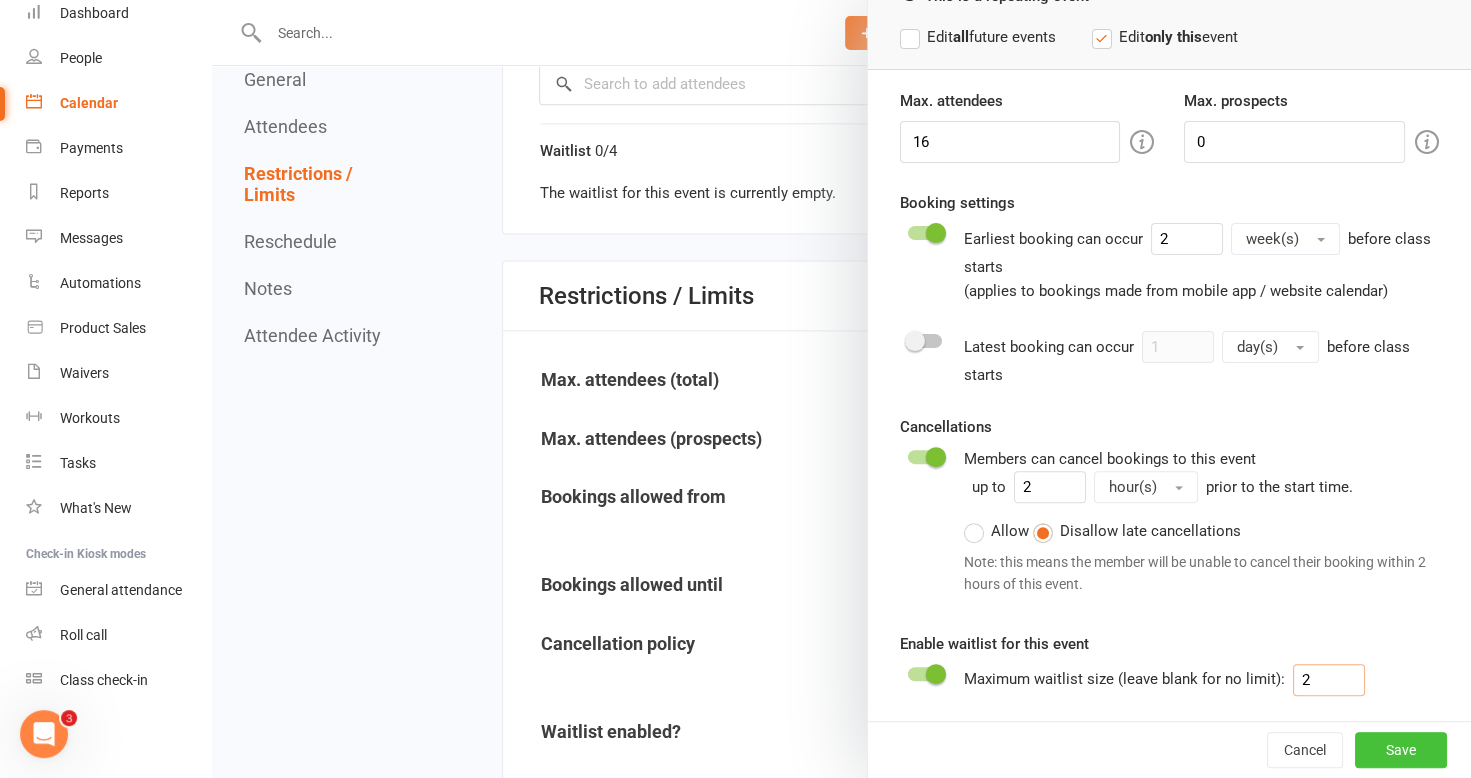 type on "2" 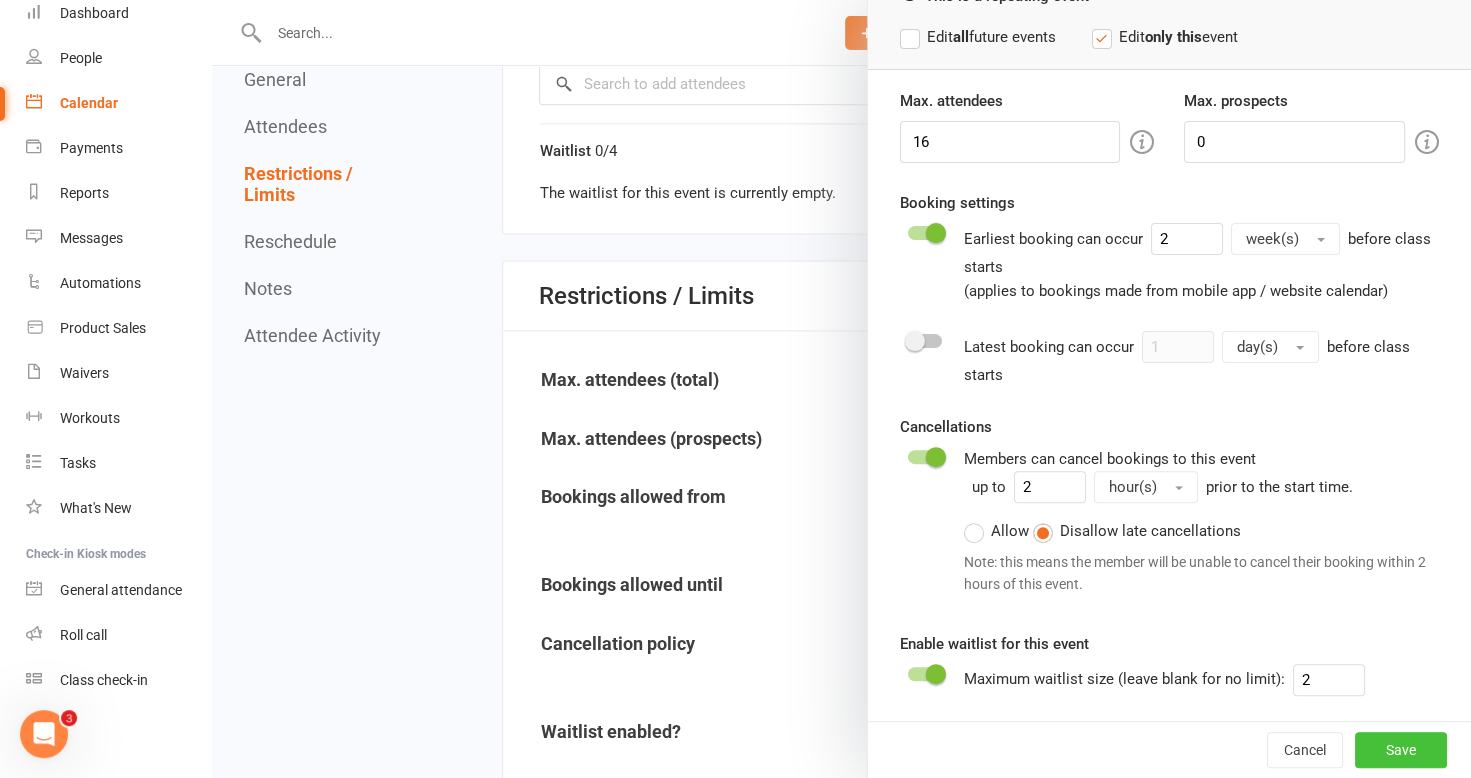 click on "Save" at bounding box center (1401, 750) 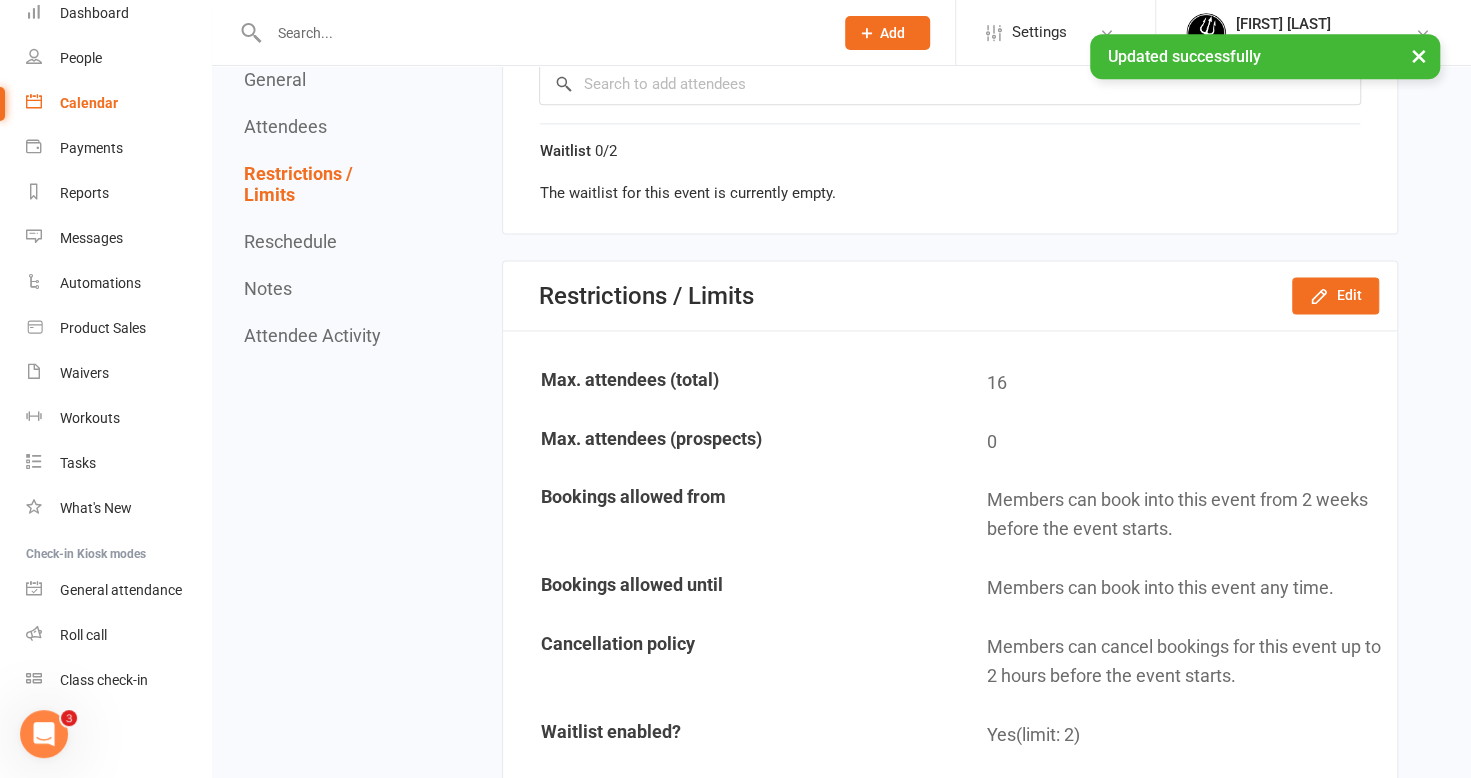 click on "Calendar" at bounding box center [89, 103] 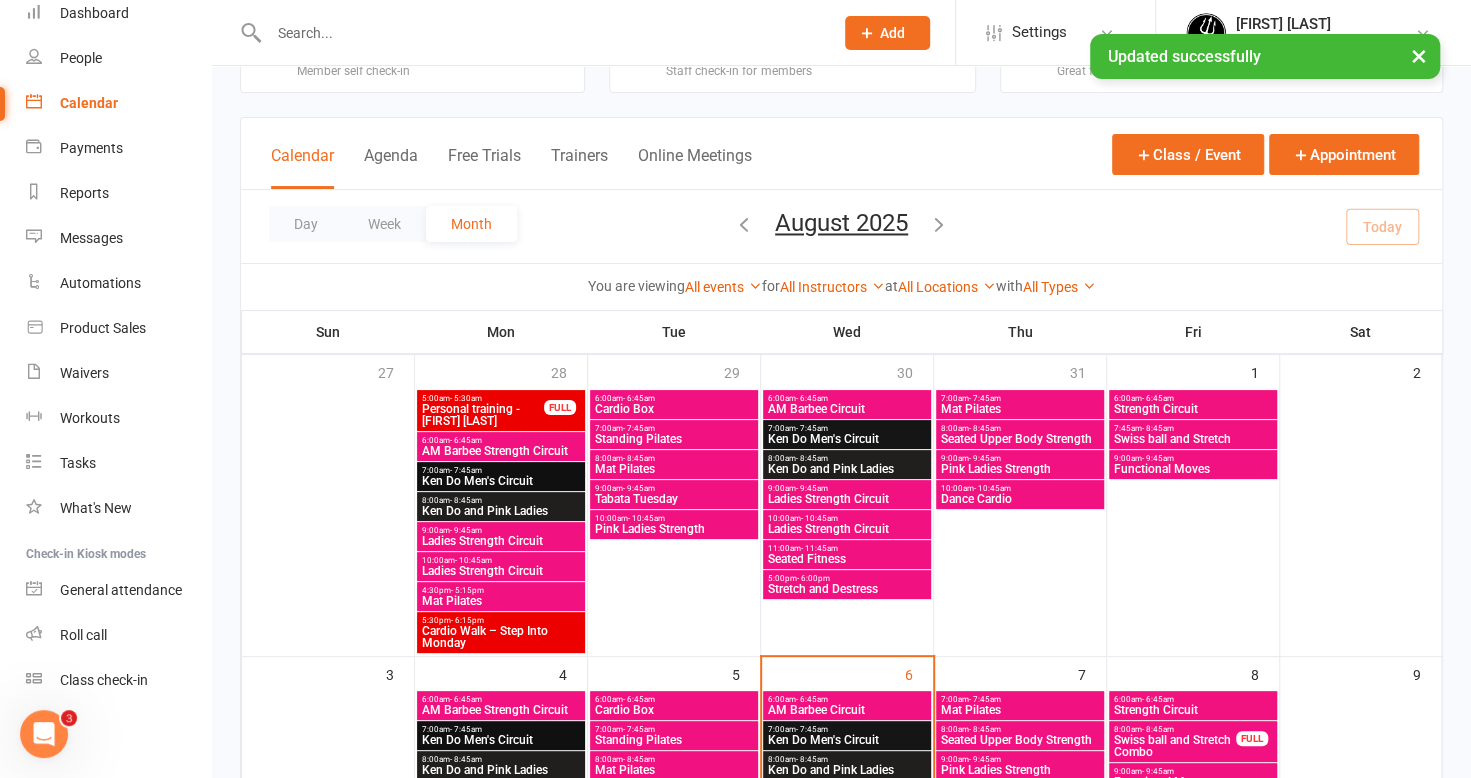 scroll, scrollTop: 400, scrollLeft: 0, axis: vertical 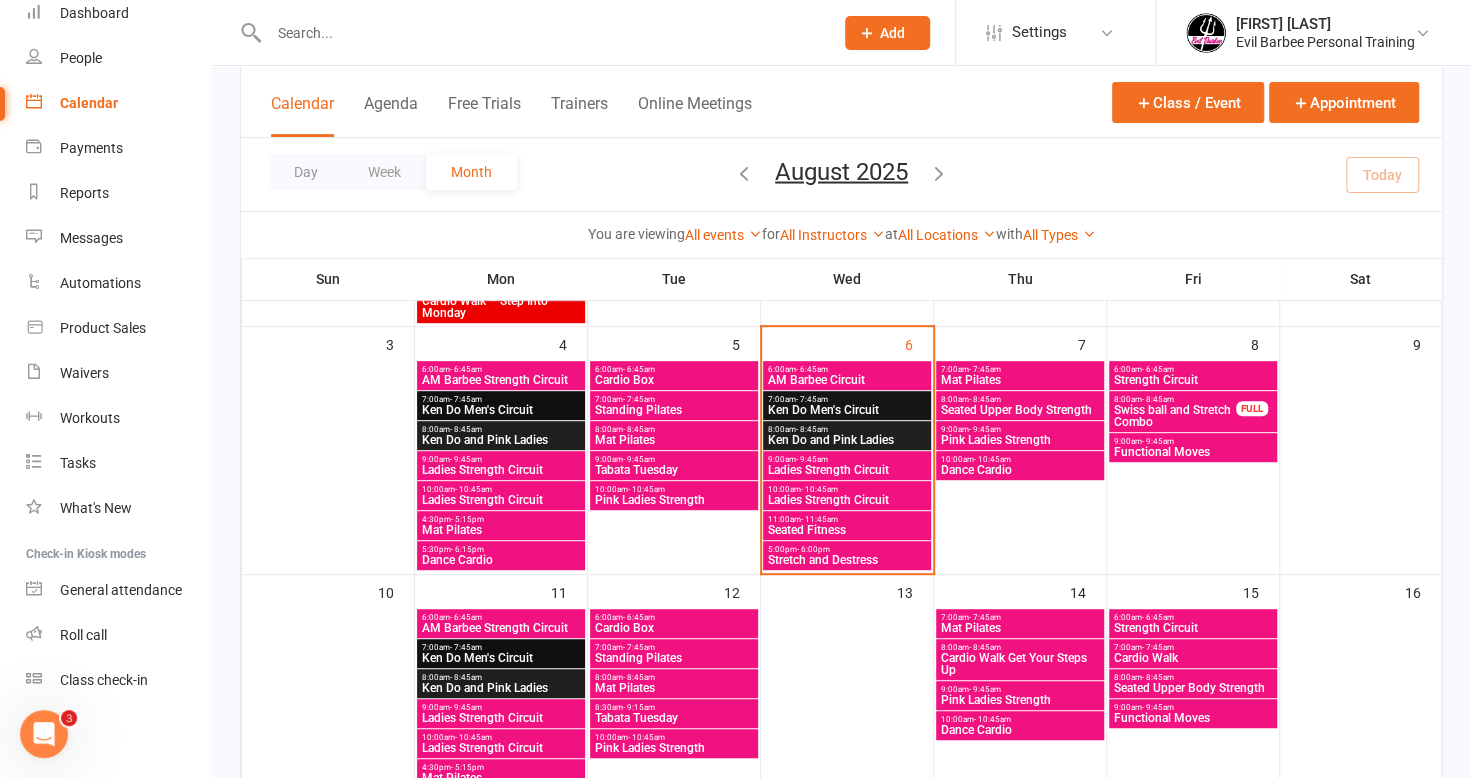click on "Cardio Walk" at bounding box center [1193, 658] 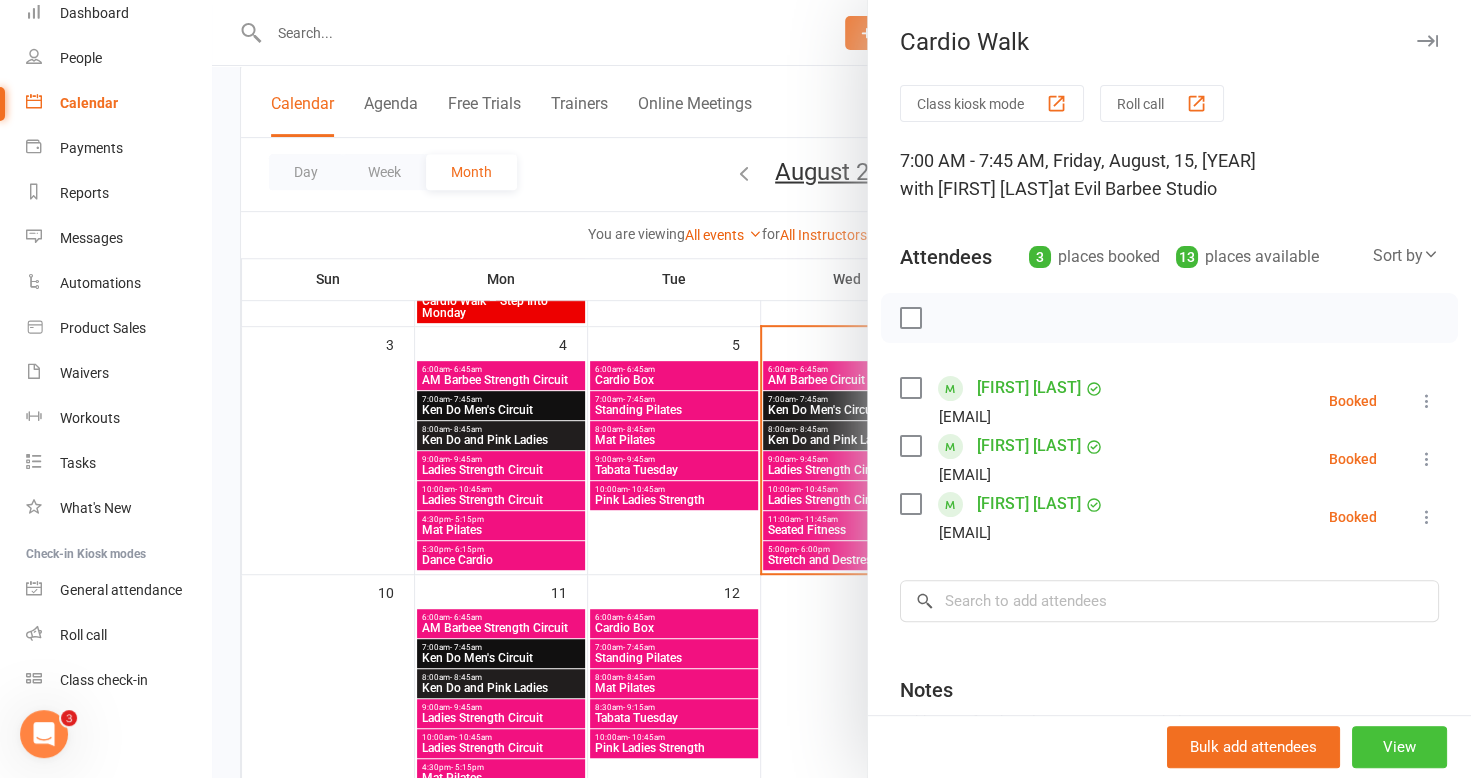 click on "View" at bounding box center [1399, 747] 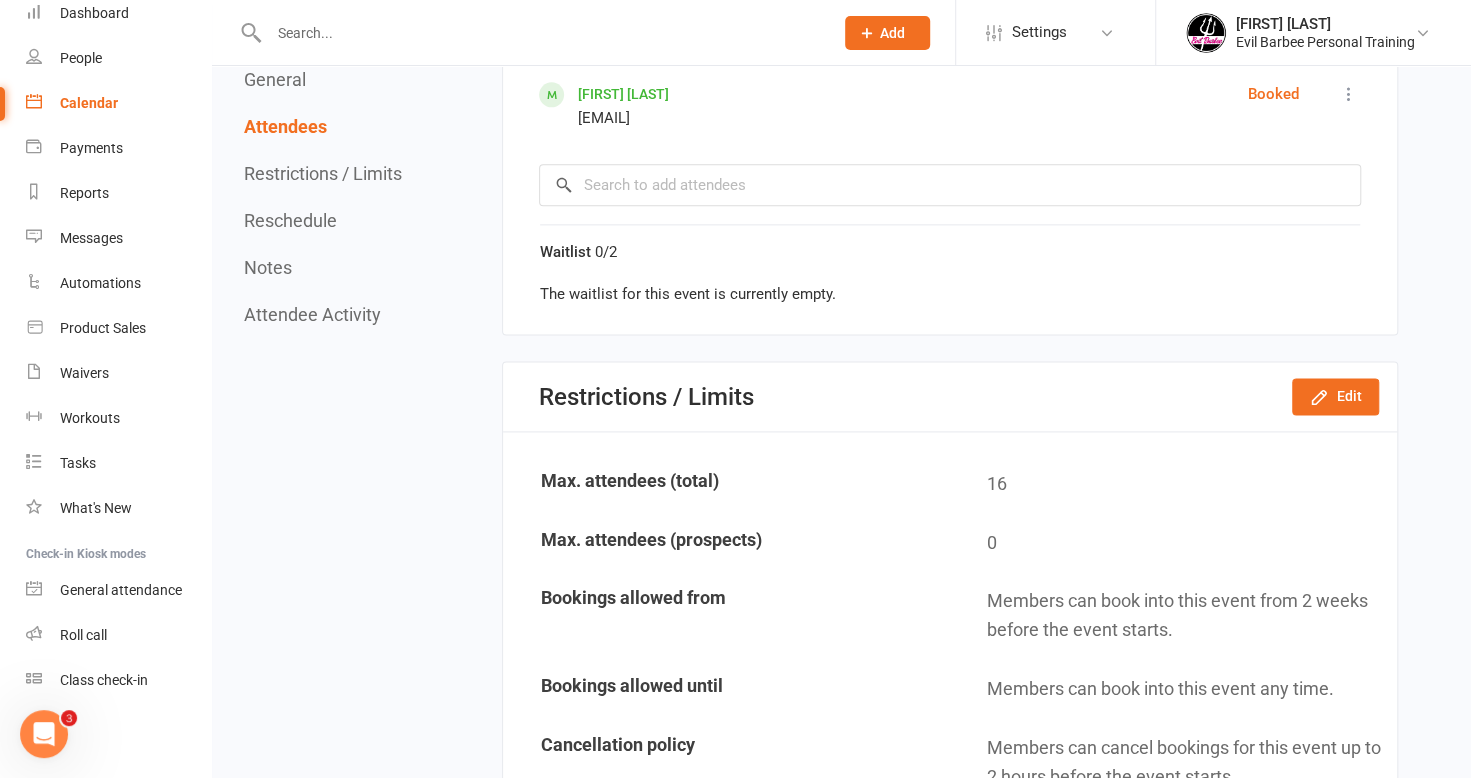 scroll, scrollTop: 1400, scrollLeft: 0, axis: vertical 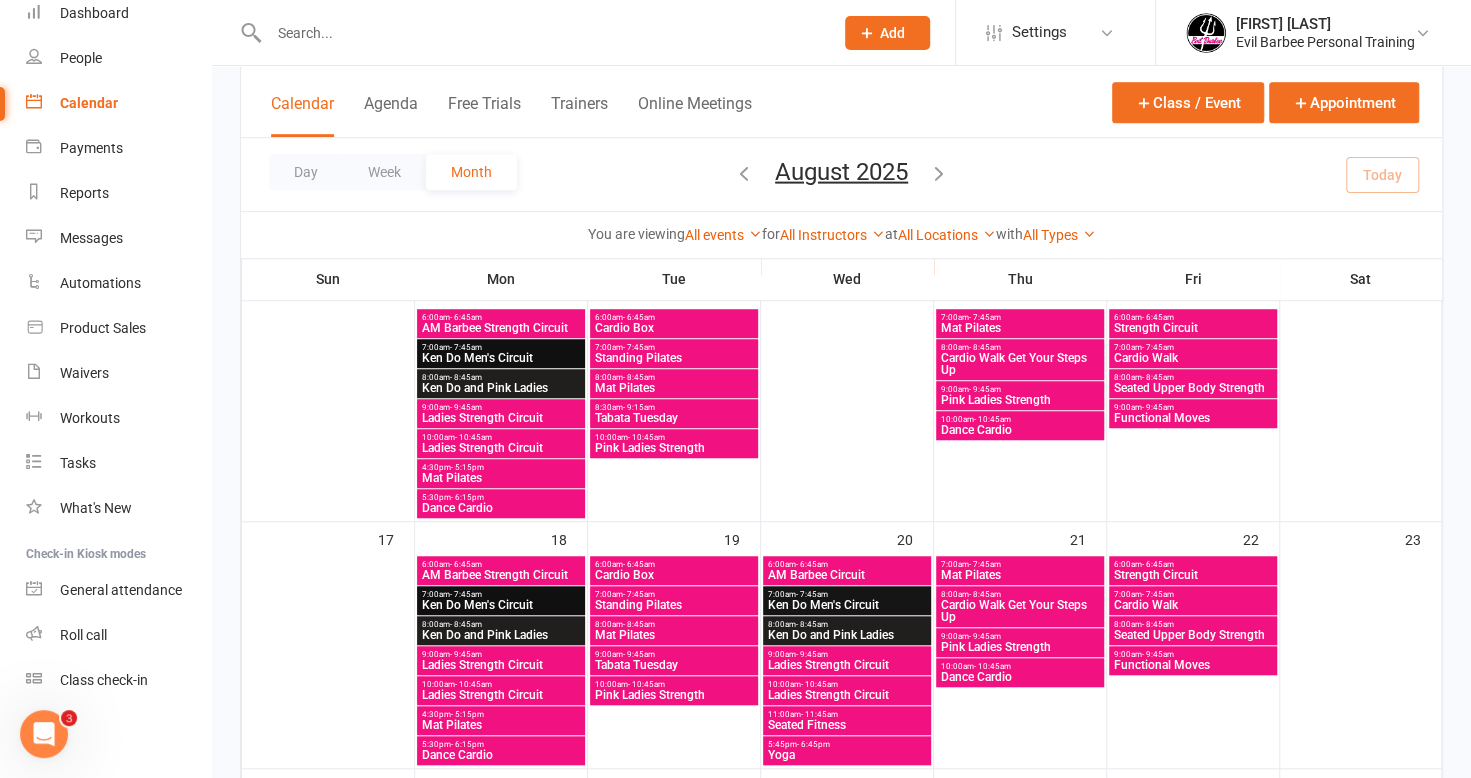 click on "Cardio Walk" at bounding box center [1193, 605] 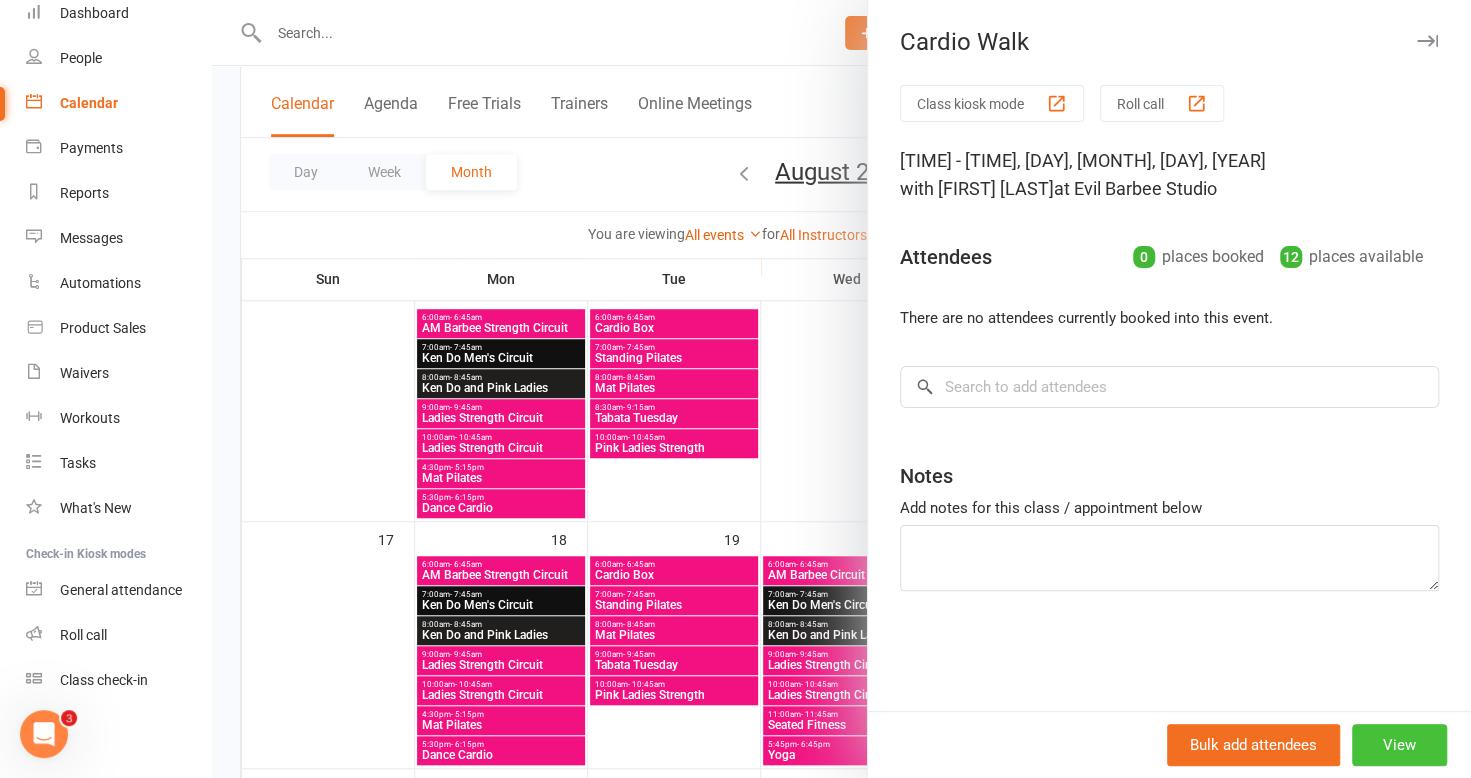 click on "View" at bounding box center [1399, 745] 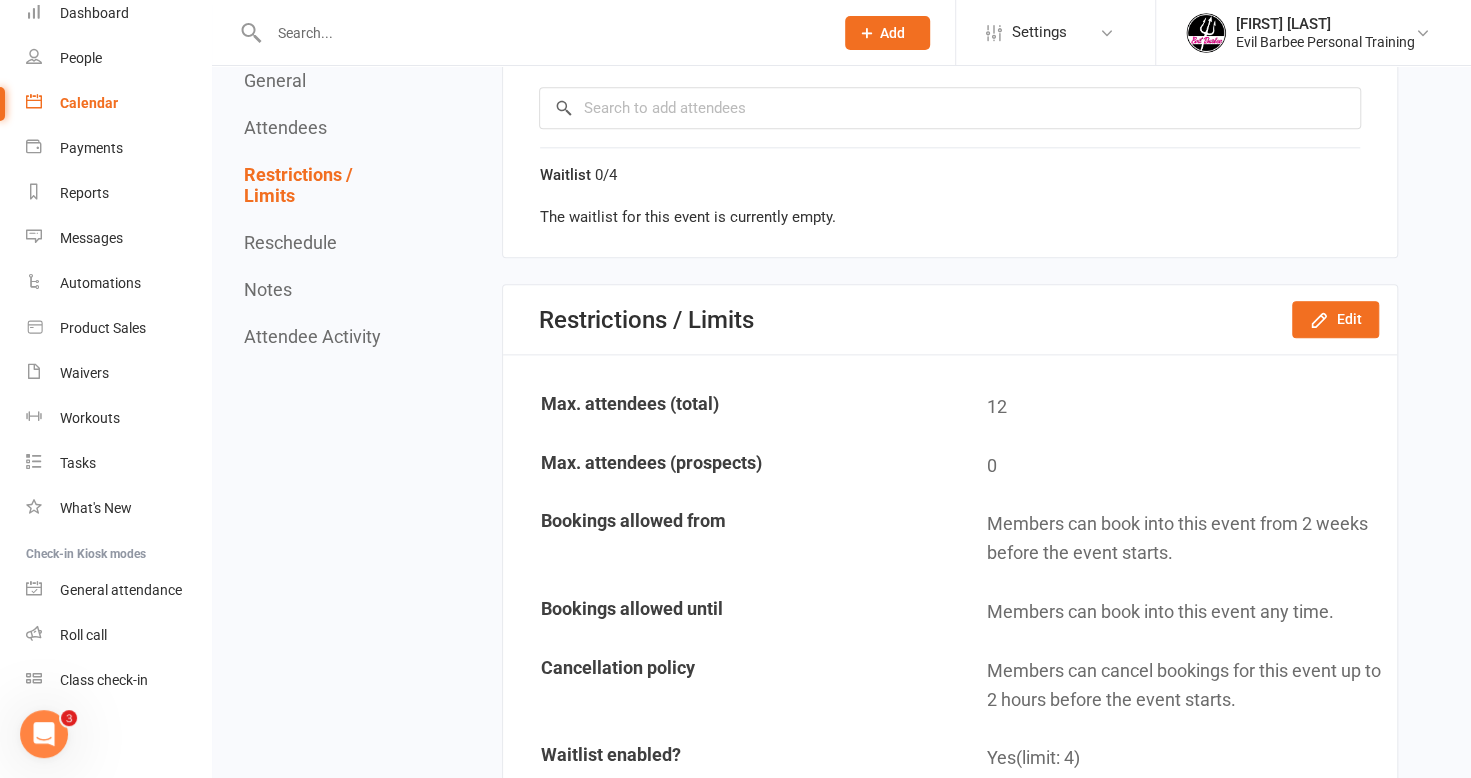 scroll, scrollTop: 1300, scrollLeft: 0, axis: vertical 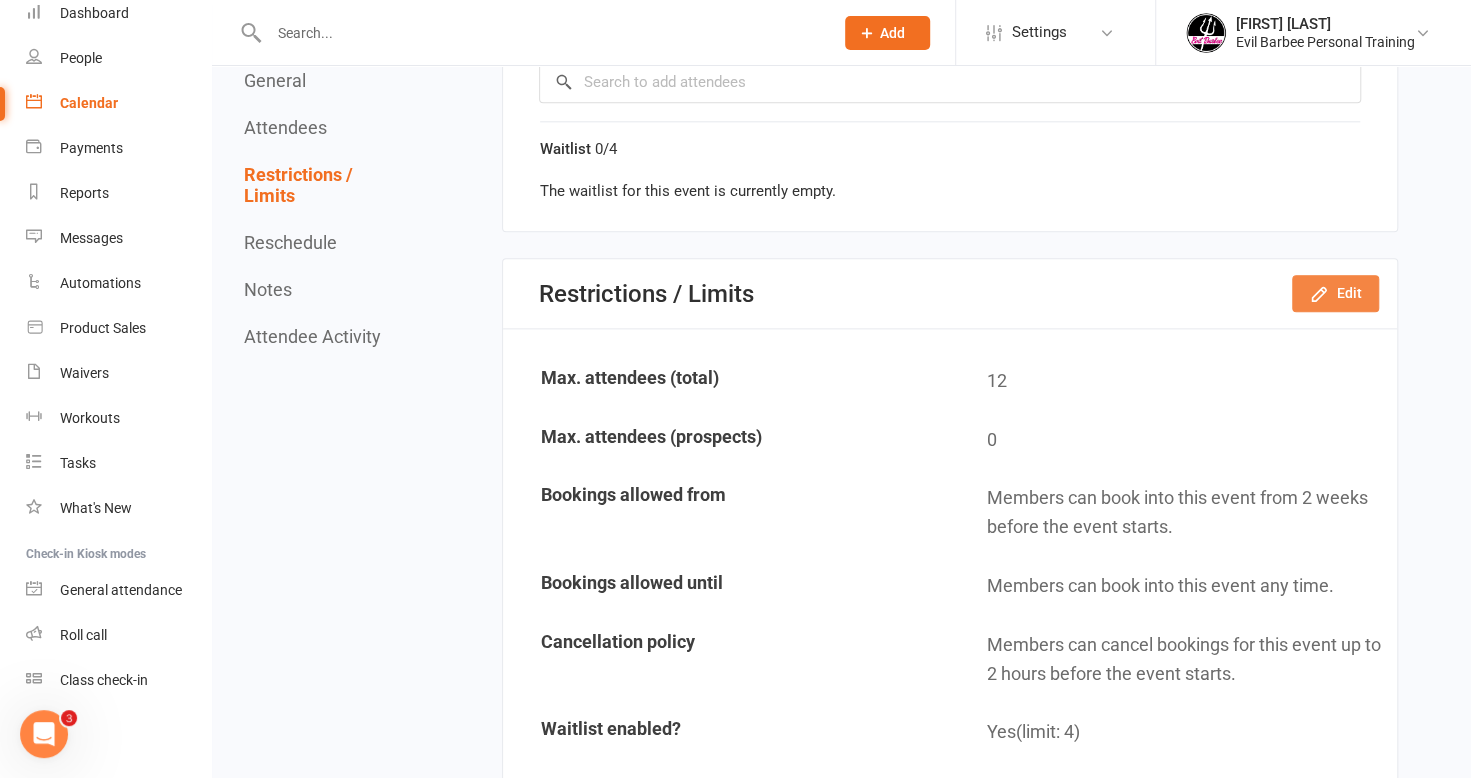 click 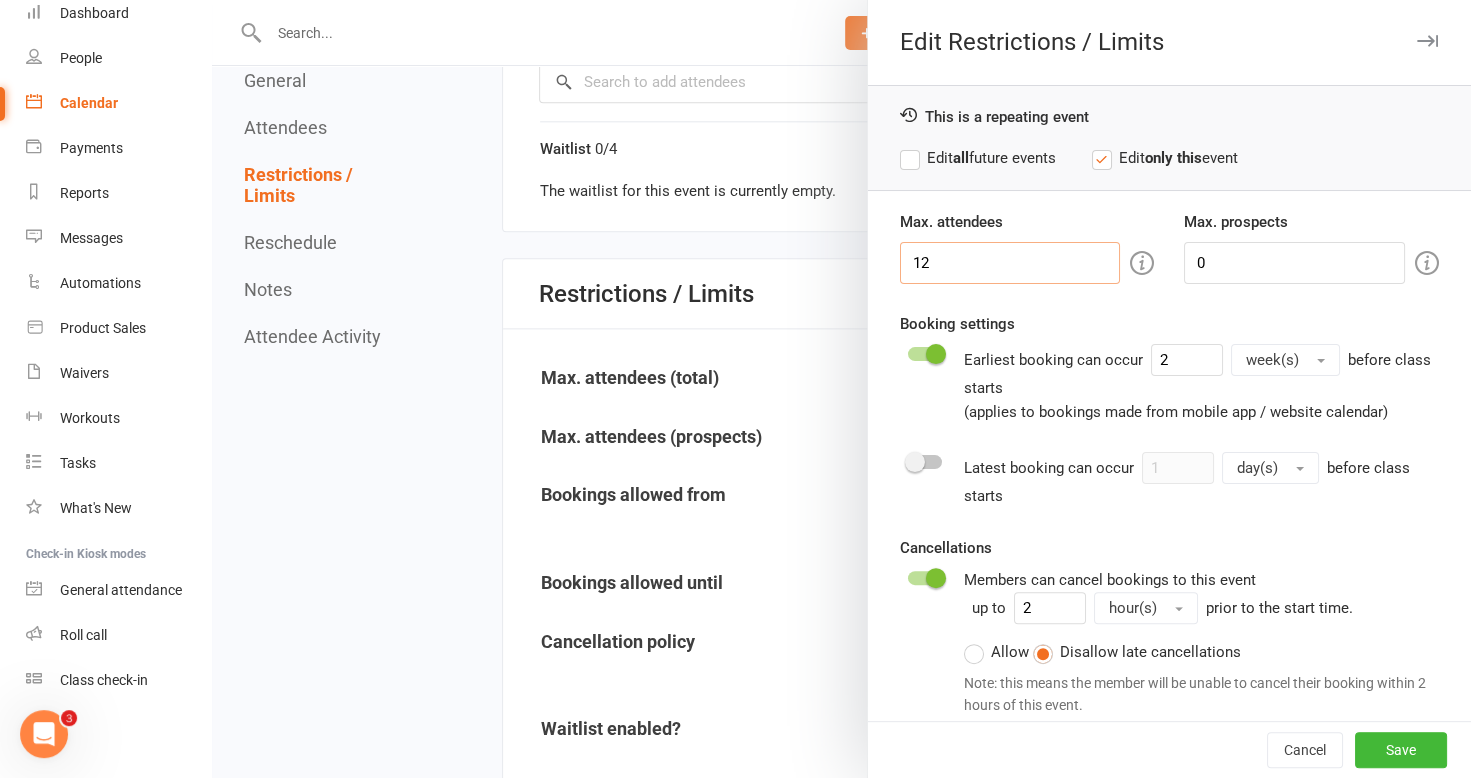 click on "12" at bounding box center [1010, 263] 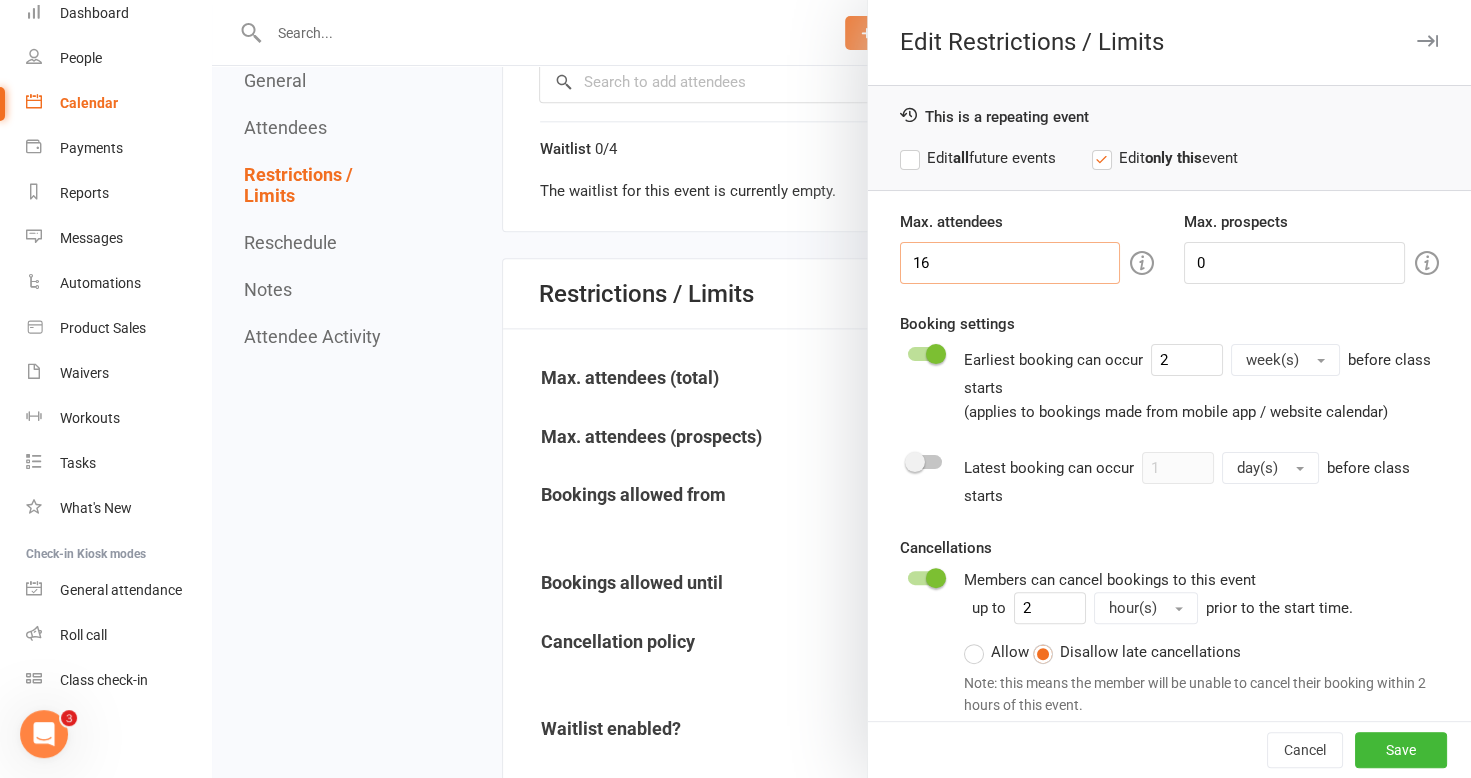 scroll, scrollTop: 121, scrollLeft: 0, axis: vertical 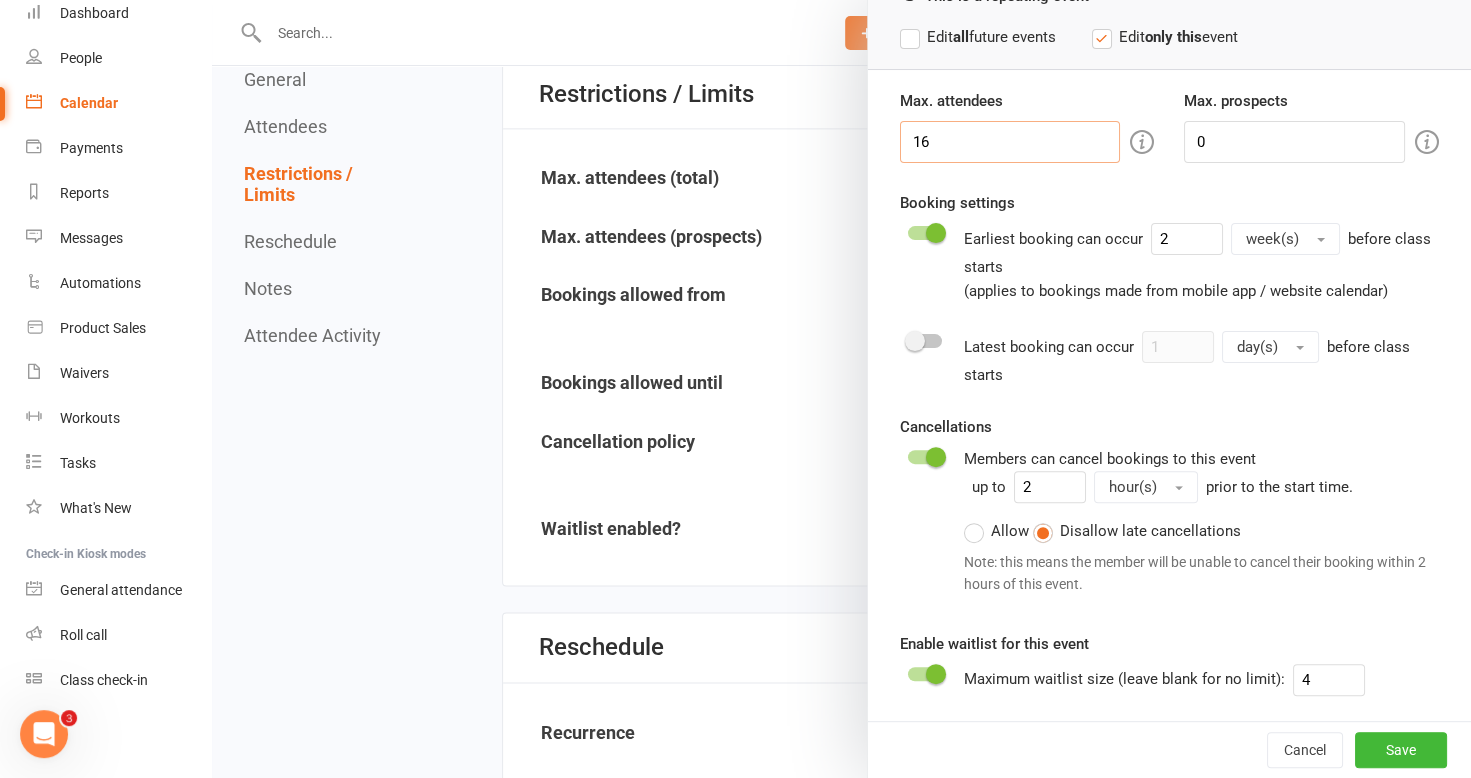 type on "16" 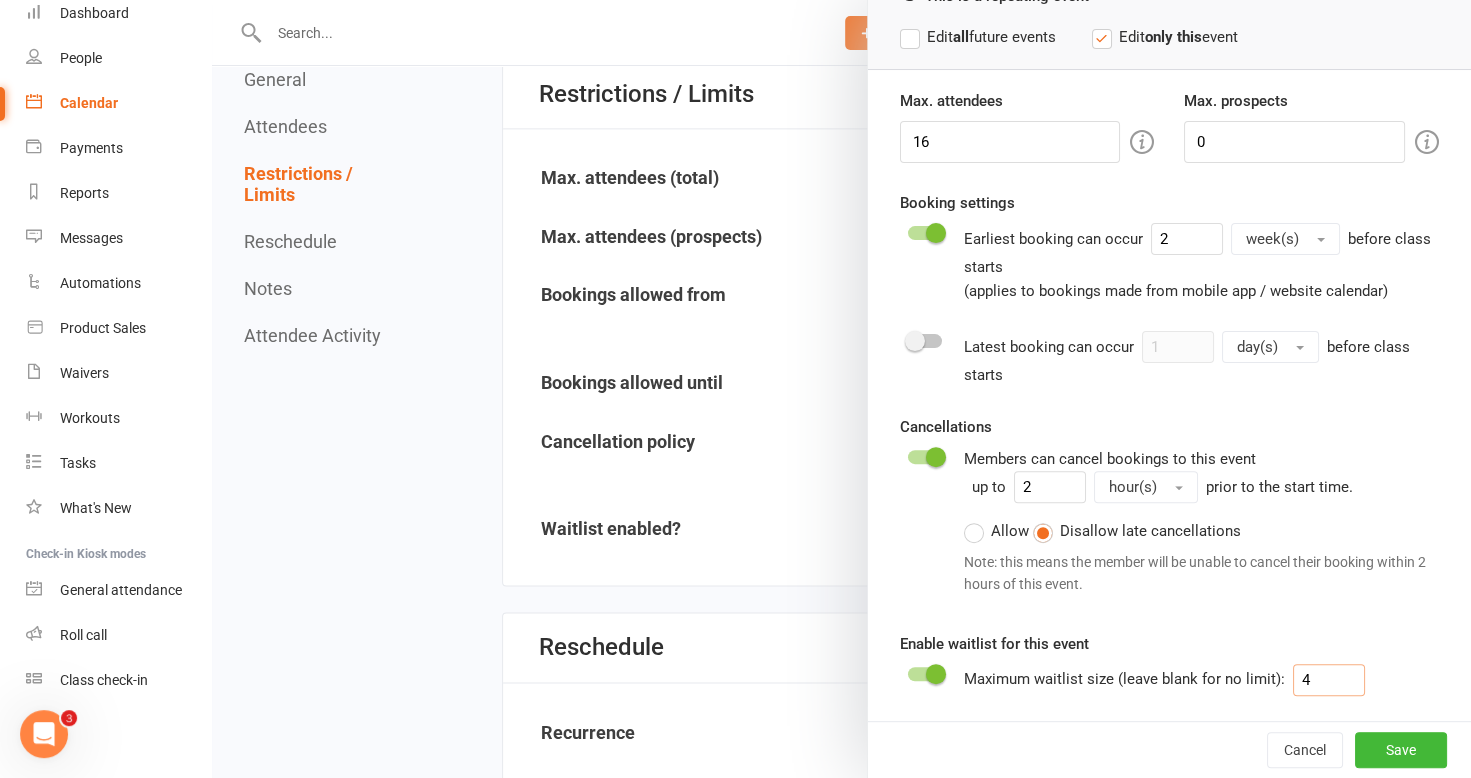 click on "4" at bounding box center (1329, 680) 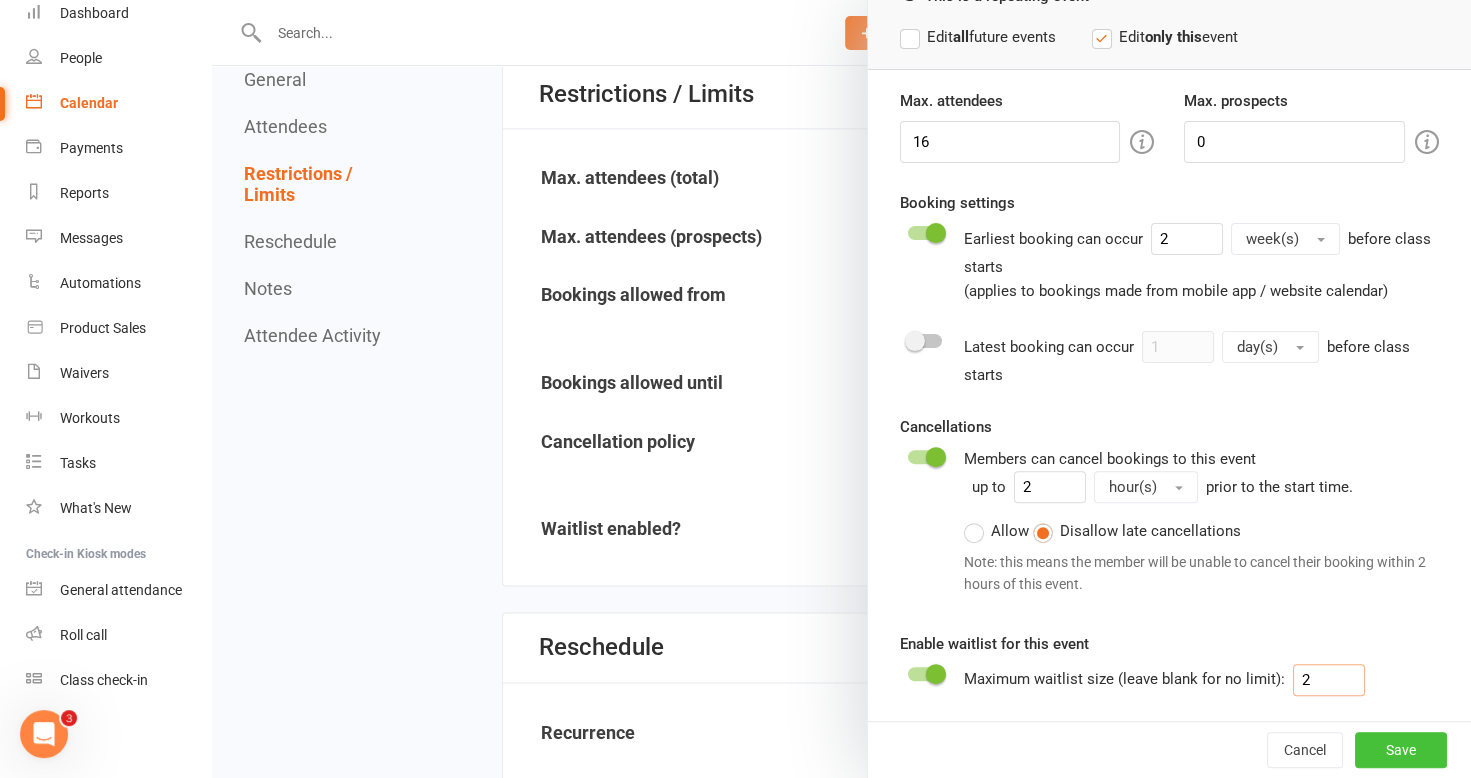 type on "2" 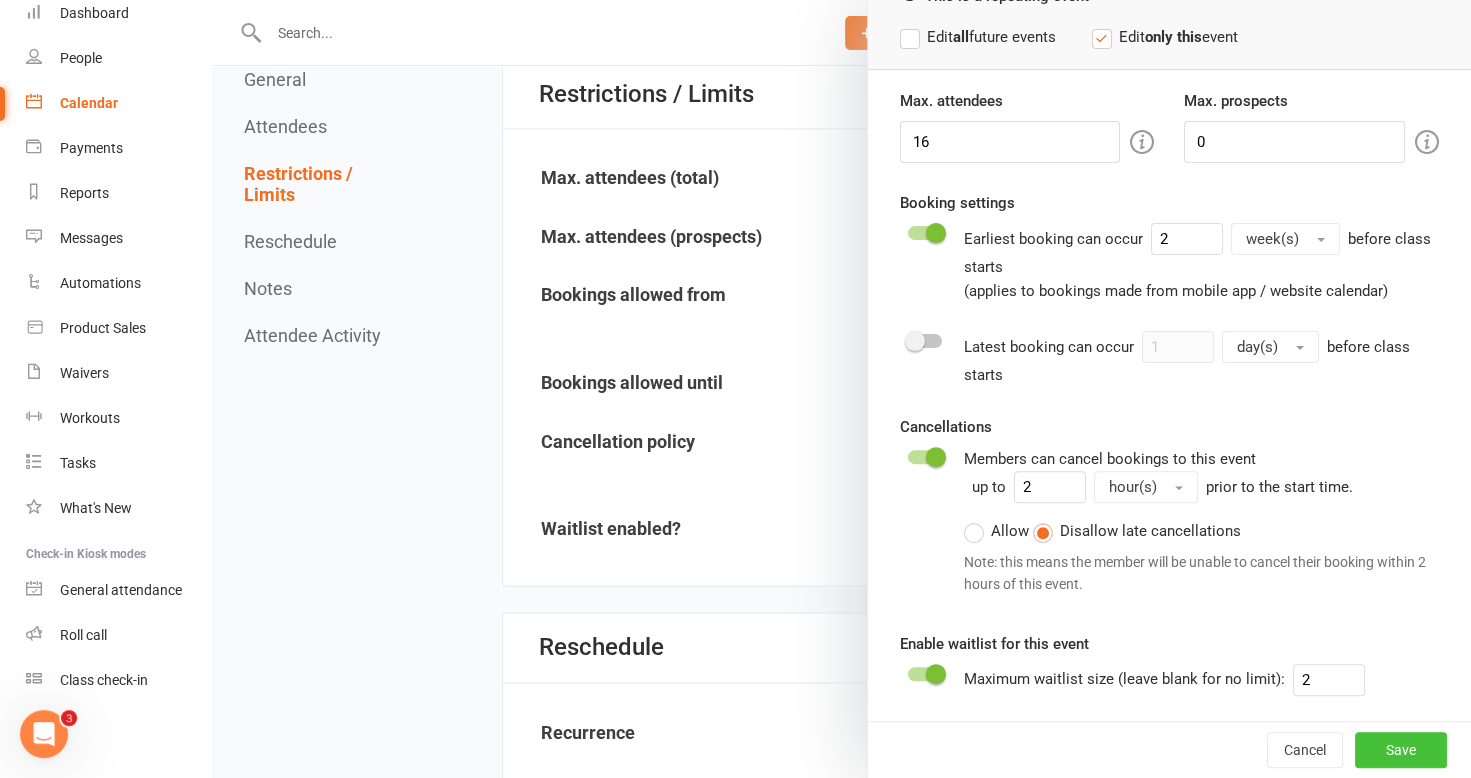 click on "Save" at bounding box center [1401, 750] 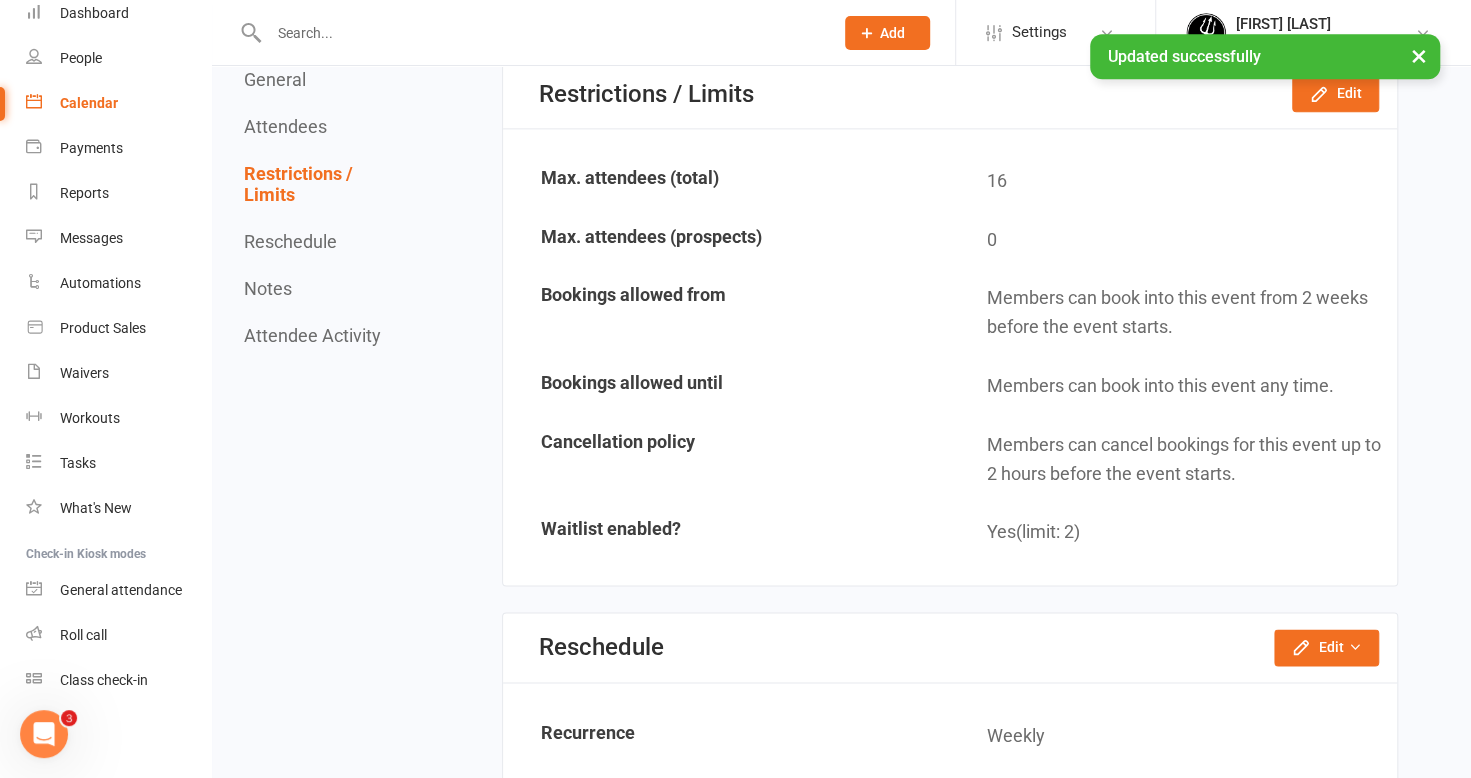 click on "Calendar" at bounding box center (89, 103) 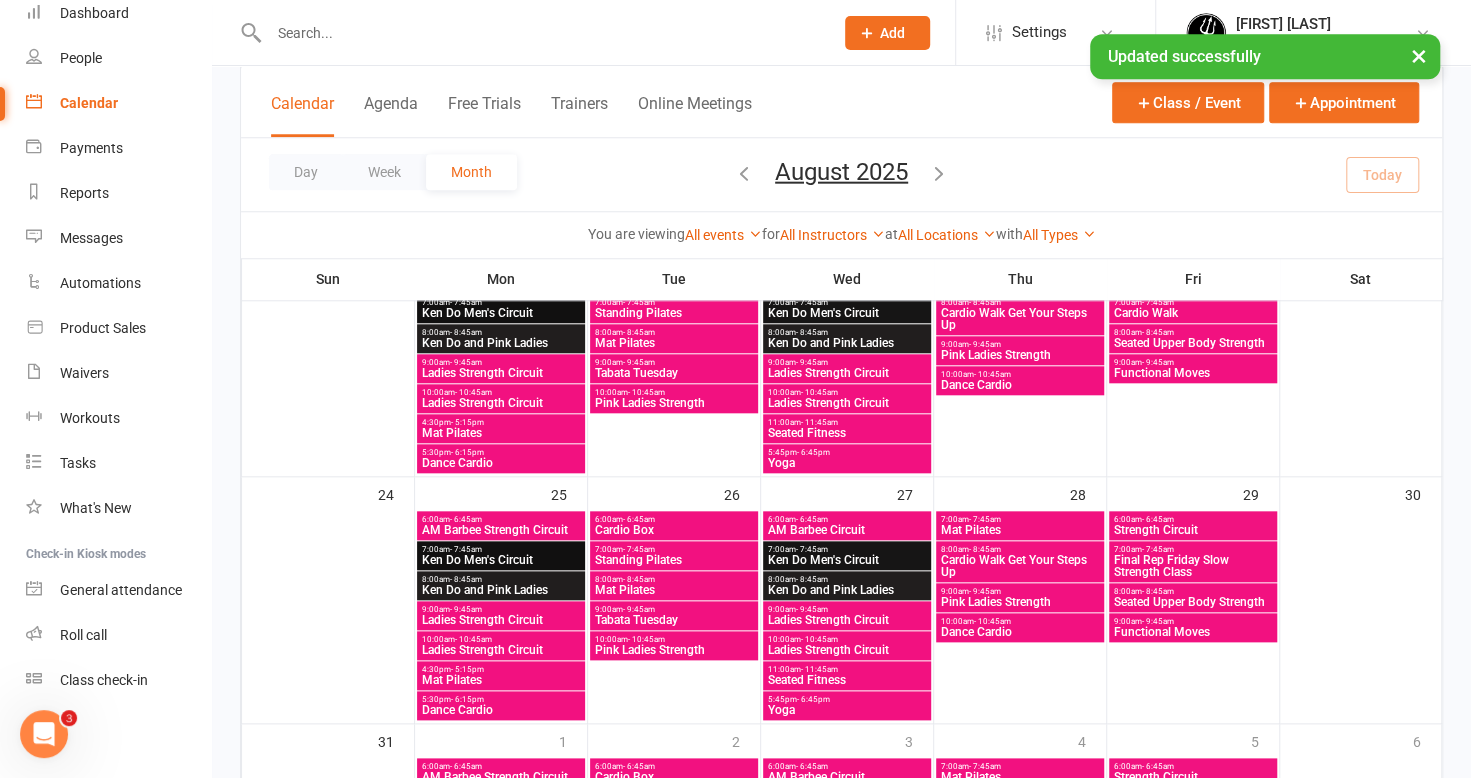 scroll, scrollTop: 1000, scrollLeft: 0, axis: vertical 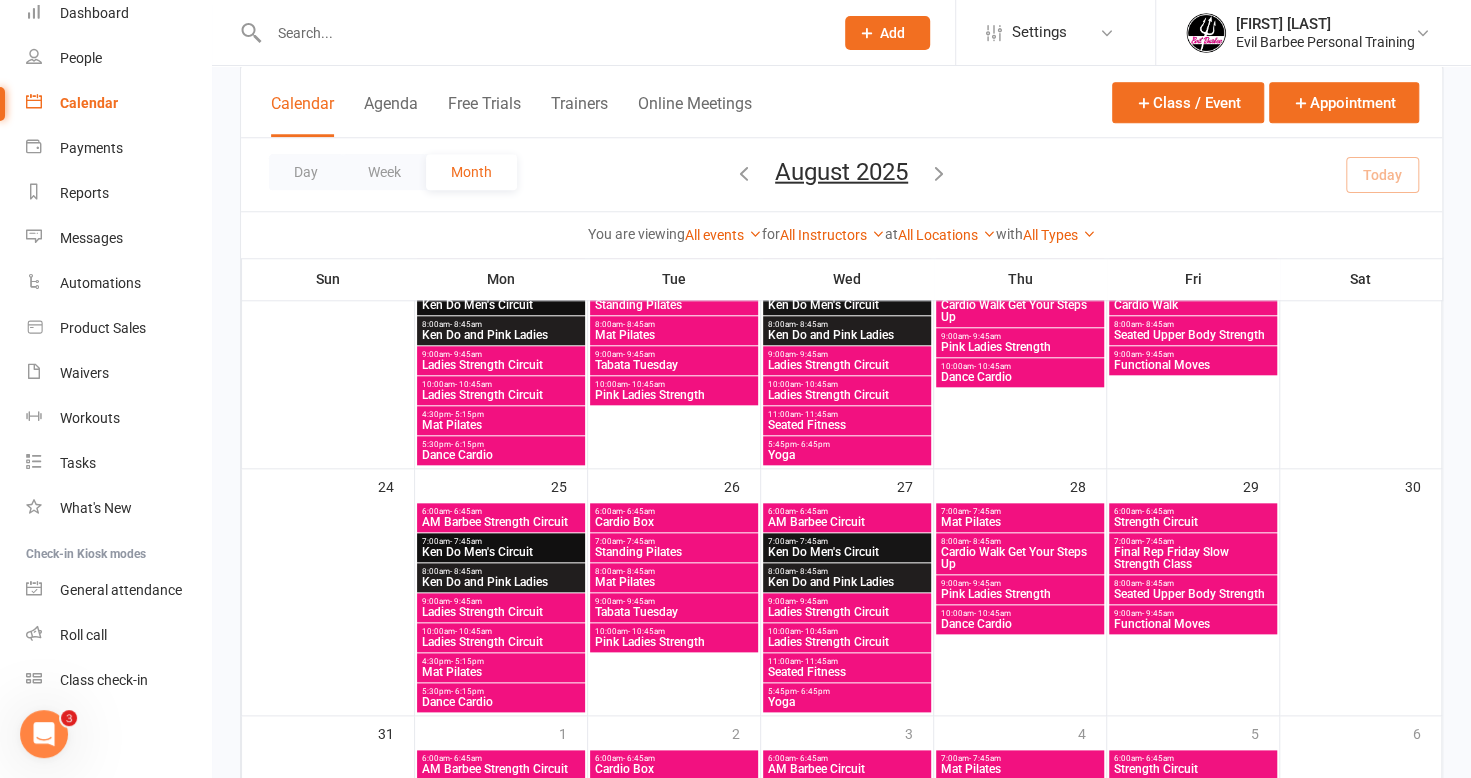 click on "Final Rep Friday Slow Strength Class" at bounding box center (1193, 558) 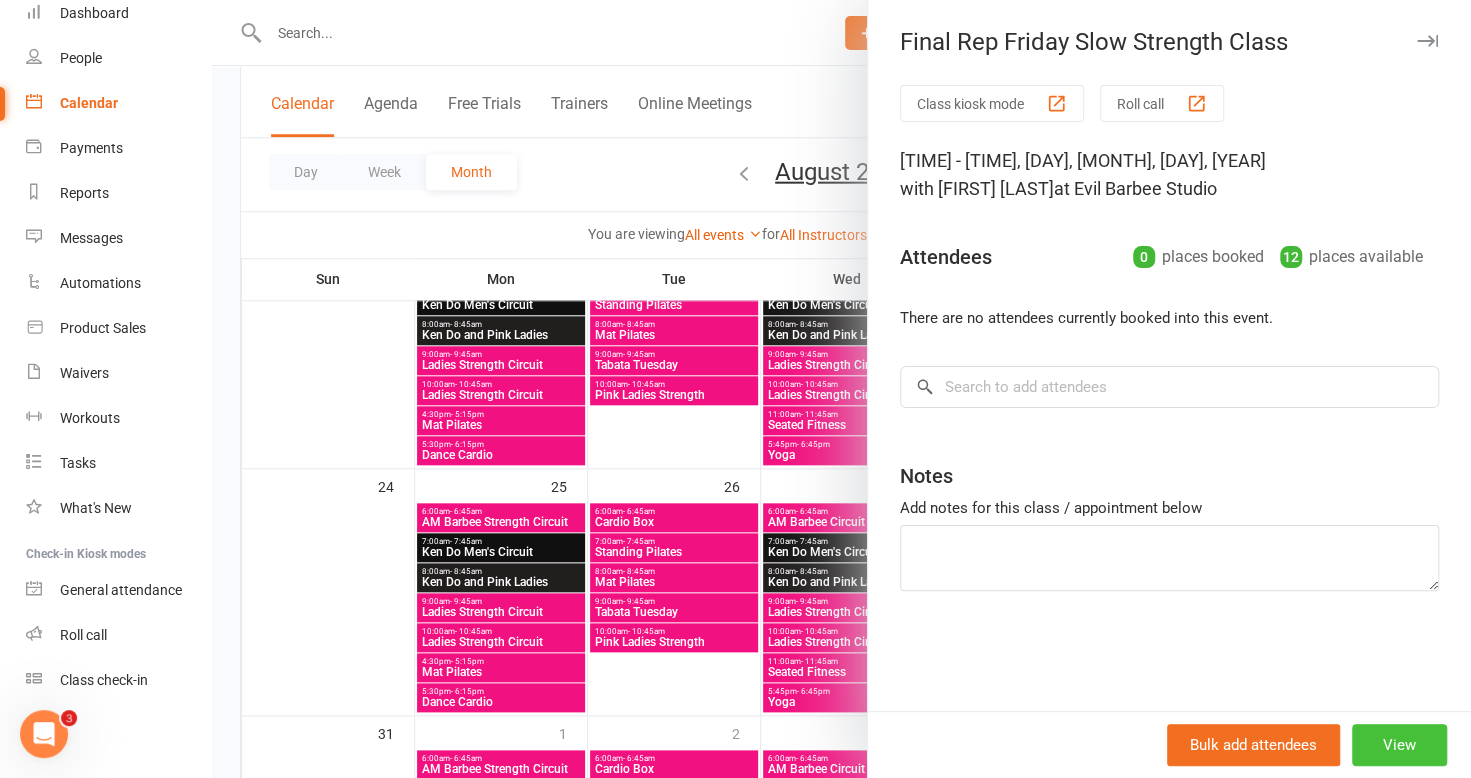 click on "View" at bounding box center (1399, 745) 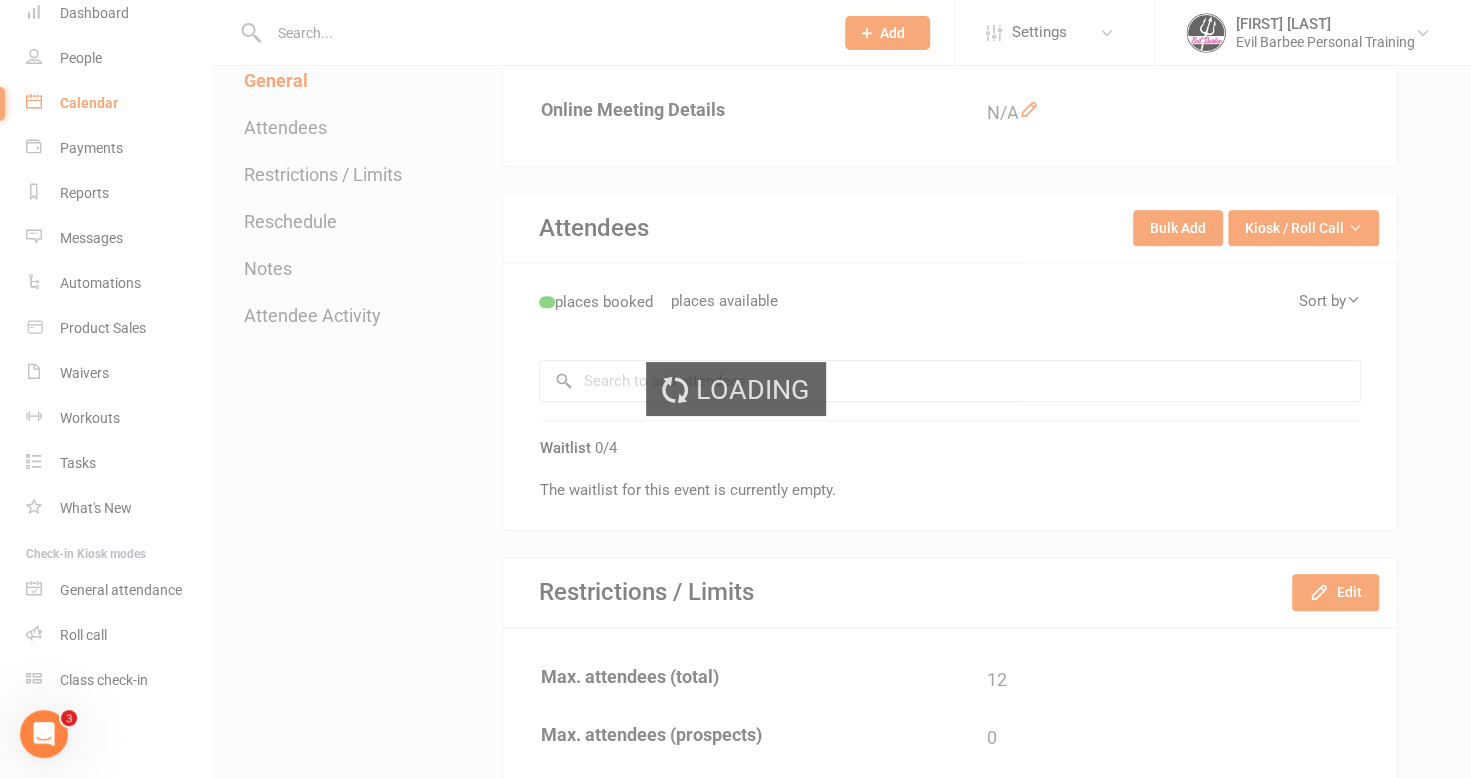 scroll, scrollTop: 0, scrollLeft: 0, axis: both 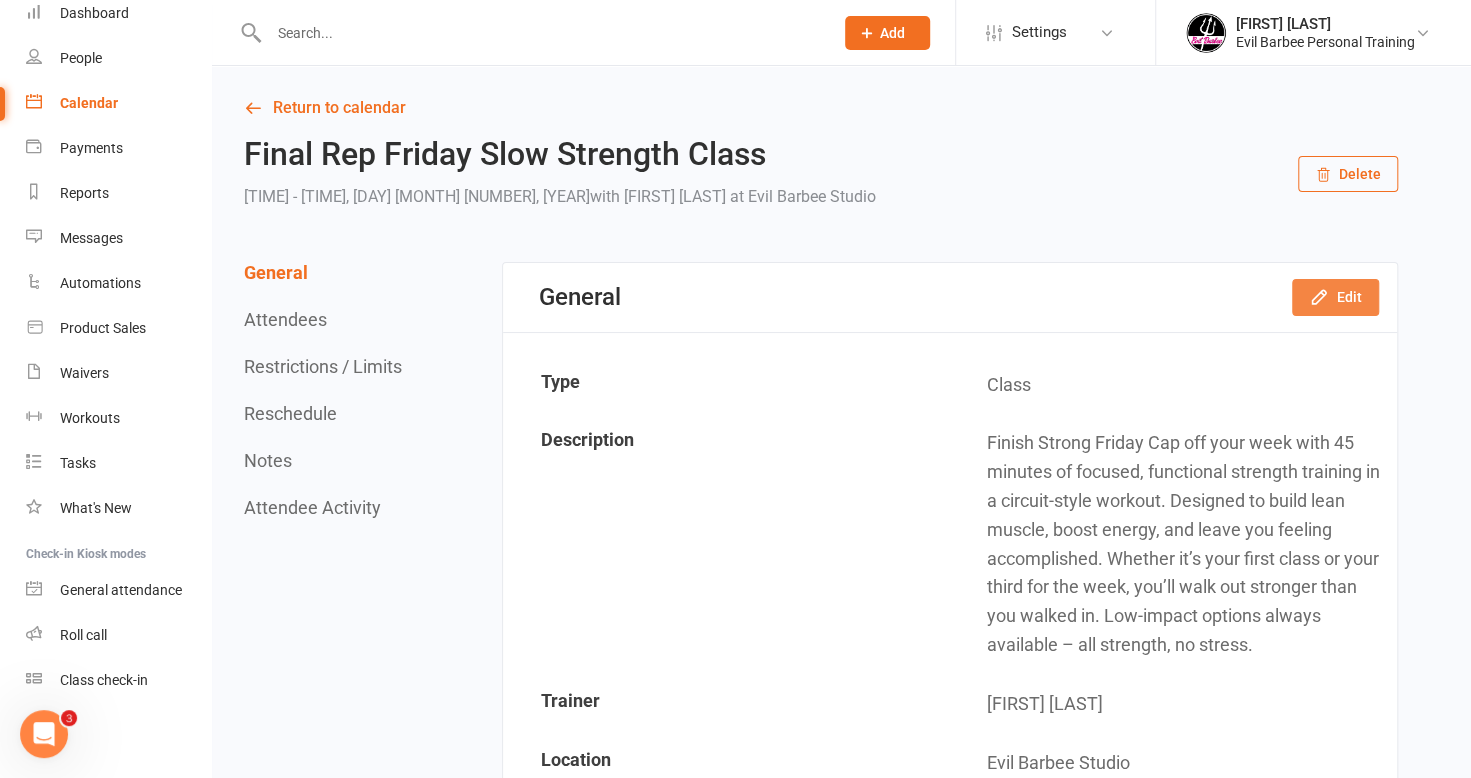 click 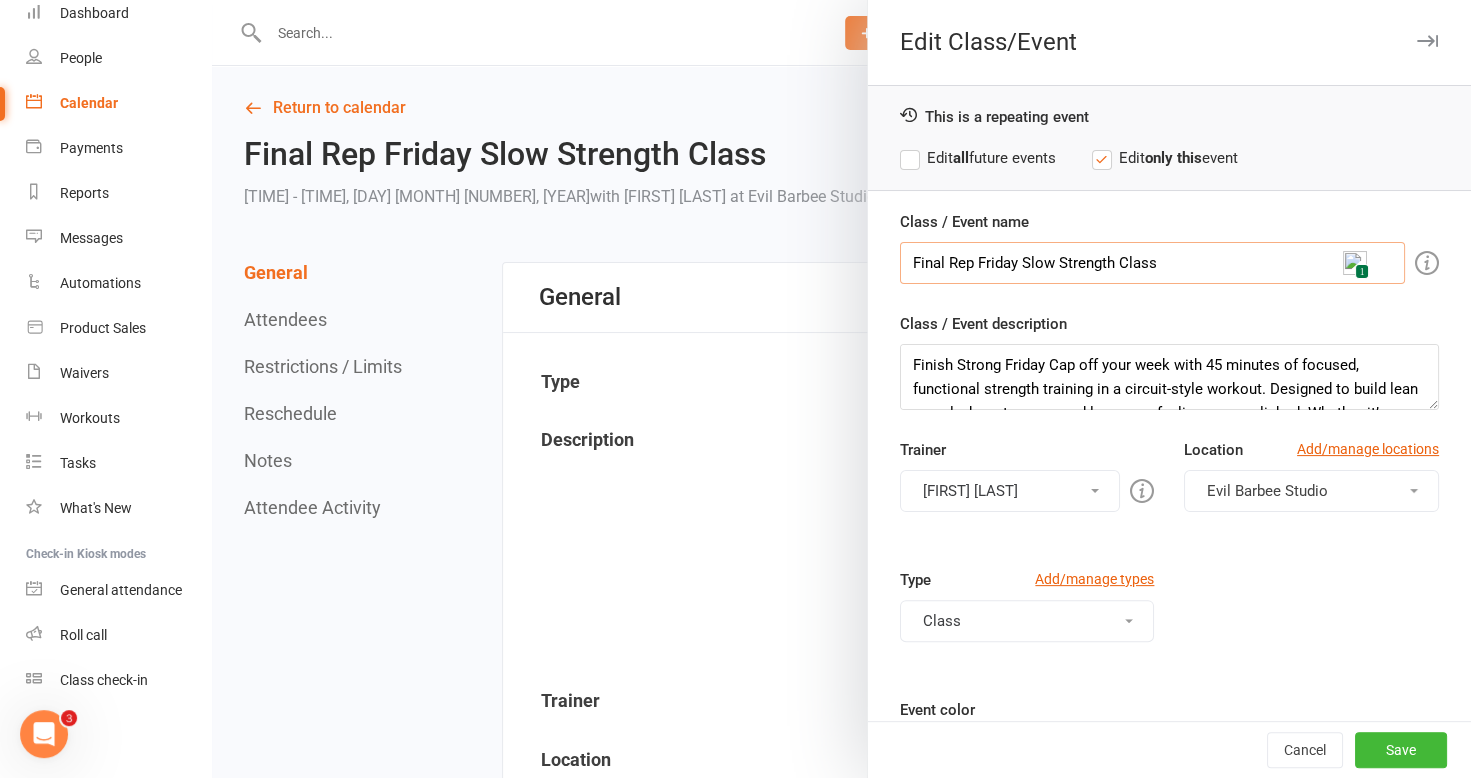 drag, startPoint x: 1168, startPoint y: 262, endPoint x: 782, endPoint y: 318, distance: 390.04102 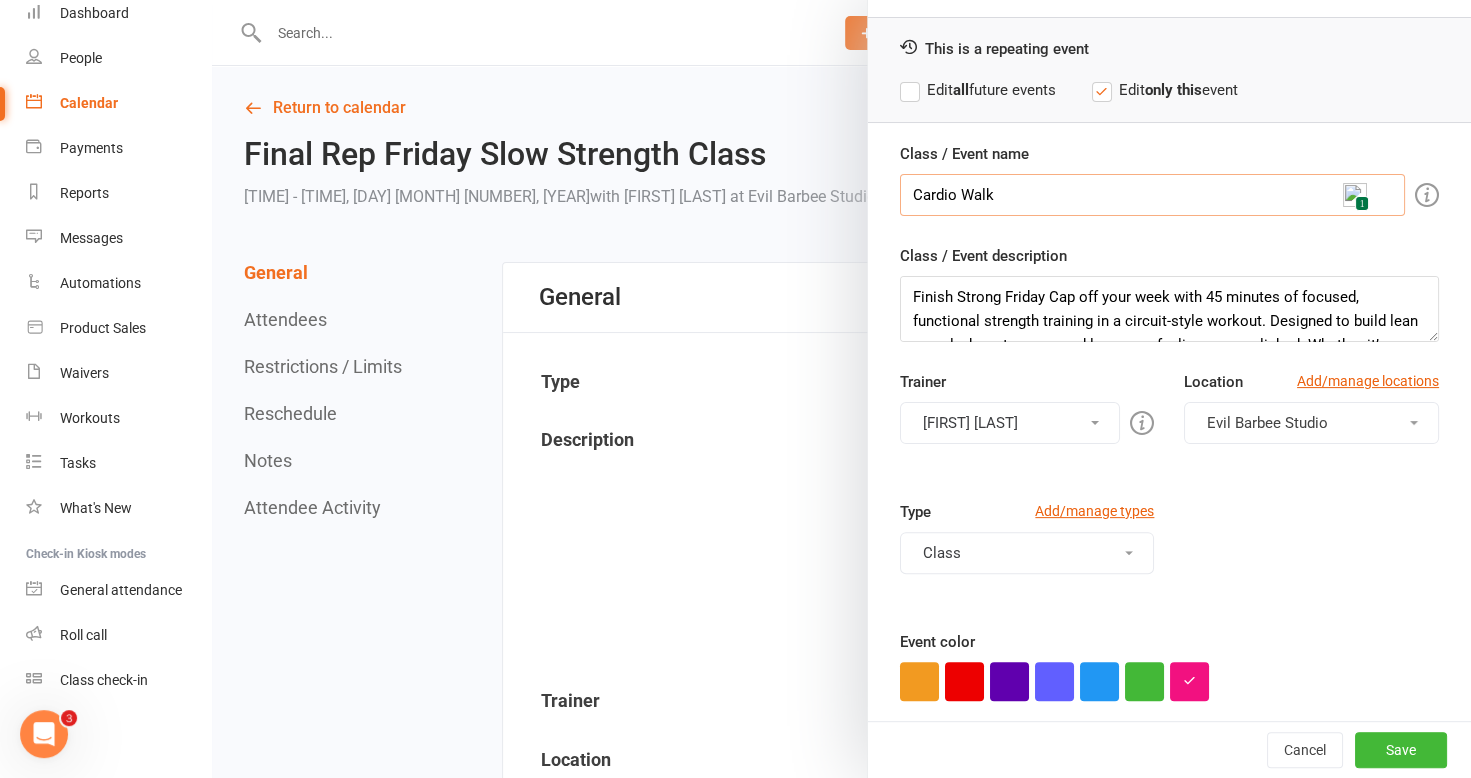 scroll, scrollTop: 100, scrollLeft: 0, axis: vertical 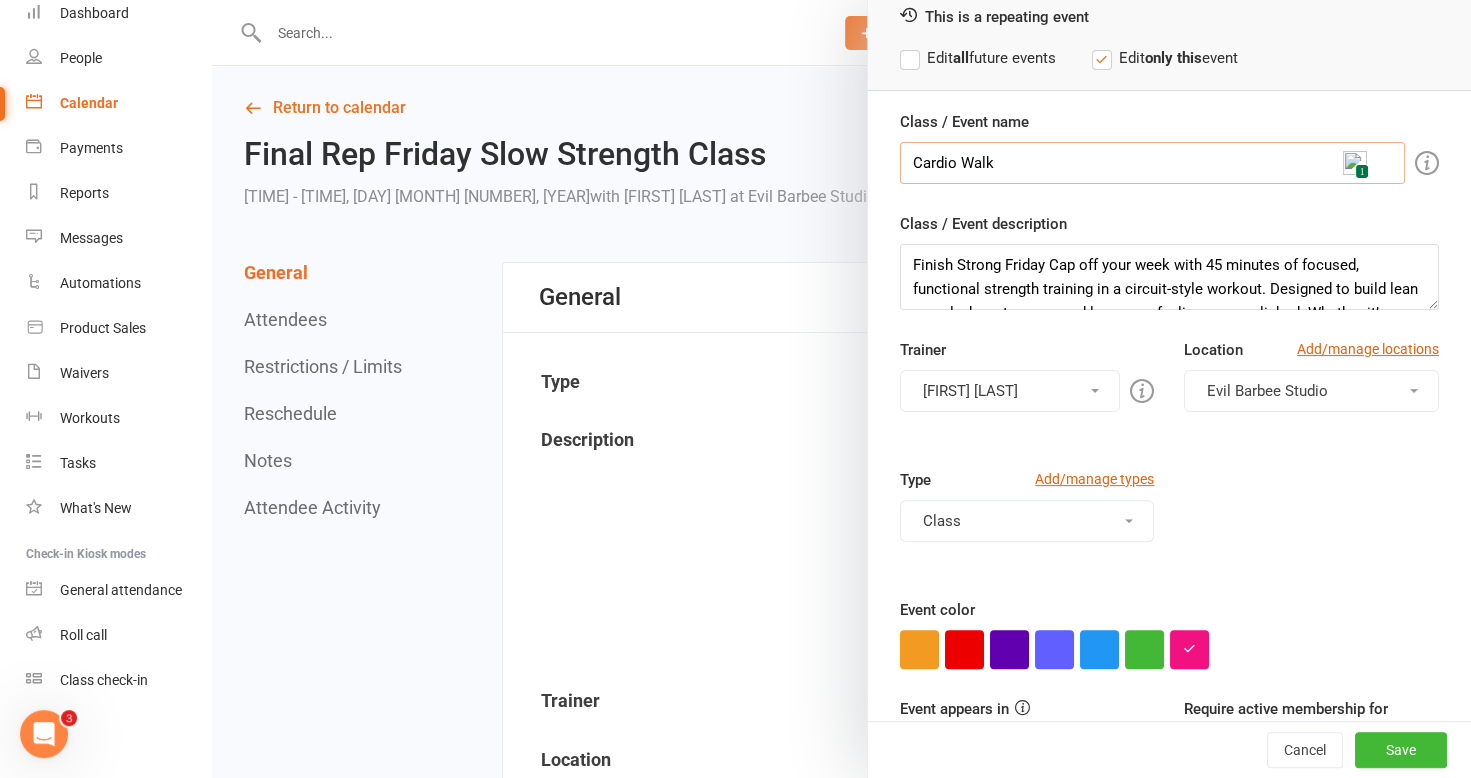 type on "Cardio Walk" 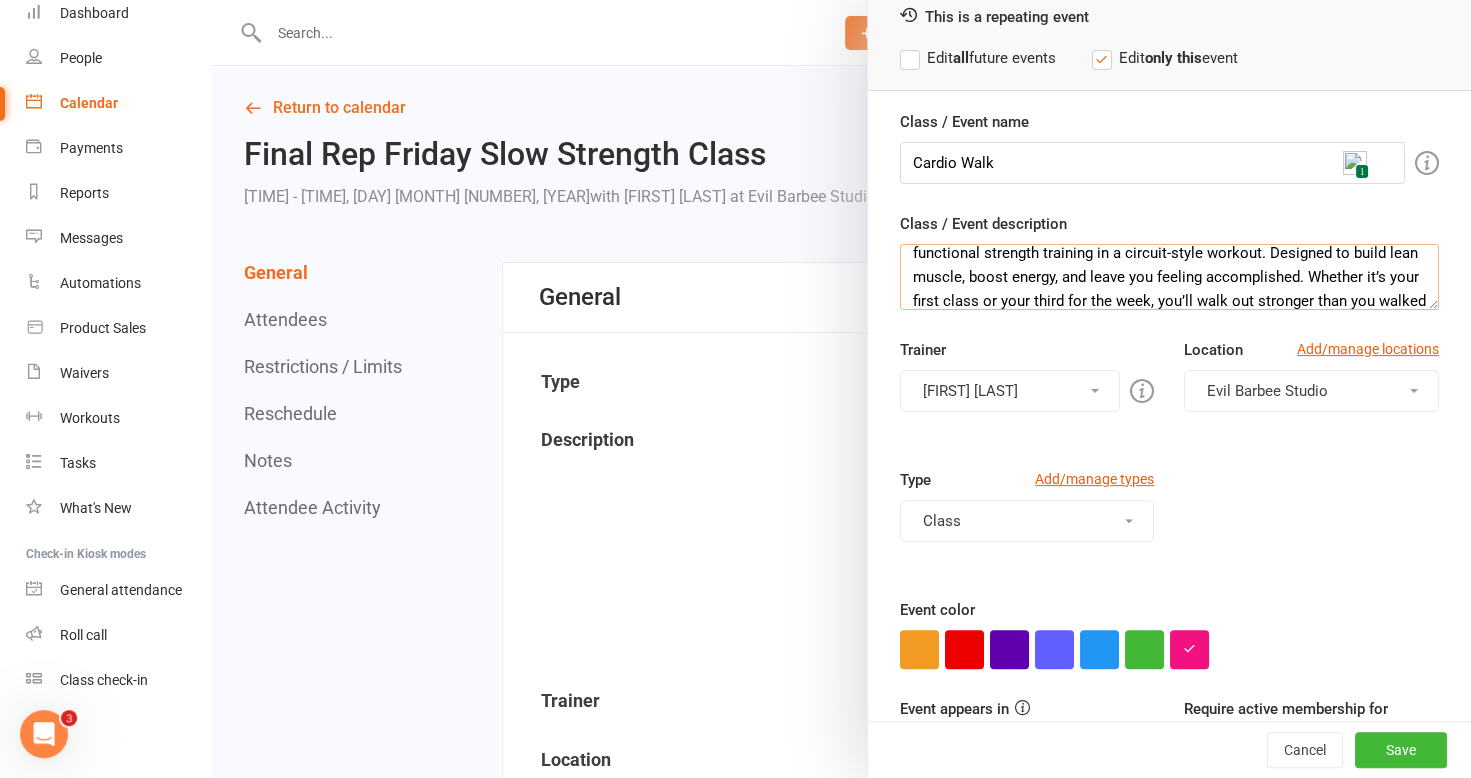 scroll, scrollTop: 96, scrollLeft: 0, axis: vertical 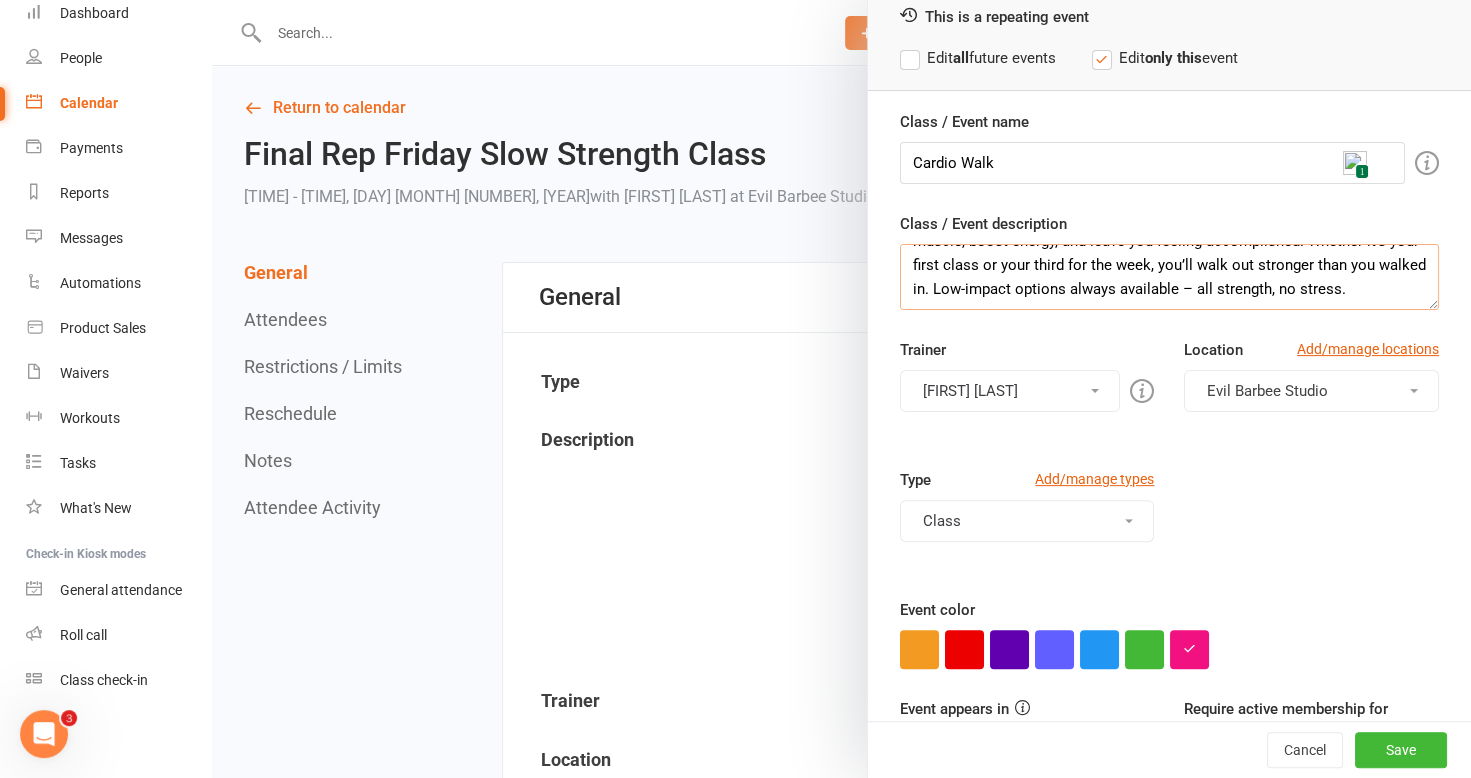 drag, startPoint x: 903, startPoint y: 264, endPoint x: 1376, endPoint y: 306, distance: 474.86102 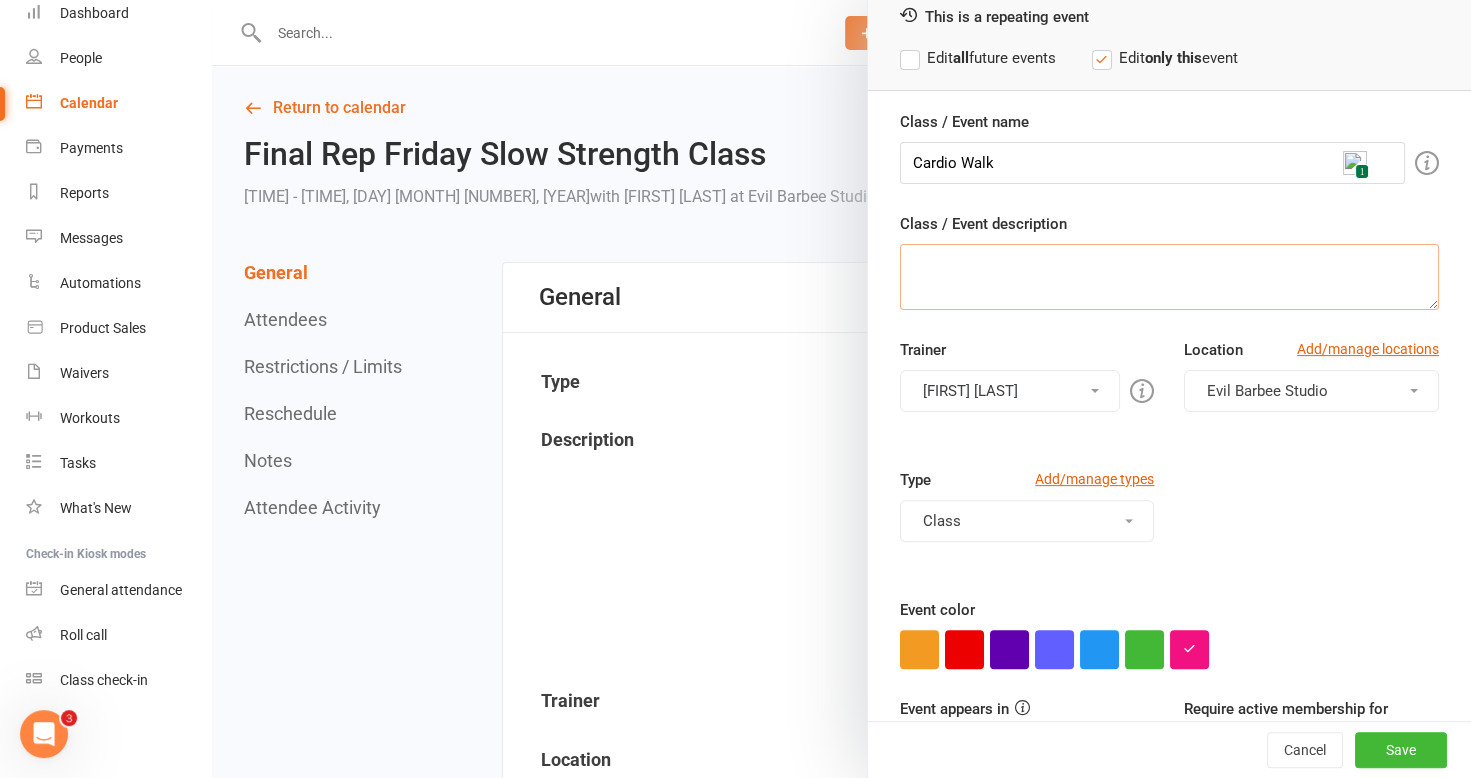 scroll, scrollTop: 0, scrollLeft: 0, axis: both 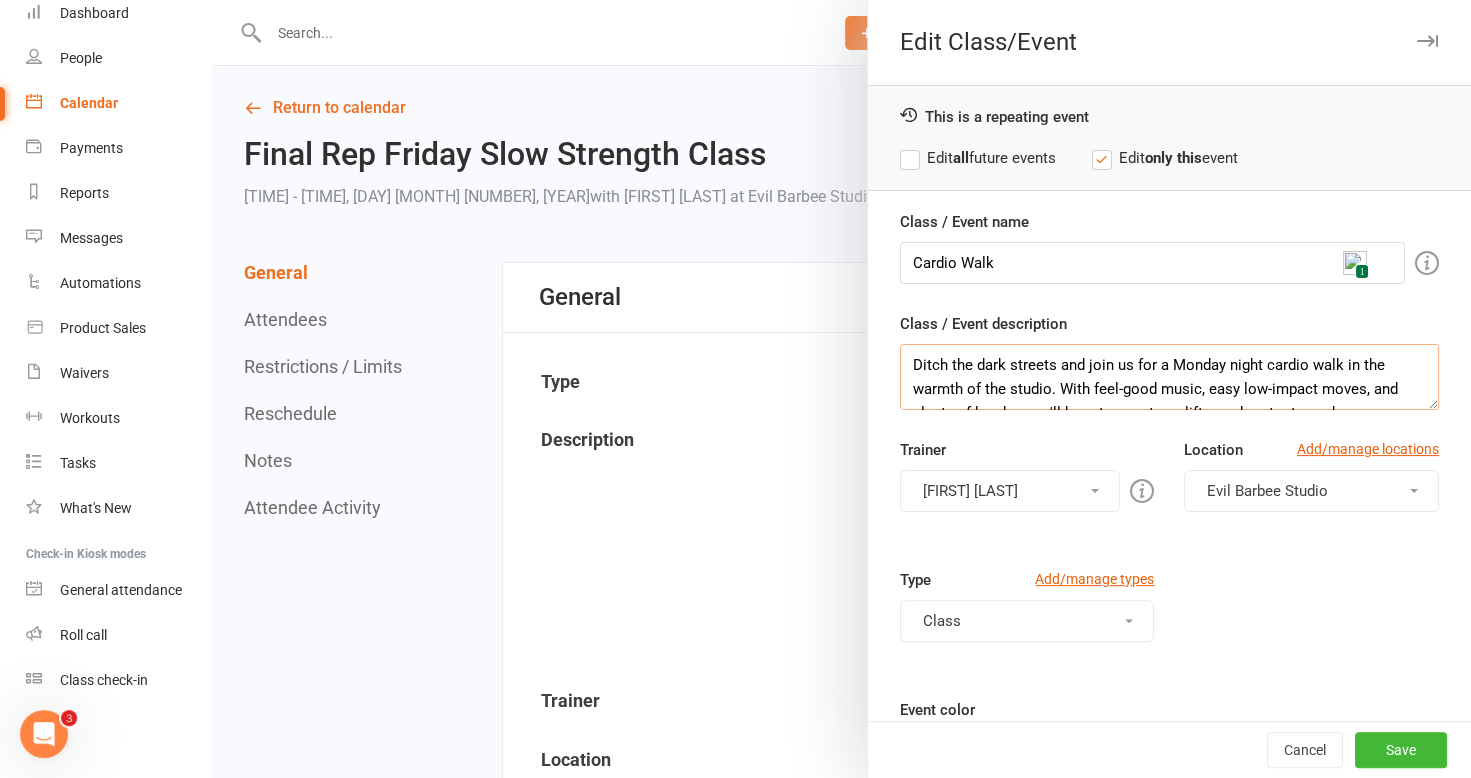 drag, startPoint x: 1073, startPoint y: 352, endPoint x: 905, endPoint y: 358, distance: 168.1071 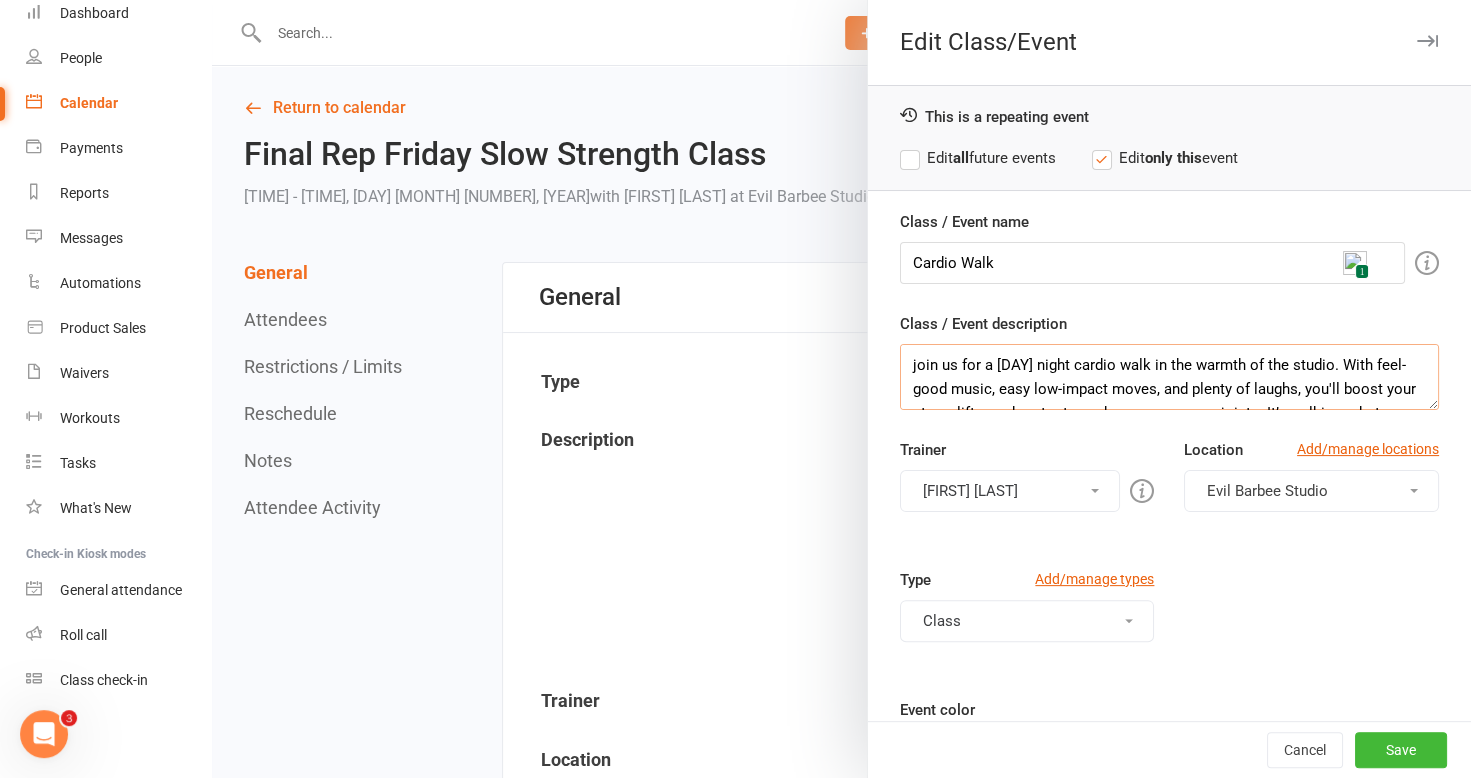 click on "join us for a Monday night cardio walk in the warmth of the studio. With feel-good music, easy low-impact moves, and plenty of laughs, you'll boost your steps, lift your heart rate, and go easy on your joints. It’s walking – but way more fun. Come for the workout, stay for the good vibes!" at bounding box center [1169, 377] 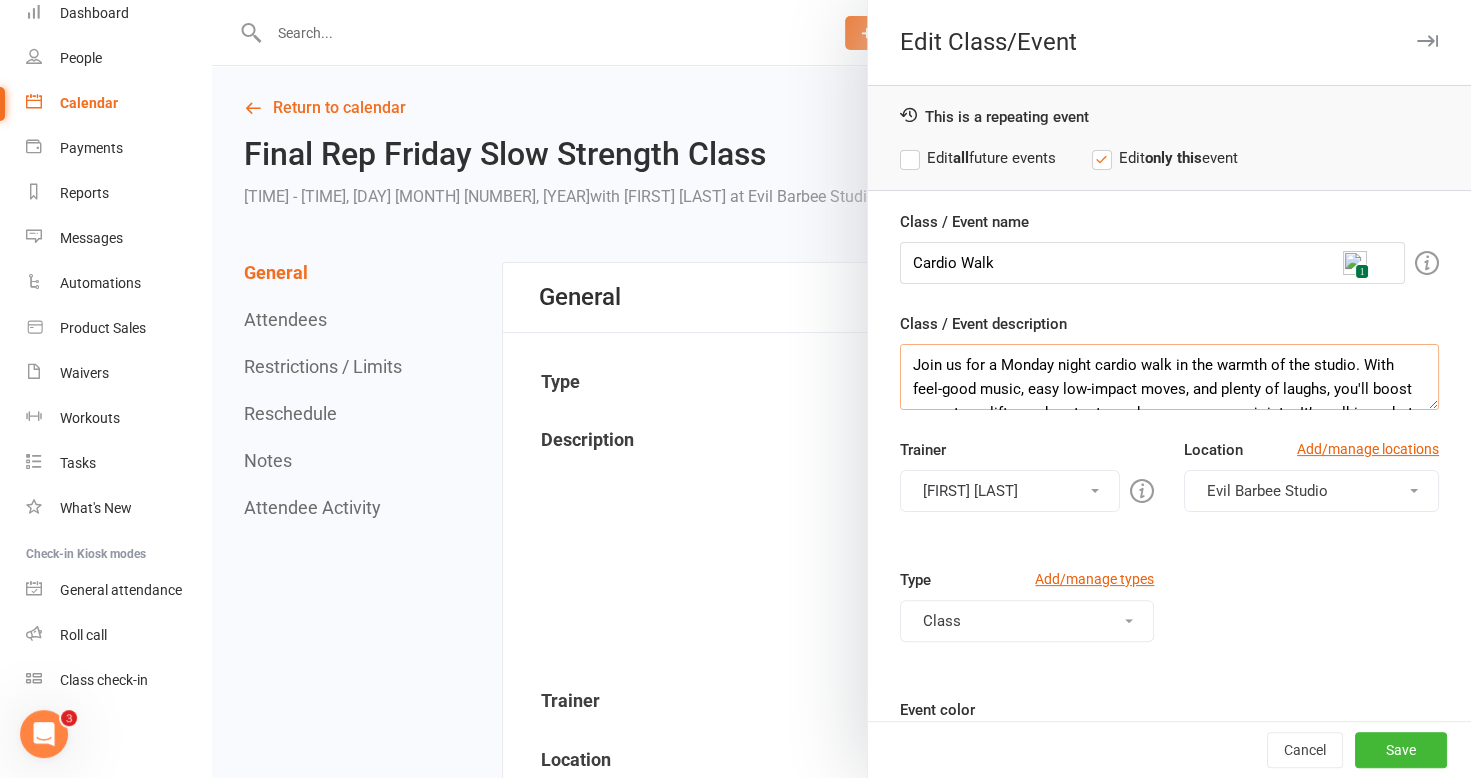 click on "Join us for a Monday night cardio walk in the warmth of the studio. With feel-good music, easy low-impact moves, and plenty of laughs, you'll boost your steps, lift your heart rate, and go easy on your joints. It’s walking – but way more fun. Come for the workout, stay for the good vibes!" at bounding box center [1169, 377] 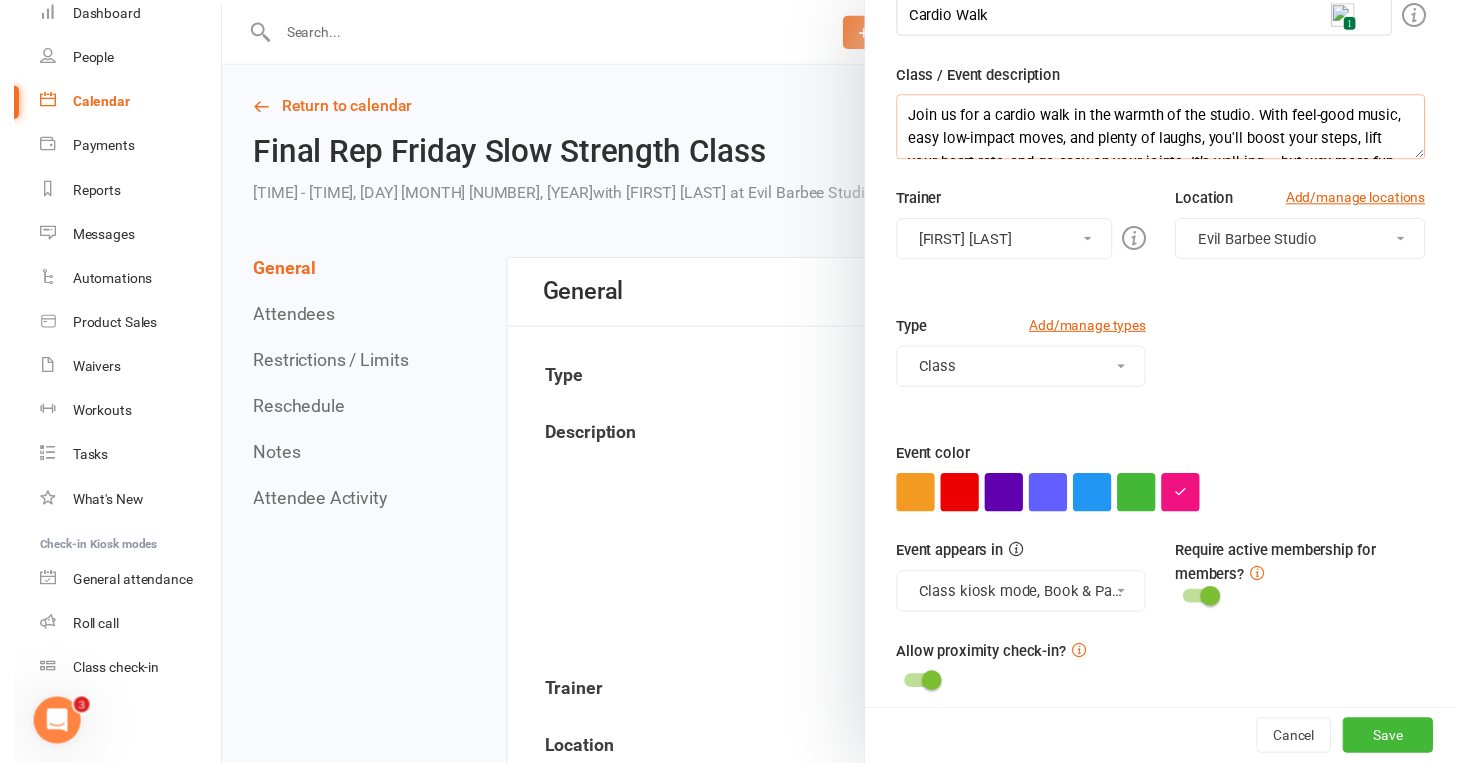 scroll, scrollTop: 257, scrollLeft: 0, axis: vertical 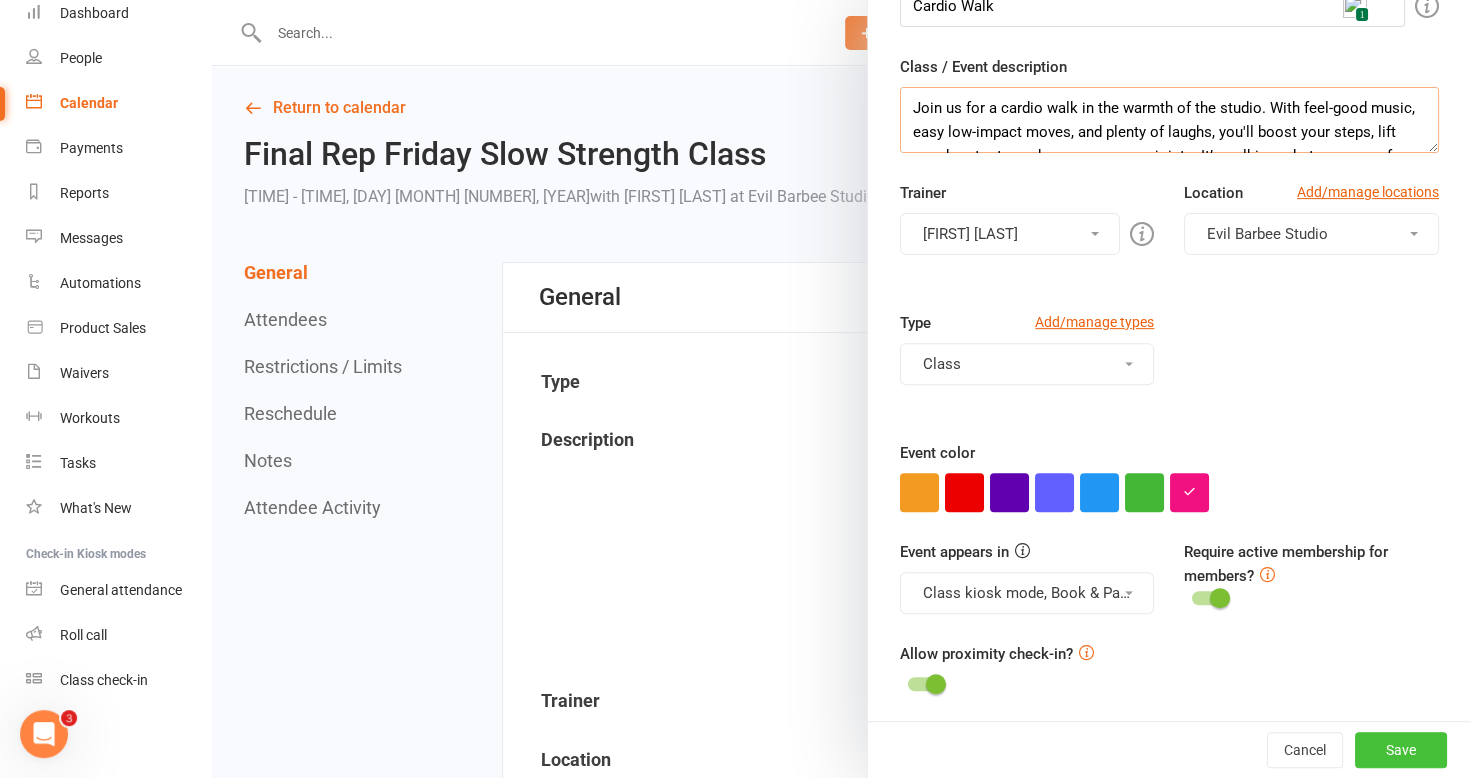 type on "Join us for a cardio walk in the warmth of the studio. With feel-good music, easy low-impact moves, and plenty of laughs, you'll boost your steps, lift your heart rate, and go easy on your joints. It’s walking – but way more fun. Come for the workout, stay for the good vibes!" 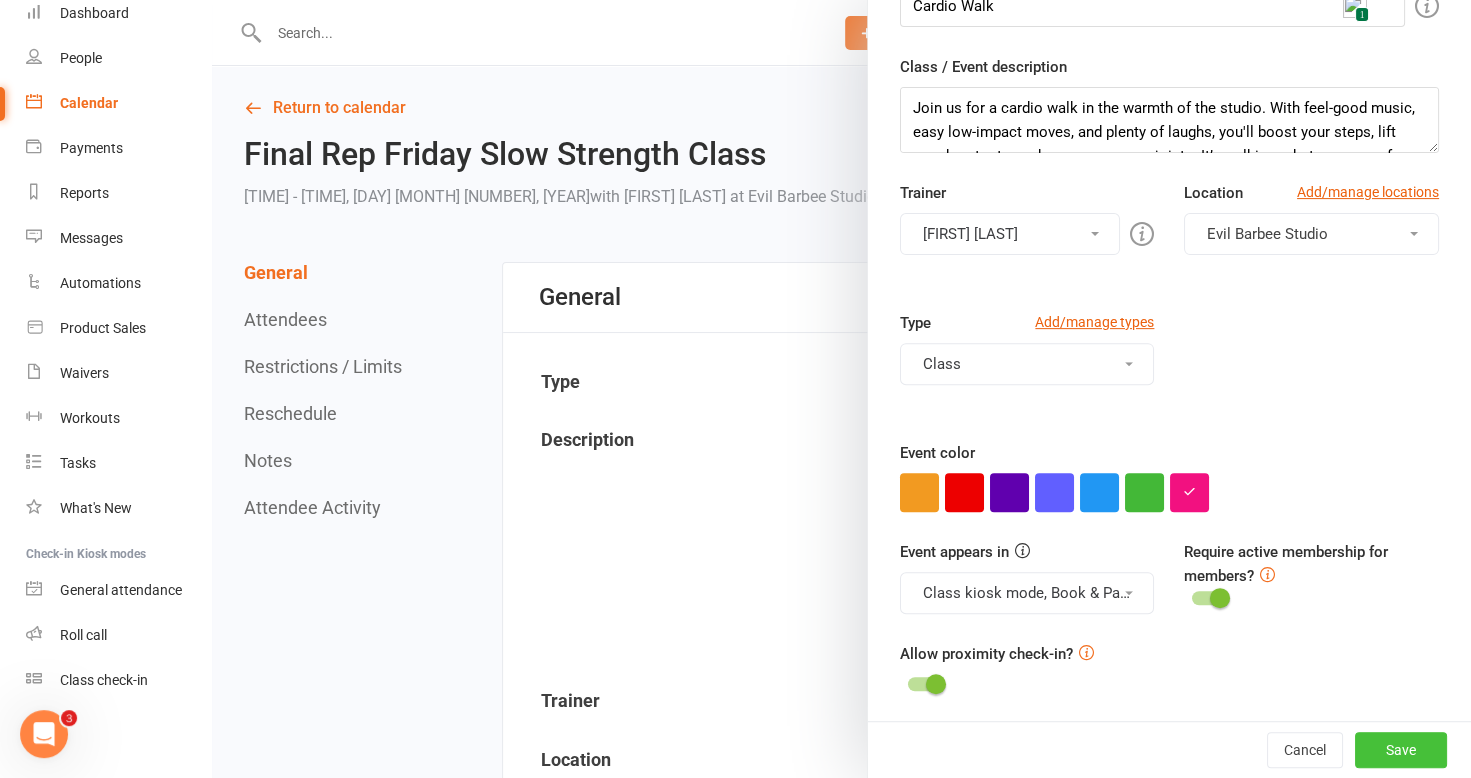 click on "Save" at bounding box center (1401, 750) 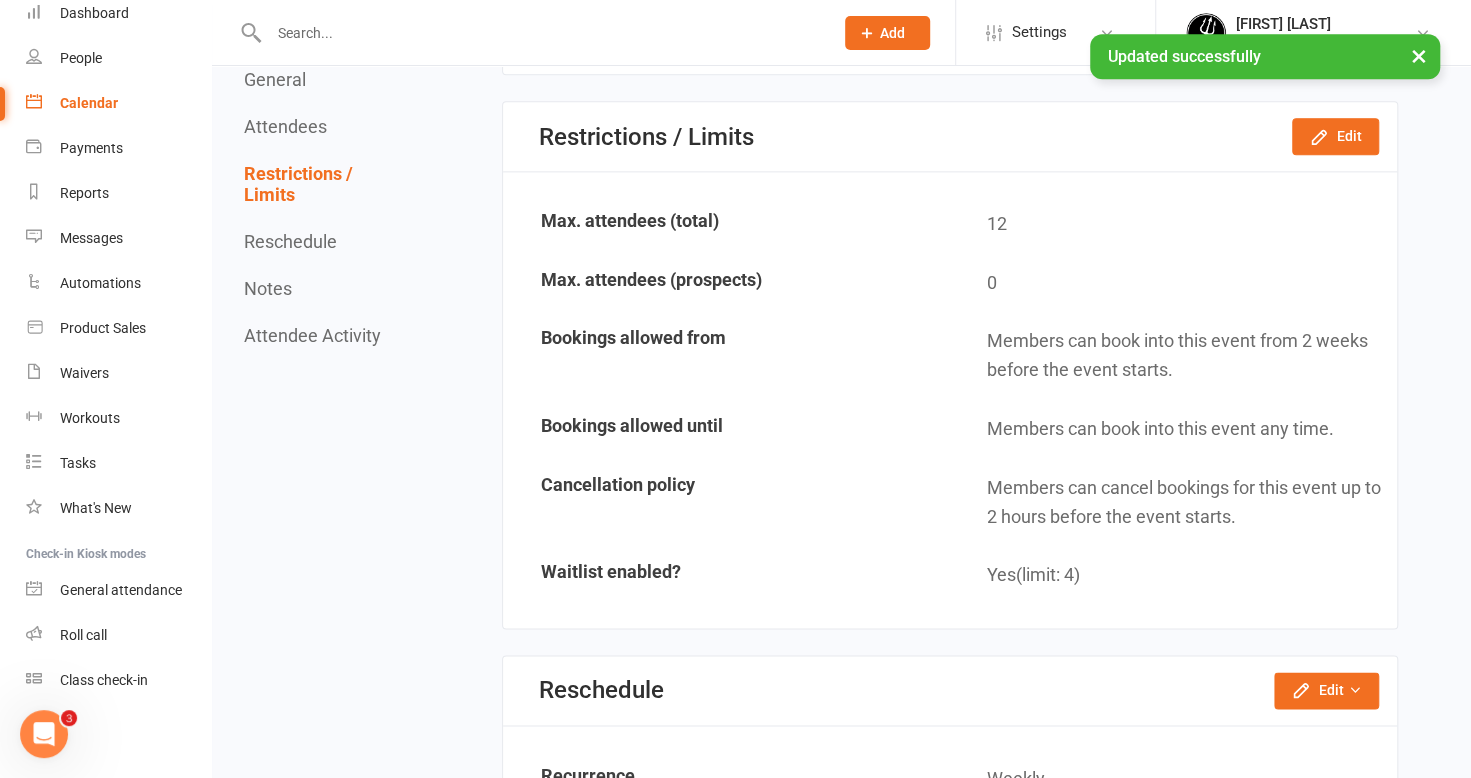 scroll, scrollTop: 1300, scrollLeft: 0, axis: vertical 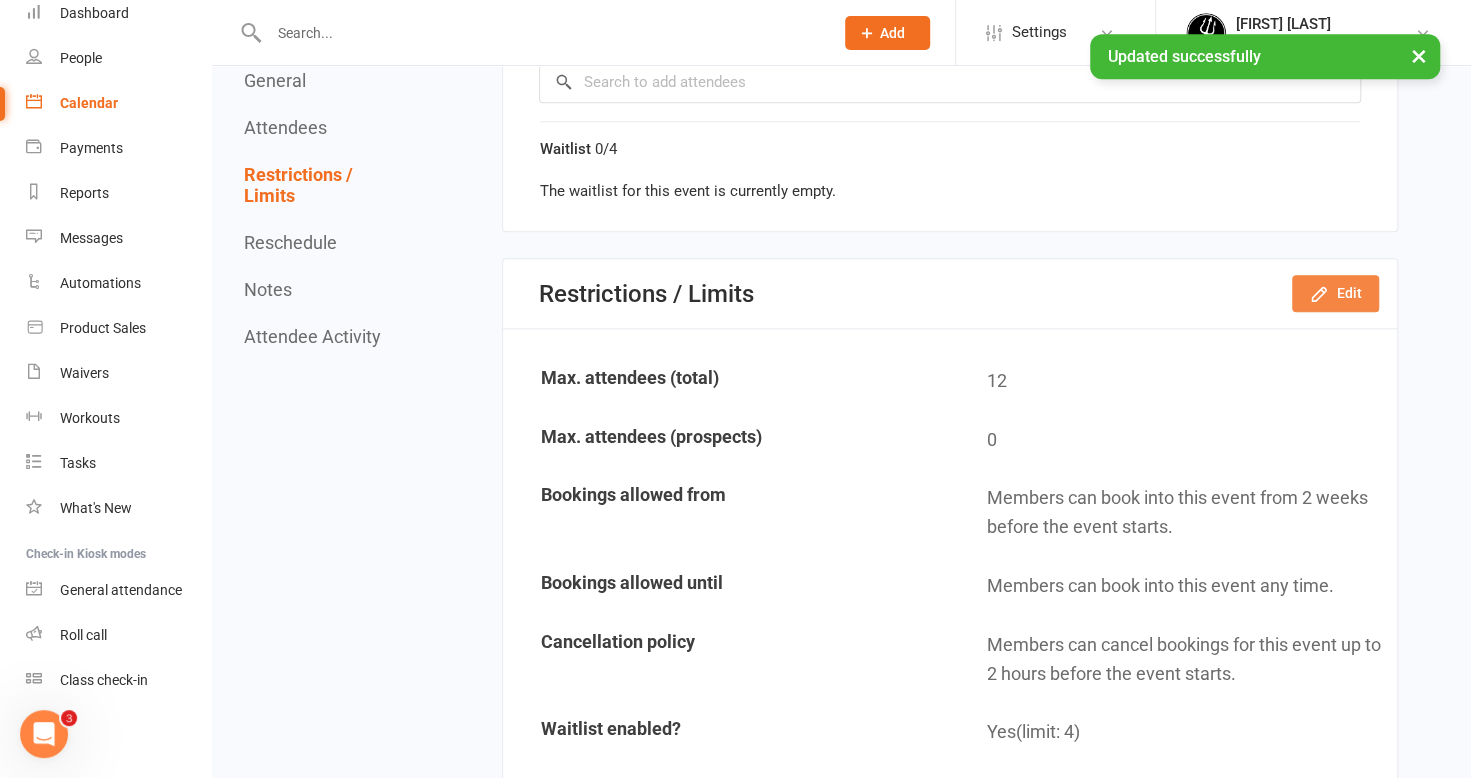 click on "Edit" 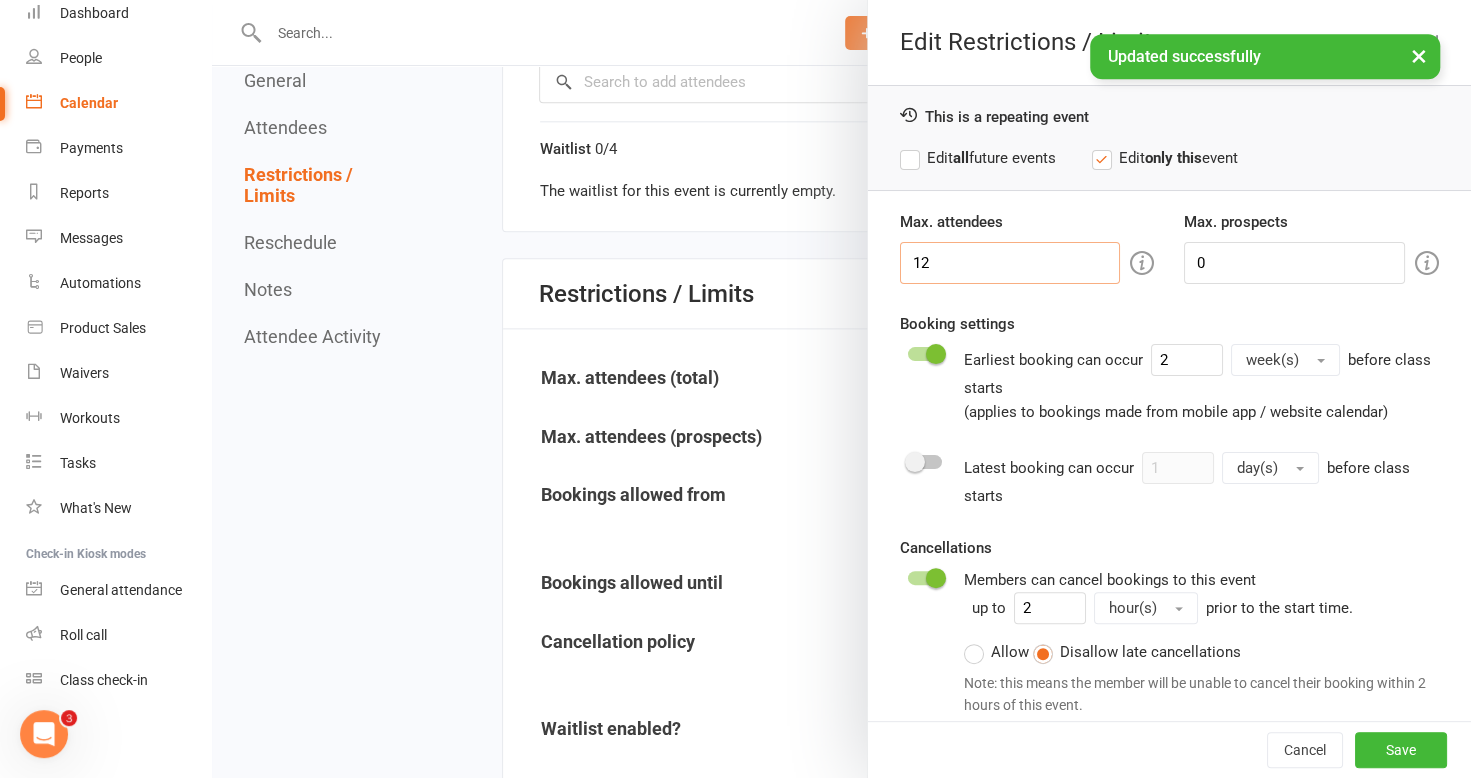 click on "12" at bounding box center [1010, 263] 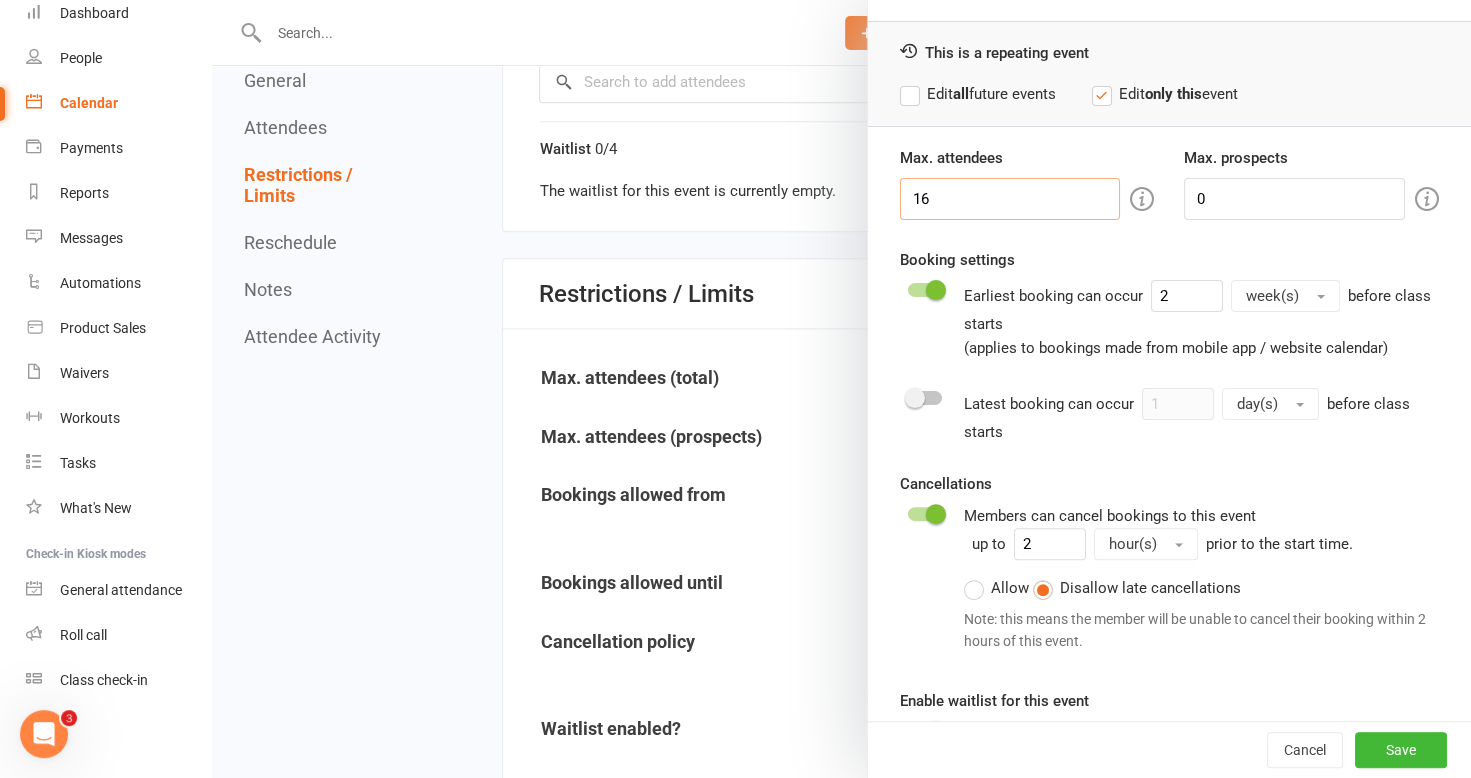 scroll, scrollTop: 121, scrollLeft: 0, axis: vertical 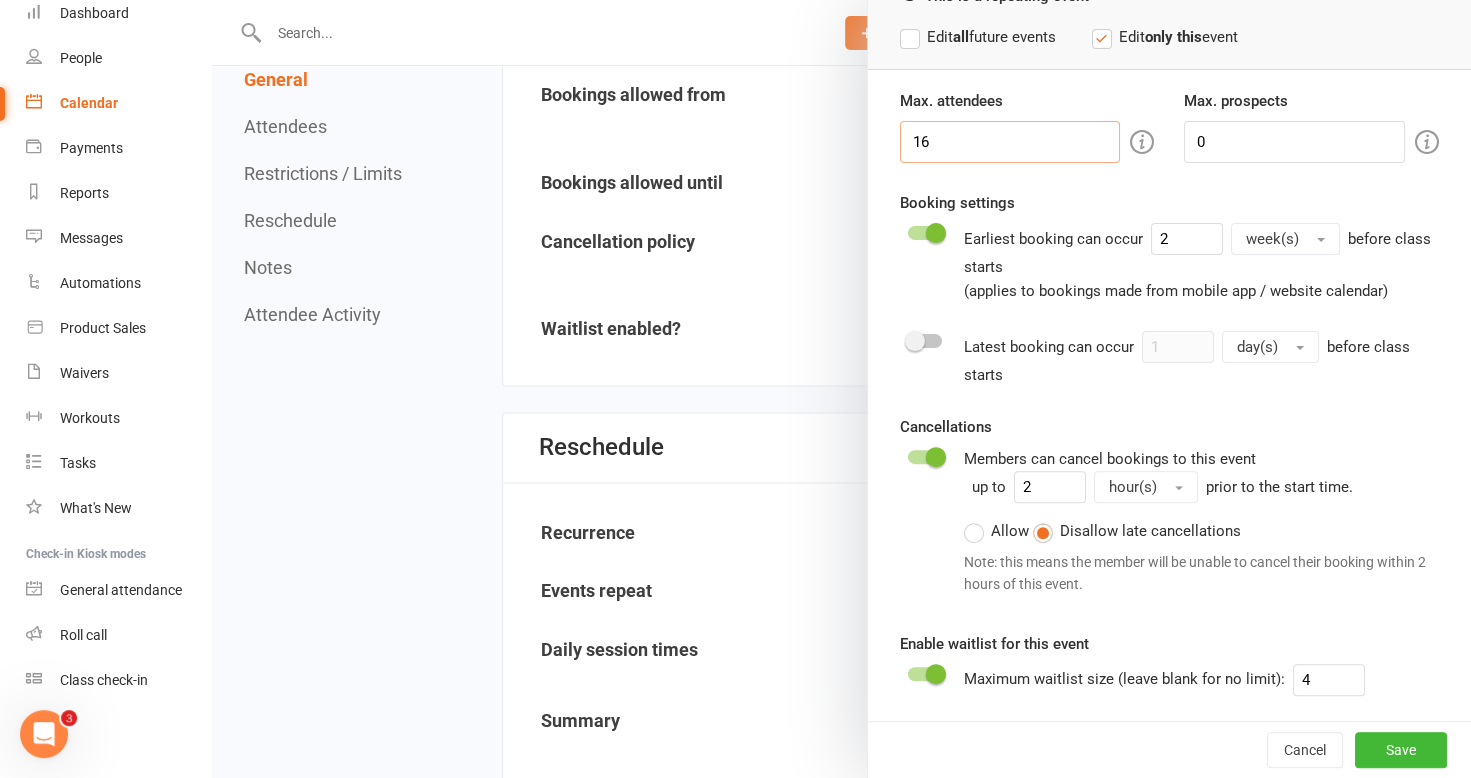 type on "16" 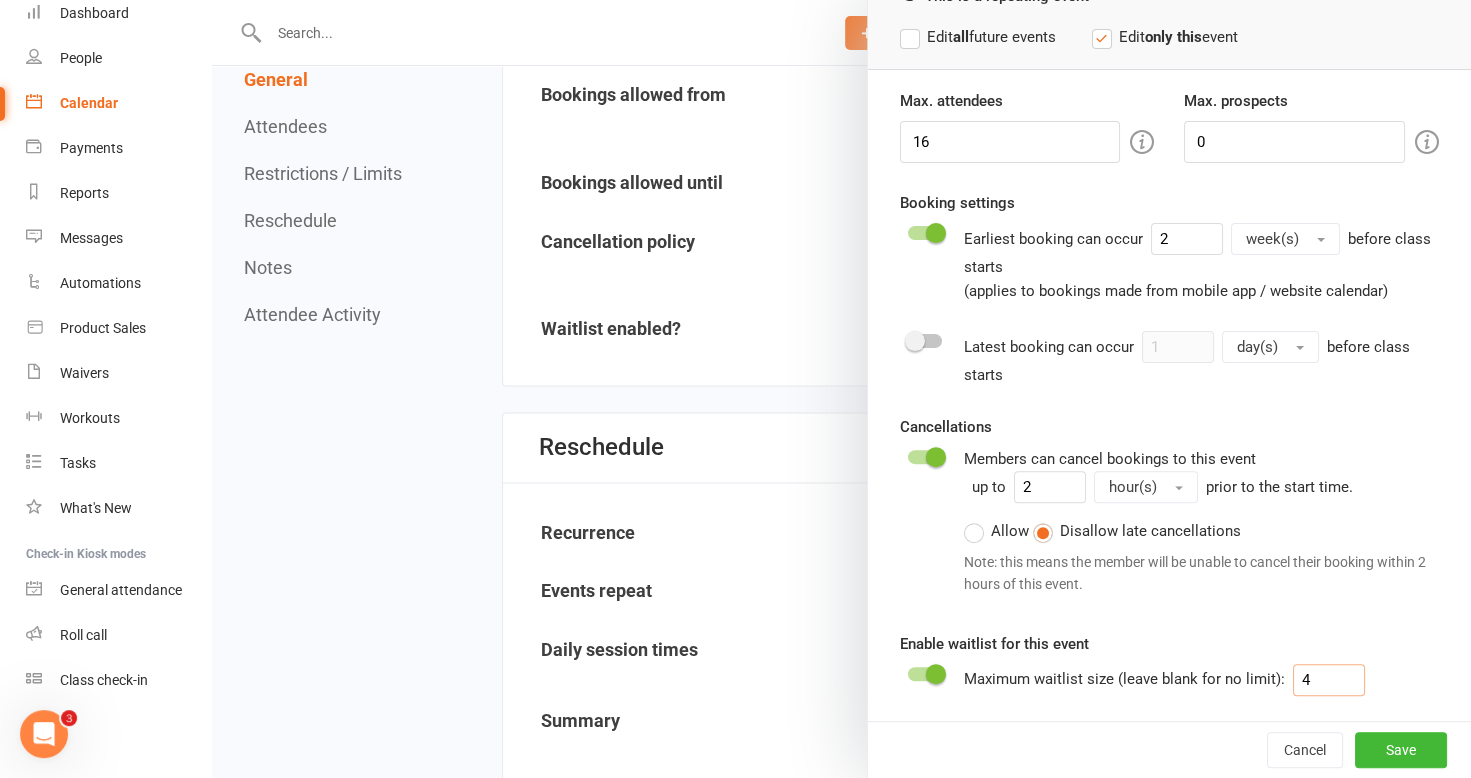 click on "4" at bounding box center [1329, 680] 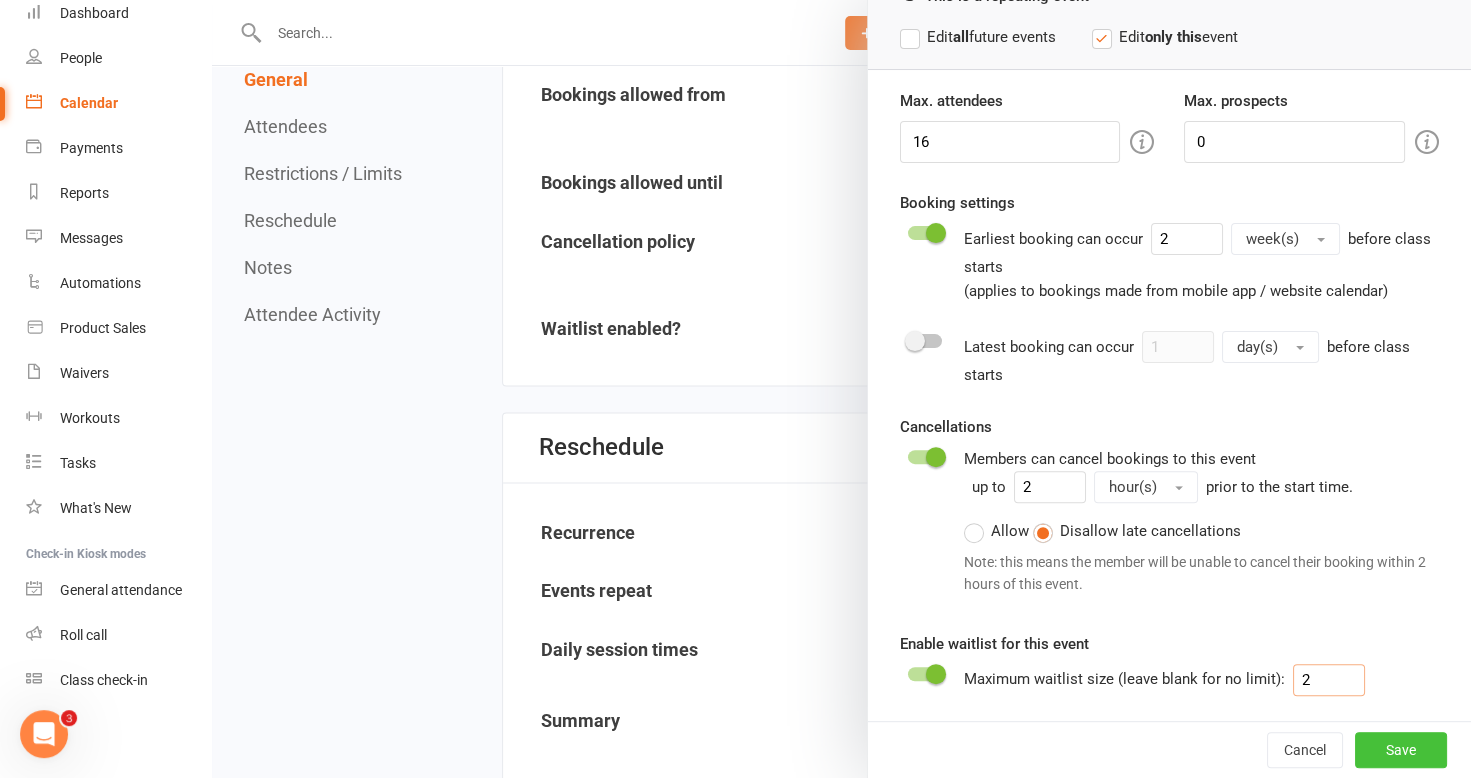 type on "2" 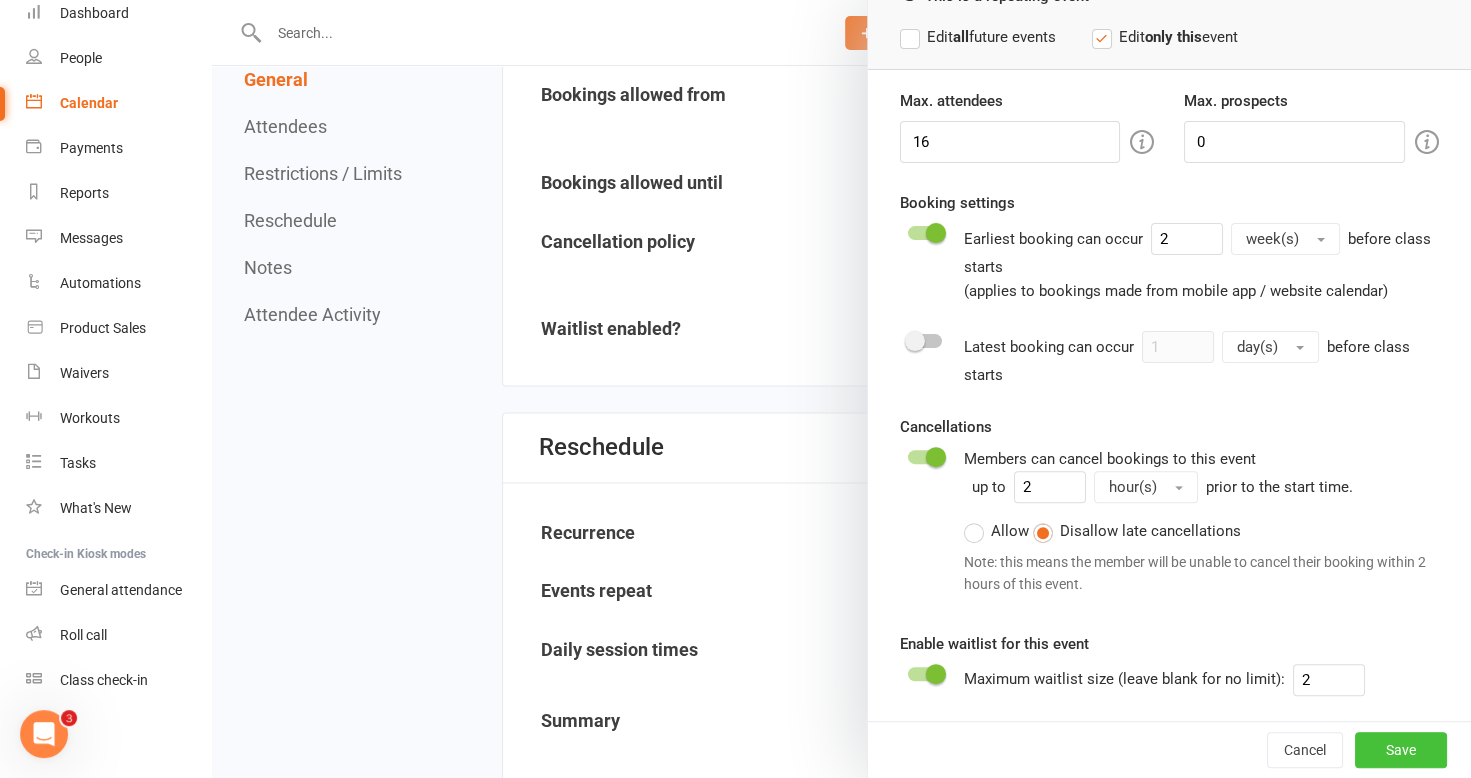 click on "Save" at bounding box center [1401, 750] 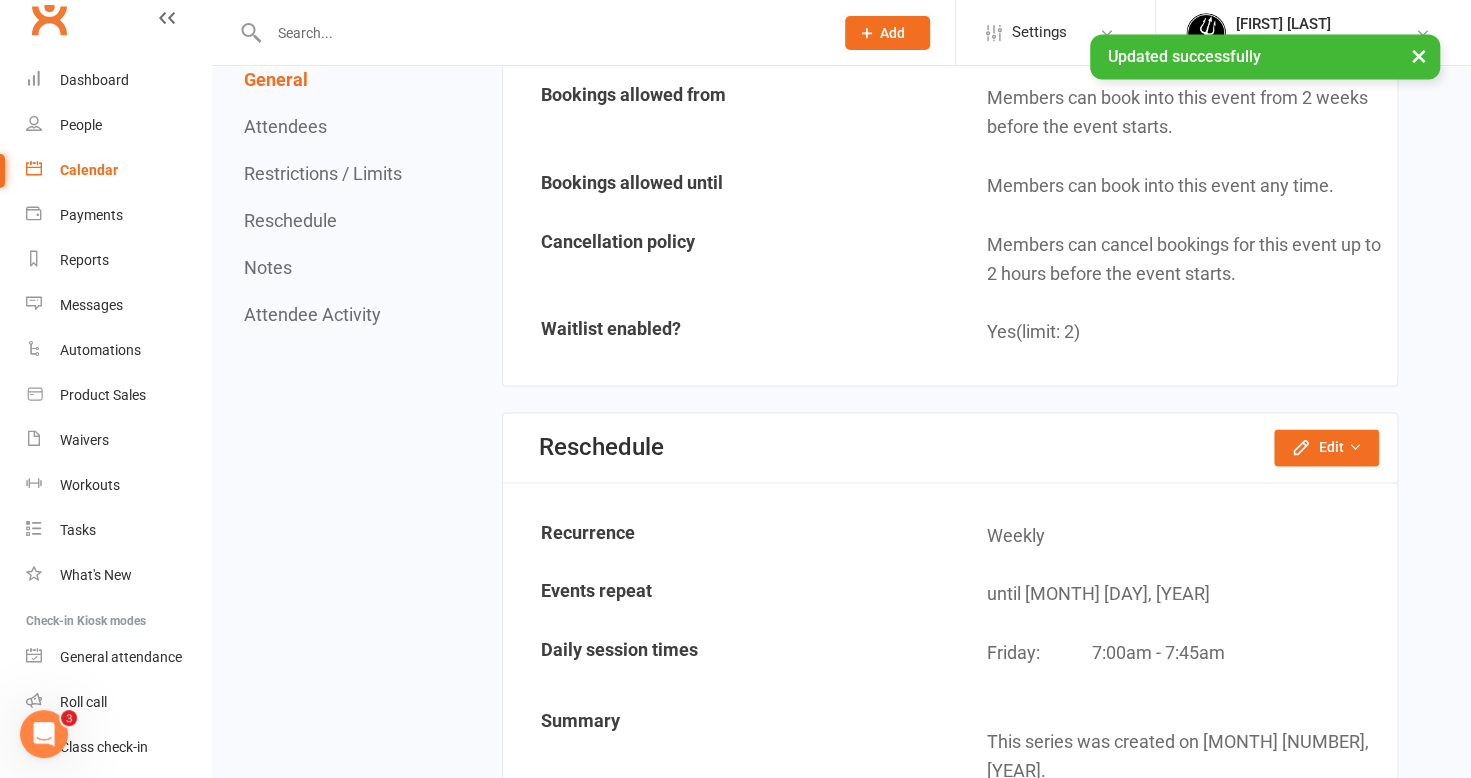 scroll, scrollTop: 0, scrollLeft: 0, axis: both 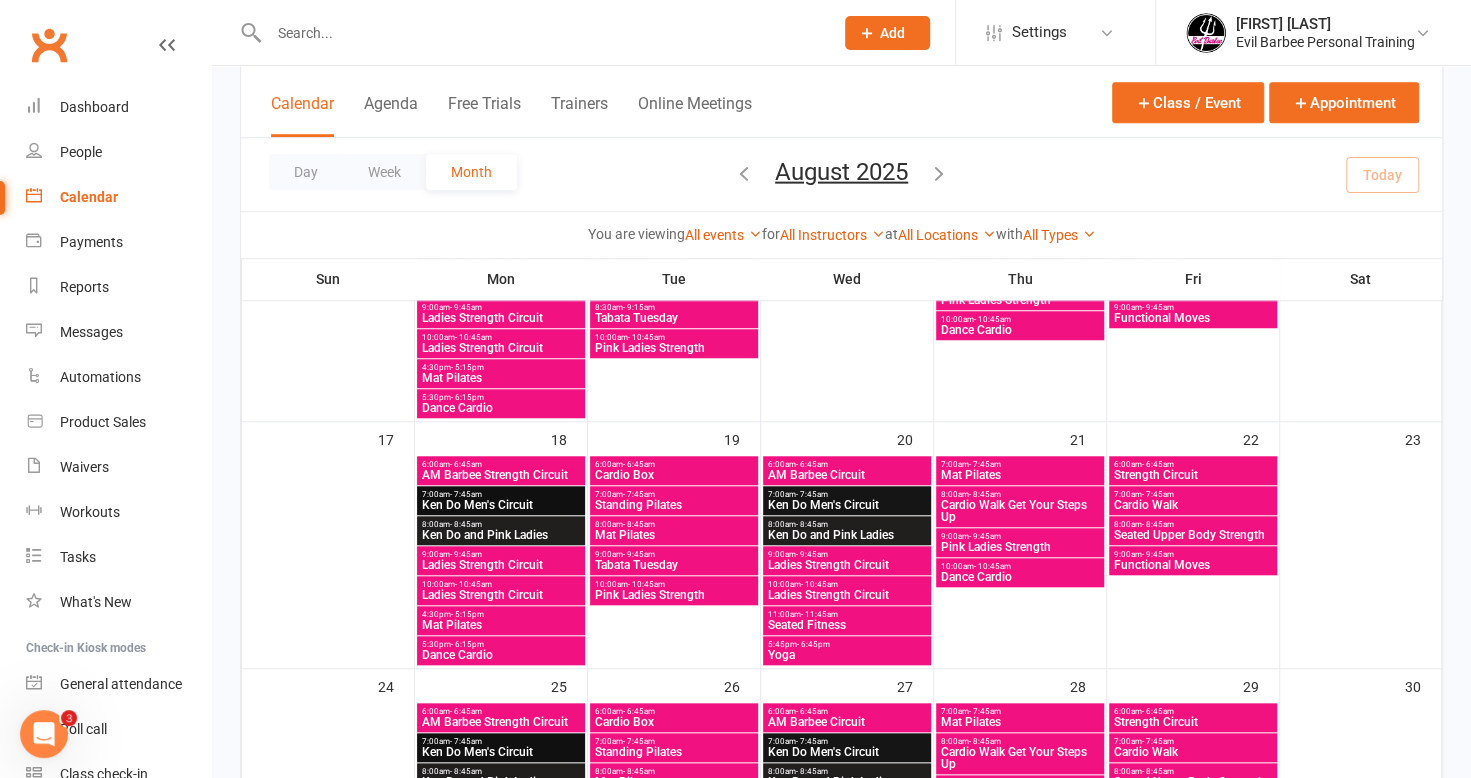 click at bounding box center [541, 33] 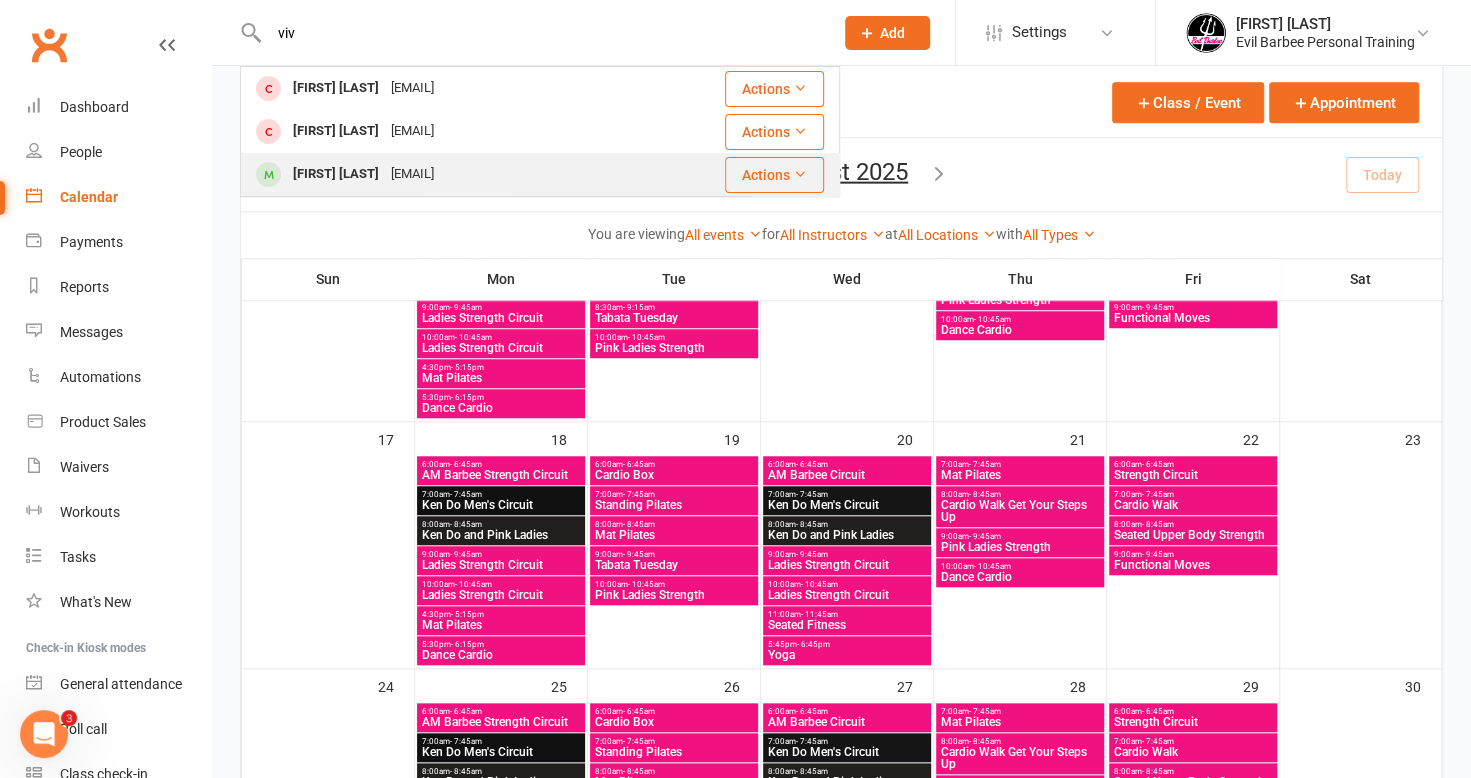 type on "viv" 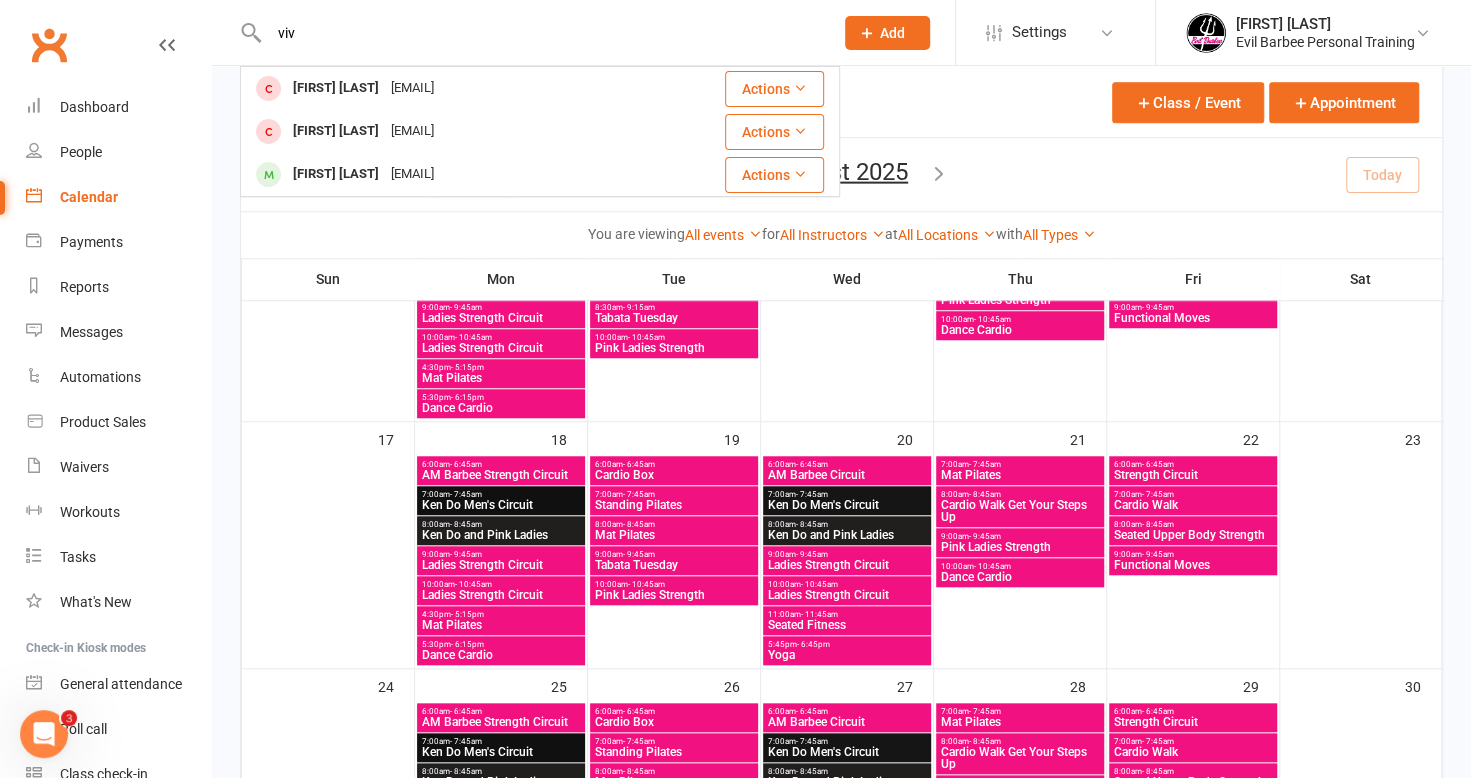 click on "Vivienne Freestone vivienne55@hotmail.com" at bounding box center [433, 174] 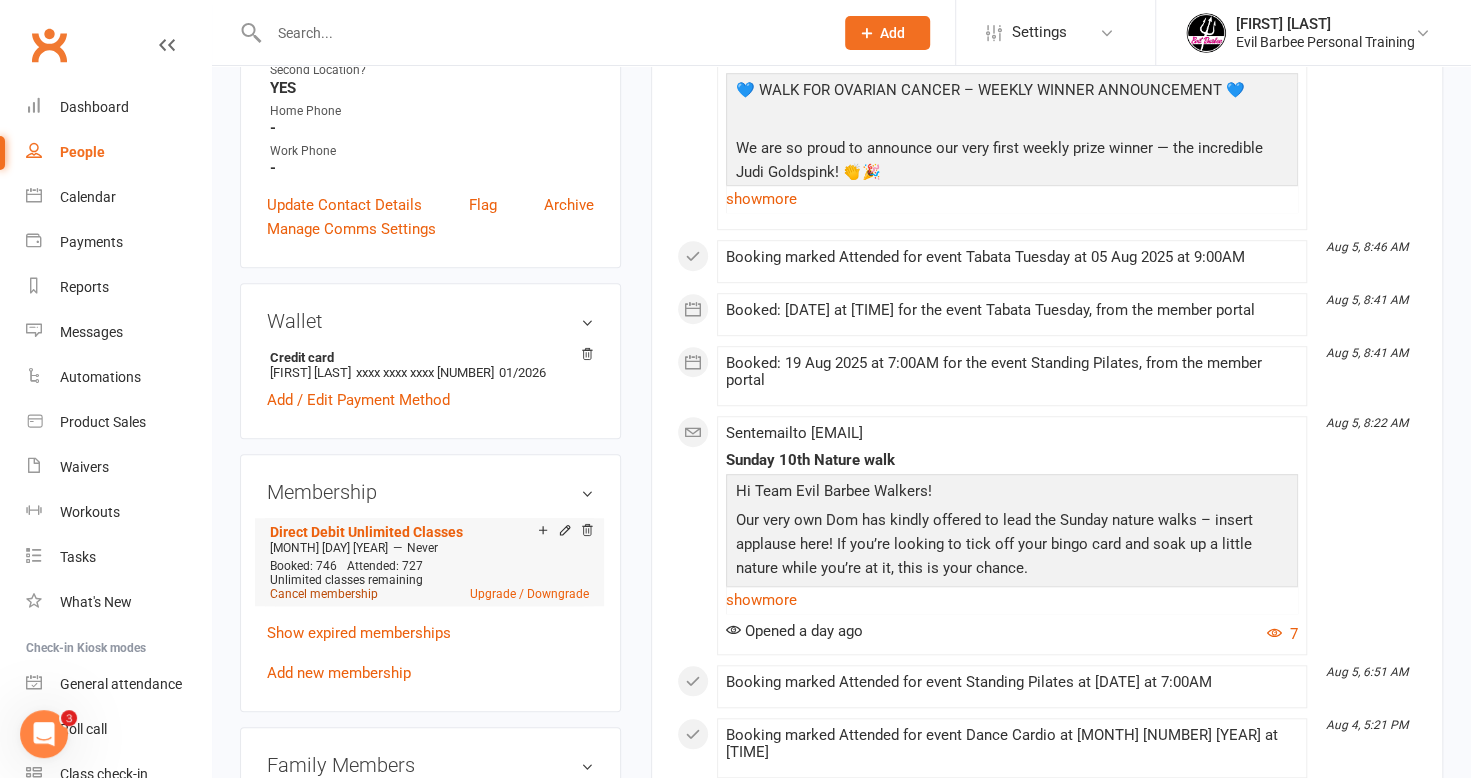 scroll, scrollTop: 600, scrollLeft: 0, axis: vertical 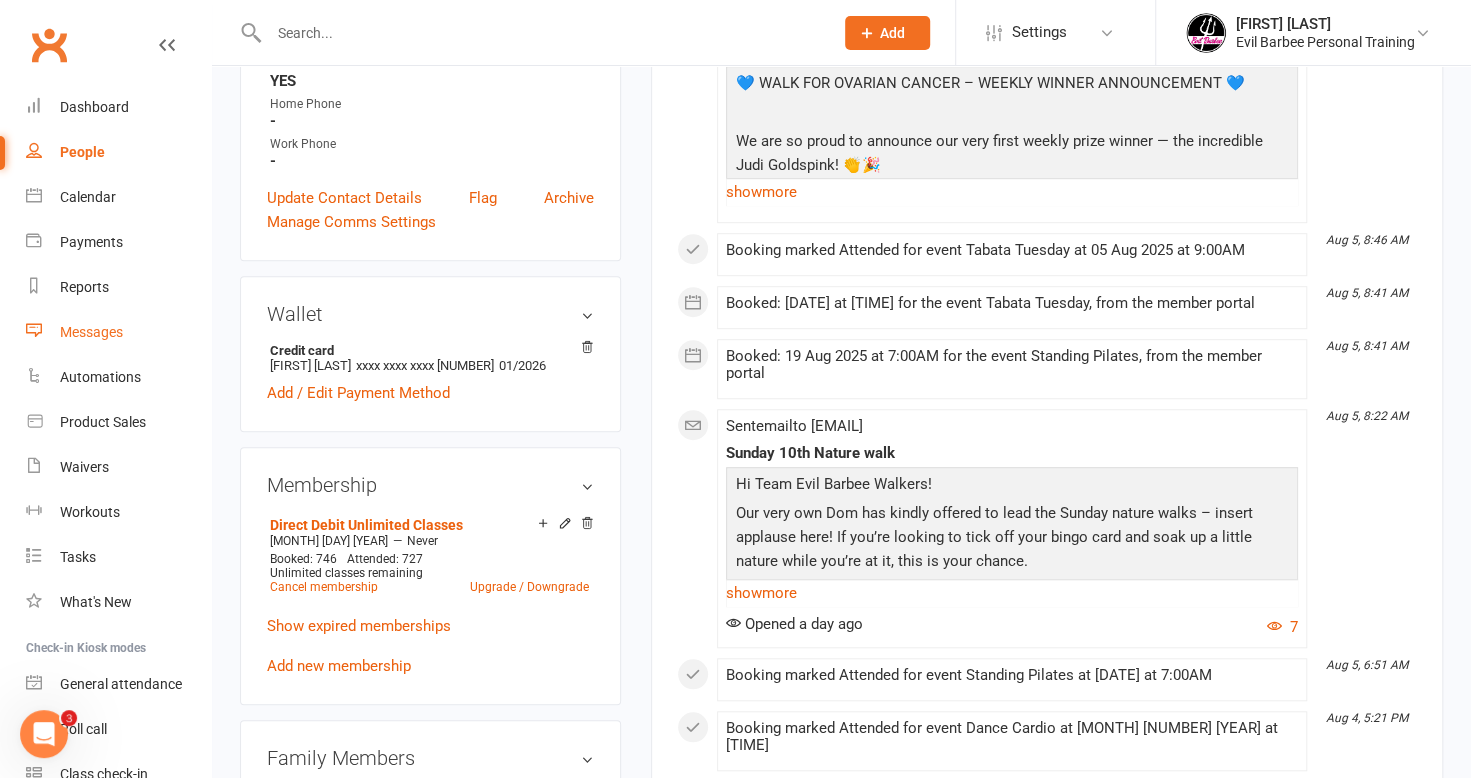 click on "Messages" at bounding box center (91, 332) 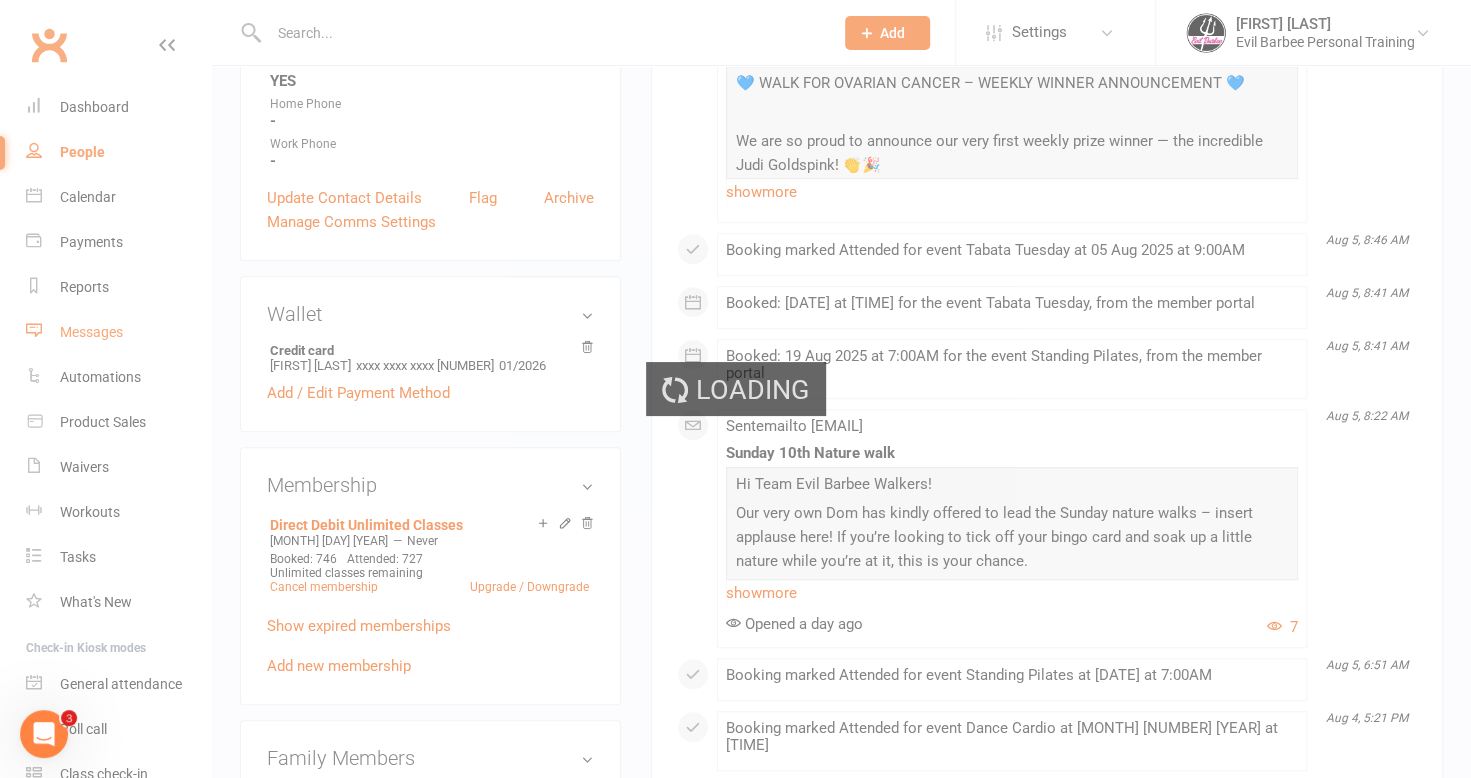 scroll, scrollTop: 0, scrollLeft: 0, axis: both 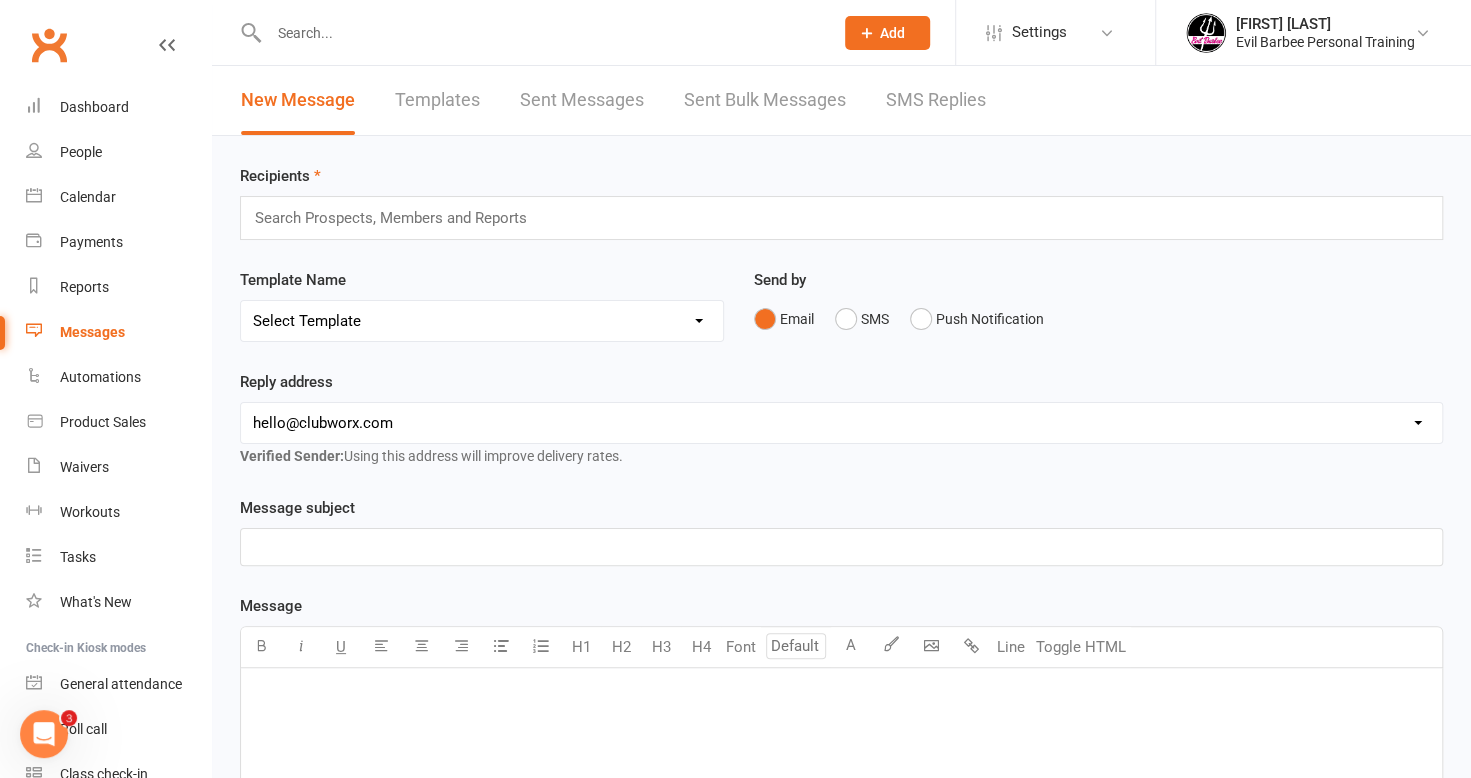 click on "Templates" at bounding box center (437, 100) 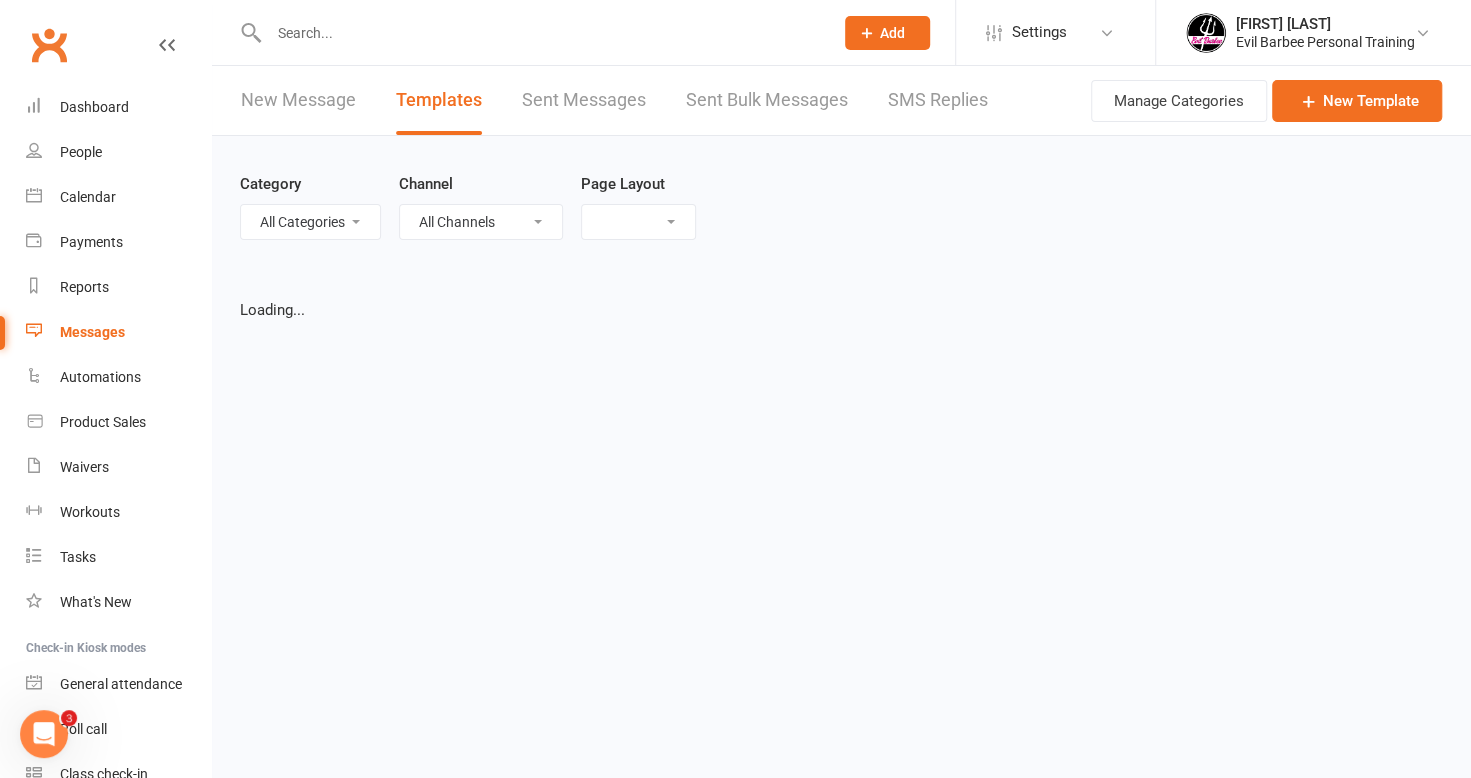 select on "grid" 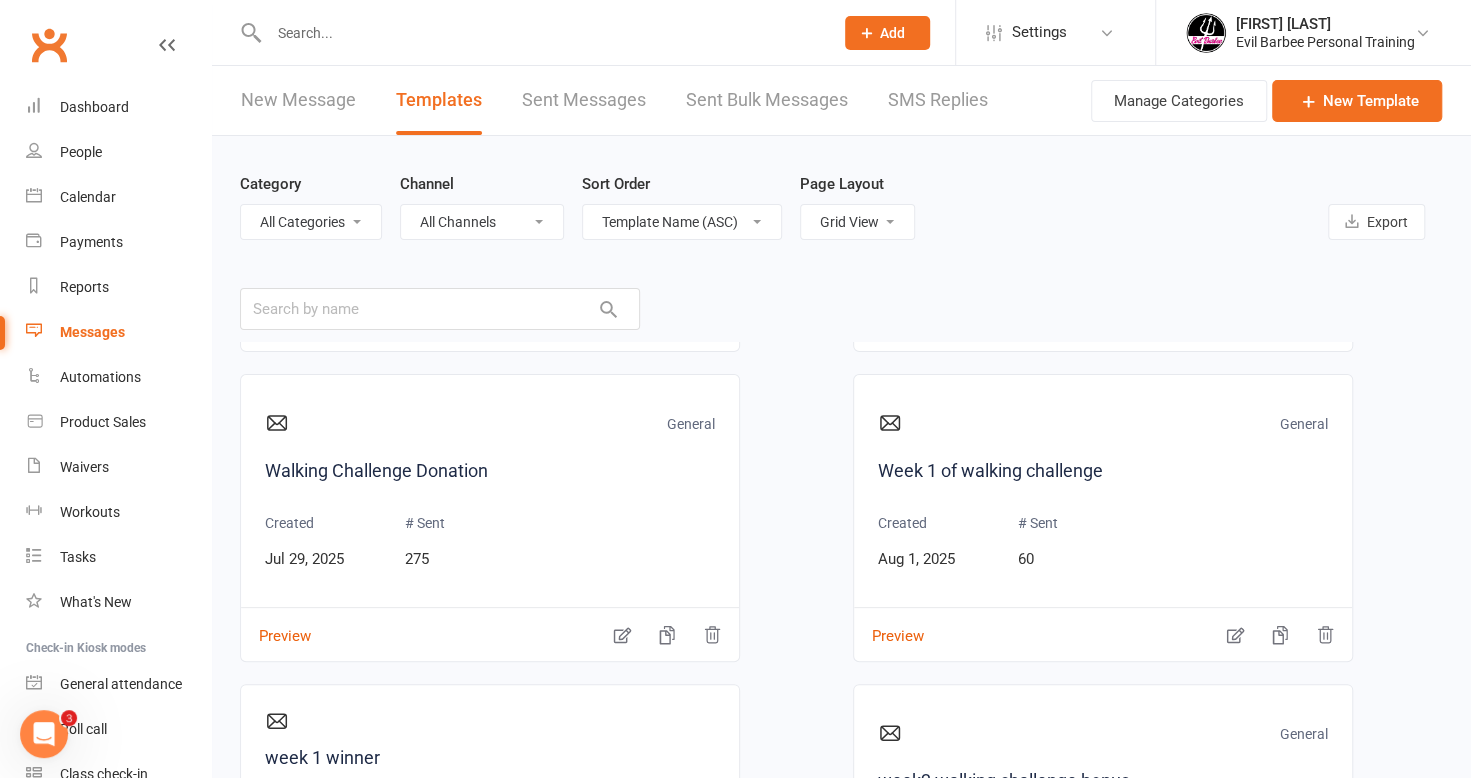 scroll, scrollTop: 3448, scrollLeft: 0, axis: vertical 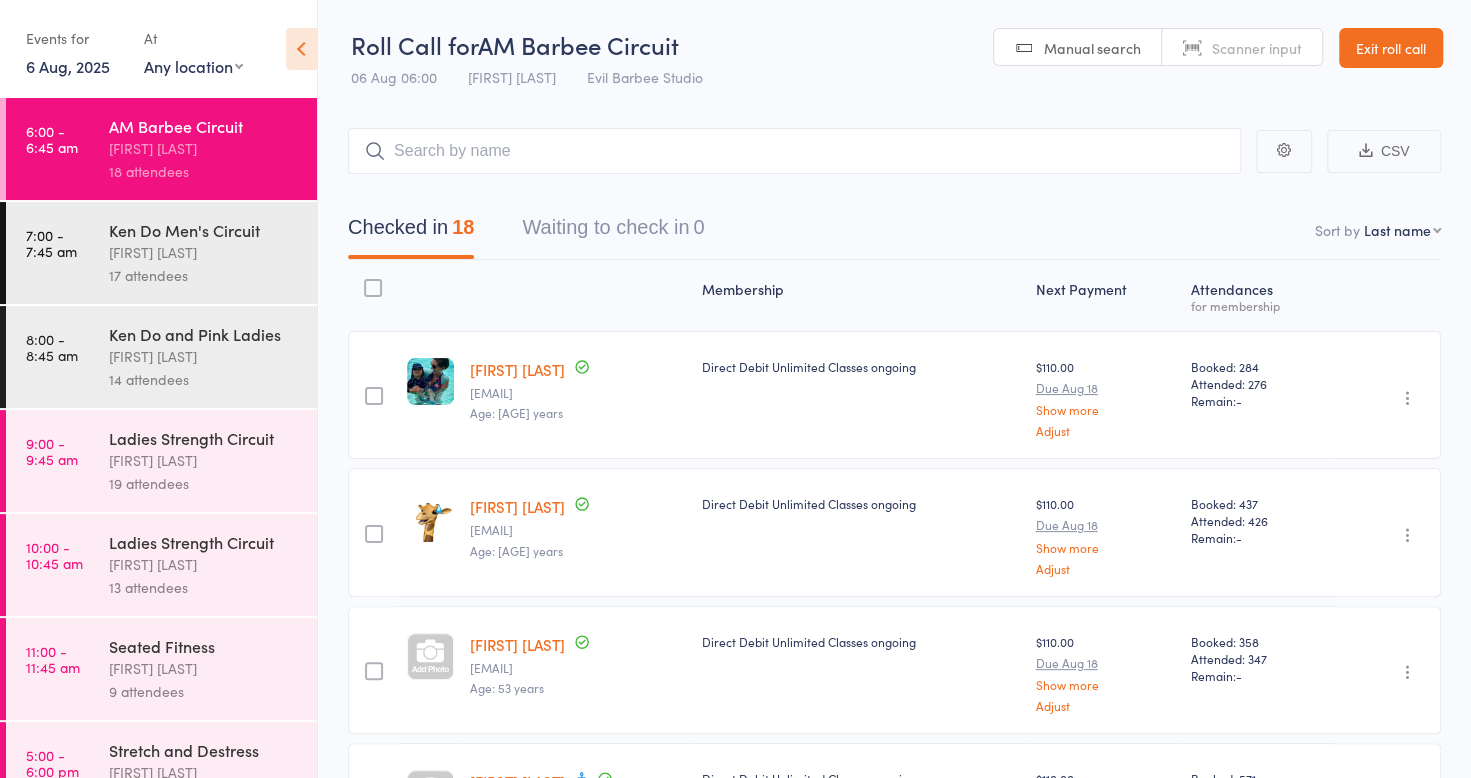 click on "[FIRST] [LAST]" at bounding box center [204, 252] 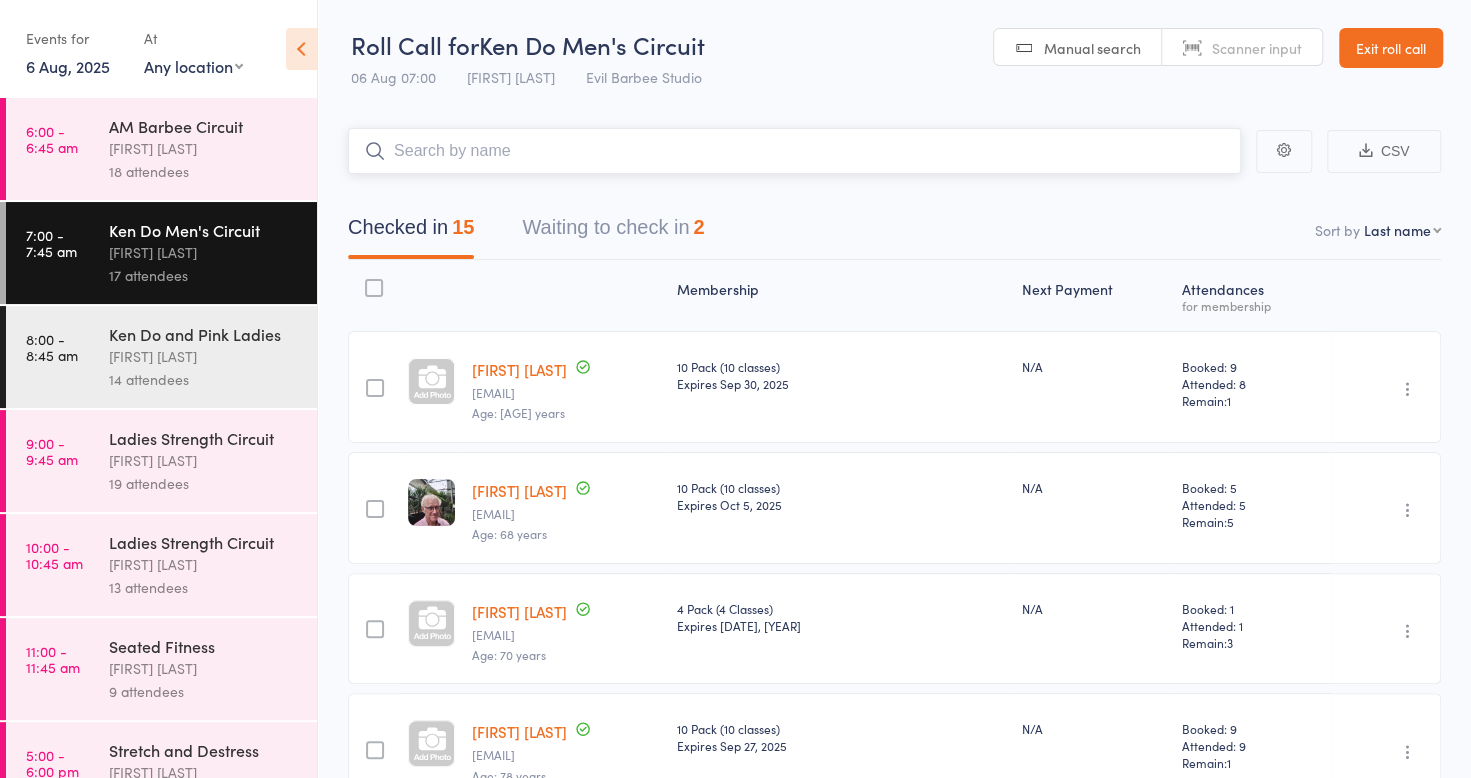 click on "Waiting to check in  2" at bounding box center (613, 232) 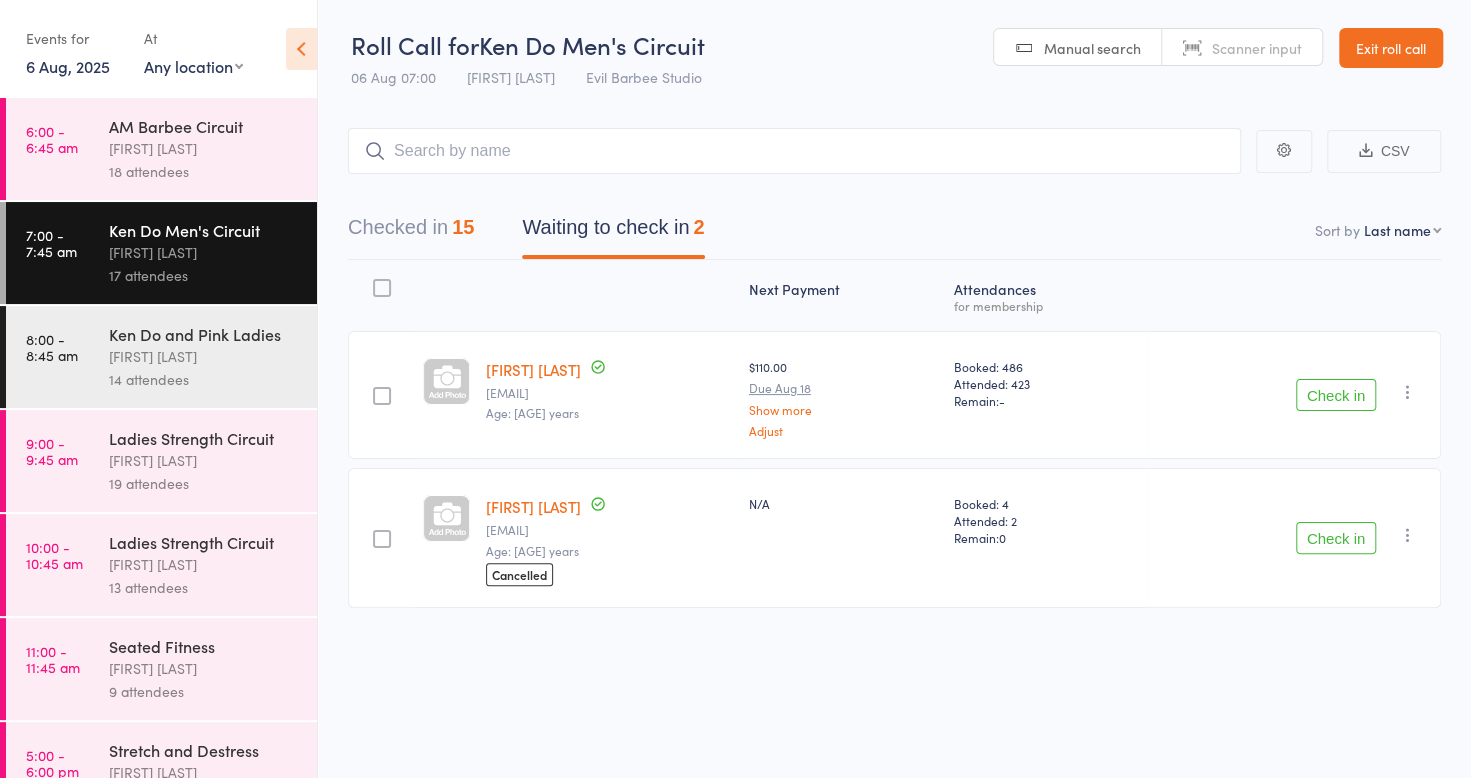 click on "Check in" at bounding box center [1336, 538] 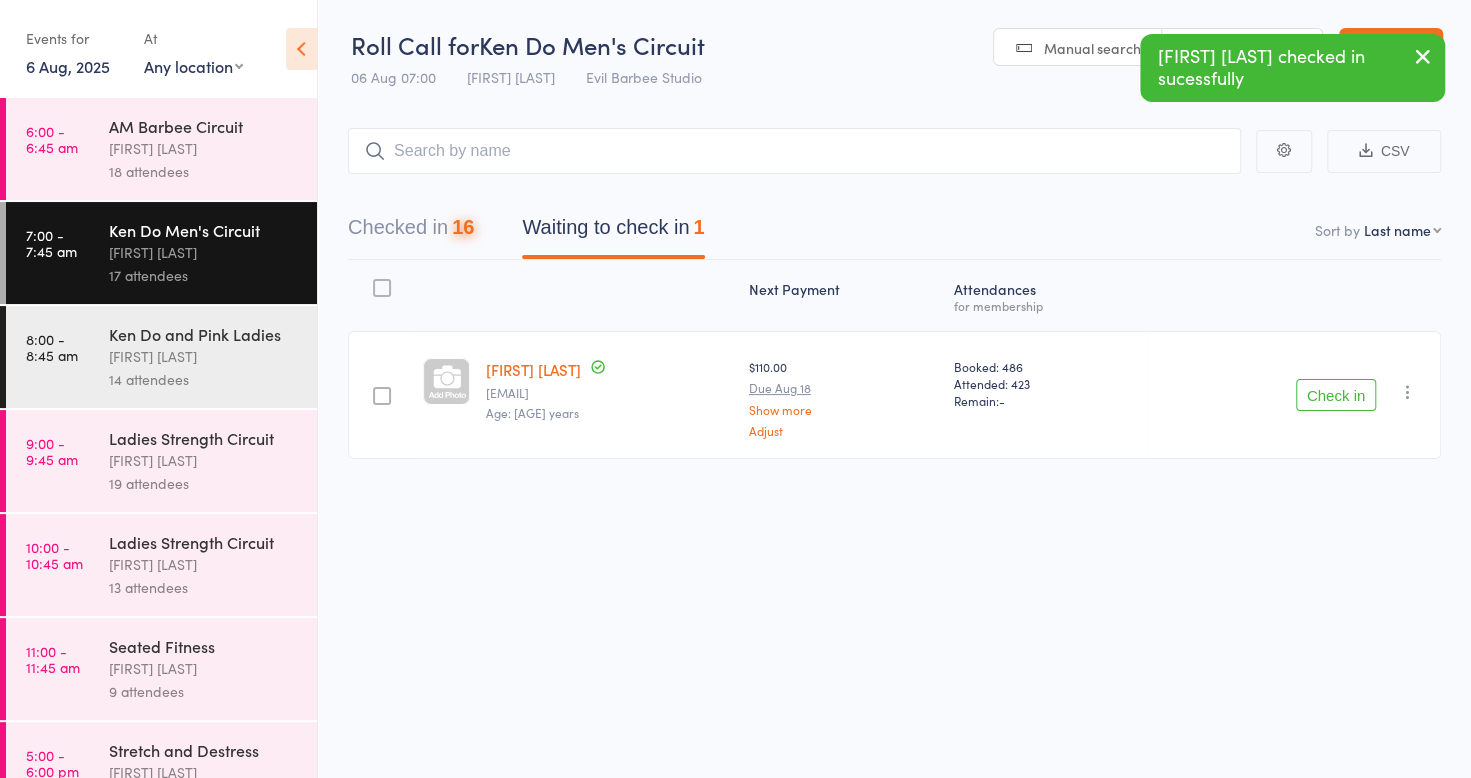 click at bounding box center (1408, 392) 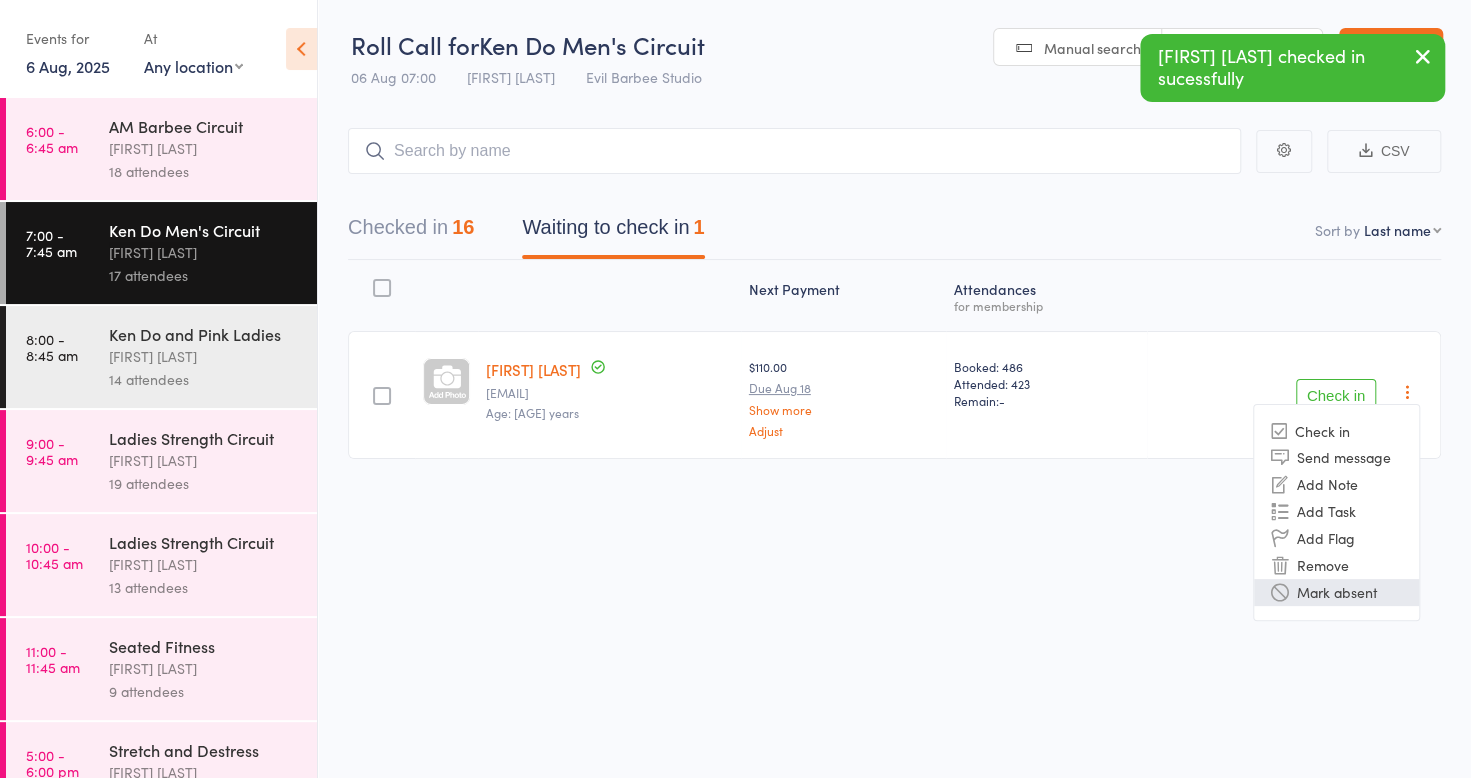 click on "Mark absent" at bounding box center (1336, 592) 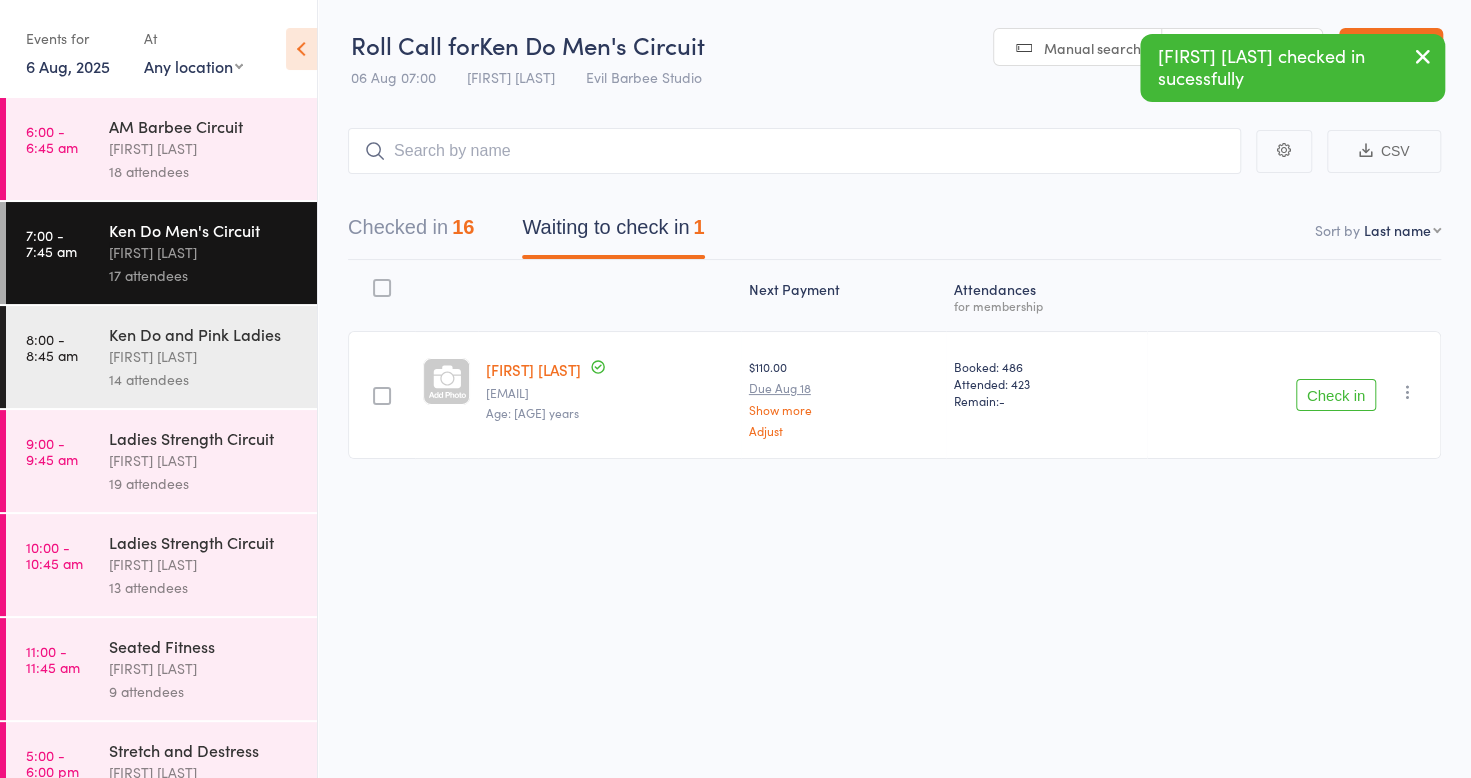 click on "[FIRST] [LAST]" at bounding box center [204, 356] 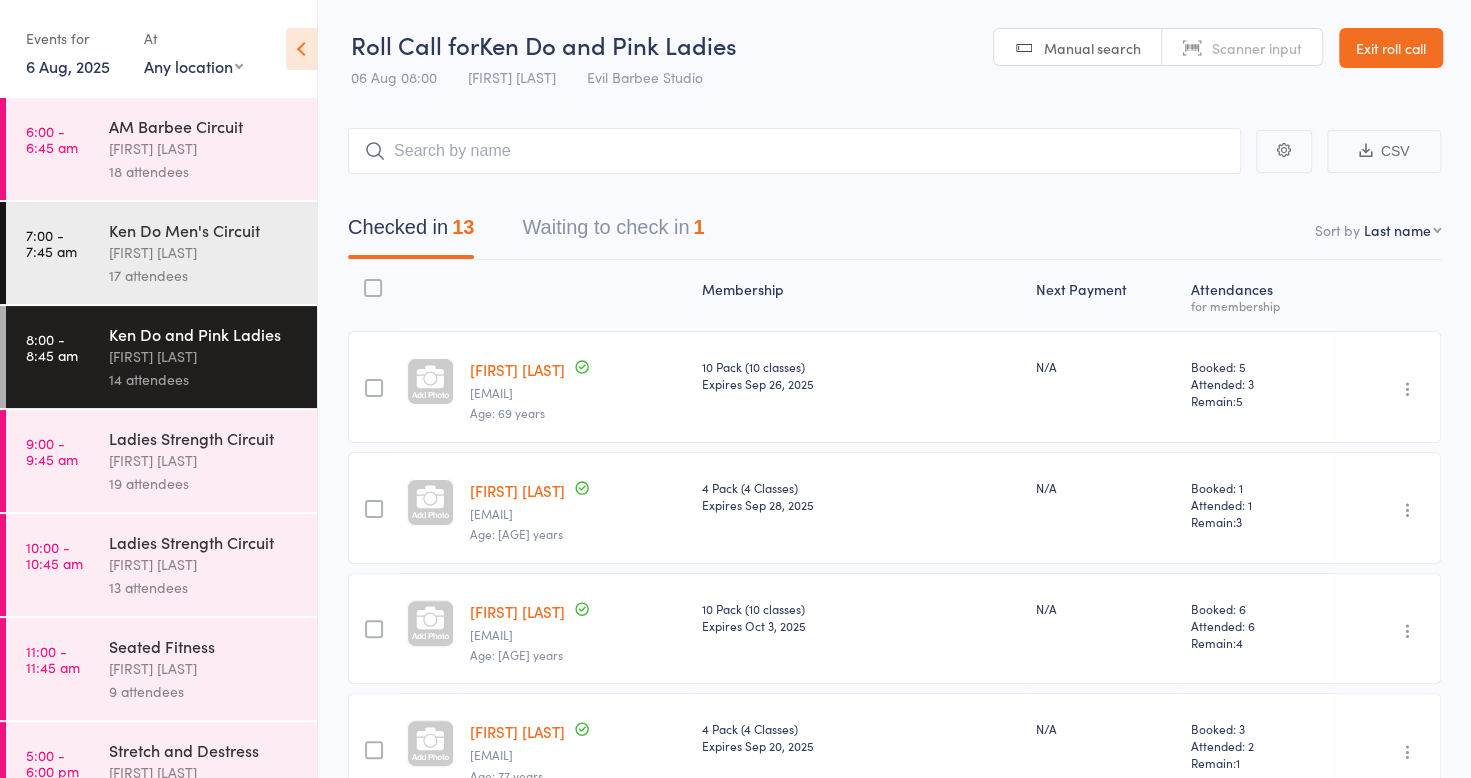 click on "Waiting to check in  1" at bounding box center (613, 232) 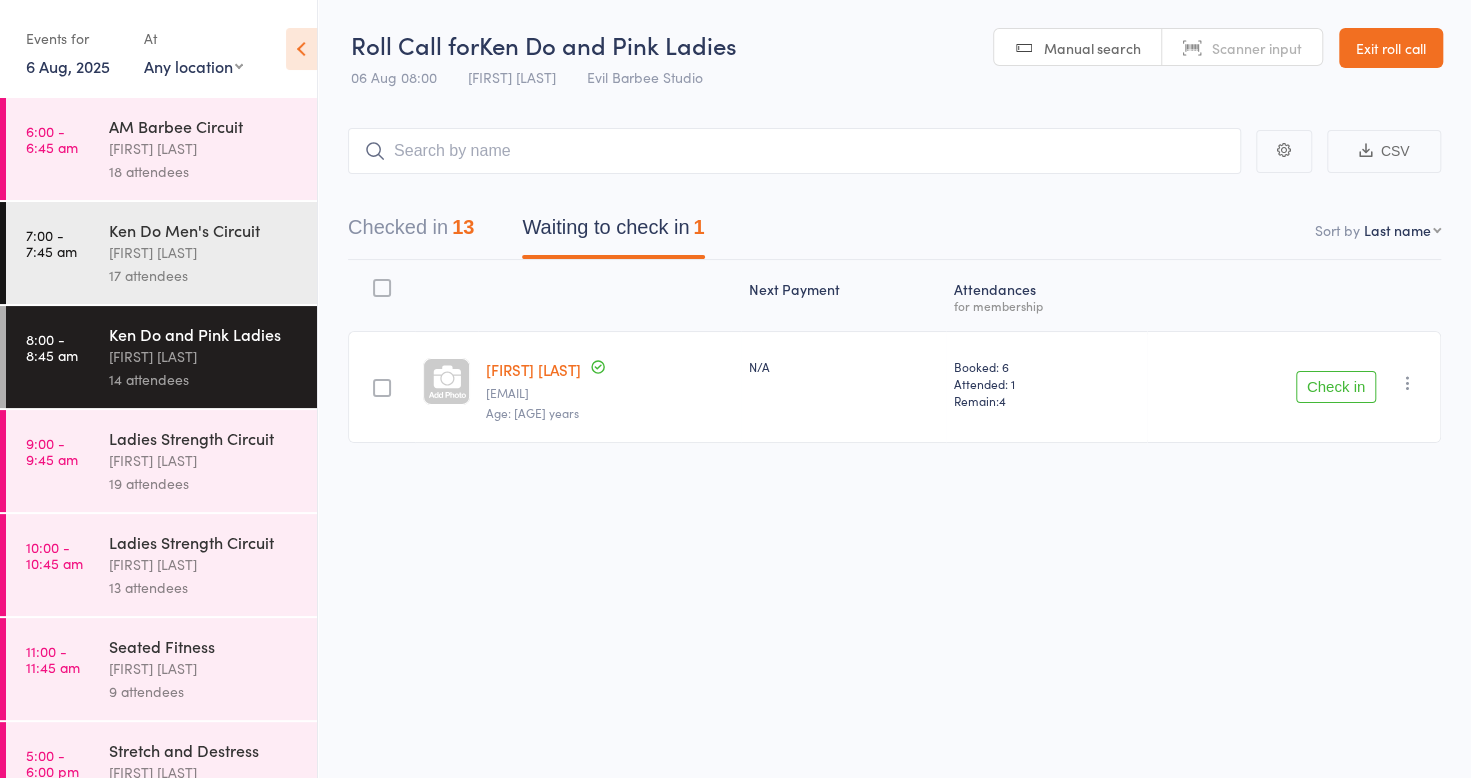 click on "Check in" at bounding box center (1336, 387) 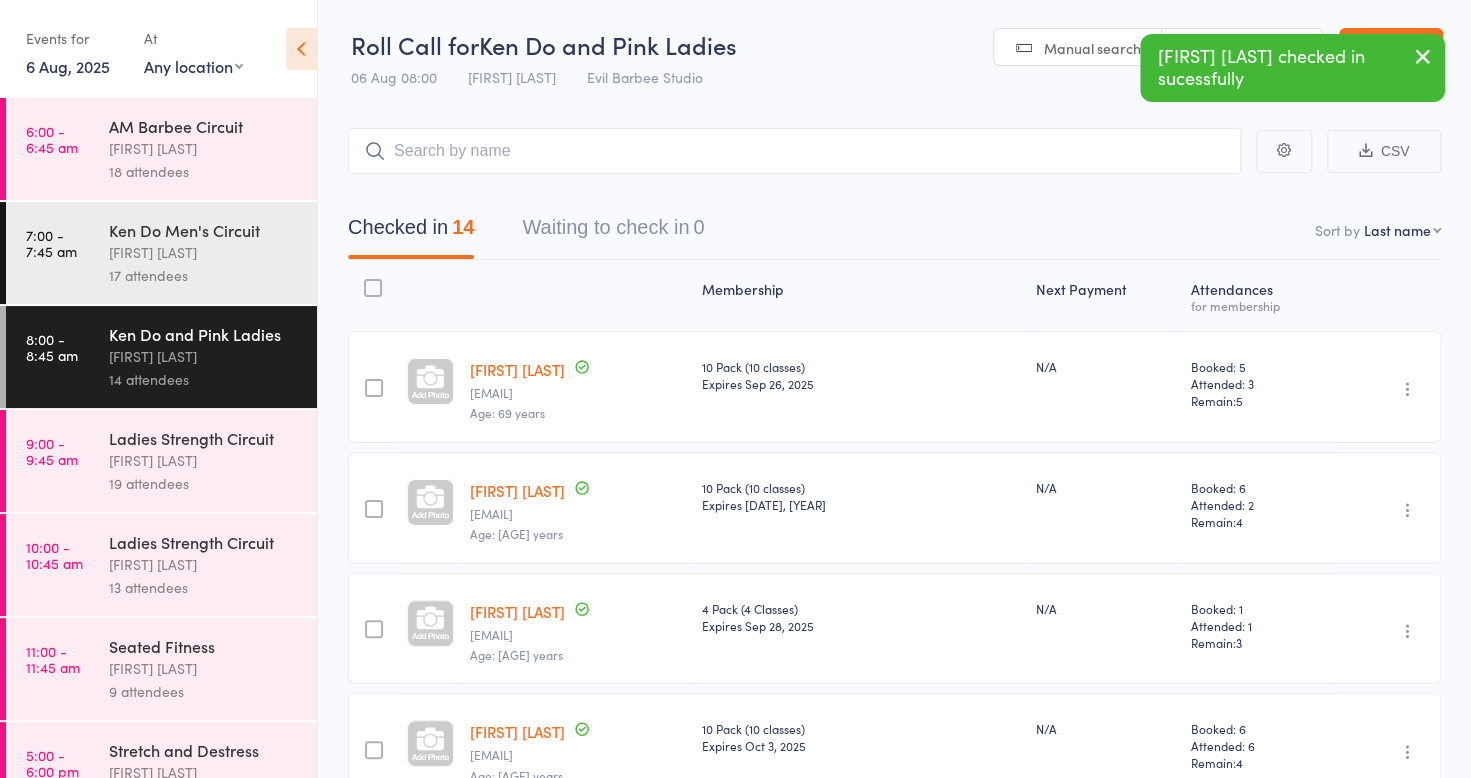 click on "[FIRST] [LAST]" at bounding box center [204, 460] 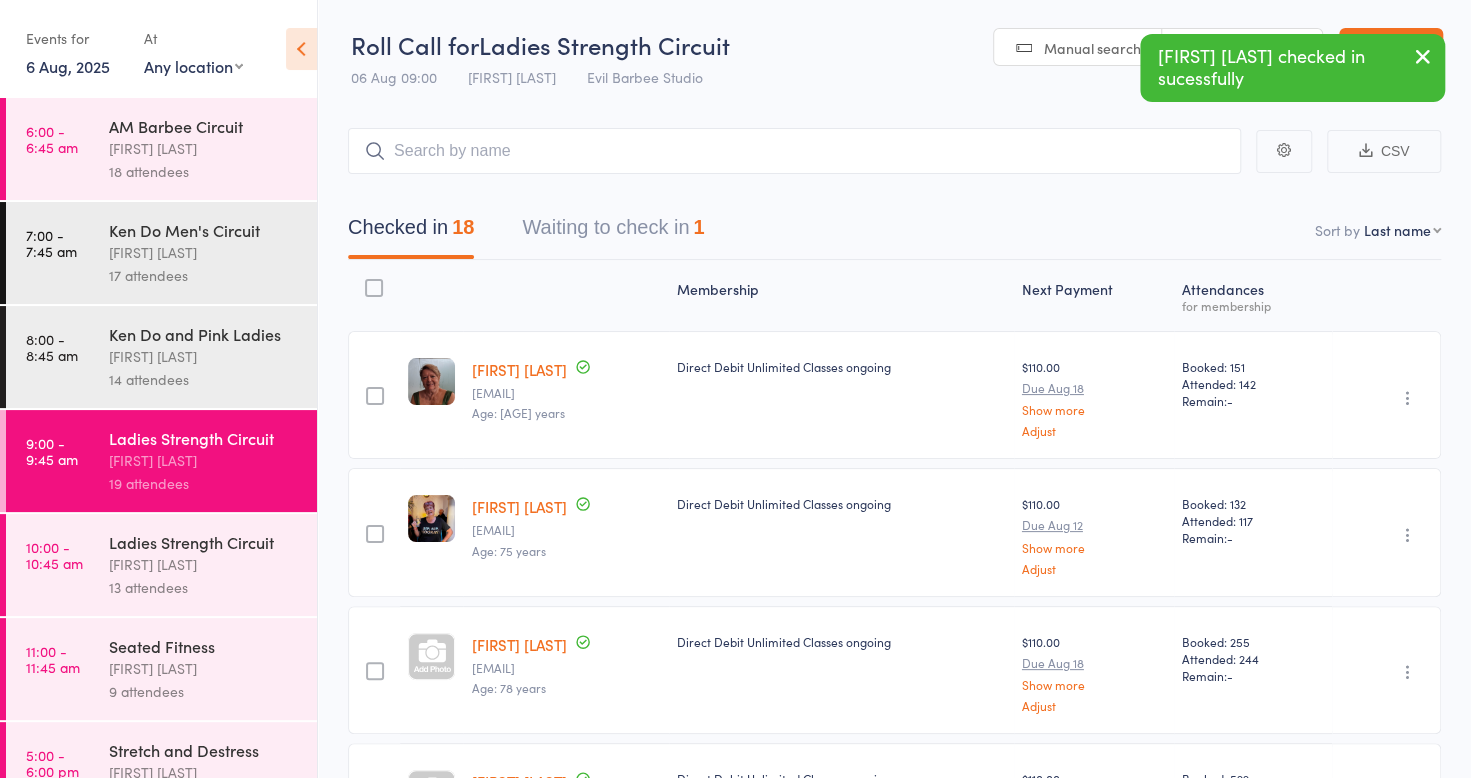 click on "Waiting to check in  1" at bounding box center (613, 232) 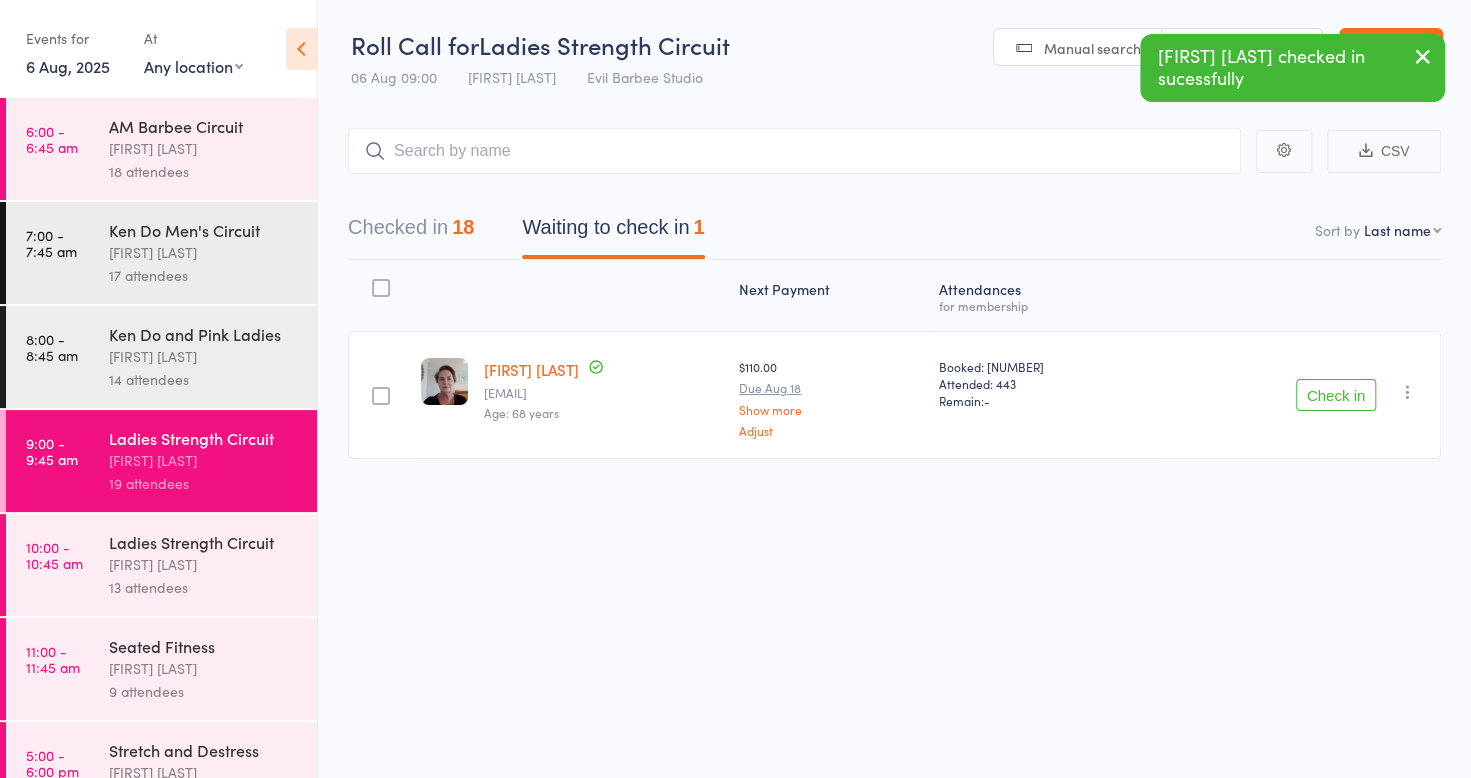 click on "Check in" at bounding box center (1336, 395) 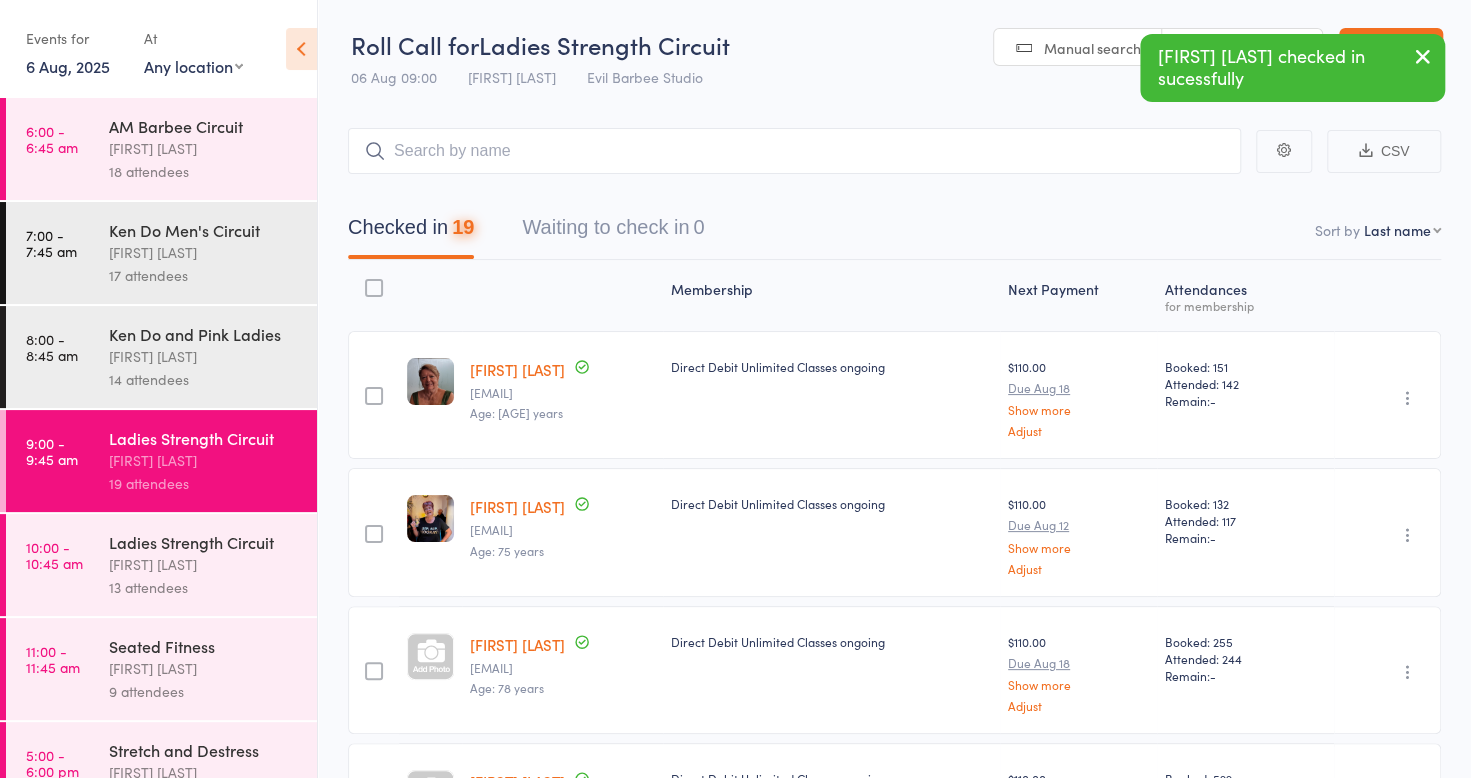 click on "Ladies Strength Circuit" at bounding box center (204, 542) 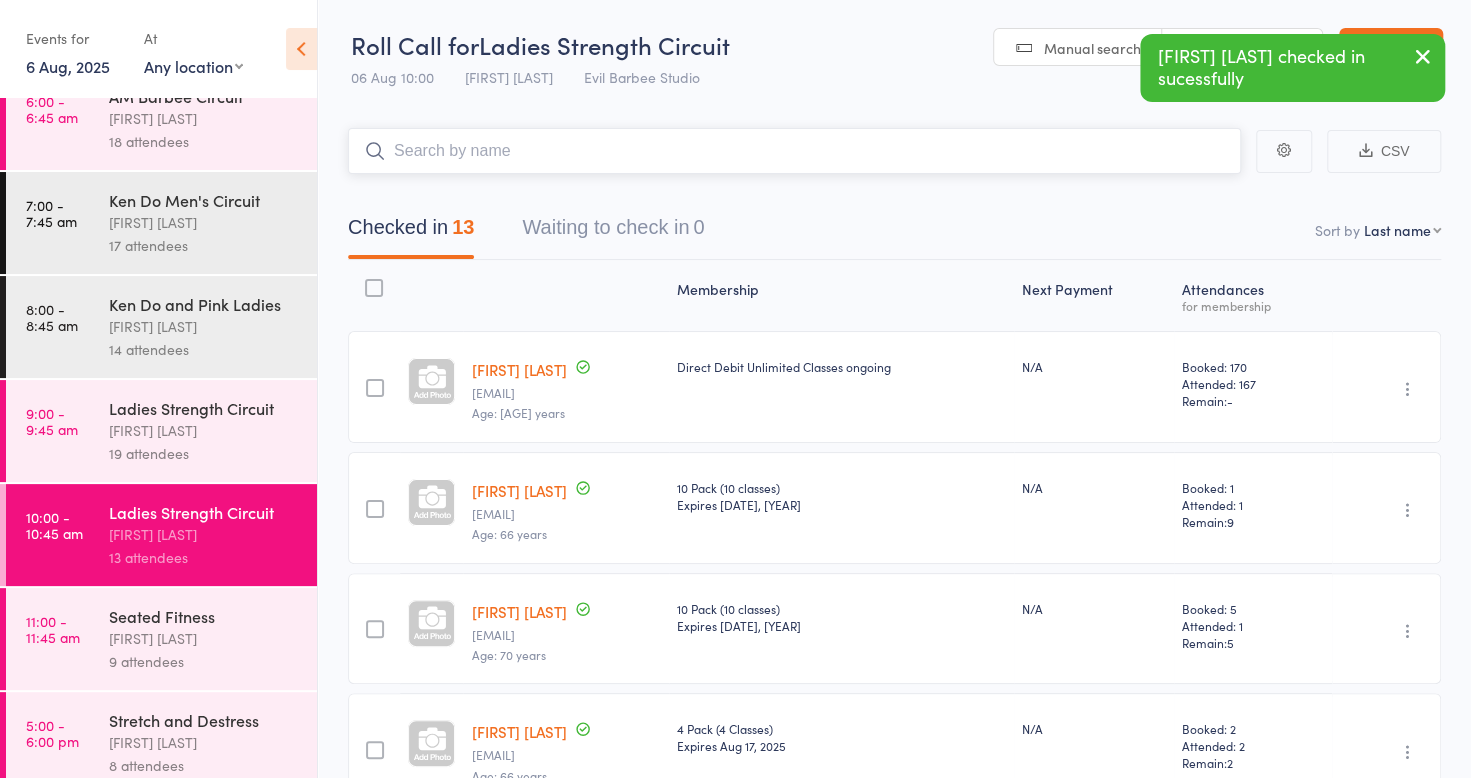 scroll, scrollTop: 48, scrollLeft: 0, axis: vertical 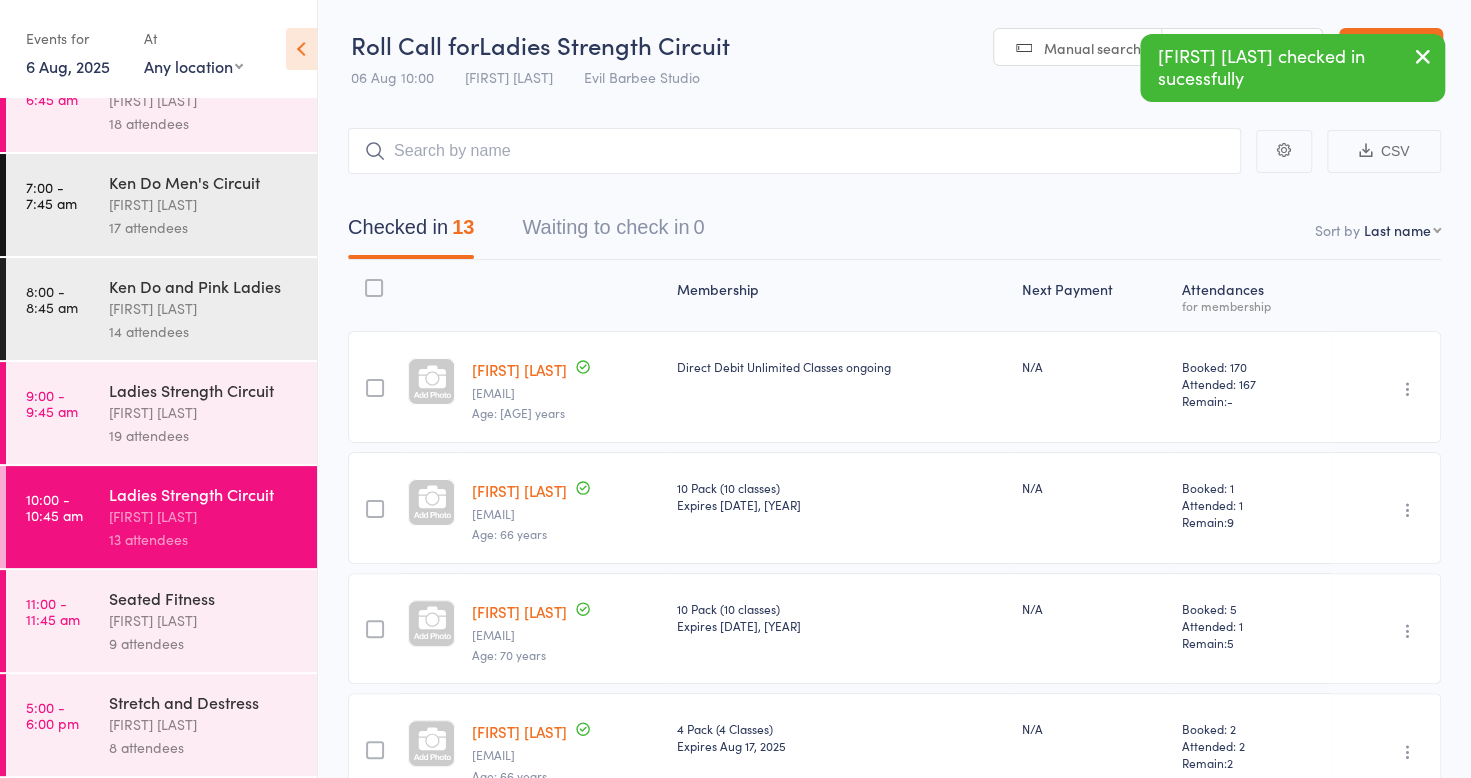 click on "9 attendees" at bounding box center [204, 643] 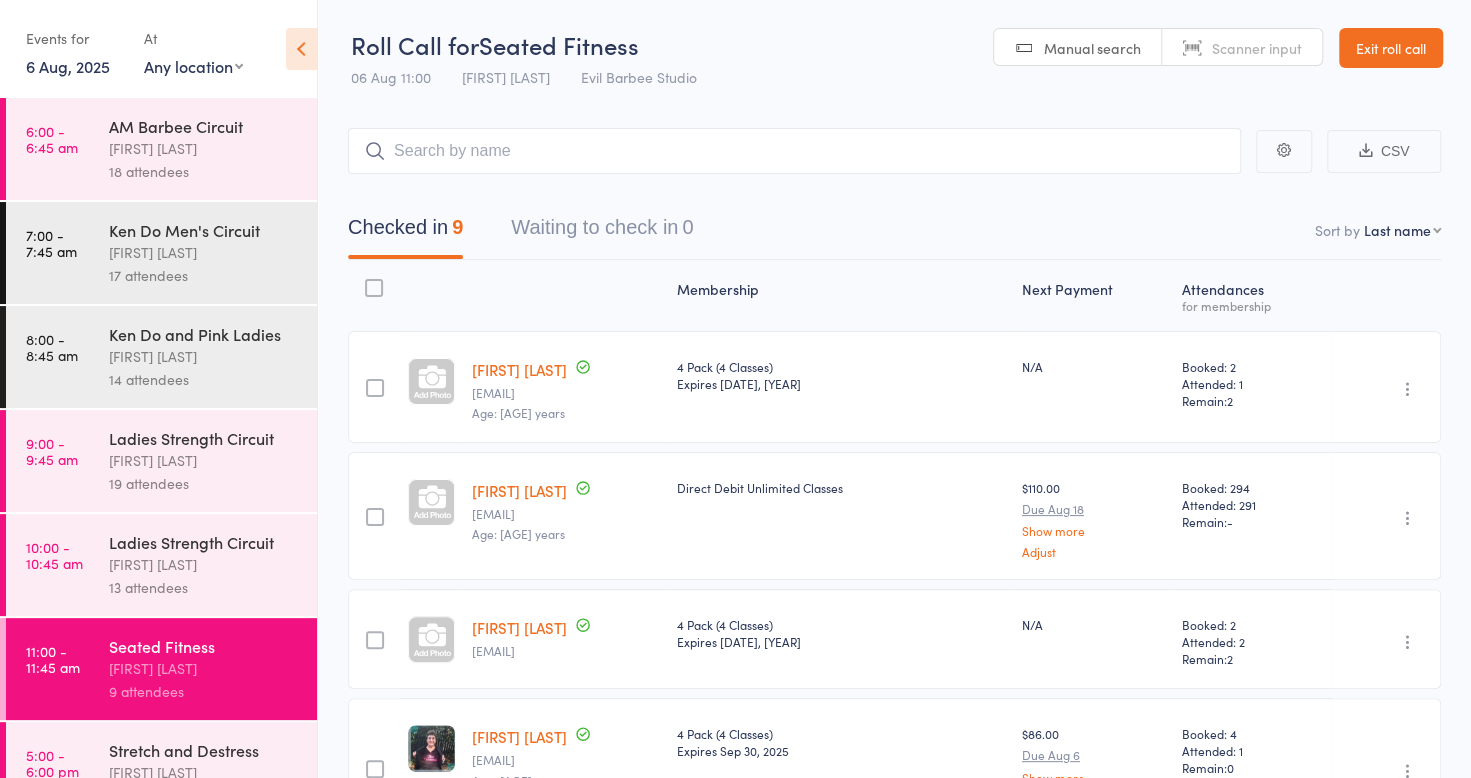 scroll, scrollTop: 48, scrollLeft: 0, axis: vertical 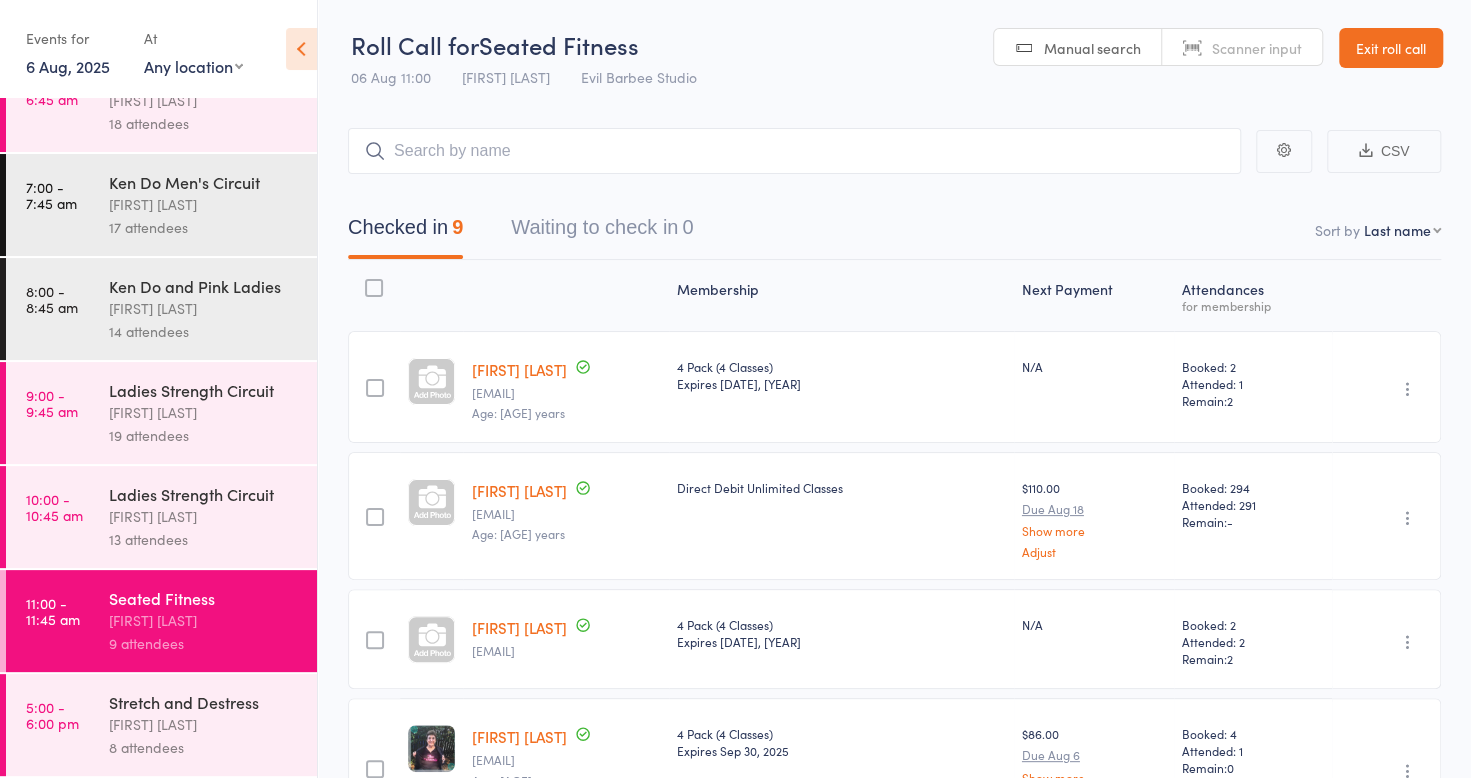 click on "8 attendees" at bounding box center (204, 747) 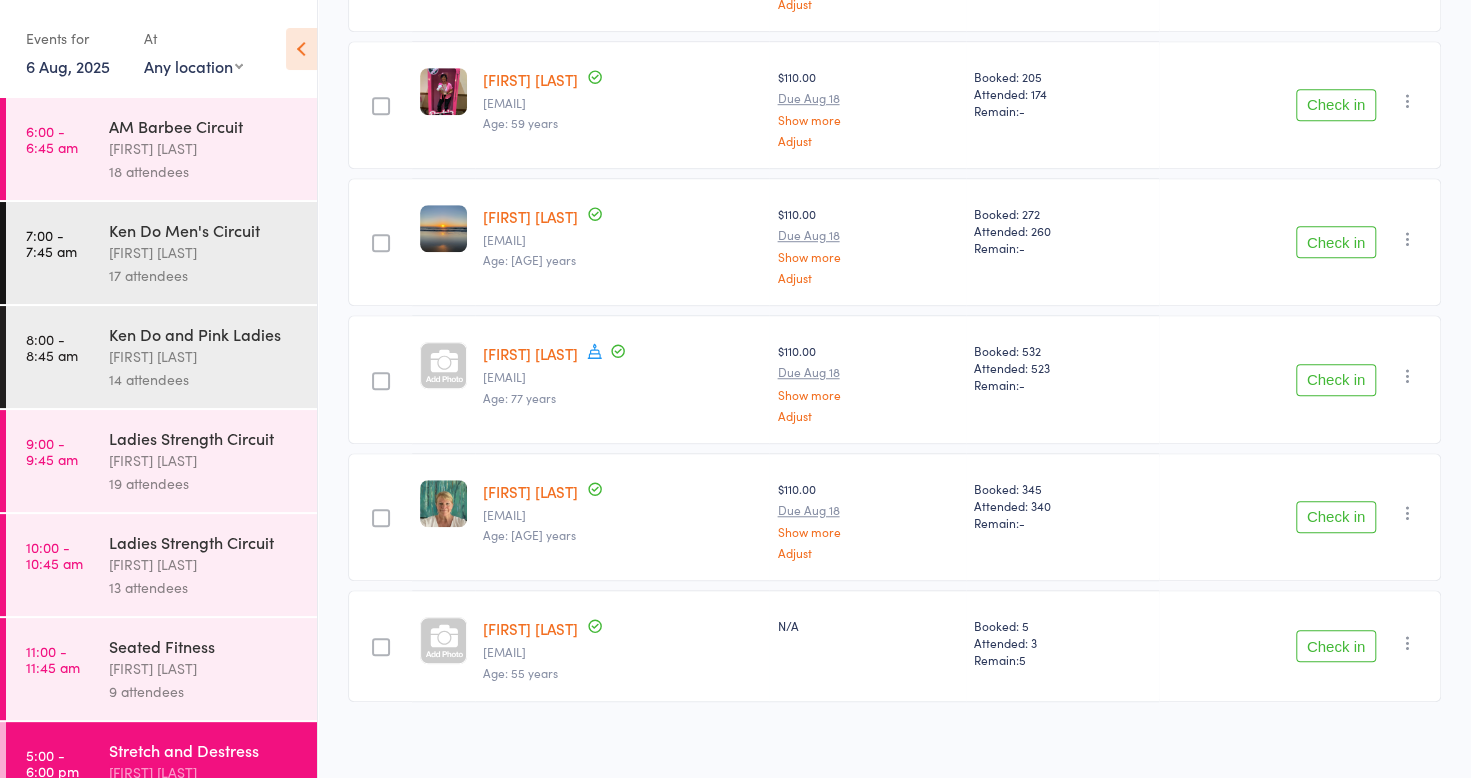 scroll, scrollTop: 714, scrollLeft: 0, axis: vertical 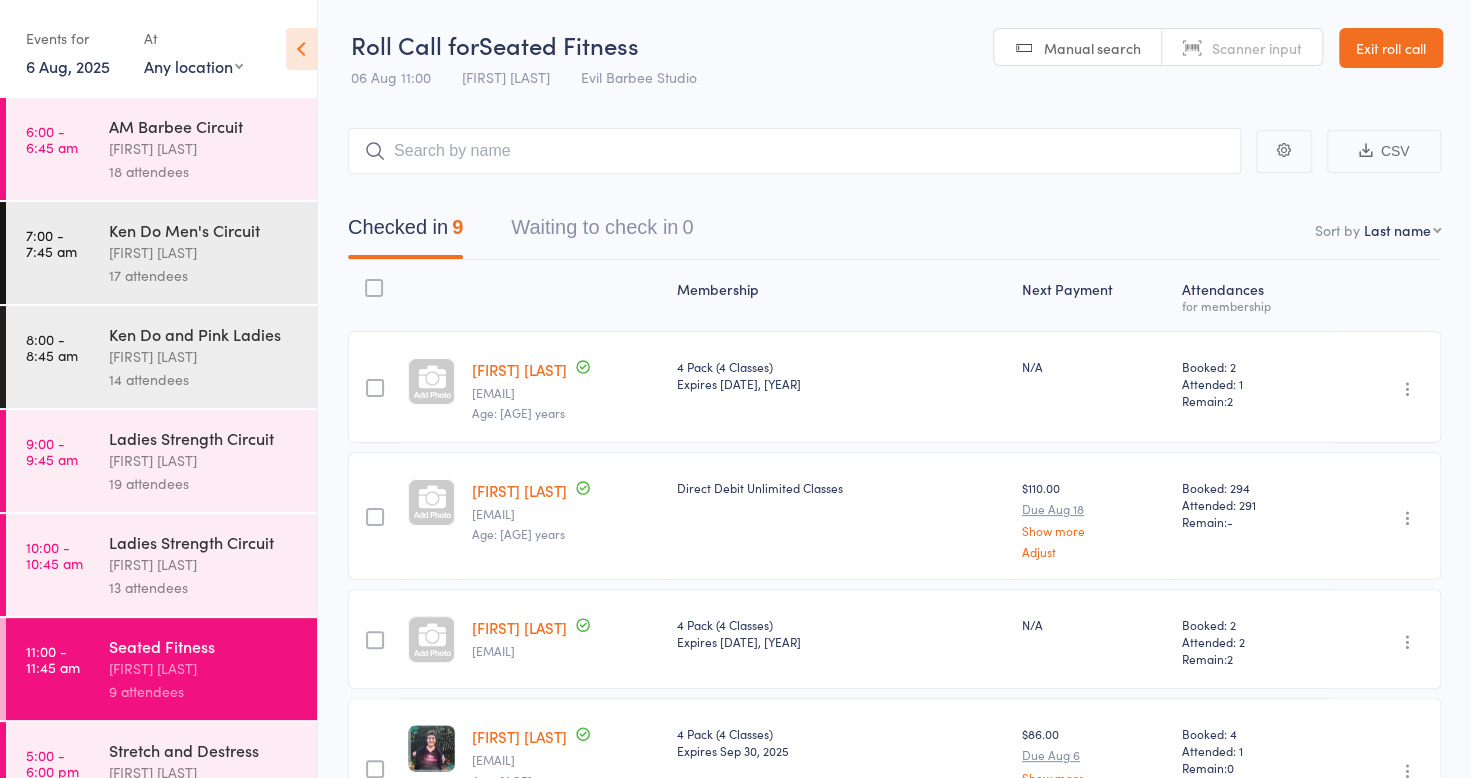 click on "6 Aug, 2025" at bounding box center (68, 66) 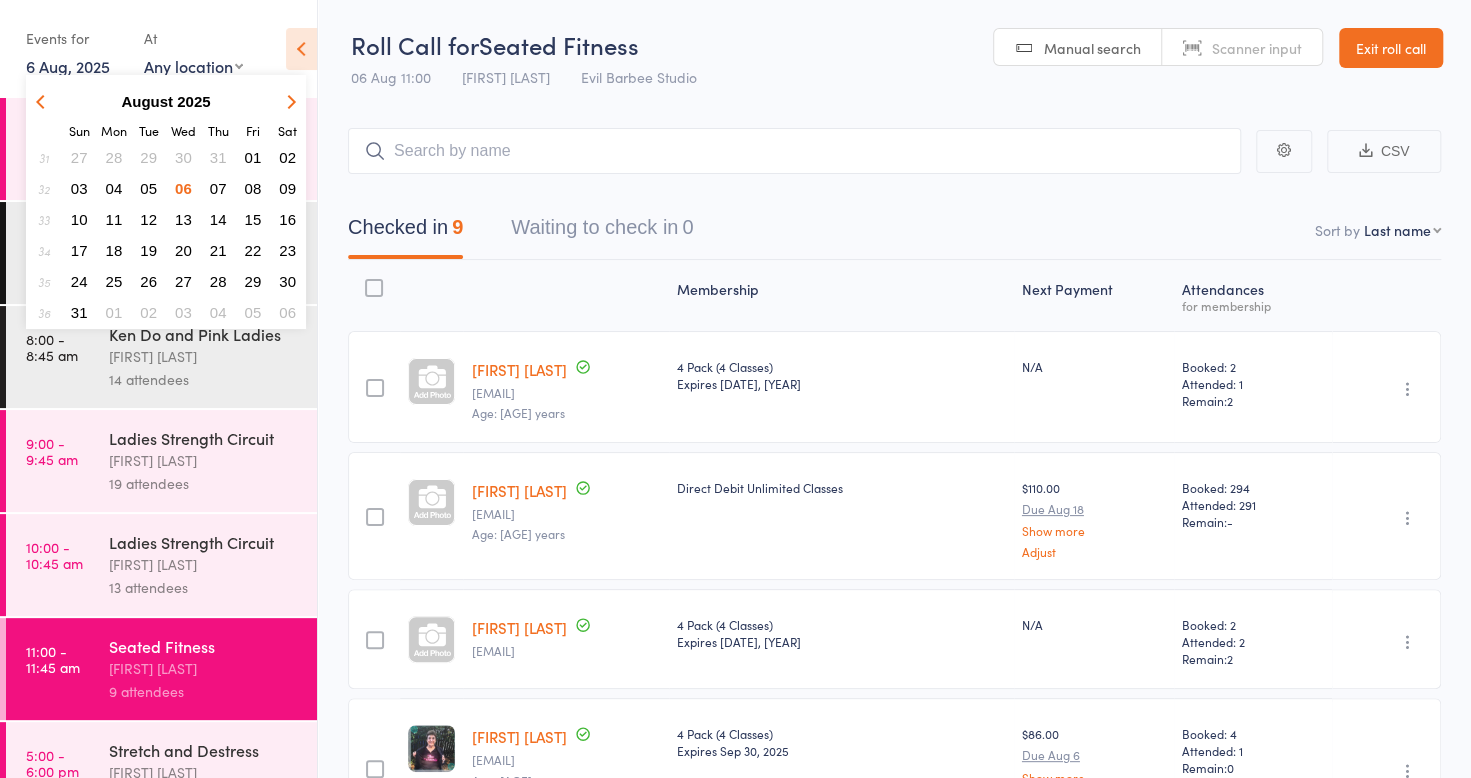 click on "07" at bounding box center [218, 188] 